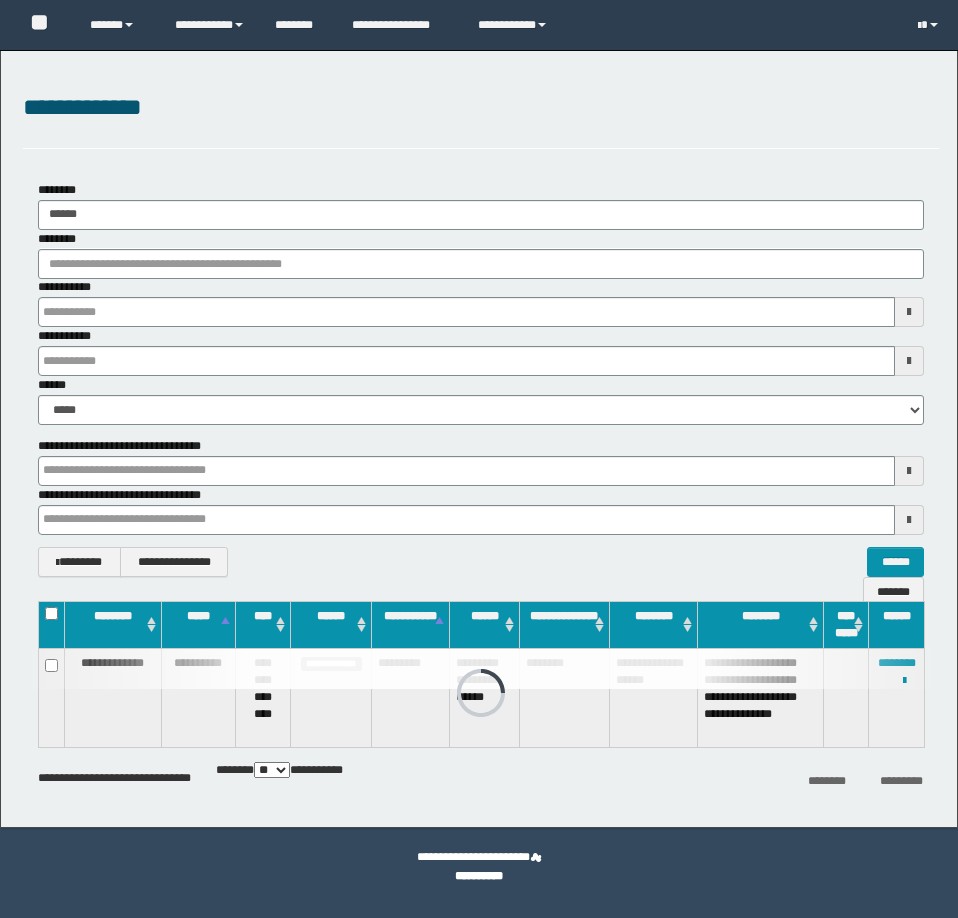 scroll, scrollTop: 0, scrollLeft: 0, axis: both 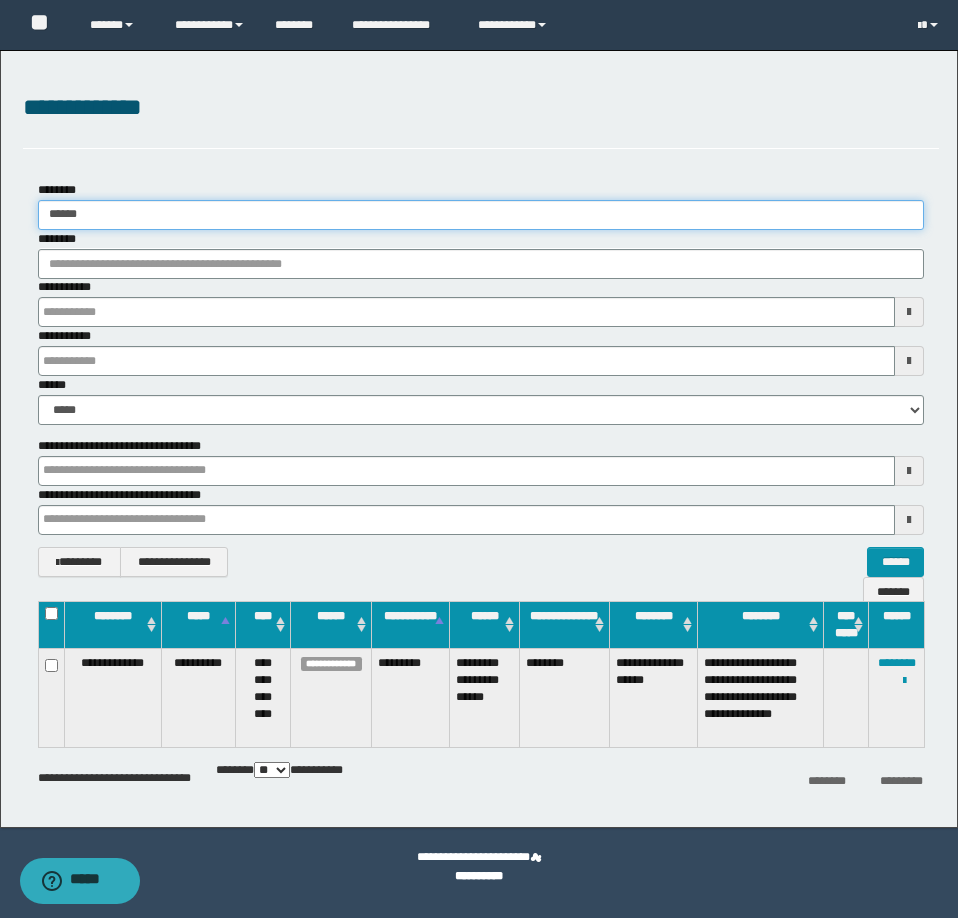 drag, startPoint x: 70, startPoint y: 217, endPoint x: 147, endPoint y: 229, distance: 77.92946 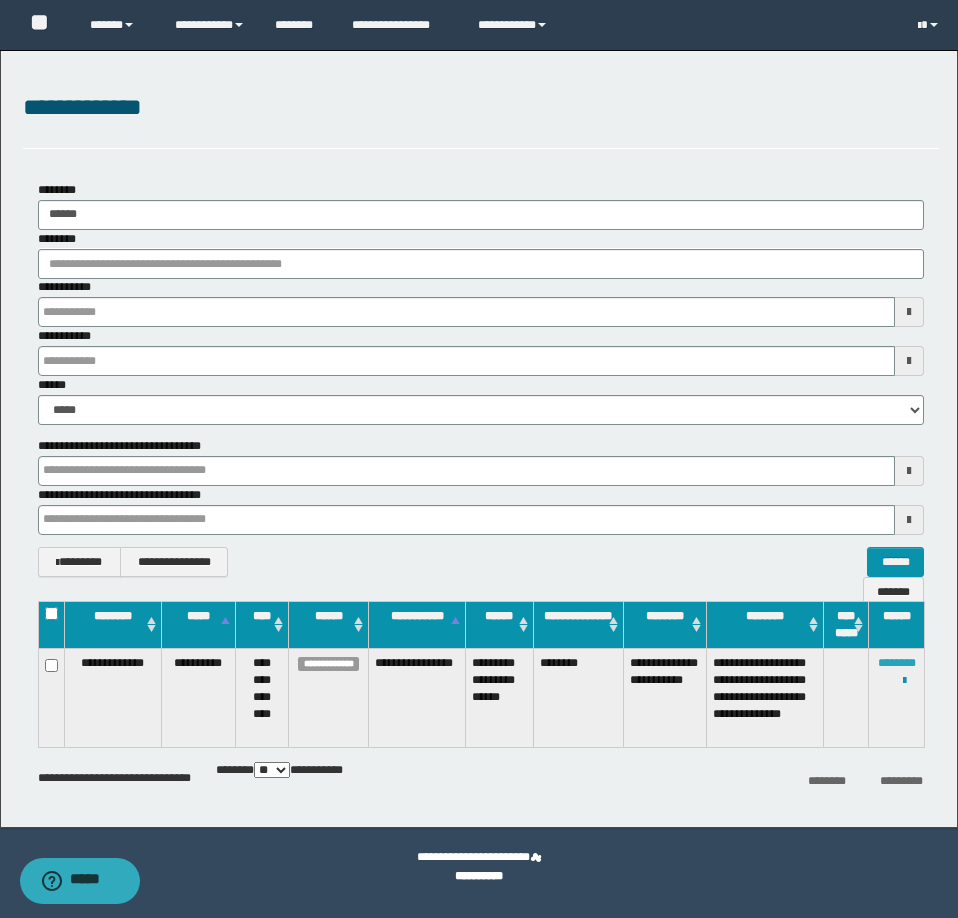 click on "********" at bounding box center (897, 663) 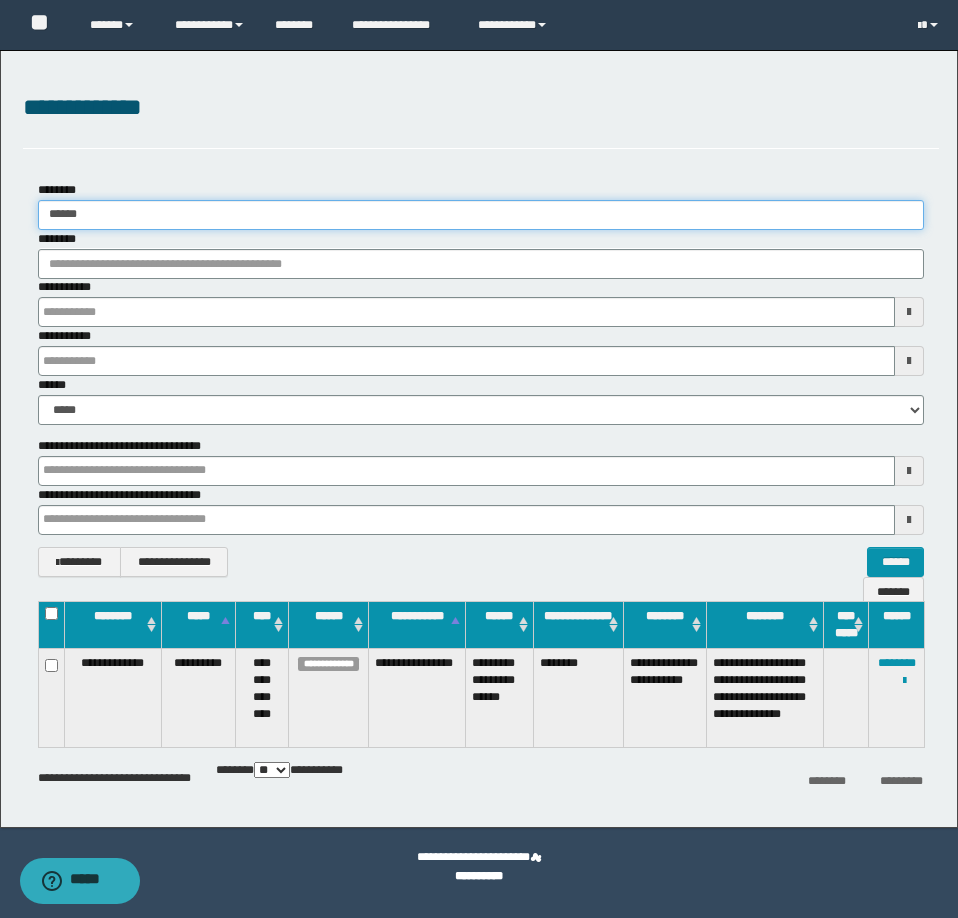 drag, startPoint x: 67, startPoint y: 217, endPoint x: 957, endPoint y: 328, distance: 896.8952 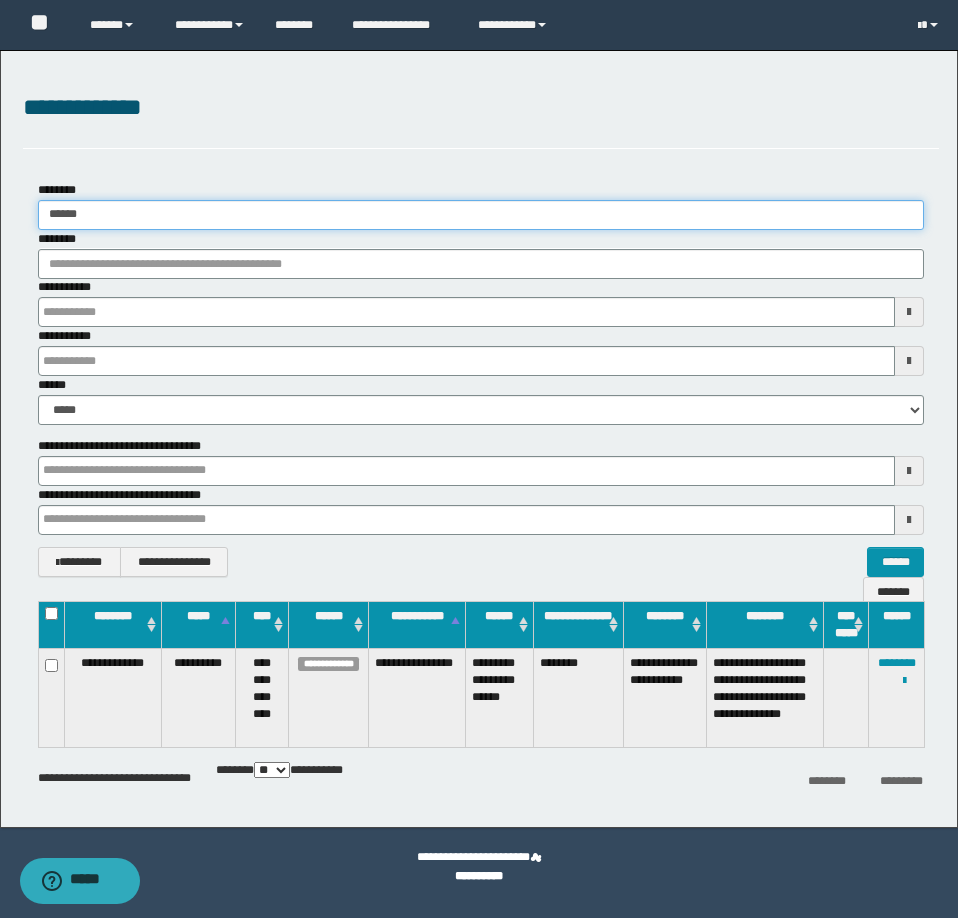 click on "**********" at bounding box center (481, 303) 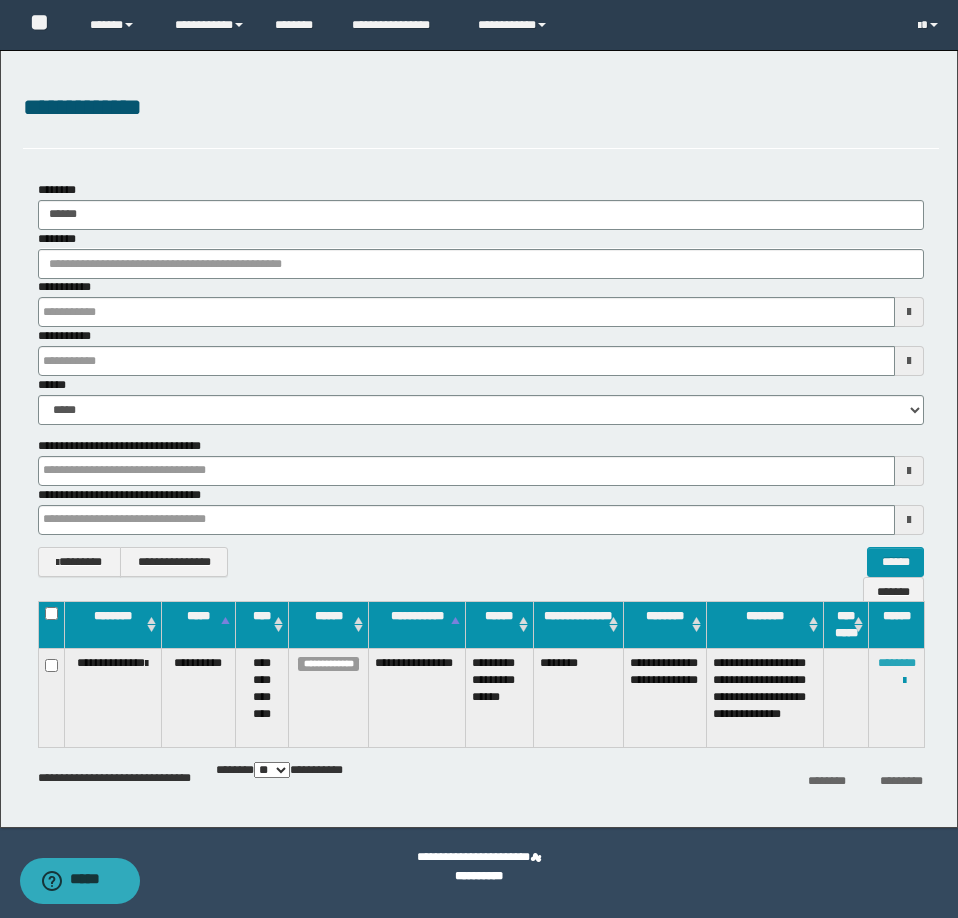 click on "********" at bounding box center (897, 663) 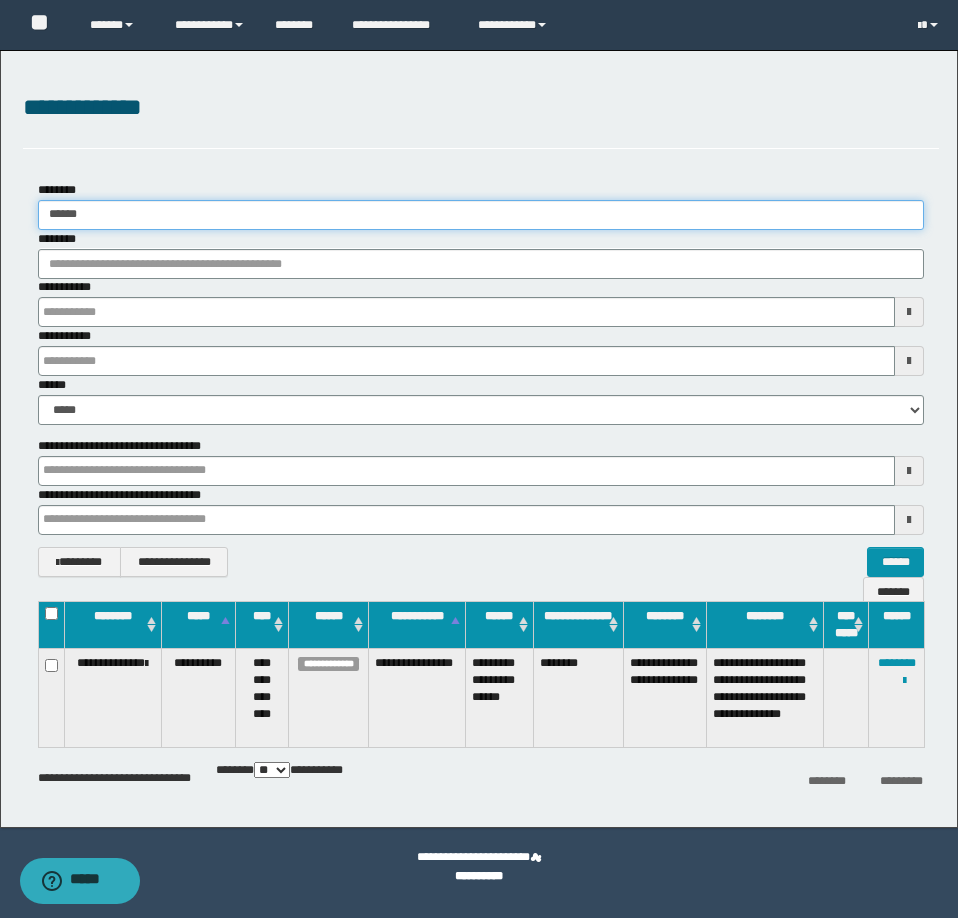 drag, startPoint x: 75, startPoint y: 216, endPoint x: 160, endPoint y: 222, distance: 85.2115 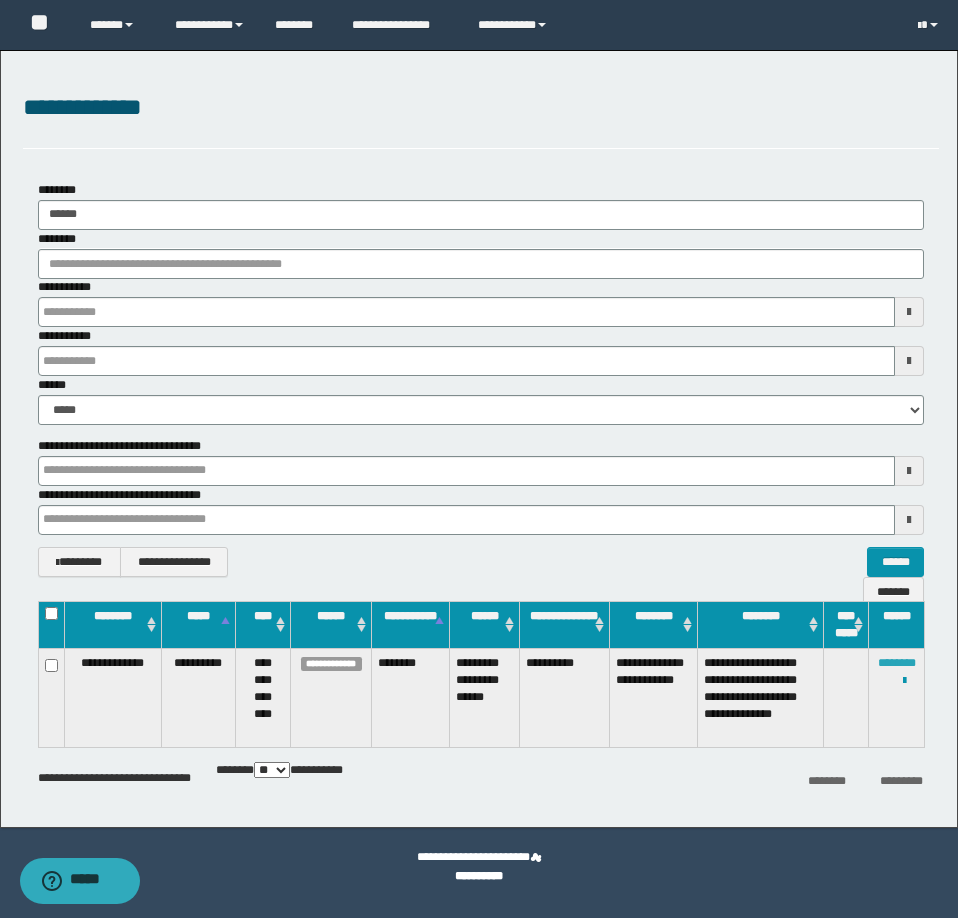 click on "********" at bounding box center (897, 663) 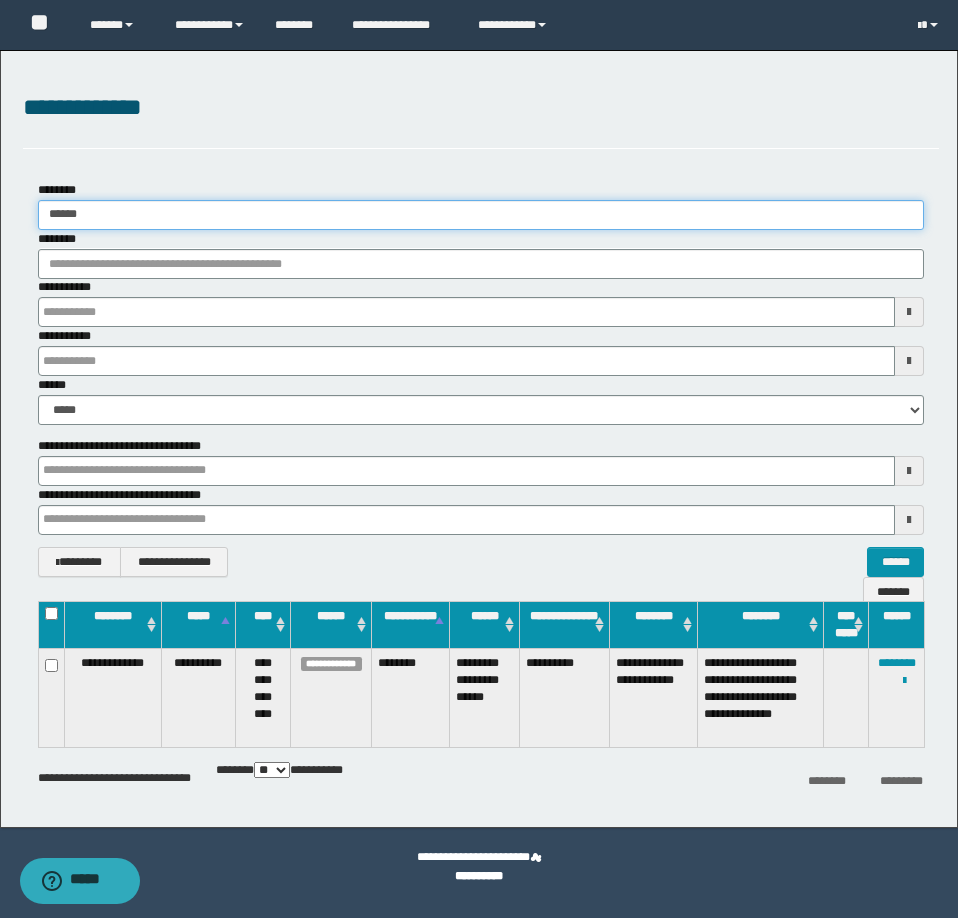 drag, startPoint x: 76, startPoint y: 215, endPoint x: 101, endPoint y: 217, distance: 25.079872 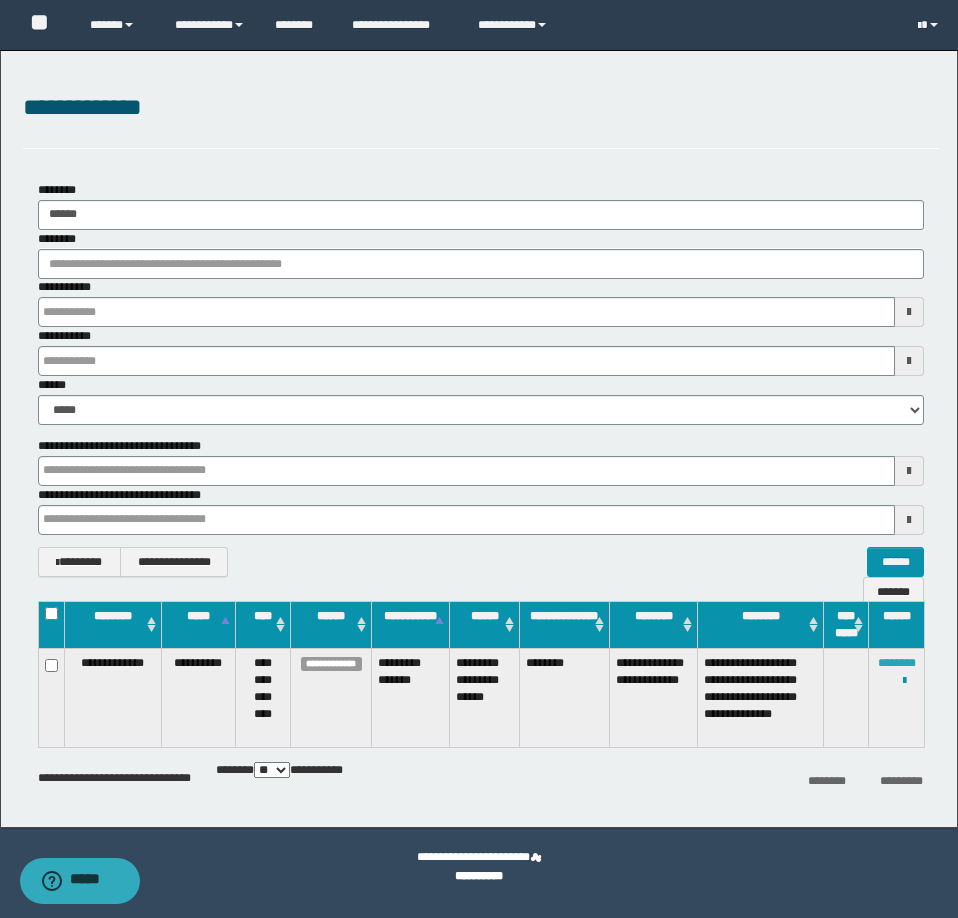 click on "********" at bounding box center (897, 663) 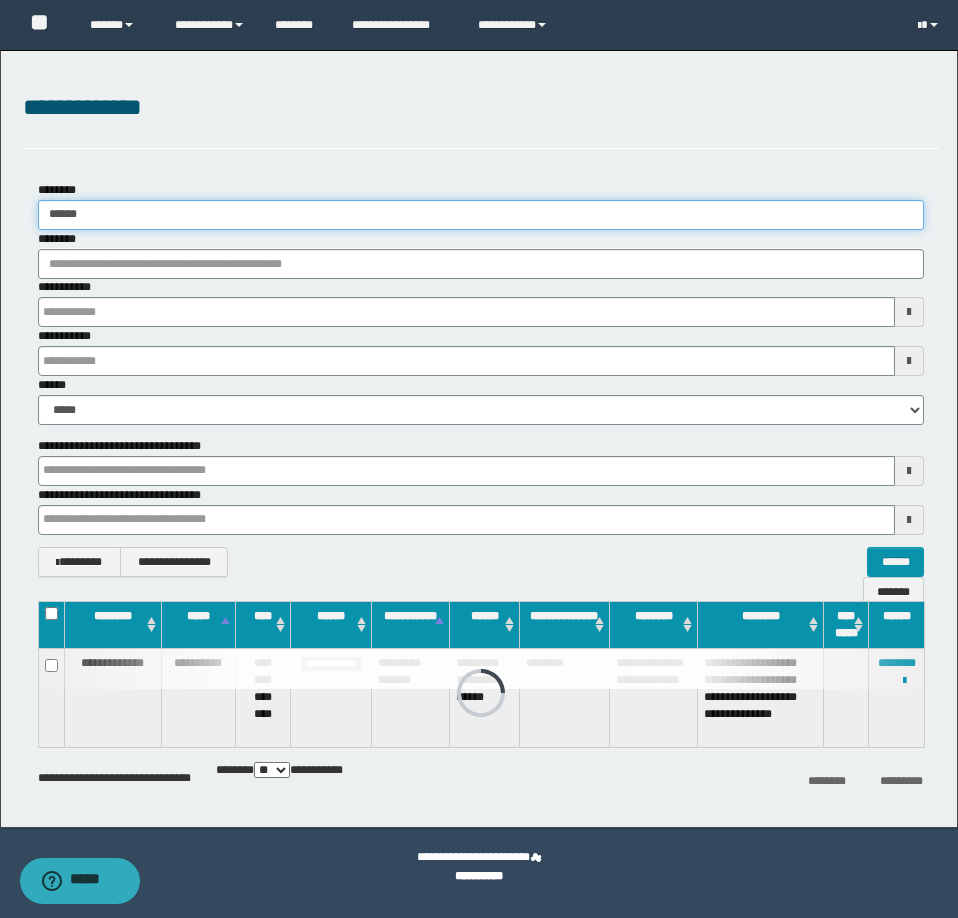 drag, startPoint x: 75, startPoint y: 217, endPoint x: 120, endPoint y: 213, distance: 45.17743 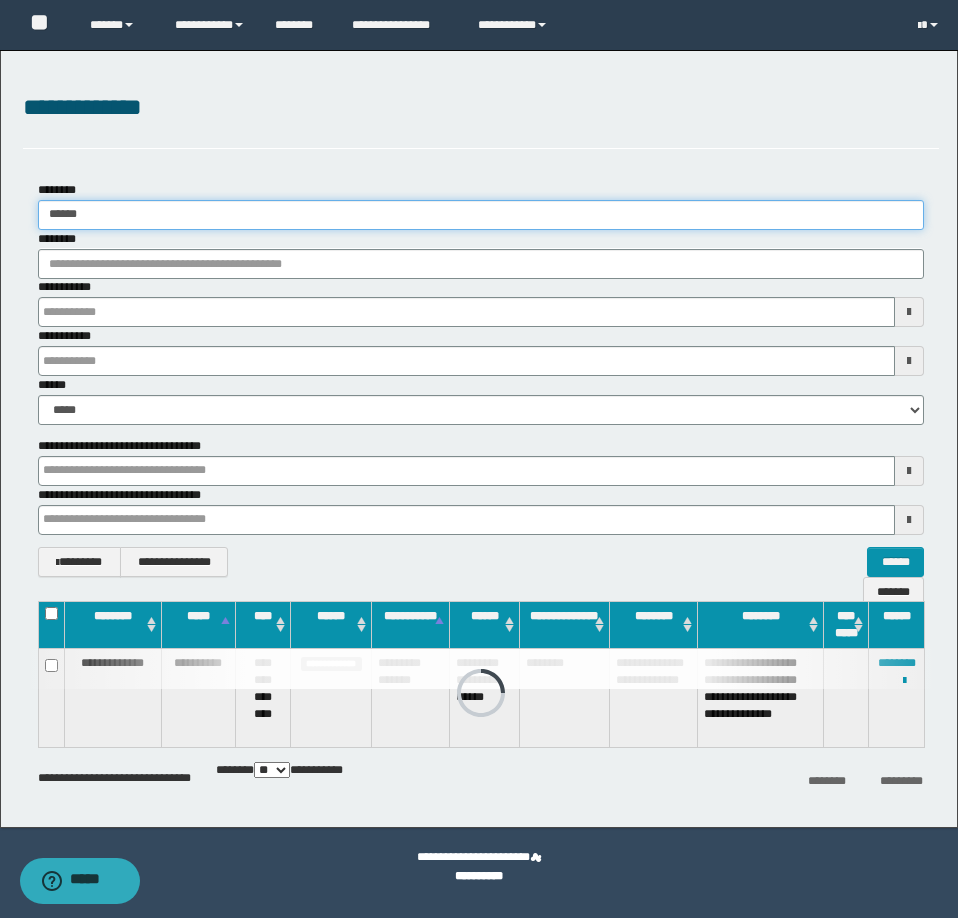 click on "******" at bounding box center [481, 215] 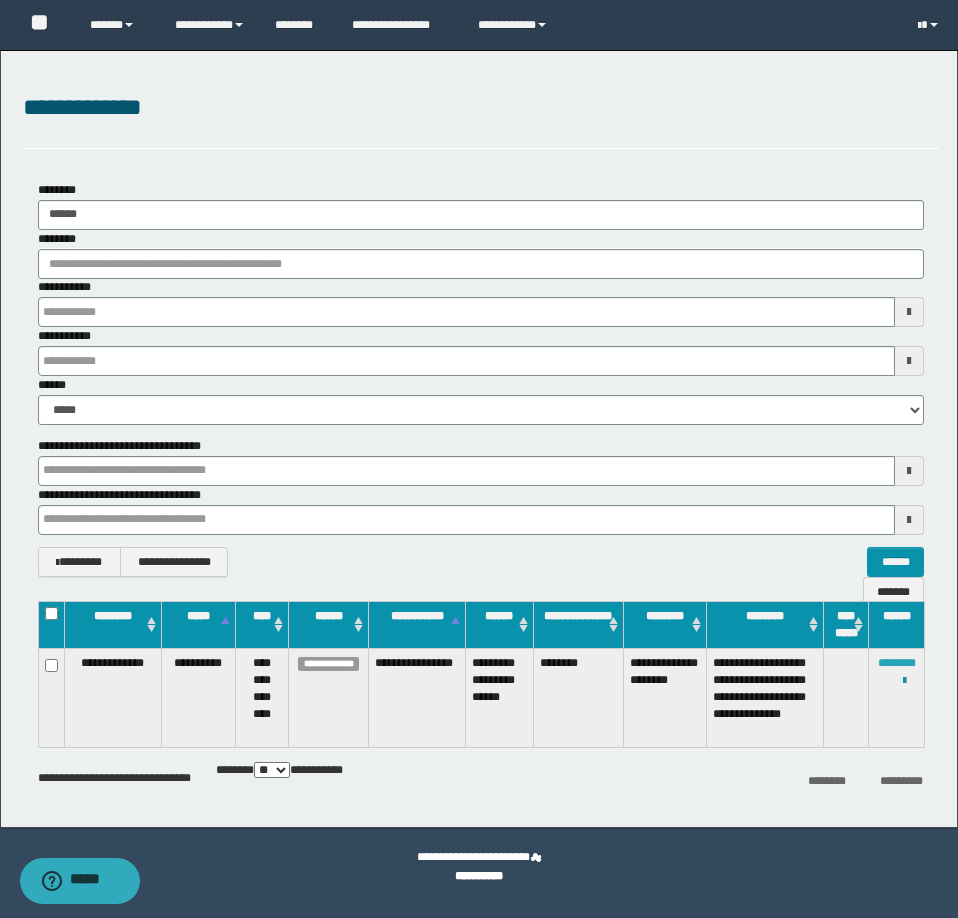 click on "********" at bounding box center [897, 663] 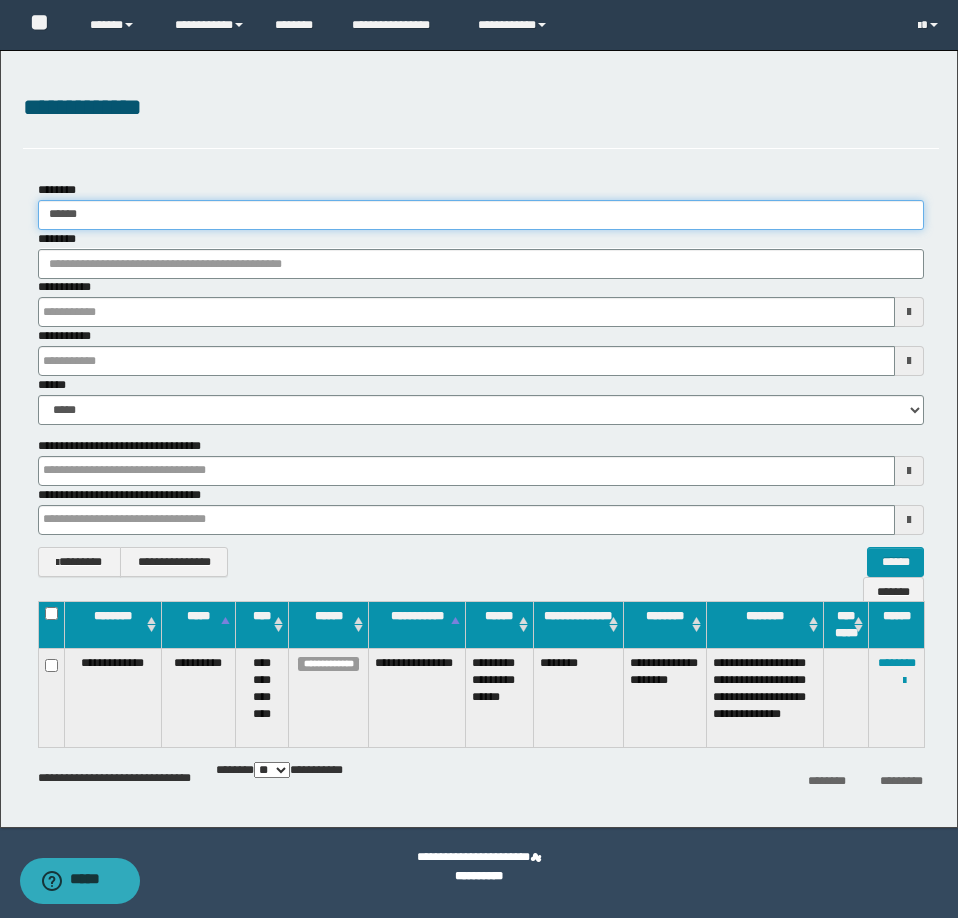 drag, startPoint x: 77, startPoint y: 214, endPoint x: 109, endPoint y: 215, distance: 32.01562 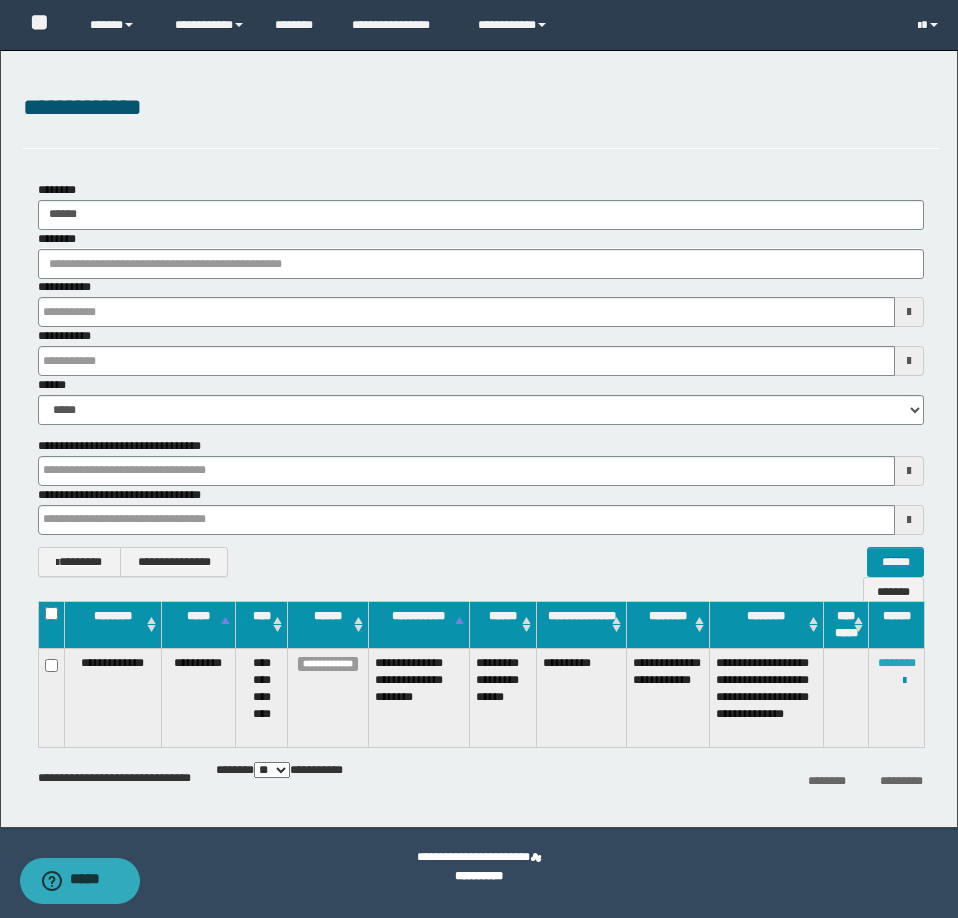 click on "********" at bounding box center (897, 663) 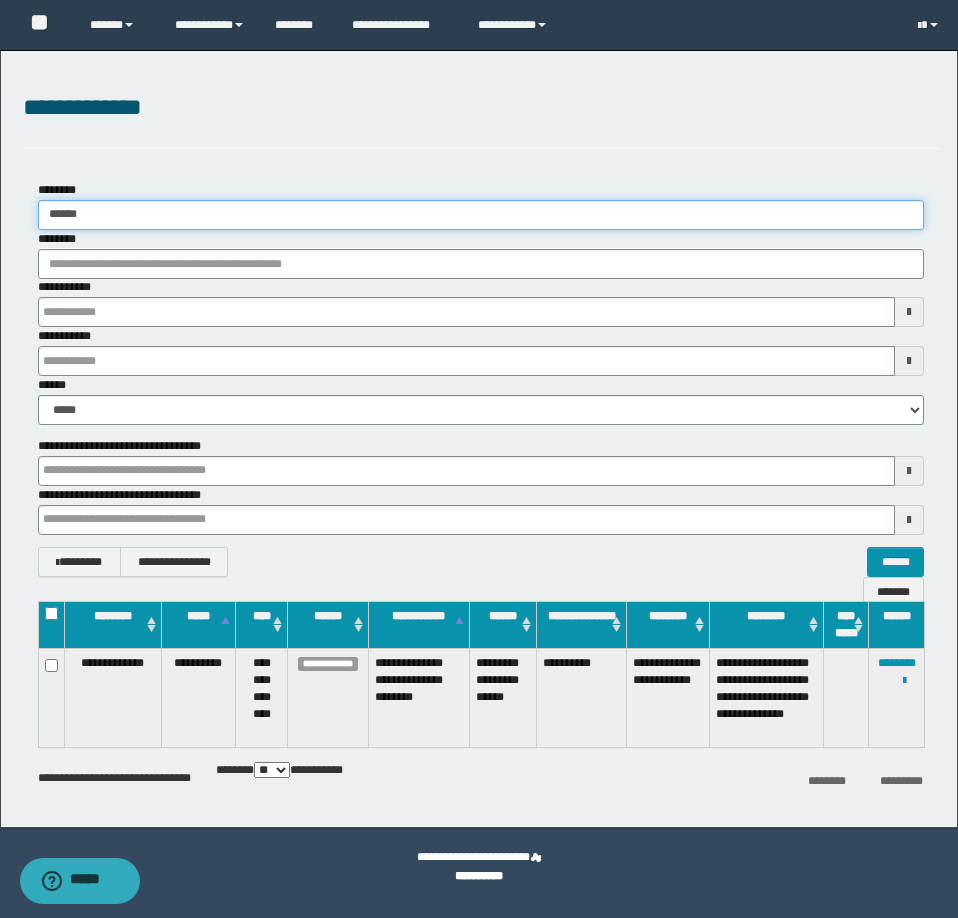 drag, startPoint x: 74, startPoint y: 218, endPoint x: 118, endPoint y: 221, distance: 44.102154 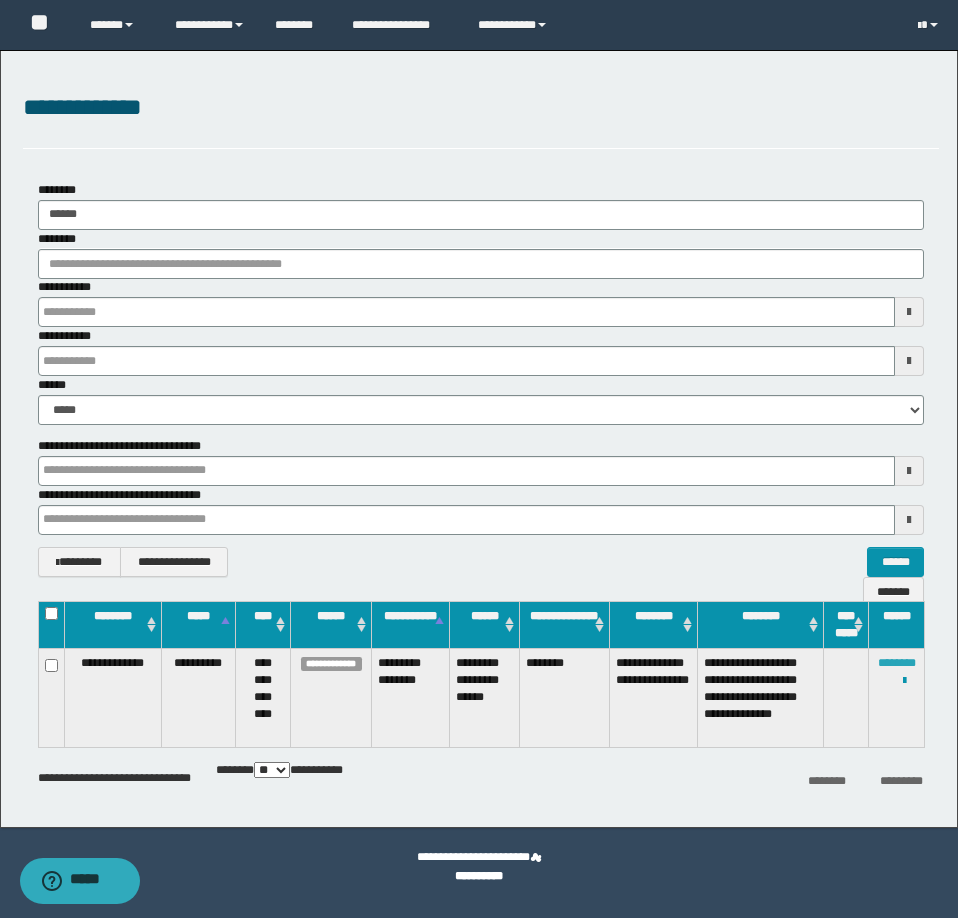 click on "********" at bounding box center (897, 663) 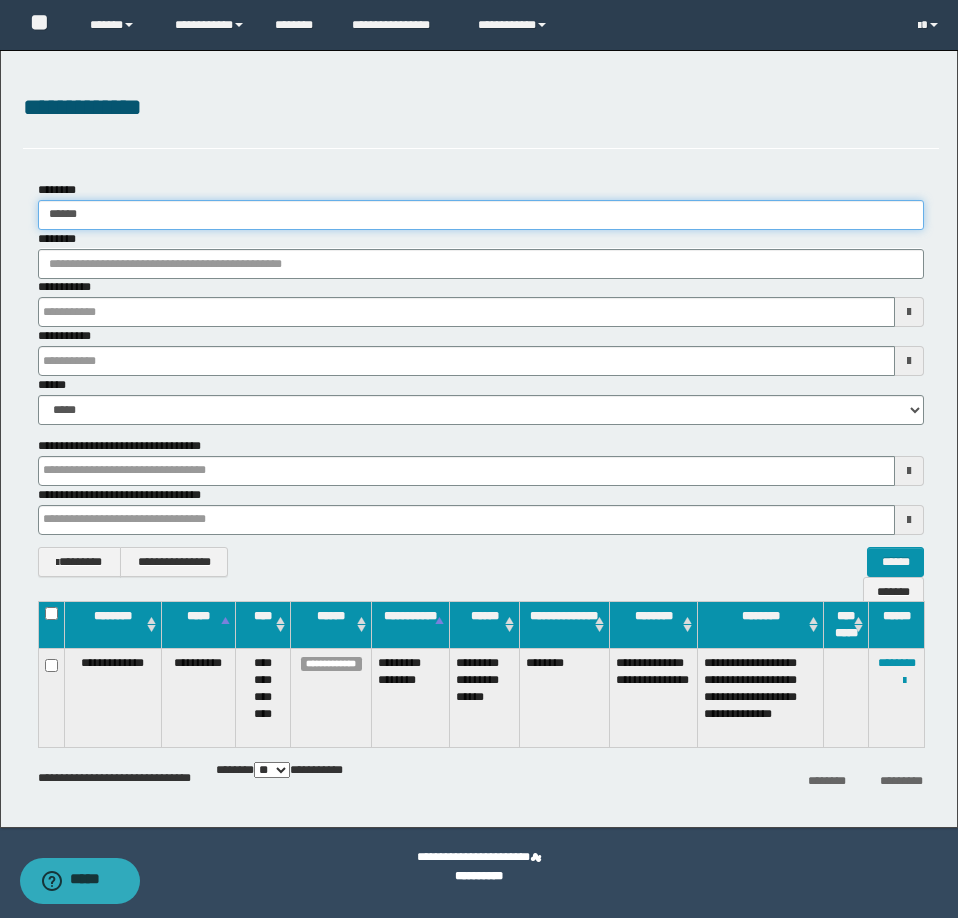 drag, startPoint x: 79, startPoint y: 217, endPoint x: 89, endPoint y: 215, distance: 10.198039 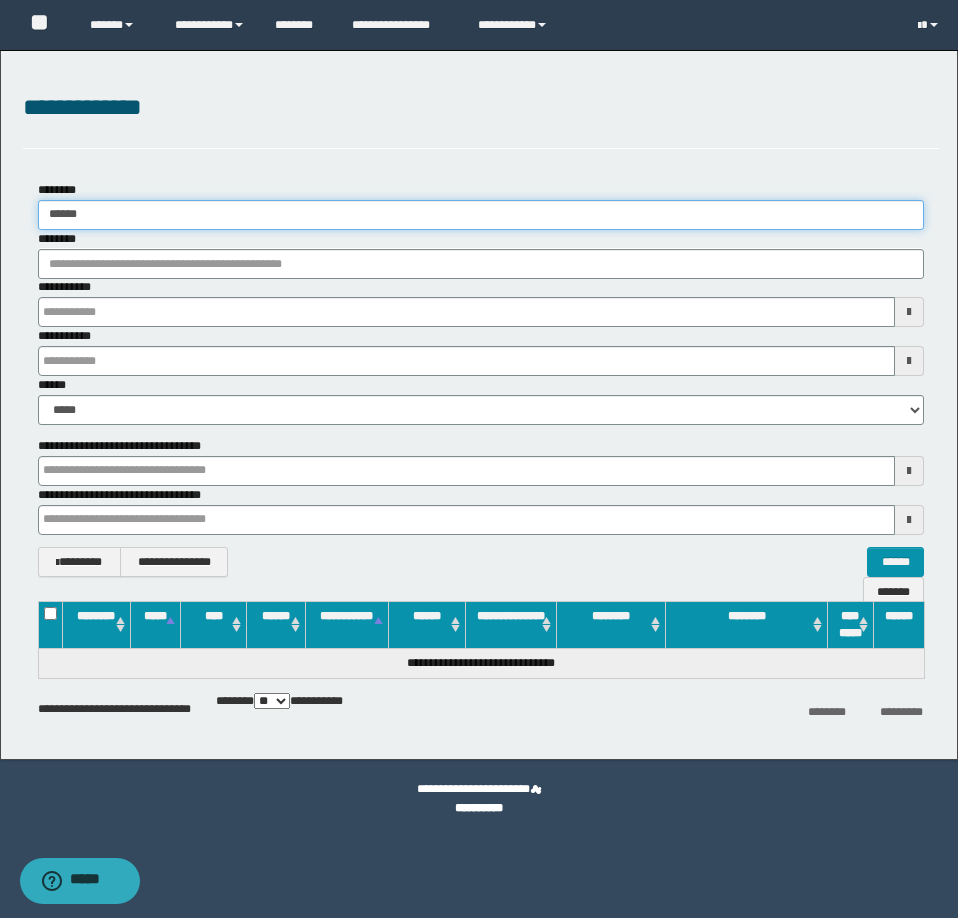 drag, startPoint x: 109, startPoint y: 221, endPoint x: 75, endPoint y: 219, distance: 34.058773 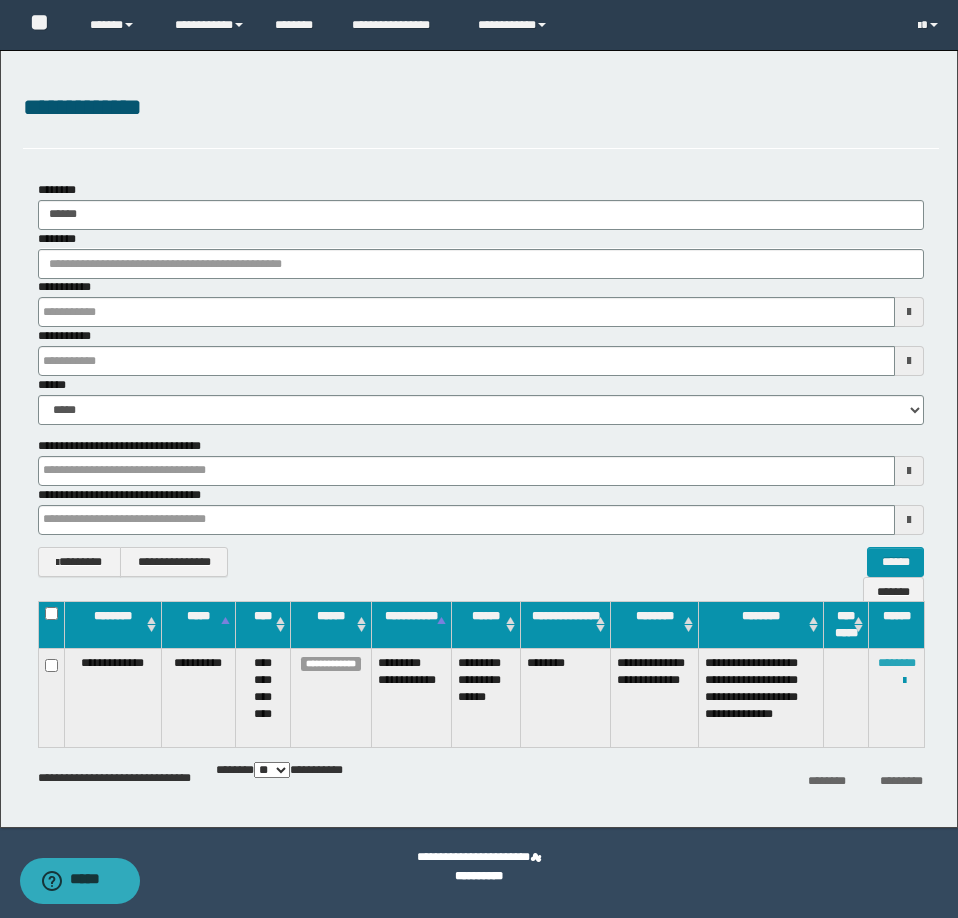 click on "********" at bounding box center (897, 663) 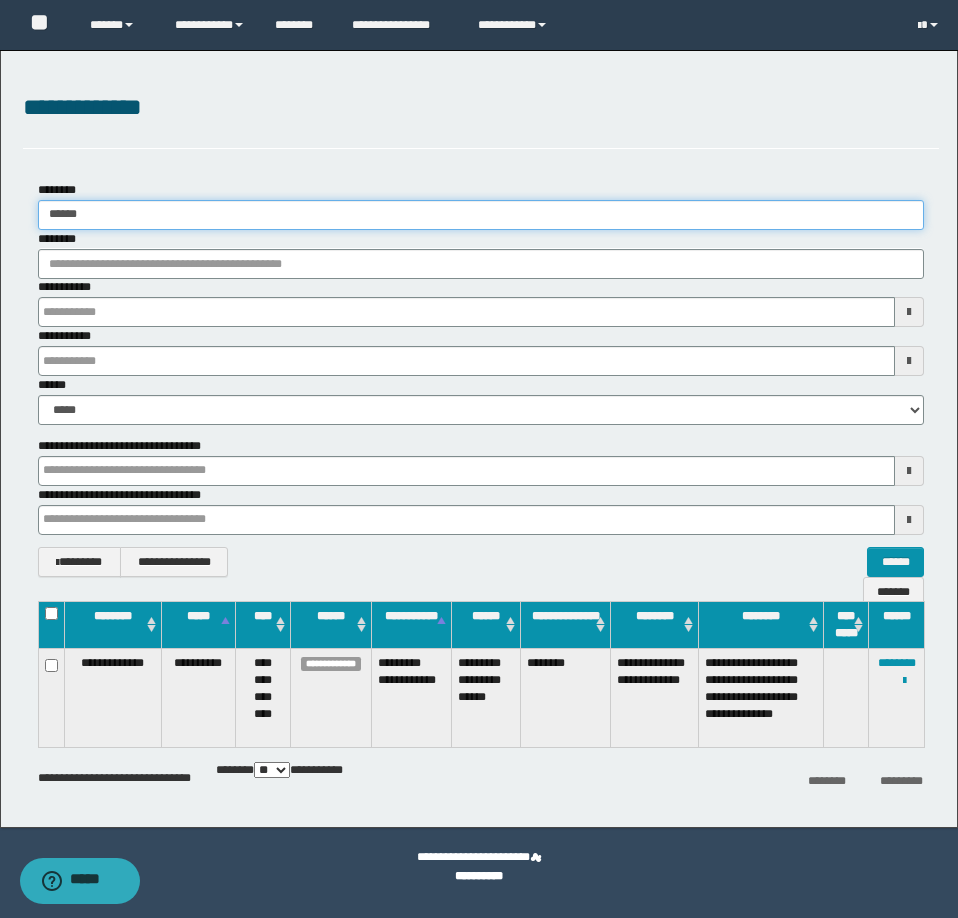 click on "******" at bounding box center [481, 215] 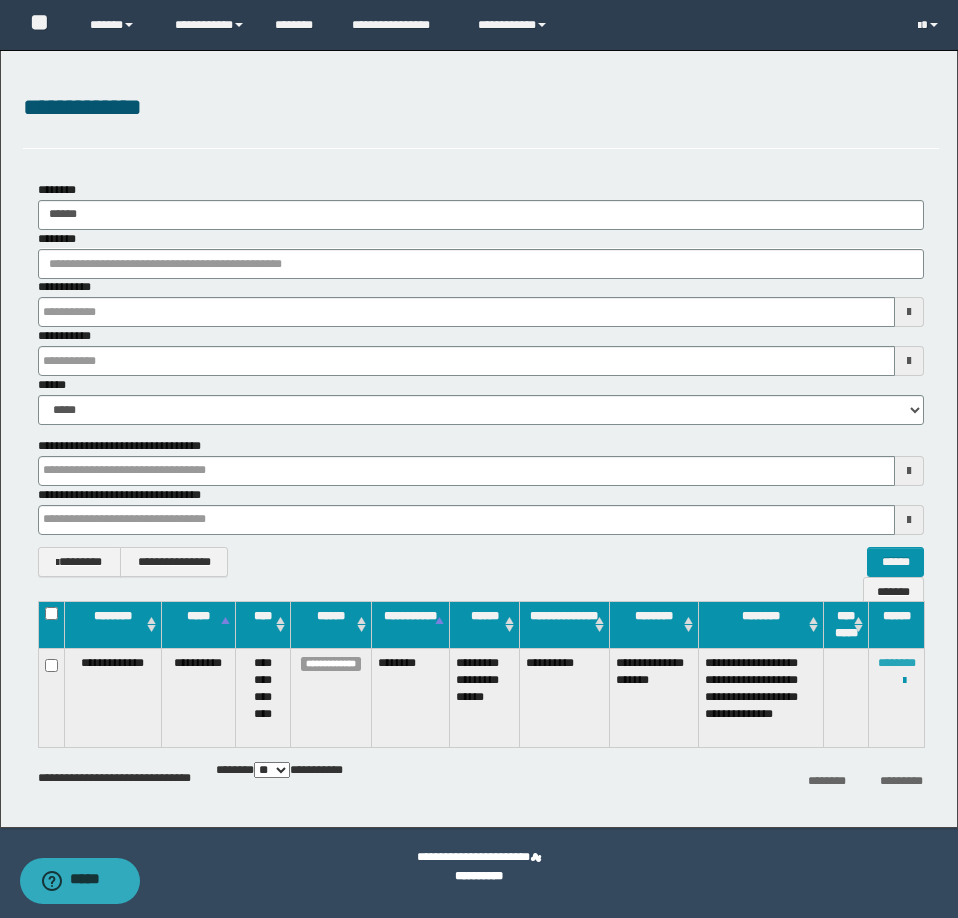 click on "********" at bounding box center [897, 663] 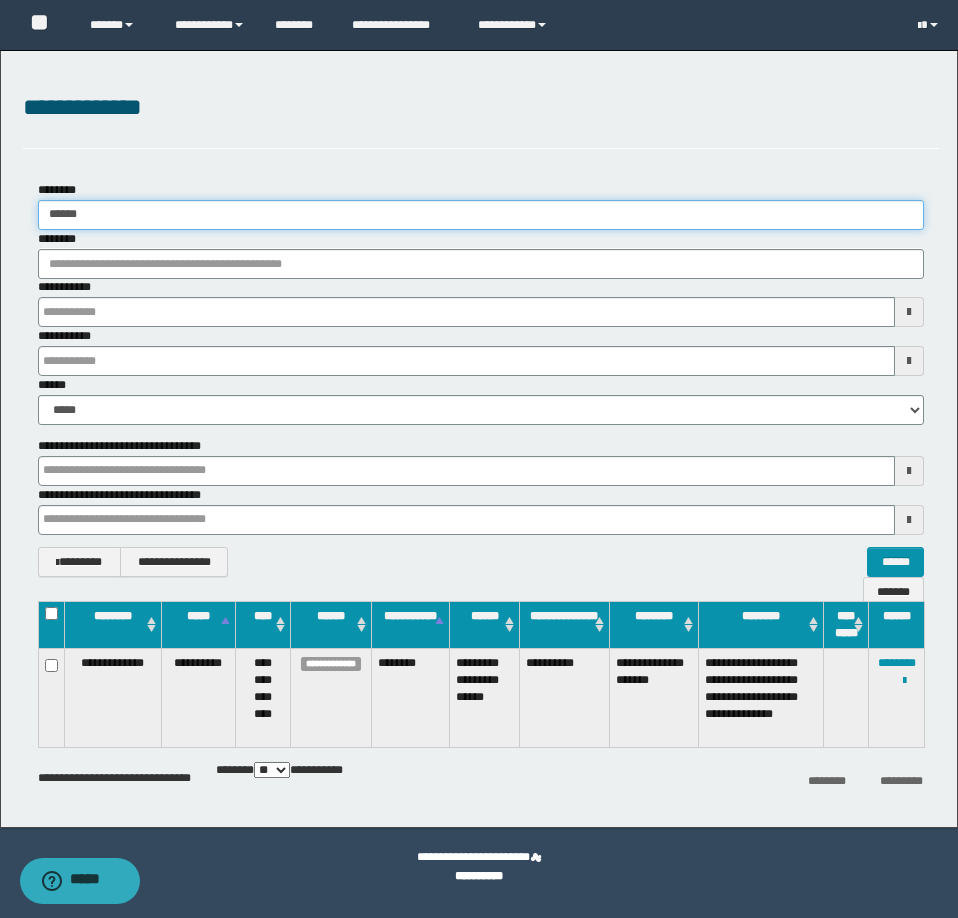 drag, startPoint x: 74, startPoint y: 214, endPoint x: 163, endPoint y: 220, distance: 89.20202 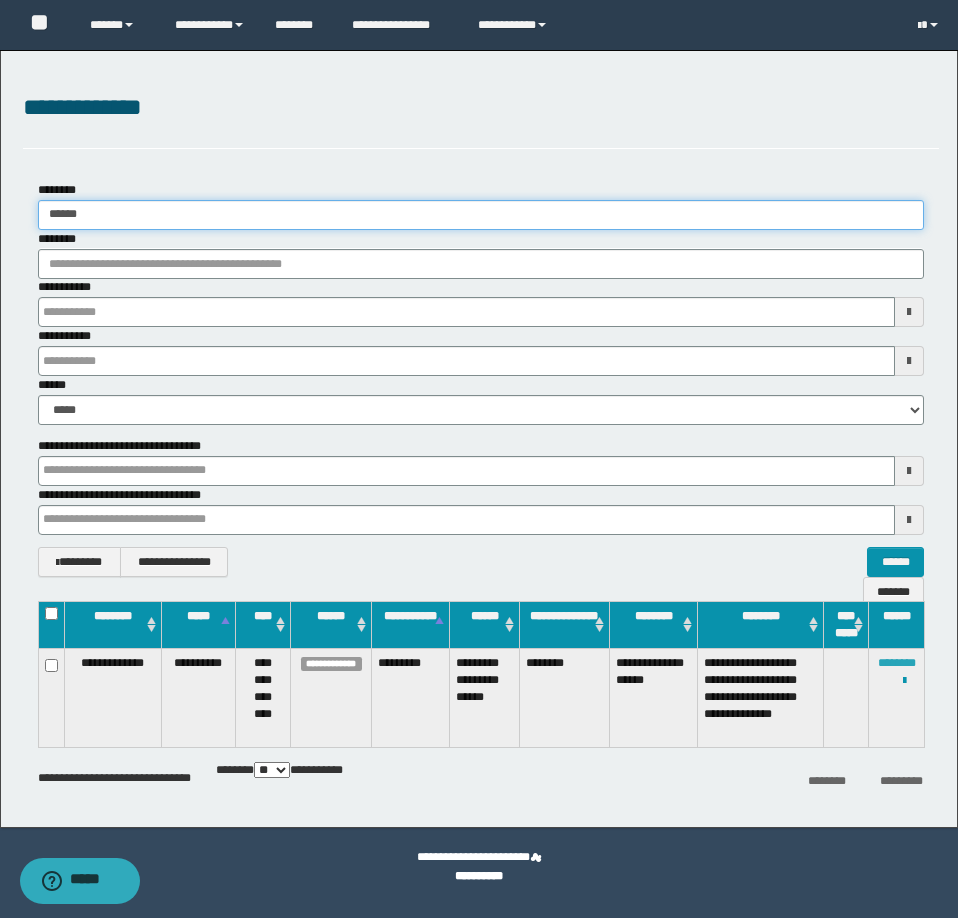 type on "******" 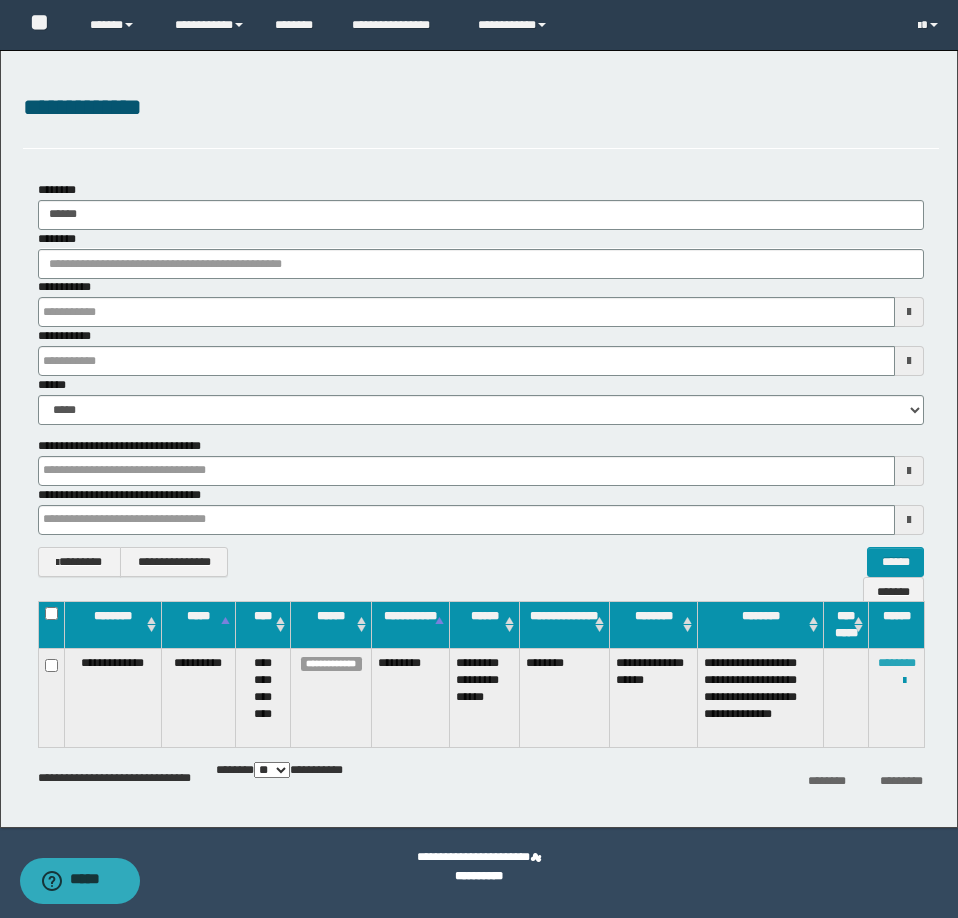 click on "********" at bounding box center [897, 663] 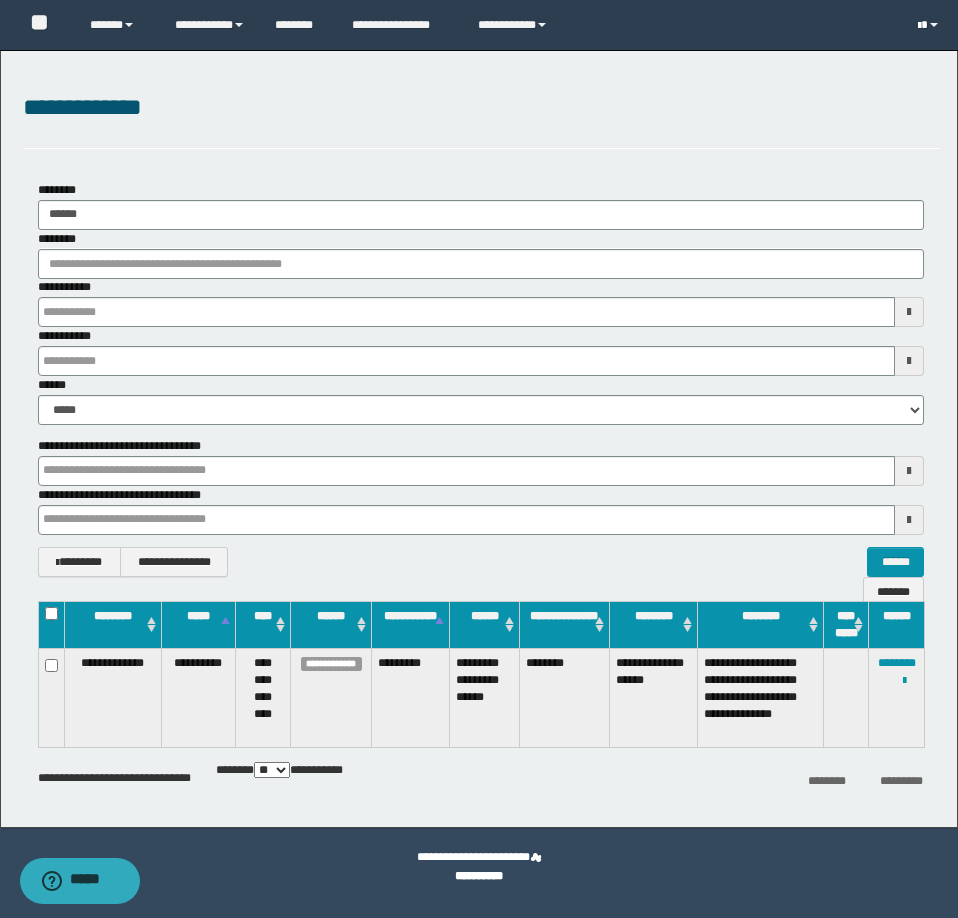 click at bounding box center [930, 25] 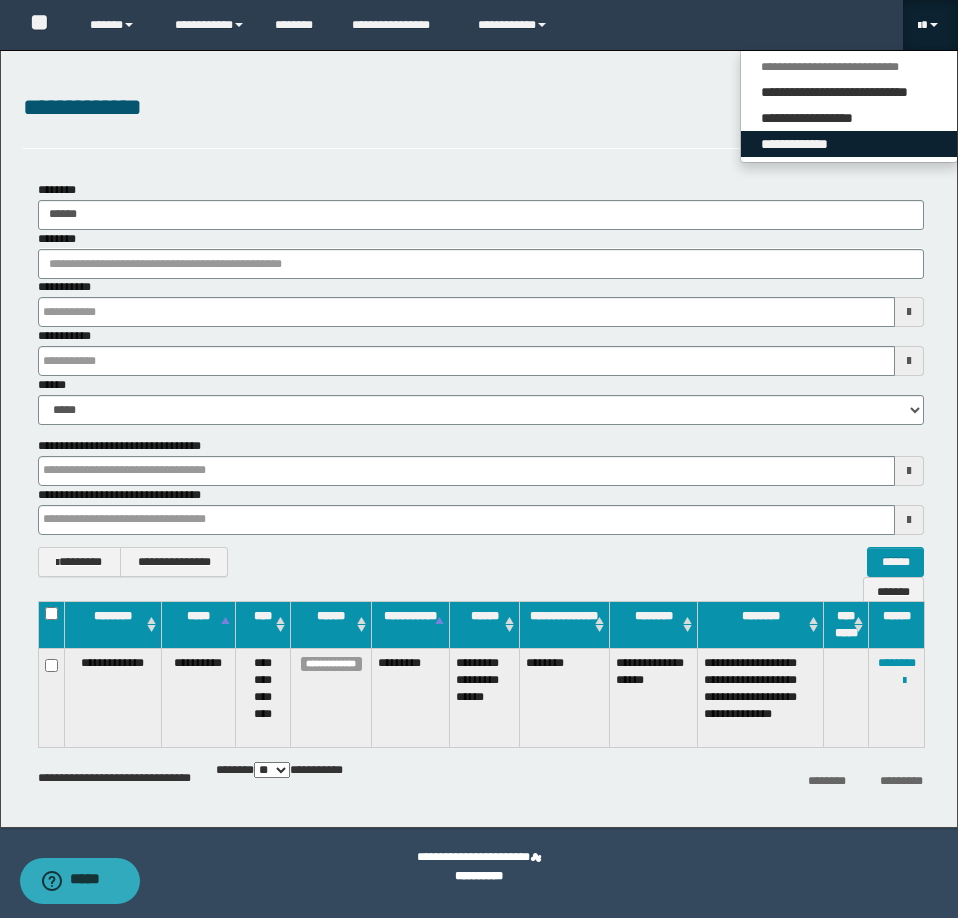 click on "**********" at bounding box center (849, 144) 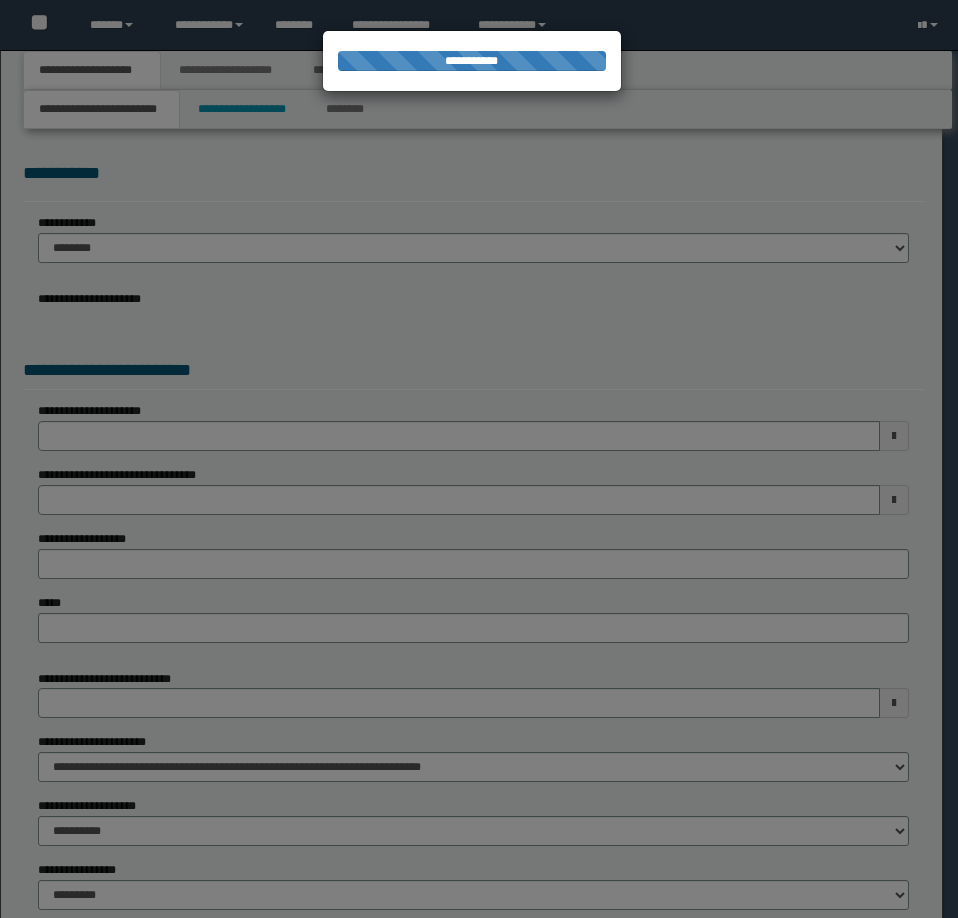 scroll, scrollTop: 0, scrollLeft: 0, axis: both 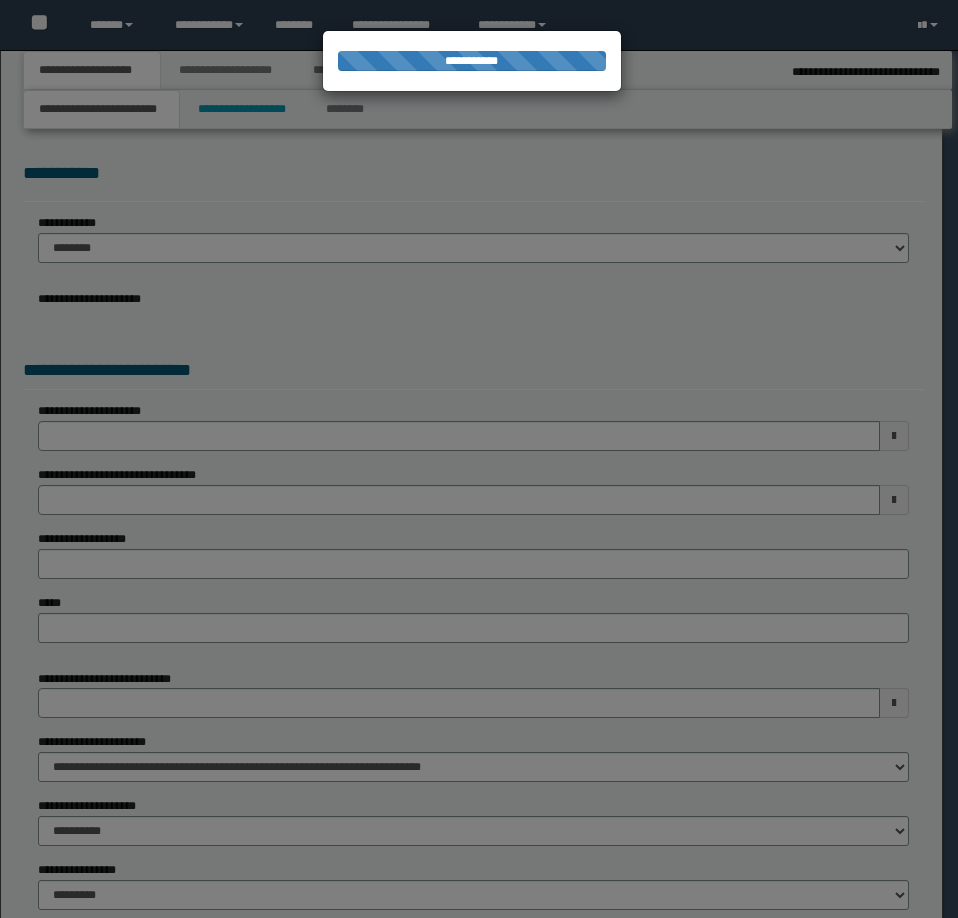 select on "*" 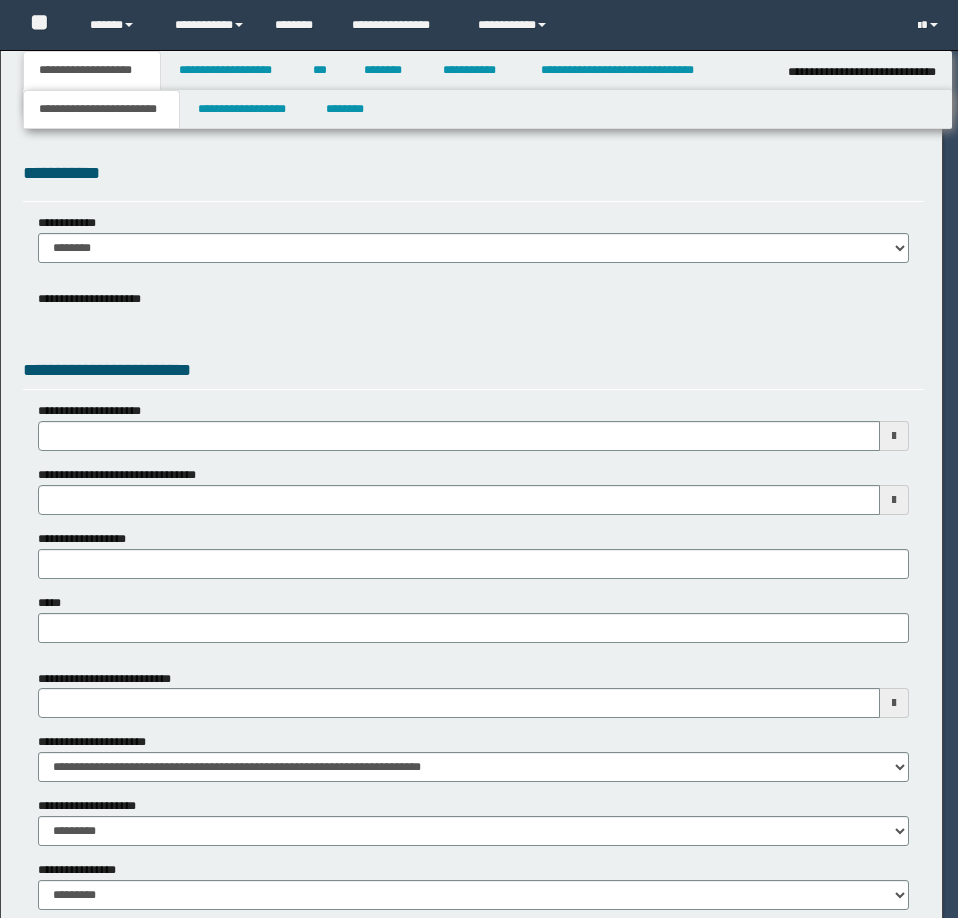 scroll, scrollTop: 0, scrollLeft: 0, axis: both 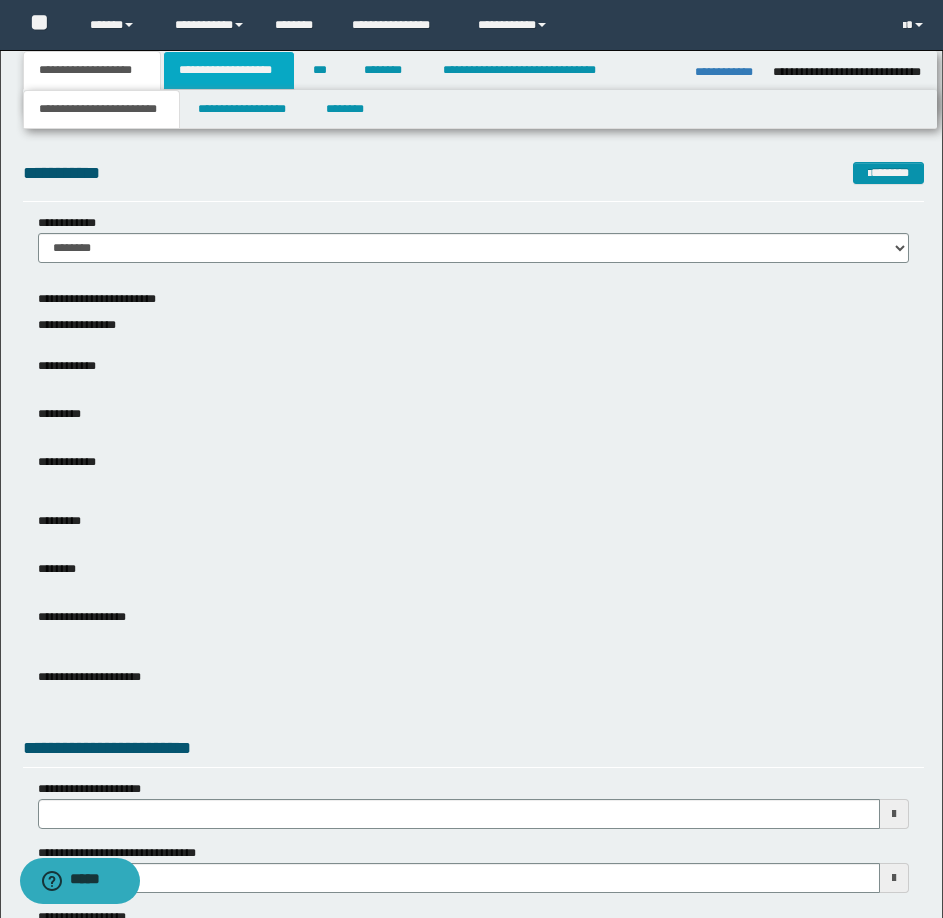 click on "**********" at bounding box center (229, 70) 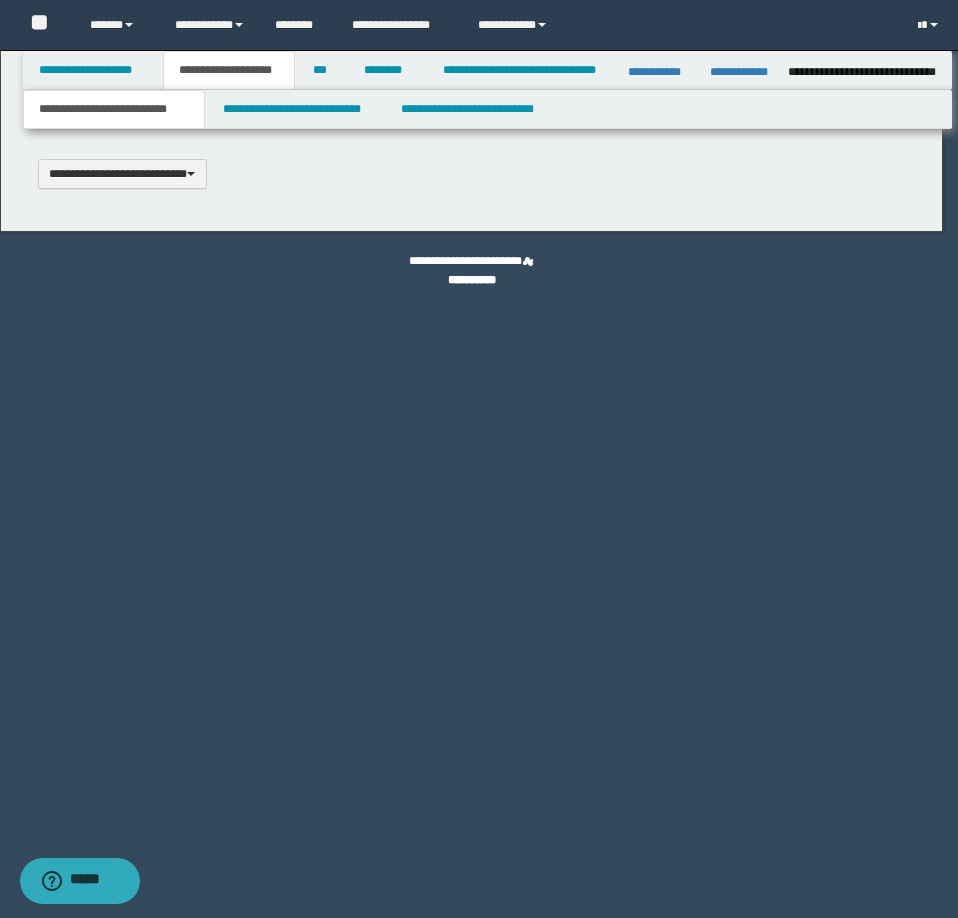 type 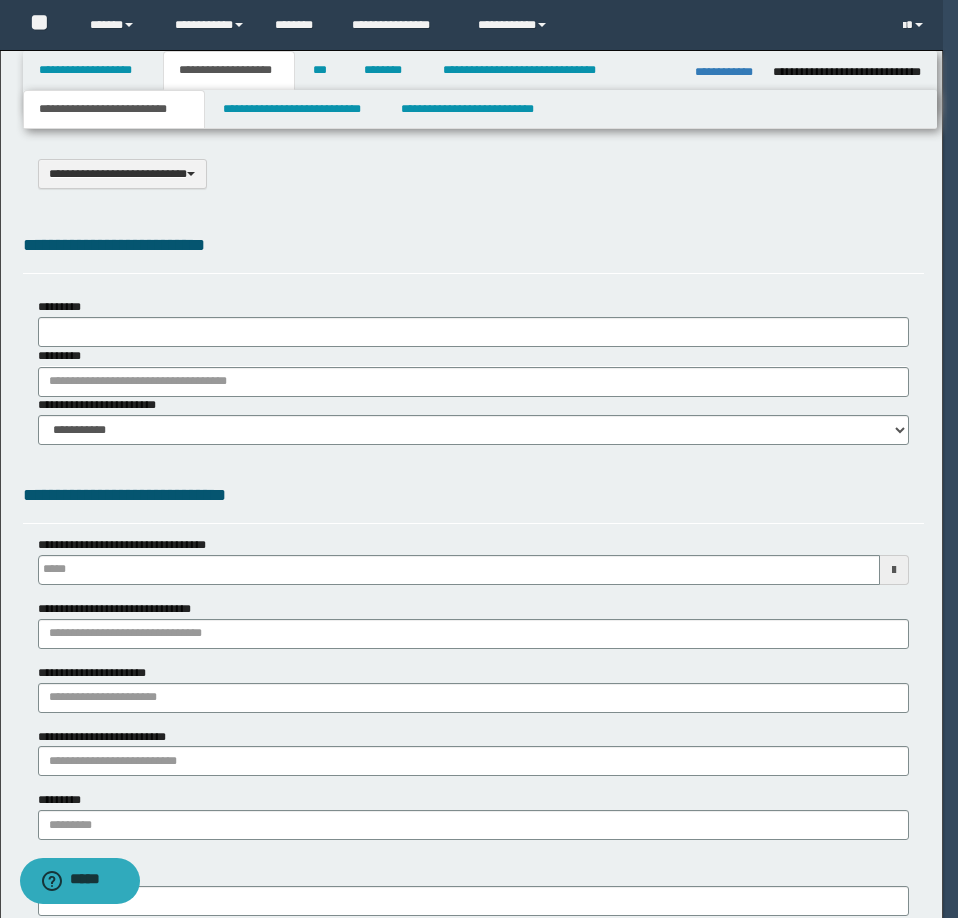 scroll, scrollTop: 0, scrollLeft: 0, axis: both 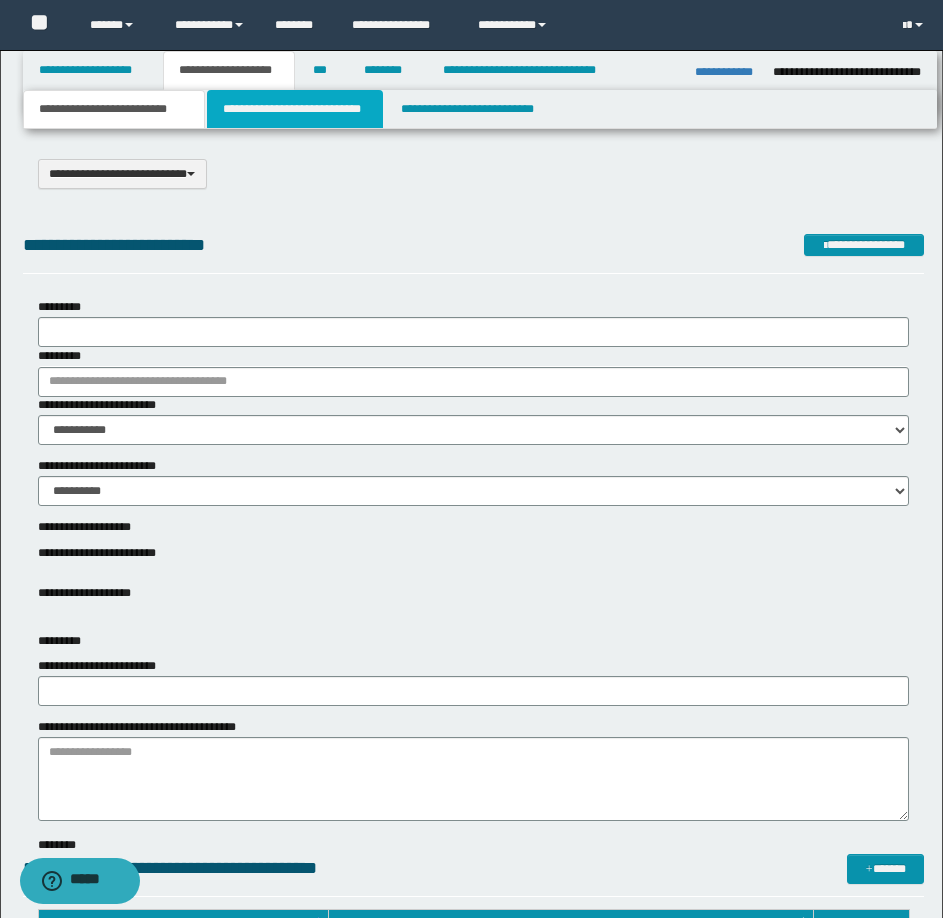 click on "**********" at bounding box center [295, 109] 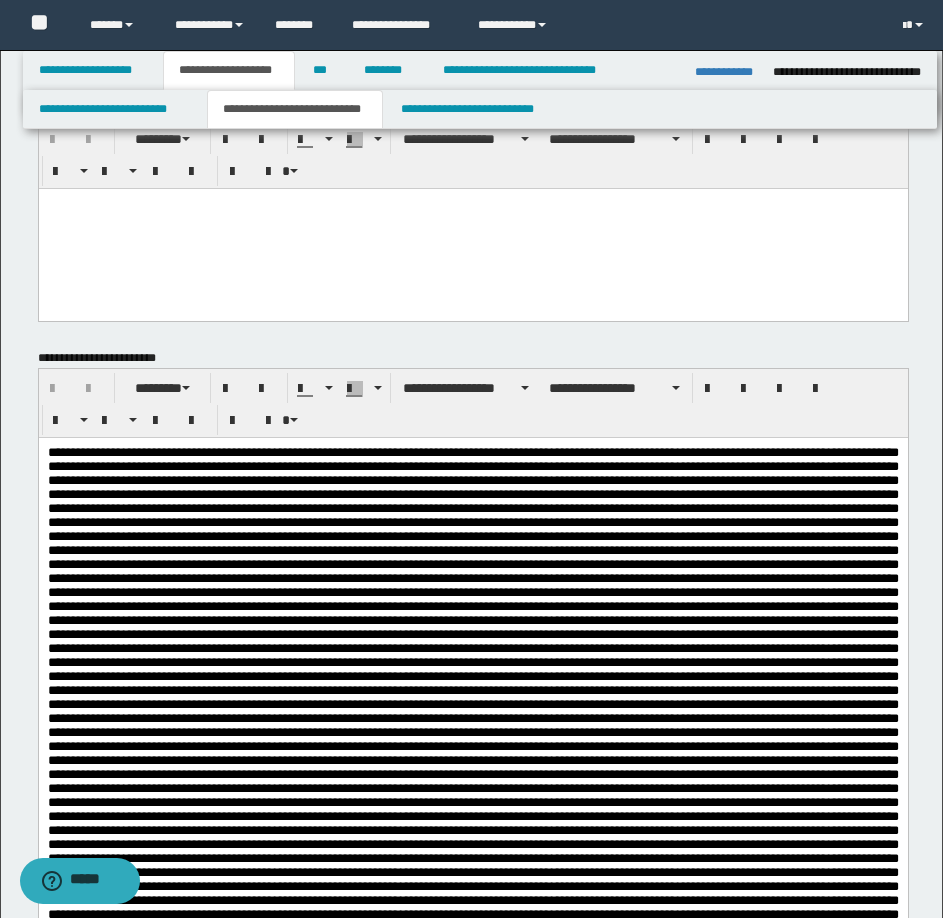 scroll, scrollTop: 100, scrollLeft: 0, axis: vertical 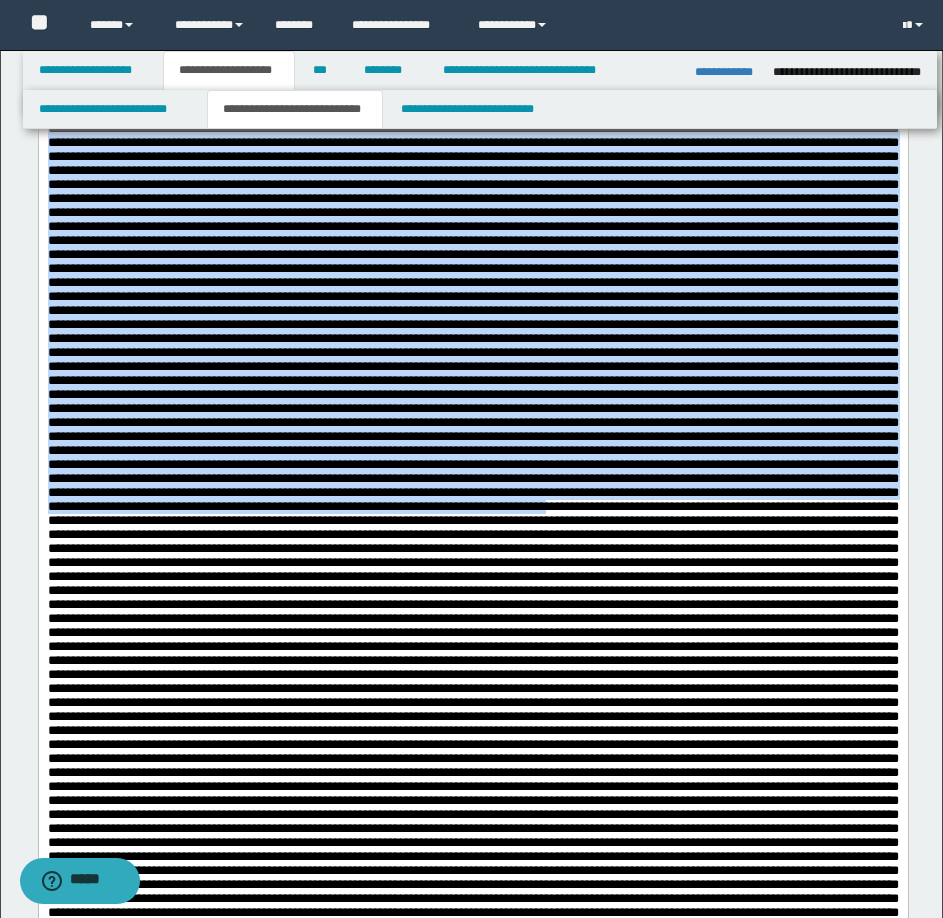 drag, startPoint x: 644, startPoint y: -904, endPoint x: 905, endPoint y: 879, distance: 1802.0017 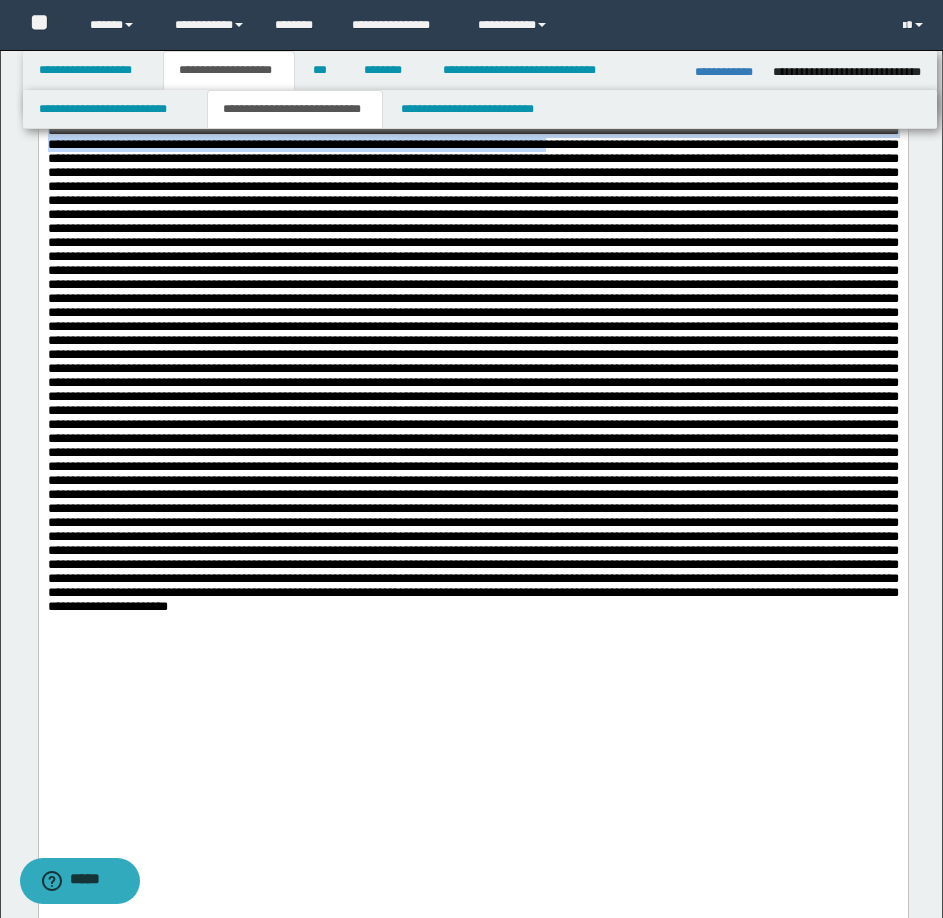 scroll, scrollTop: 1819, scrollLeft: 0, axis: vertical 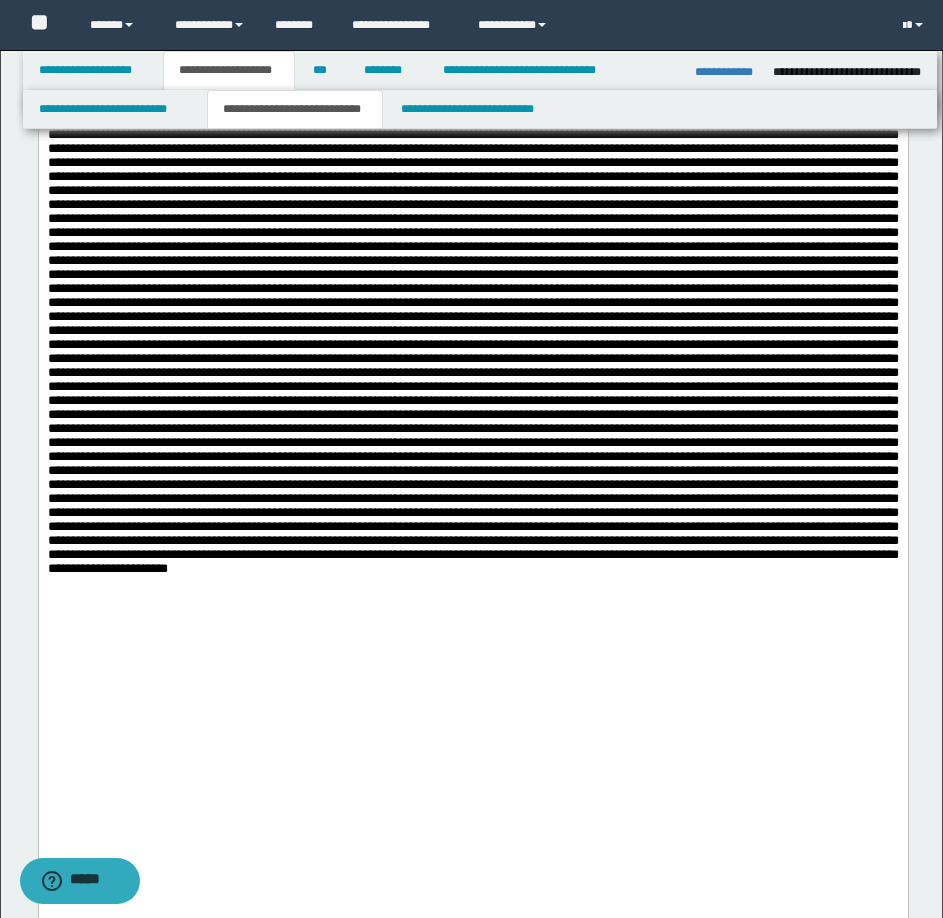 click at bounding box center [472, -114] 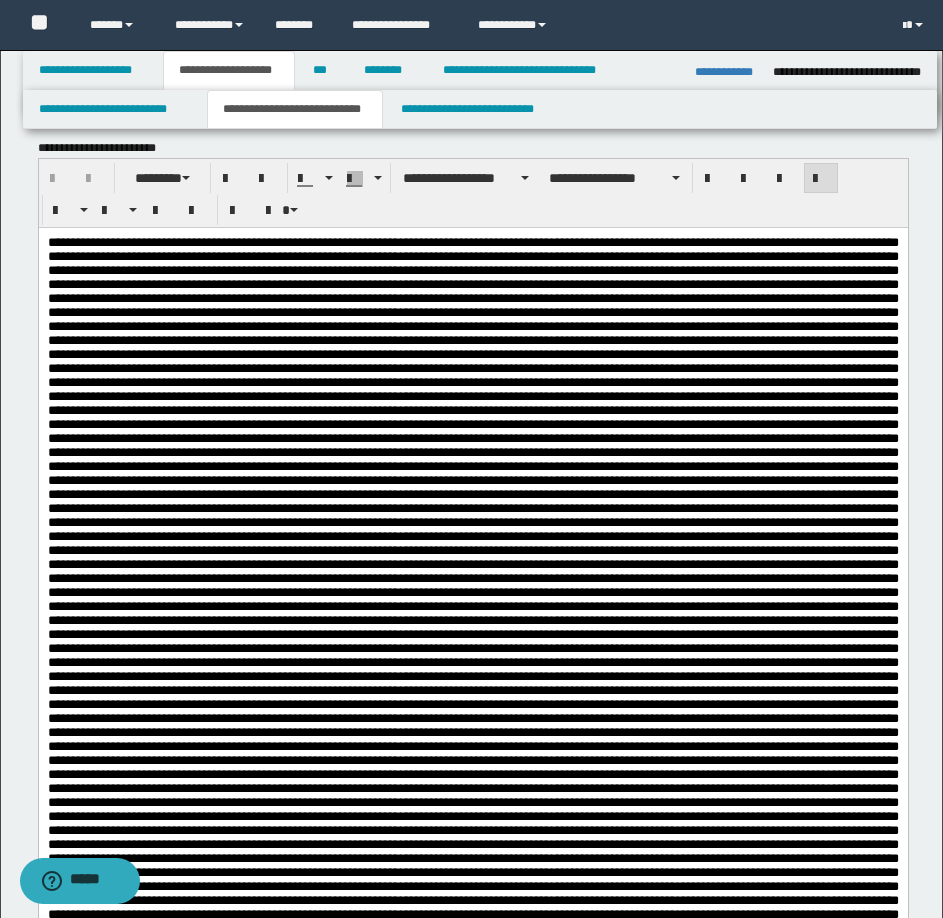 scroll, scrollTop: 219, scrollLeft: 0, axis: vertical 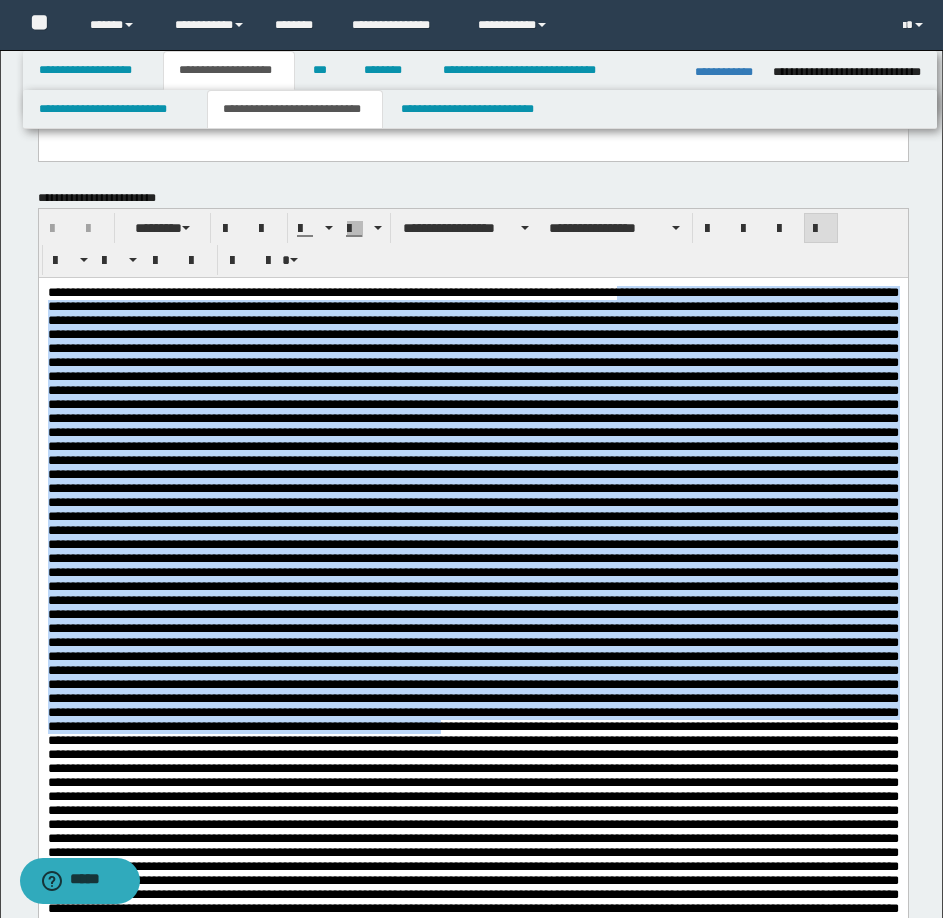 drag, startPoint x: 645, startPoint y: 294, endPoint x: 617, endPoint y: 846, distance: 552.7097 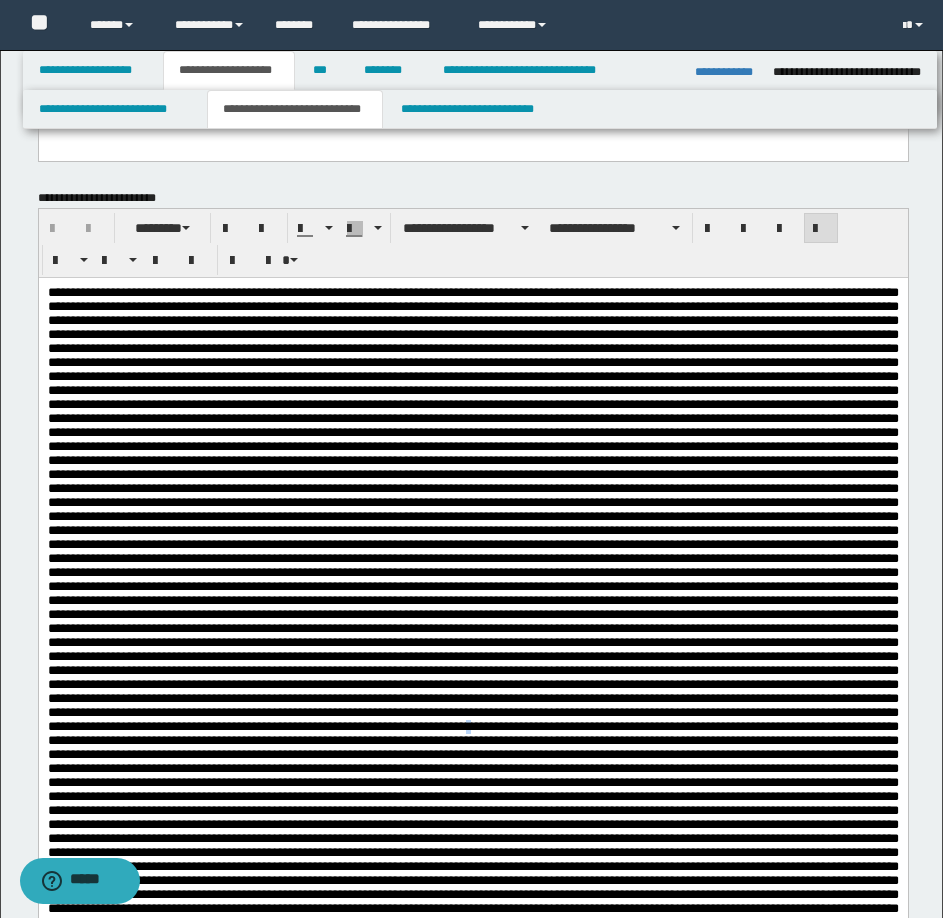 drag, startPoint x: 654, startPoint y: 857, endPoint x: 772, endPoint y: 858, distance: 118.004234 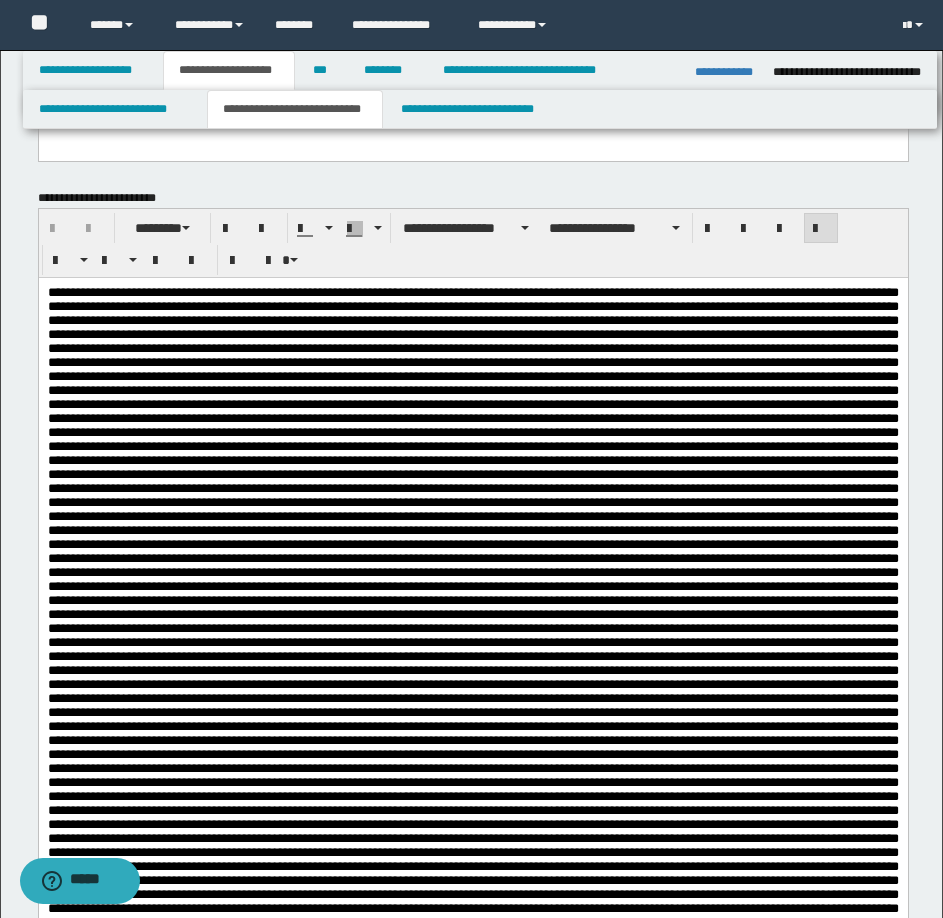 click at bounding box center [472, 1510] 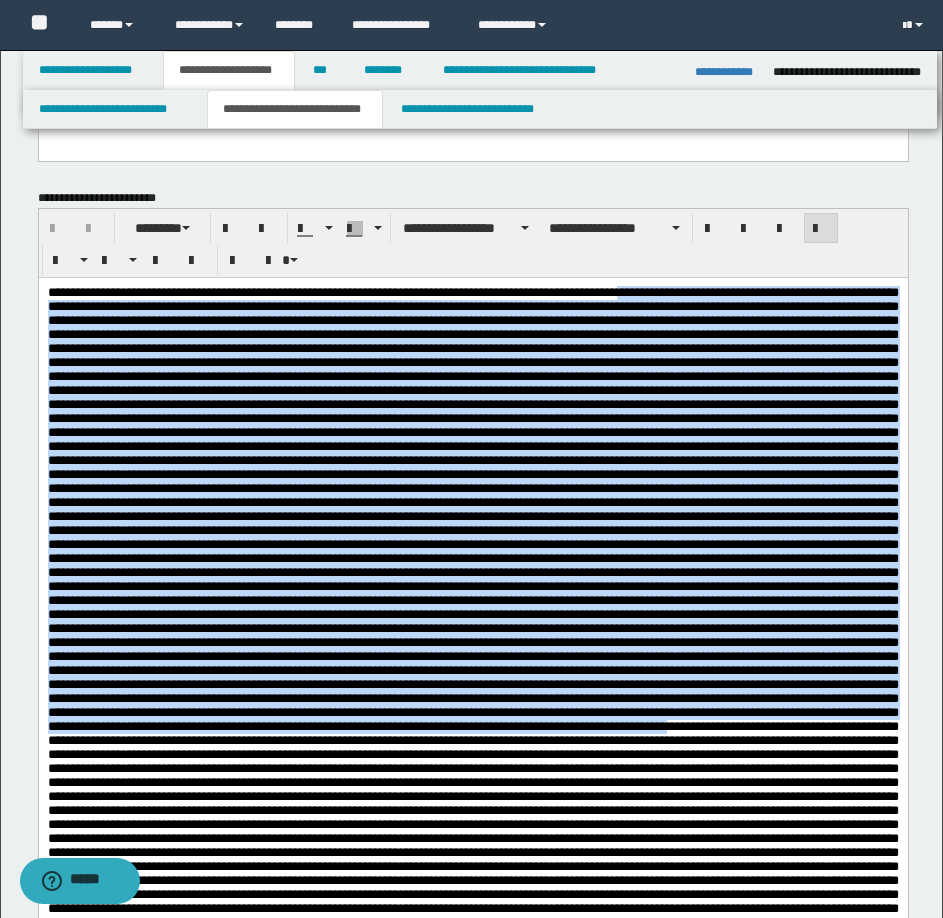drag, startPoint x: 898, startPoint y: 852, endPoint x: 648, endPoint y: 296, distance: 609.61957 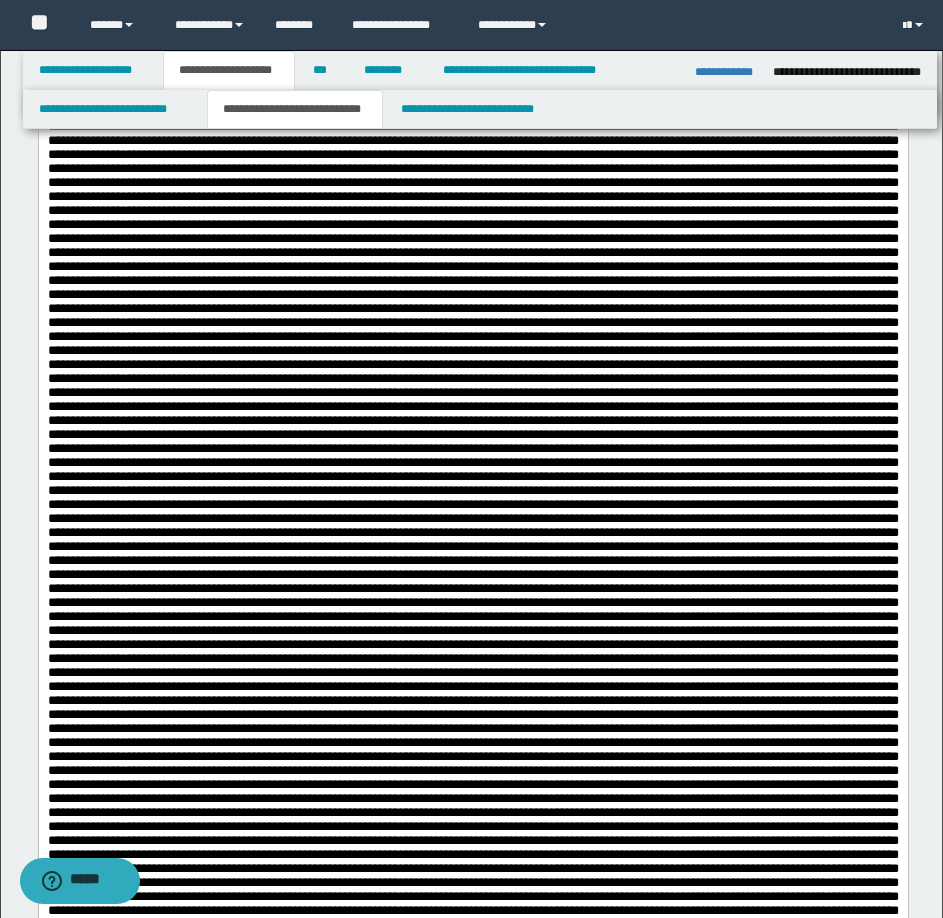 scroll, scrollTop: 1119, scrollLeft: 0, axis: vertical 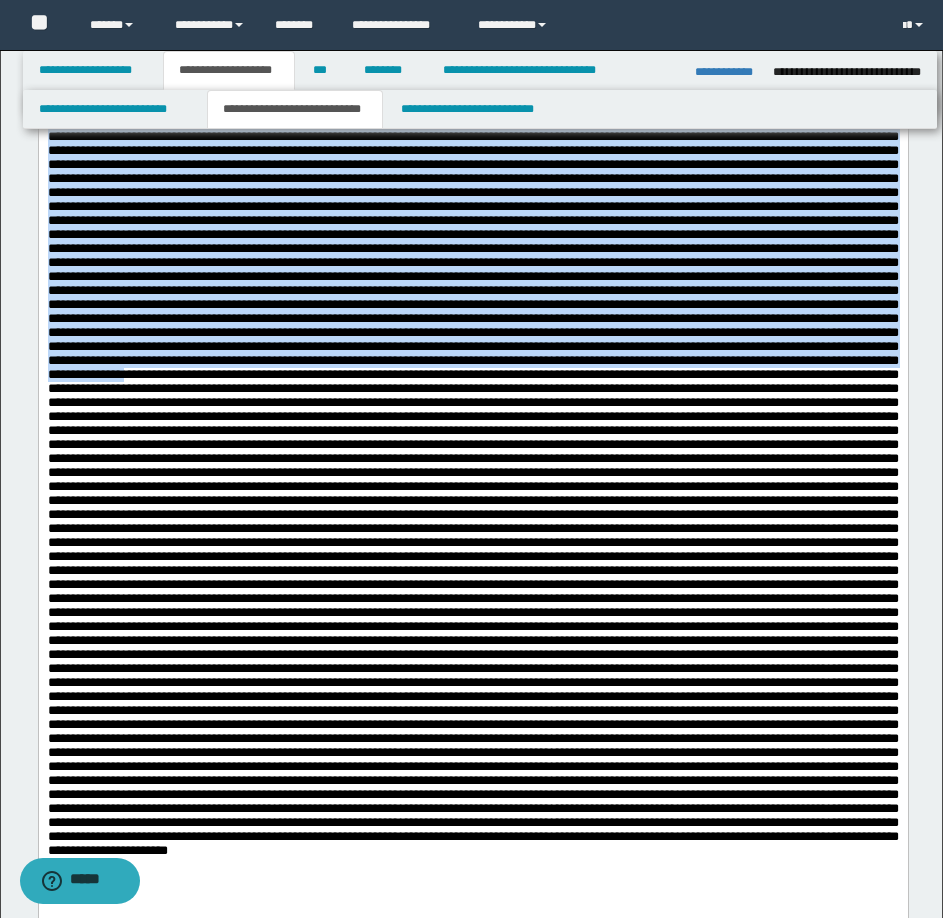 drag, startPoint x: 513, startPoint y: 140, endPoint x: 380, endPoint y: 751, distance: 625.3079 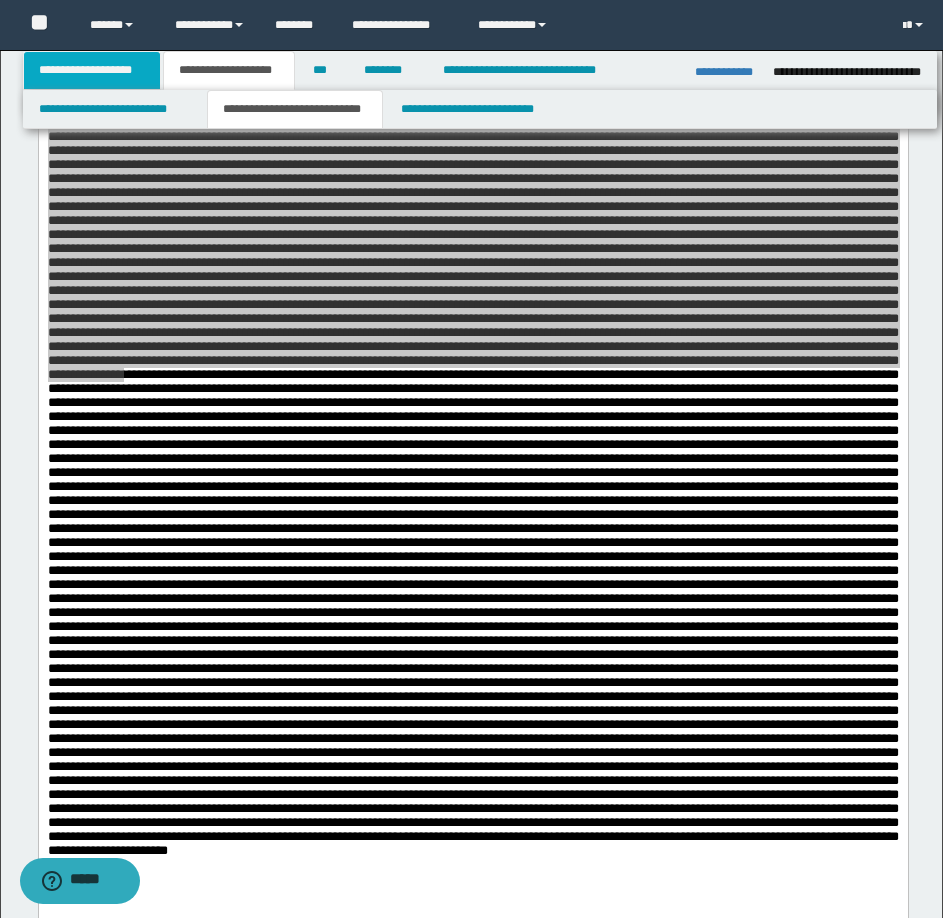 click on "**********" at bounding box center (92, 70) 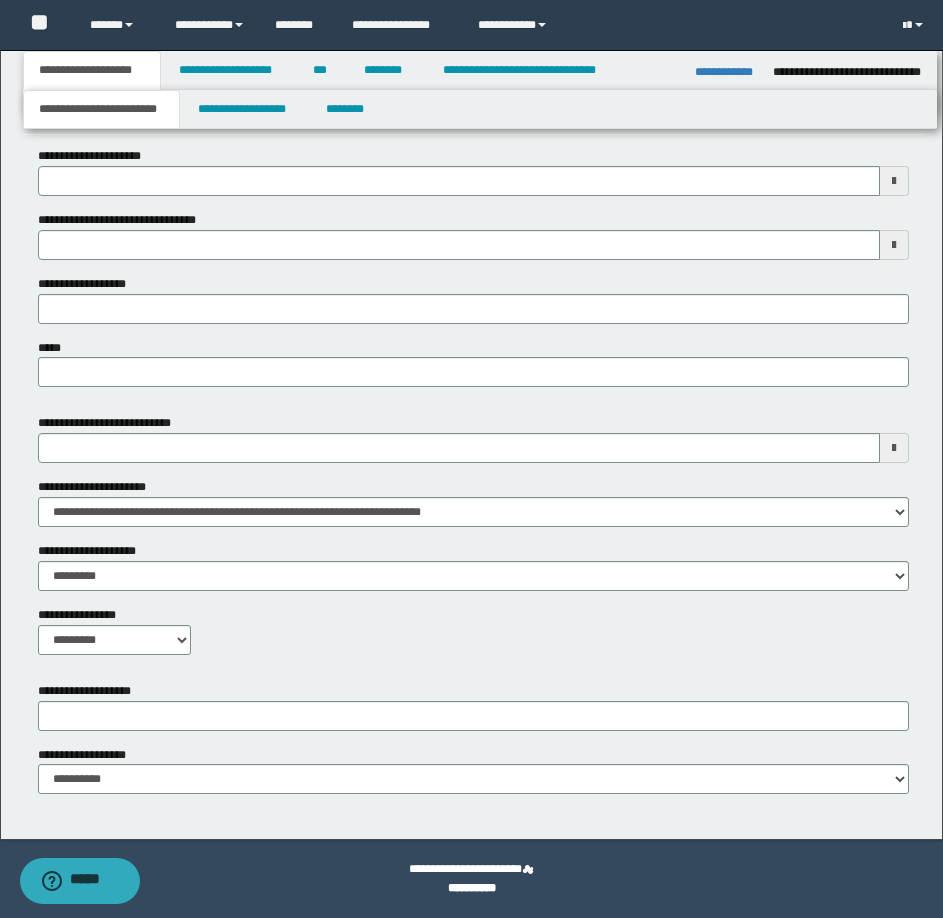 scroll, scrollTop: 633, scrollLeft: 0, axis: vertical 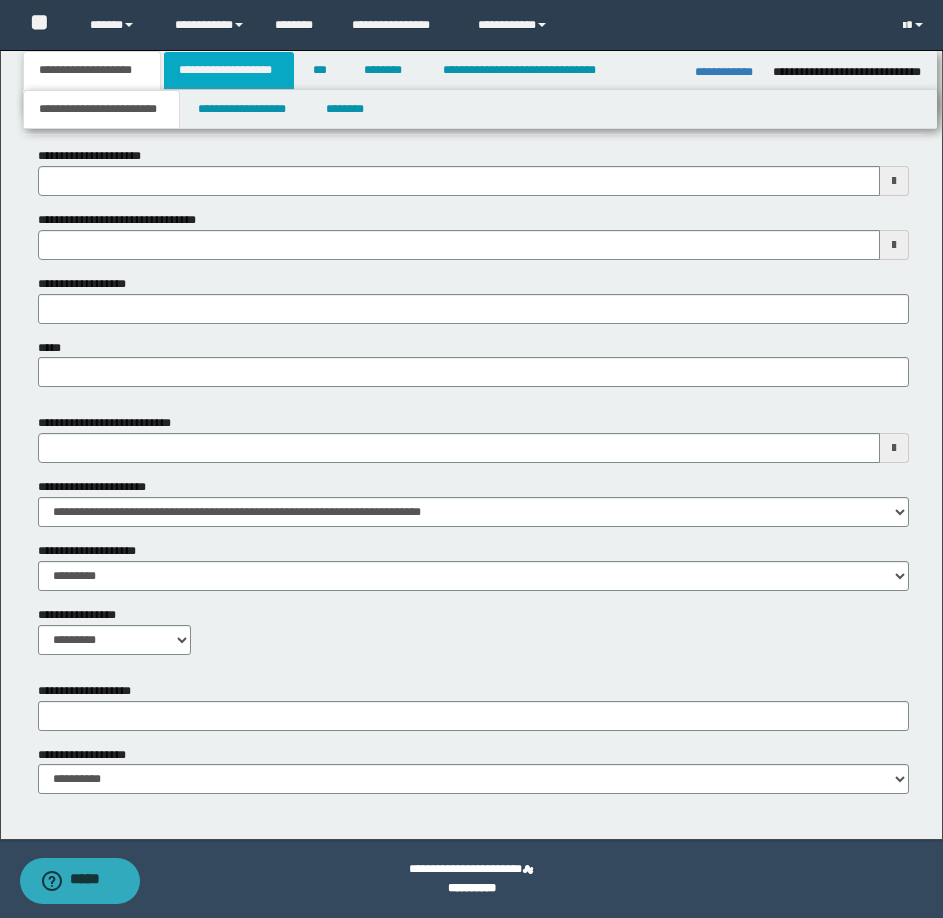 click on "**********" at bounding box center [229, 70] 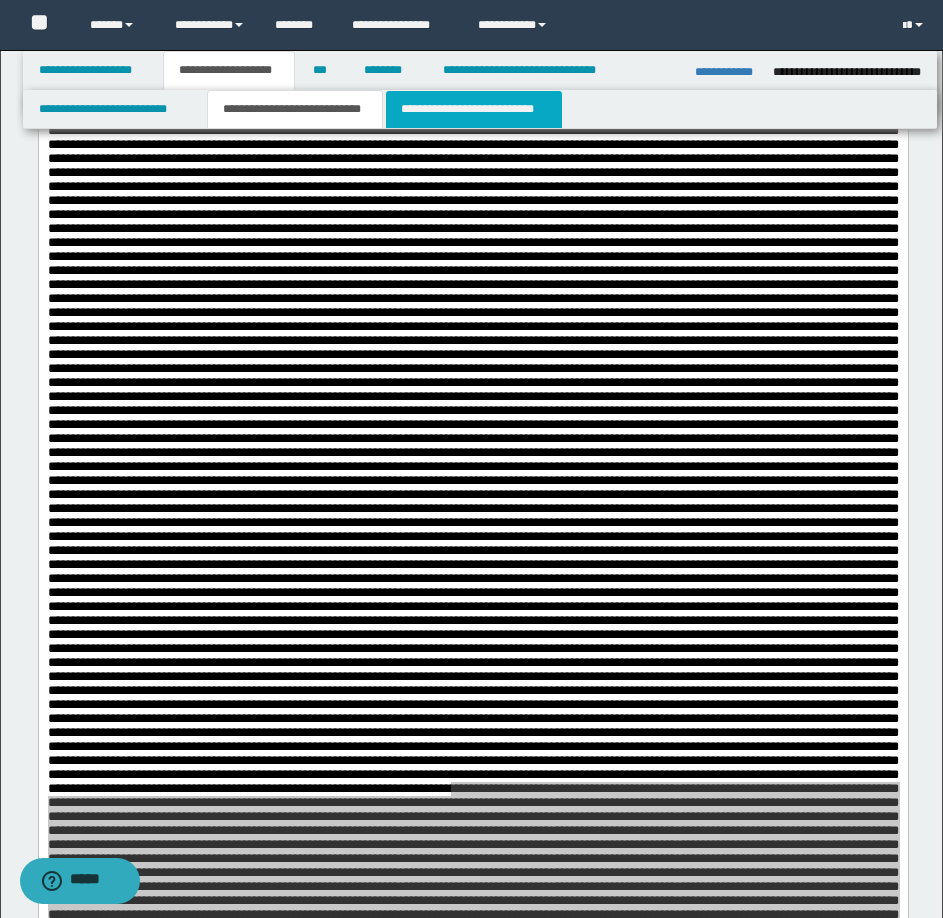 click on "**********" at bounding box center [474, 109] 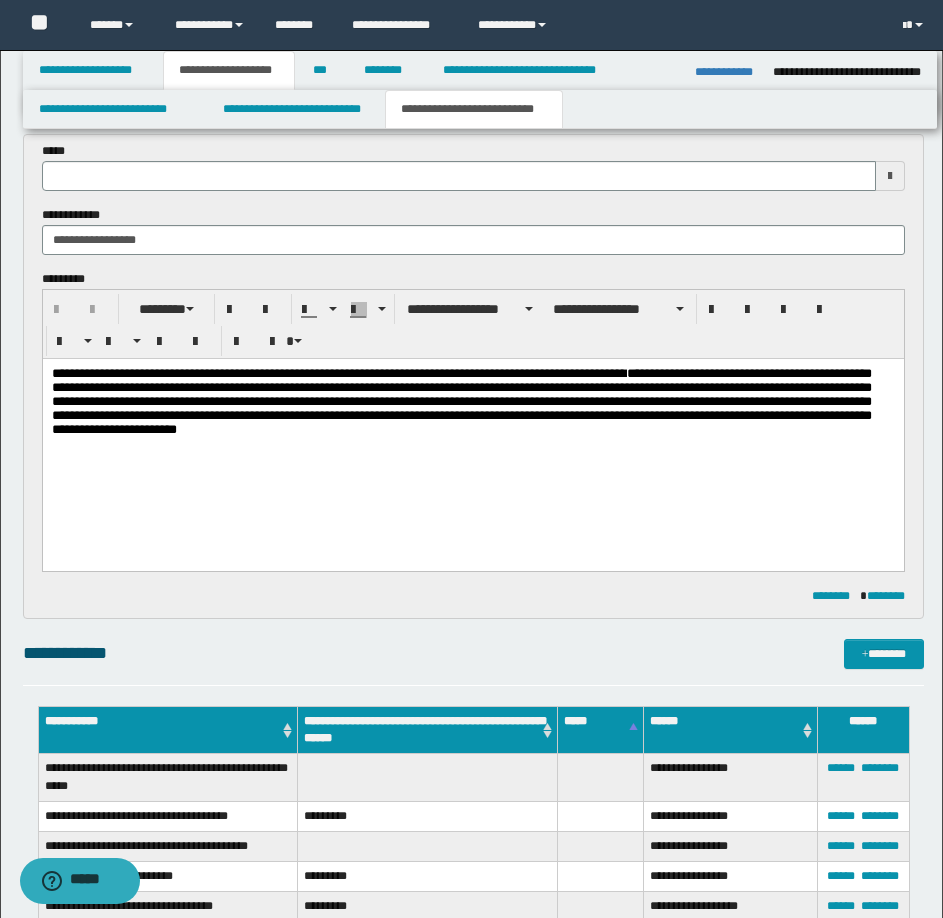 scroll, scrollTop: 0, scrollLeft: 0, axis: both 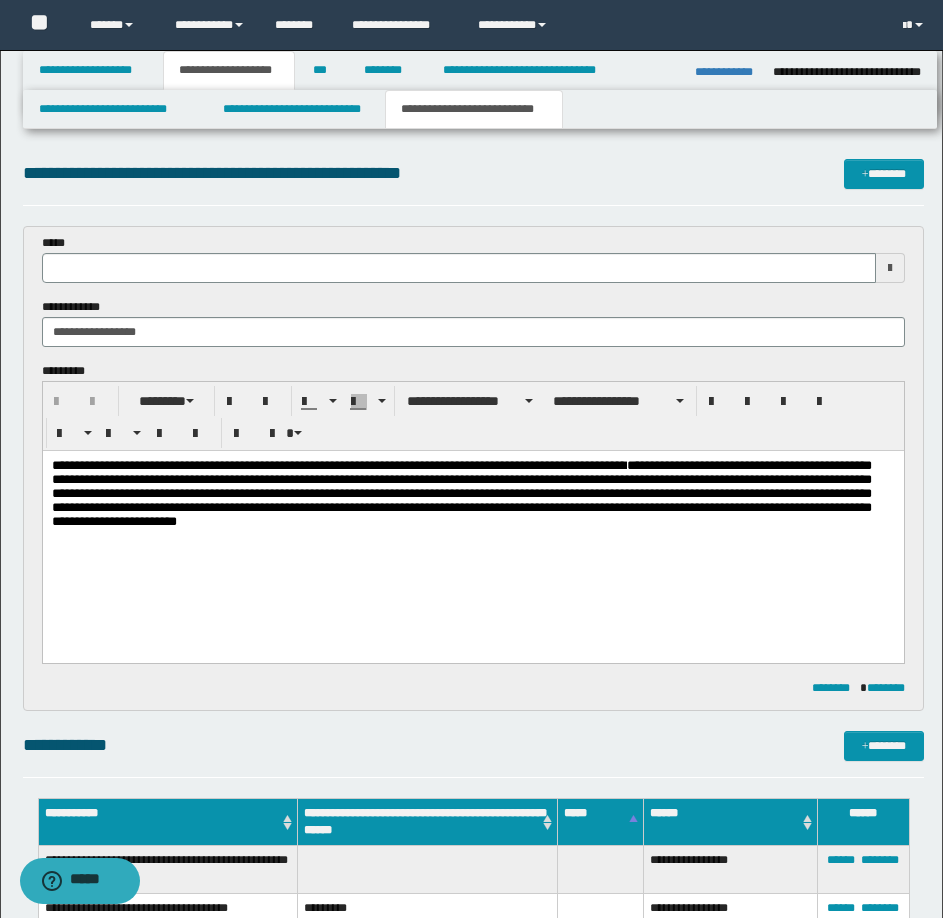 type 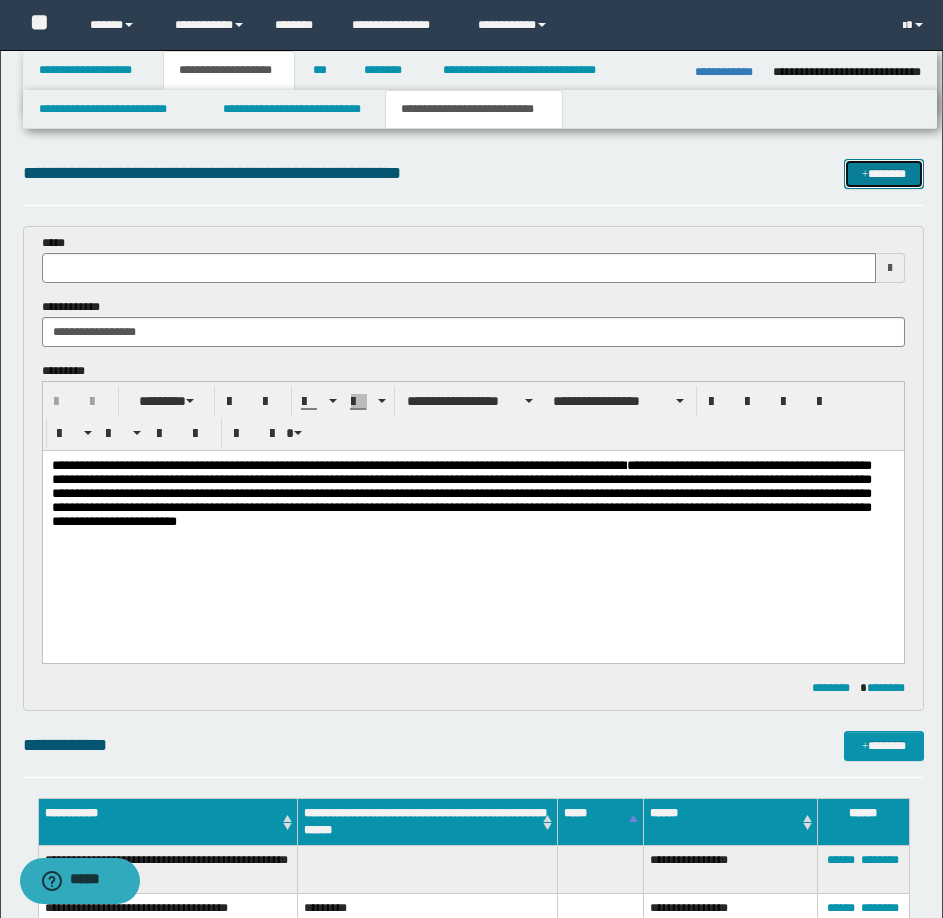 click on "*******" at bounding box center [884, 174] 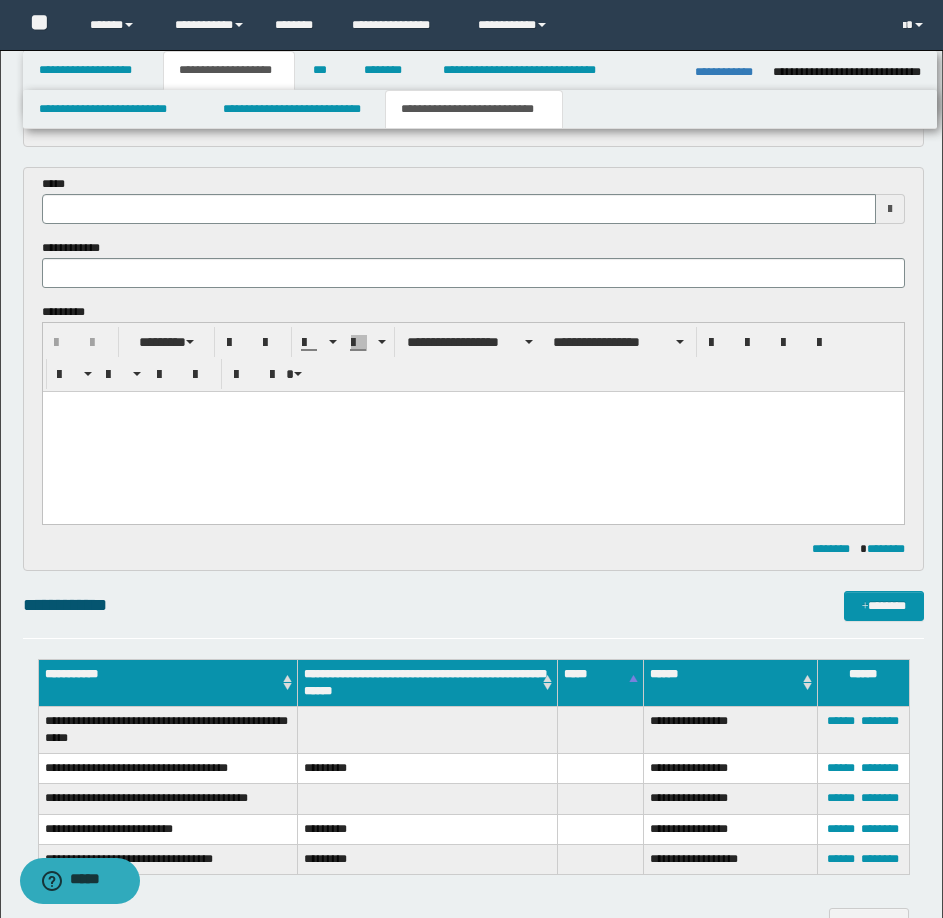 scroll, scrollTop: 358, scrollLeft: 0, axis: vertical 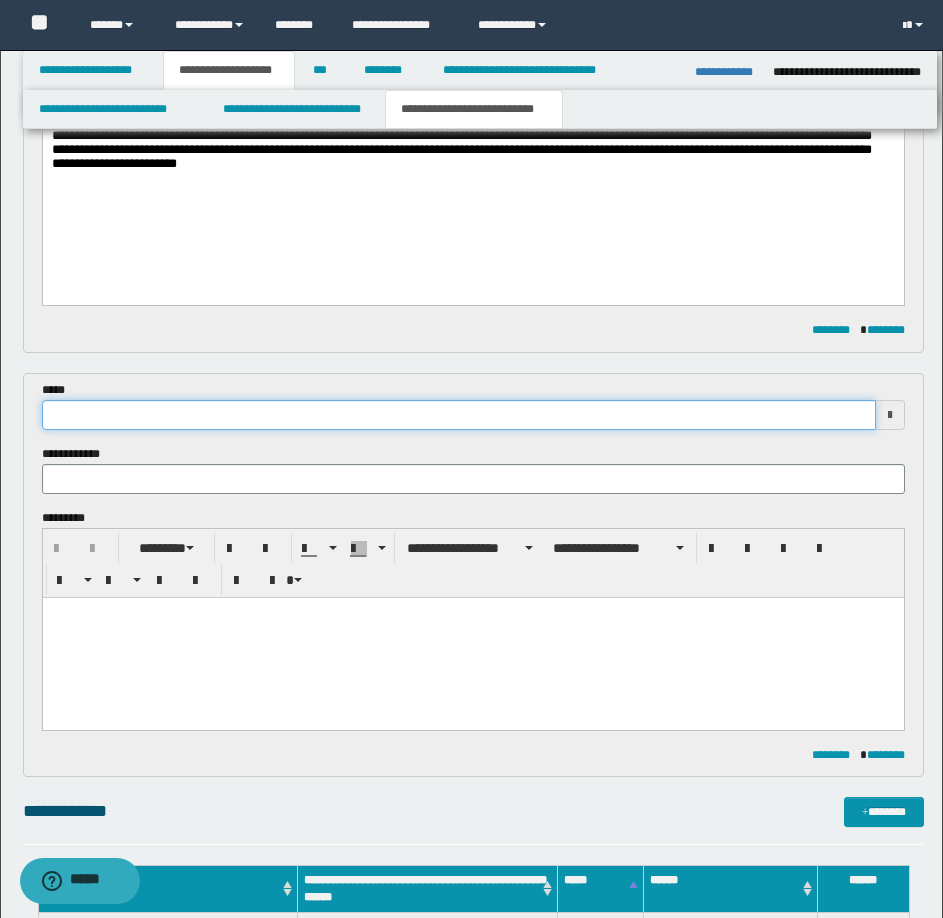 click at bounding box center [459, 415] 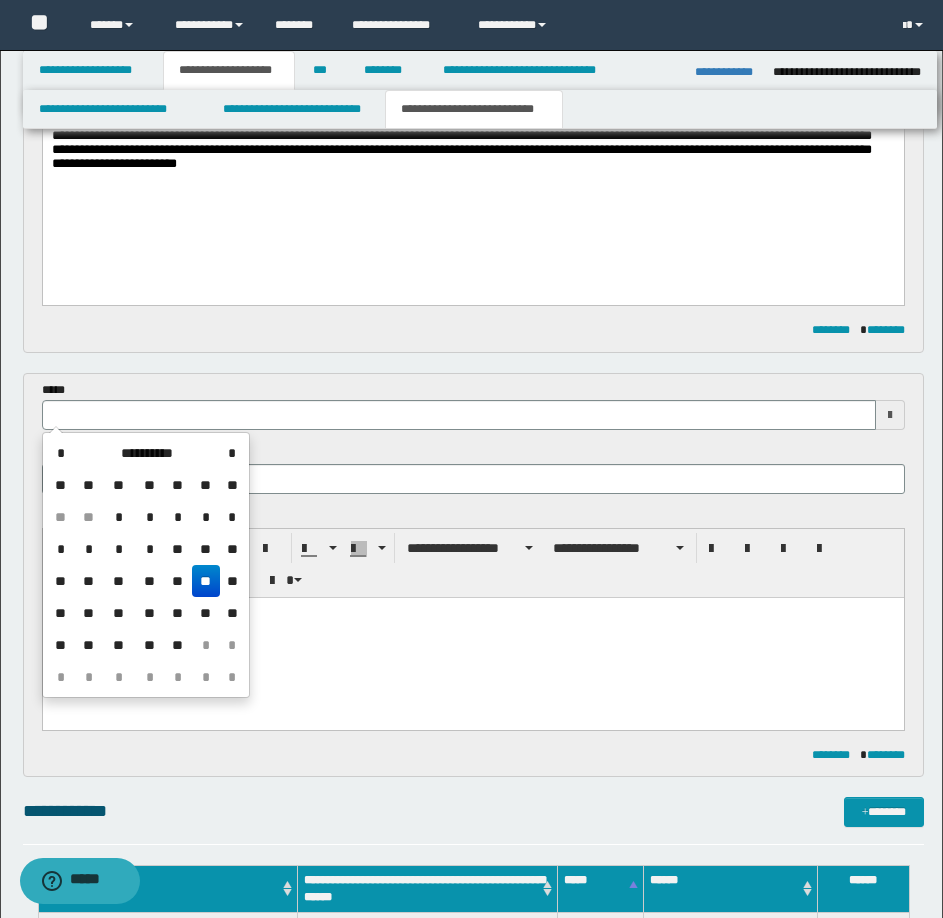 click on "**" at bounding box center (206, 581) 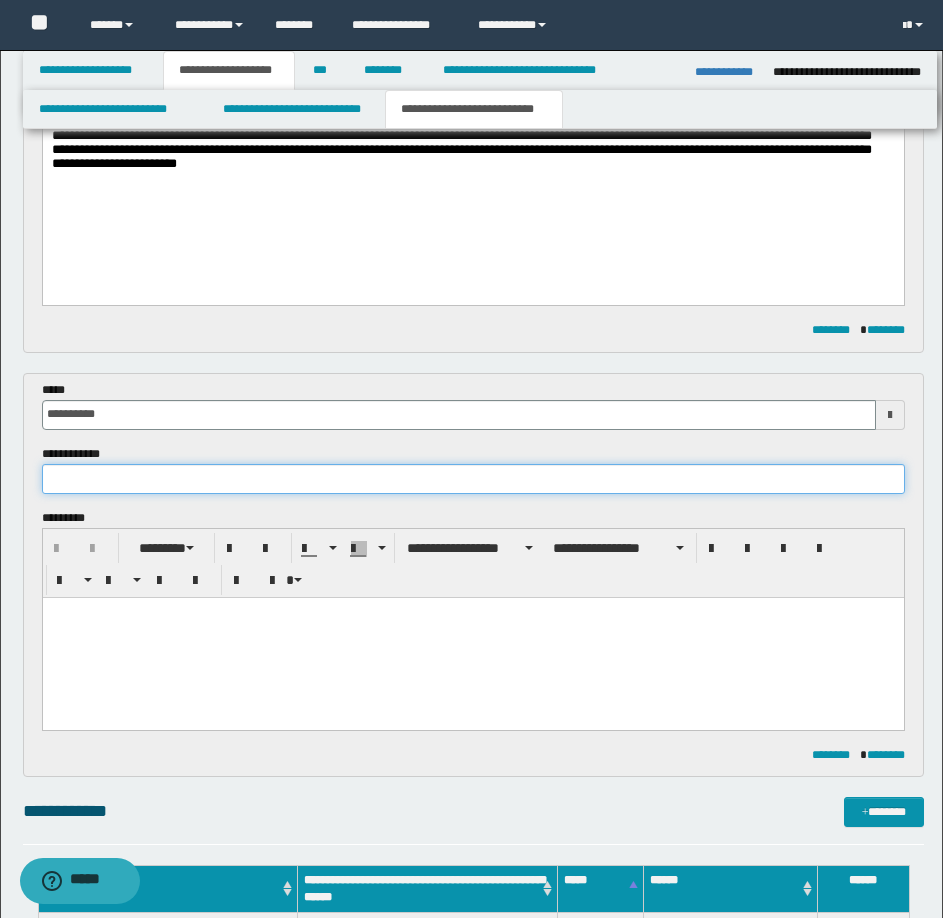 click at bounding box center [473, 479] 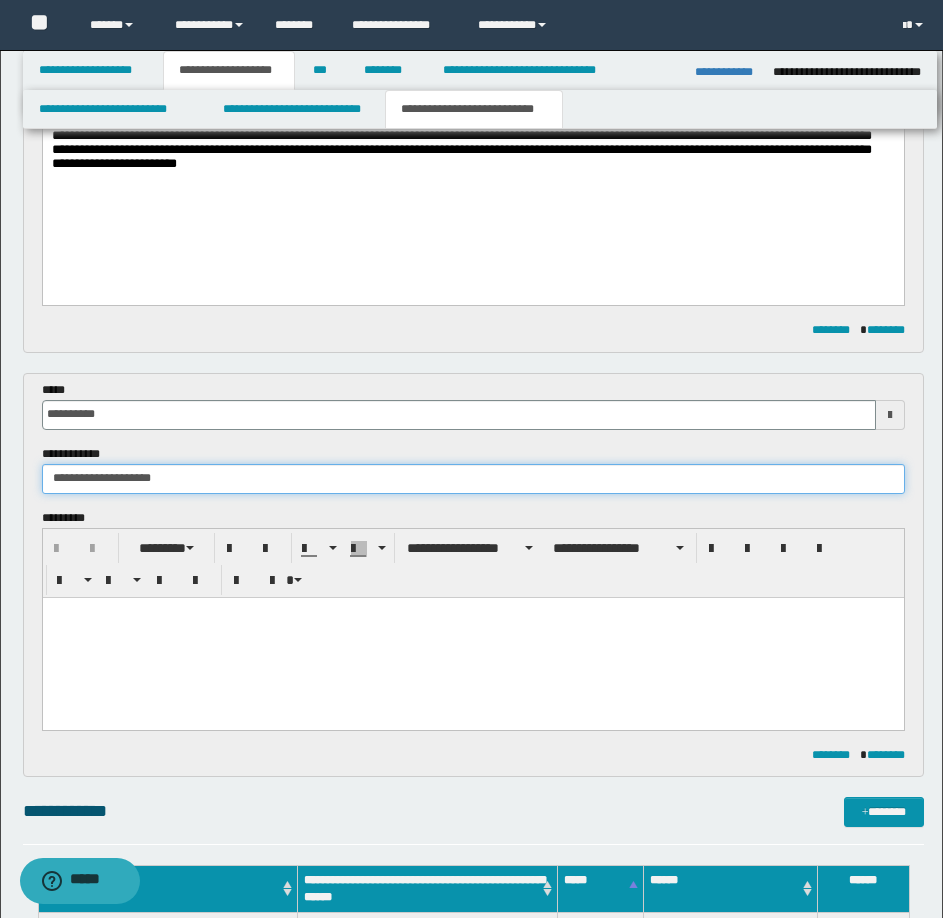 type on "**********" 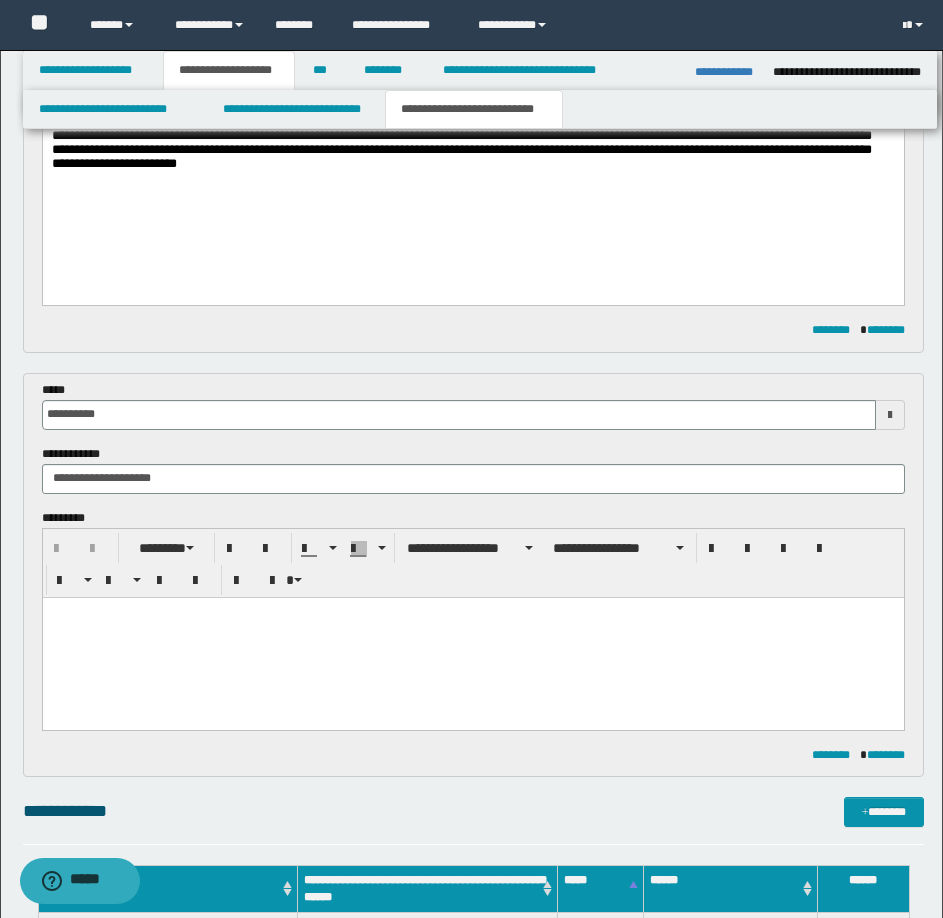 click at bounding box center [472, 612] 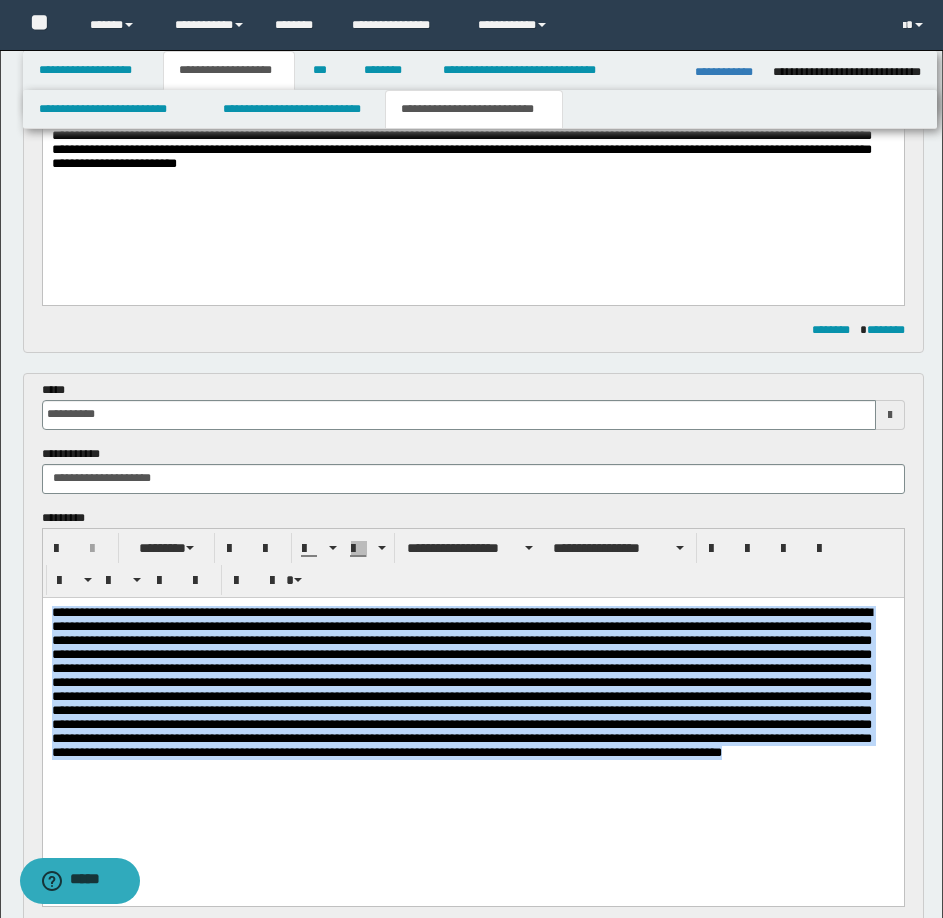 drag, startPoint x: 481, startPoint y: 803, endPoint x: 157, endPoint y: 1177, distance: 494.82523 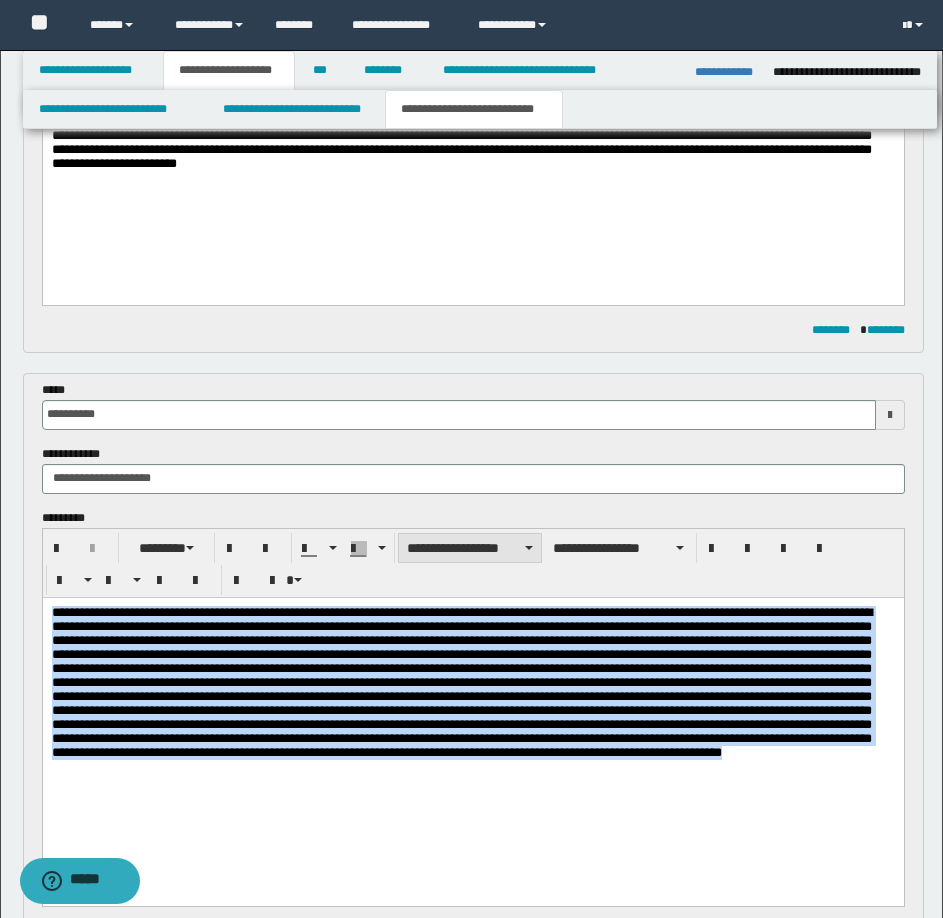 click on "**********" at bounding box center (470, 548) 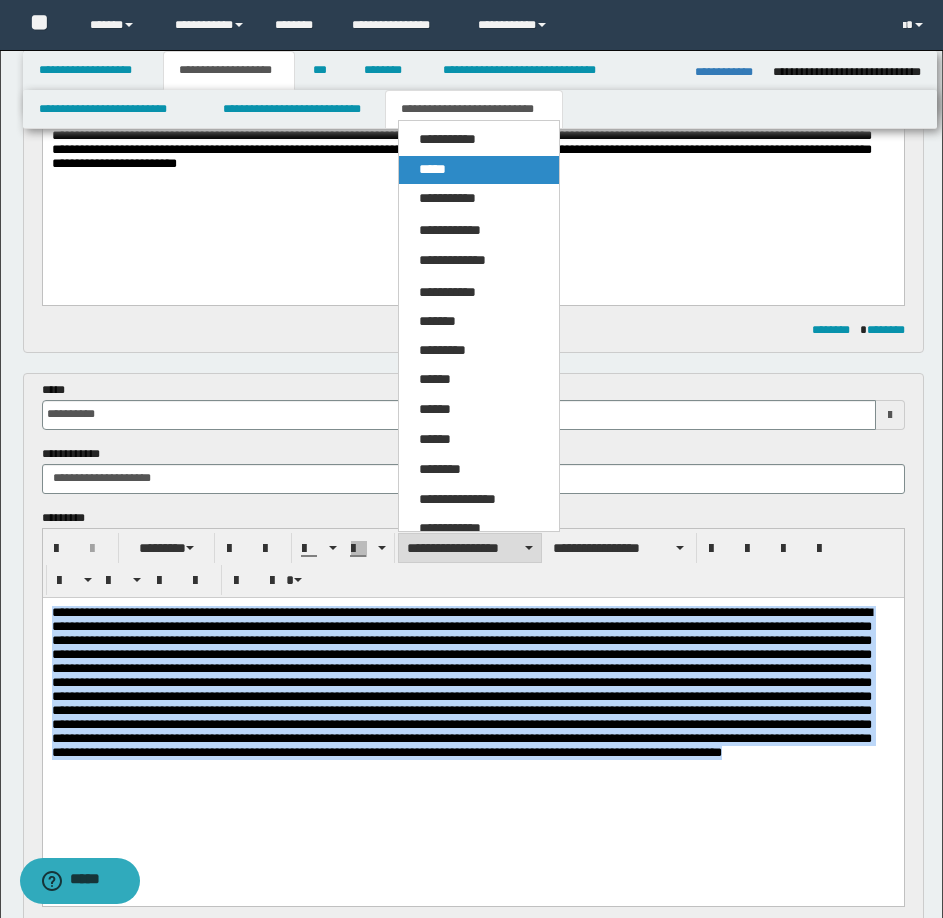 click on "*****" at bounding box center [479, 170] 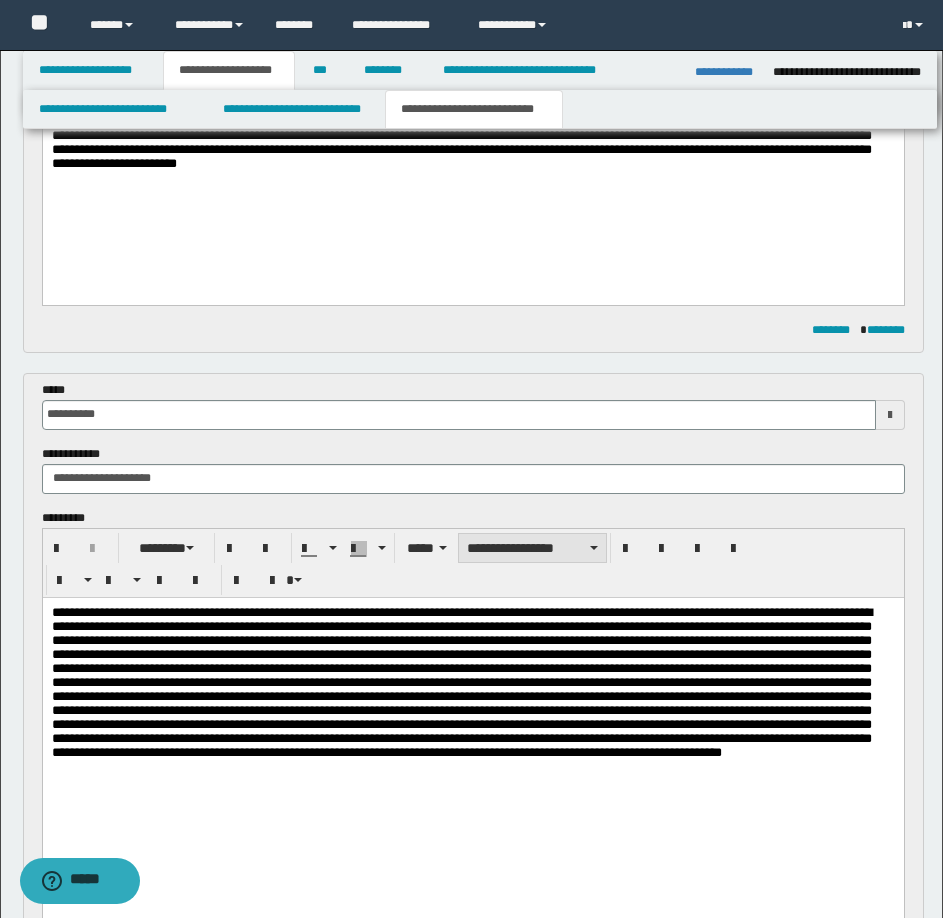 click on "**********" at bounding box center (532, 548) 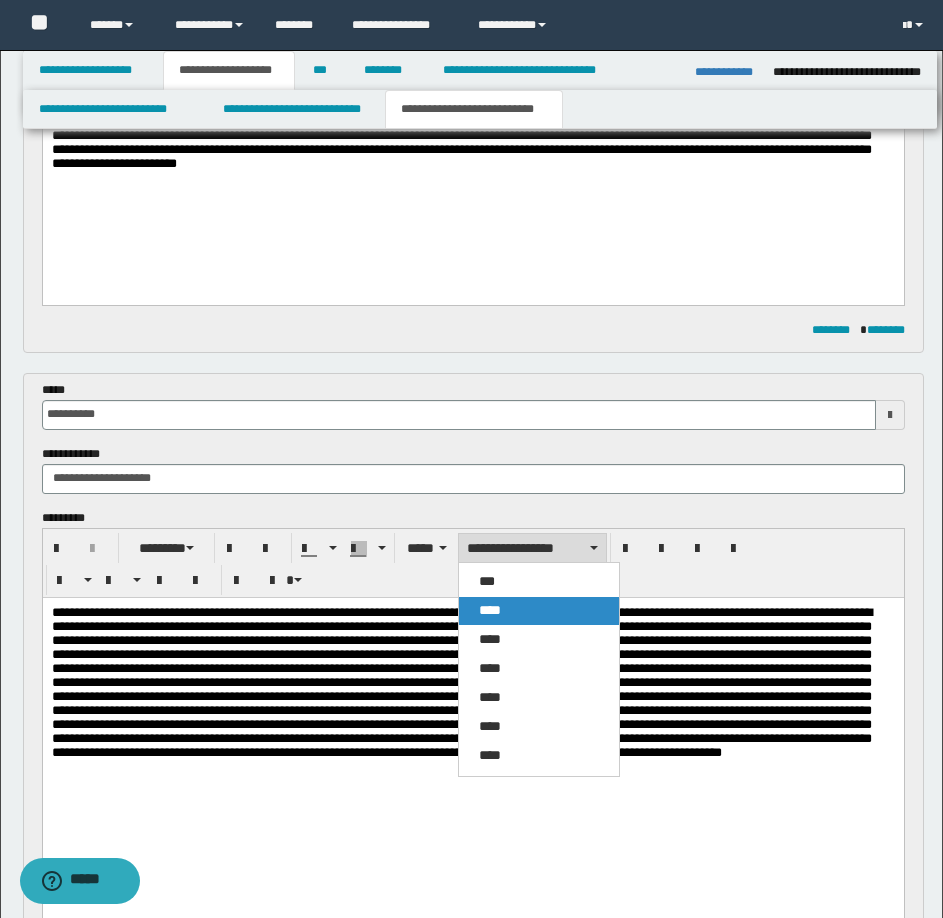 click on "****" at bounding box center [490, 610] 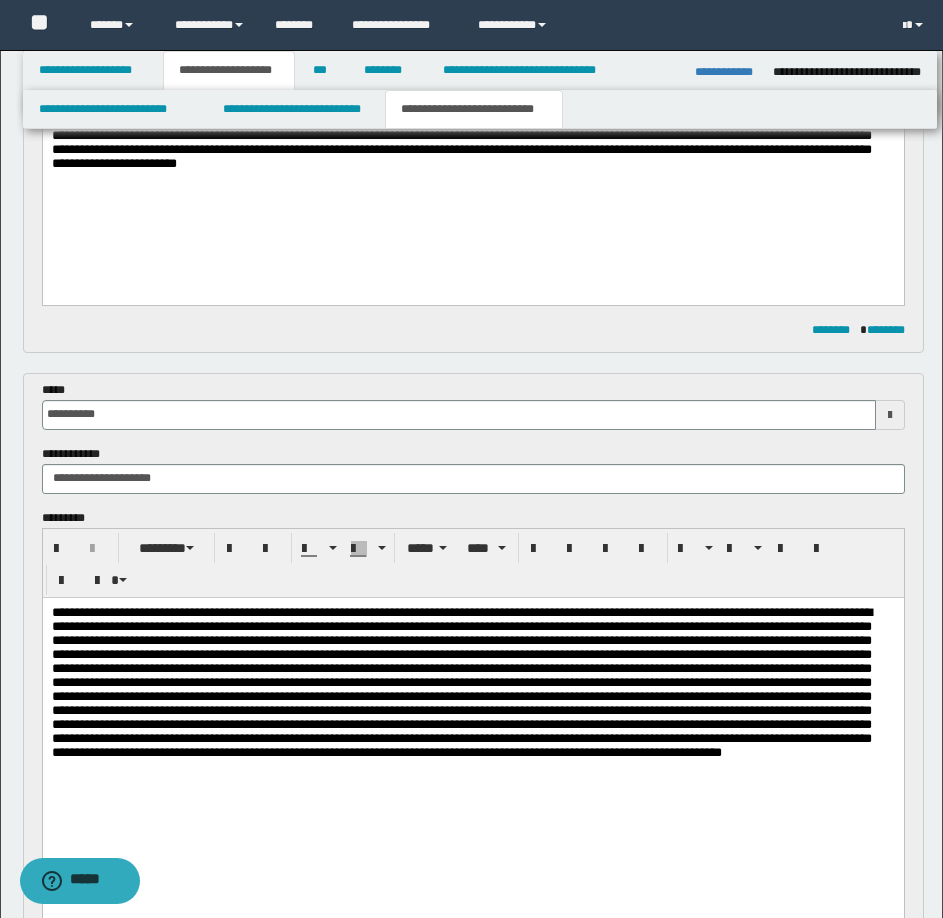 click at bounding box center [461, 681] 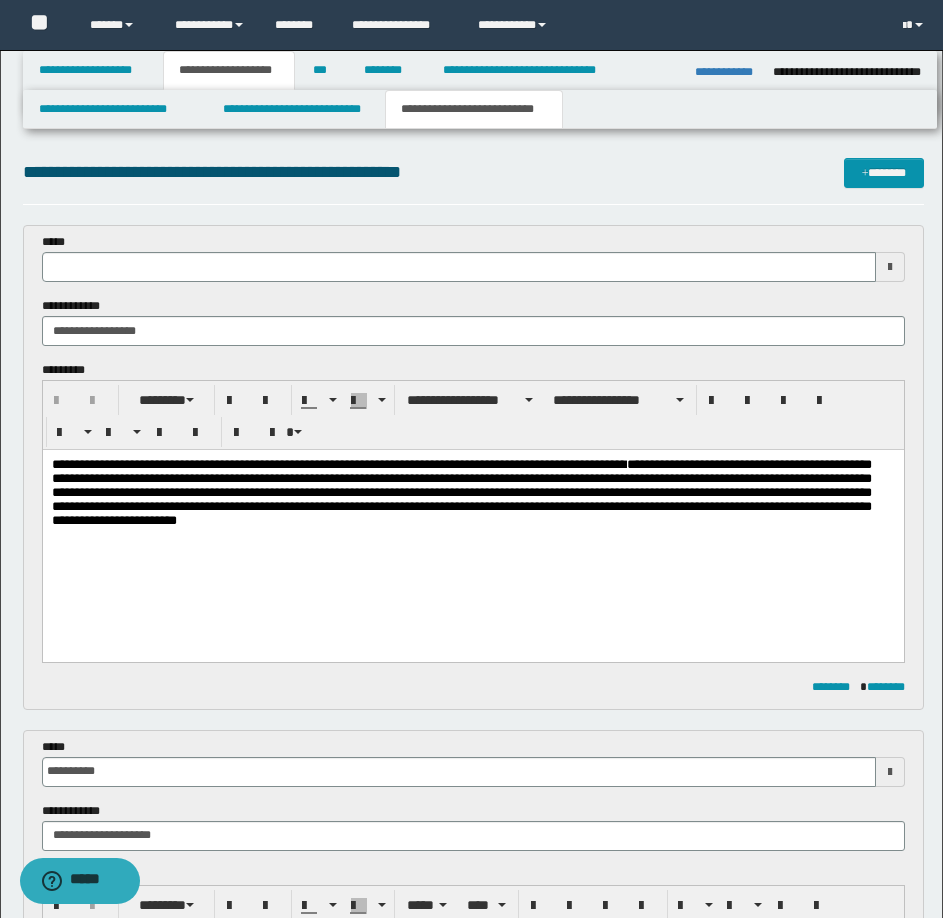 scroll, scrollTop: 0, scrollLeft: 0, axis: both 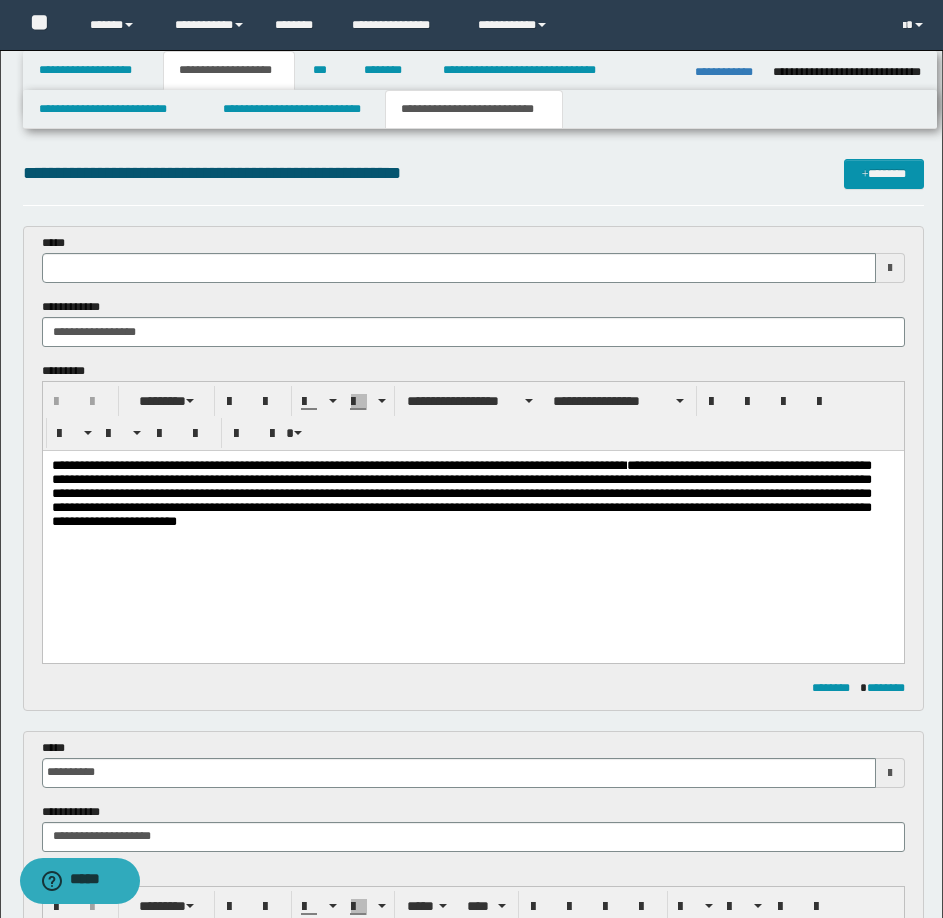 click on "**********" at bounding box center (472, 519) 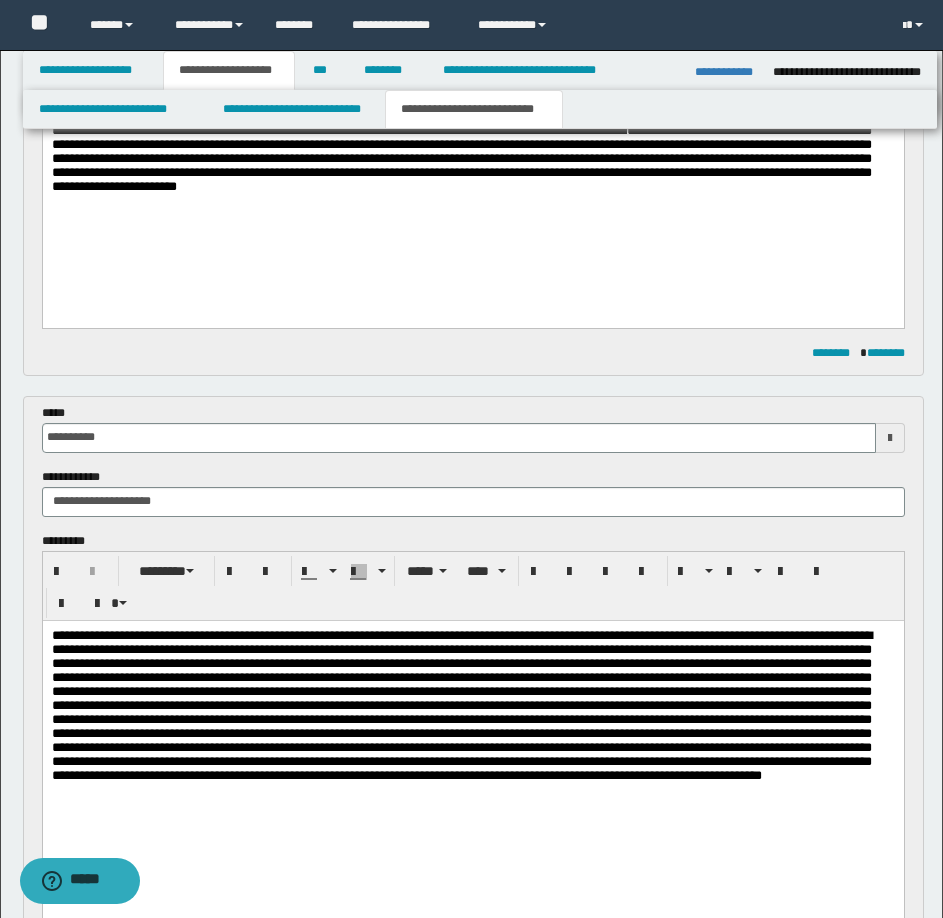 scroll, scrollTop: 400, scrollLeft: 0, axis: vertical 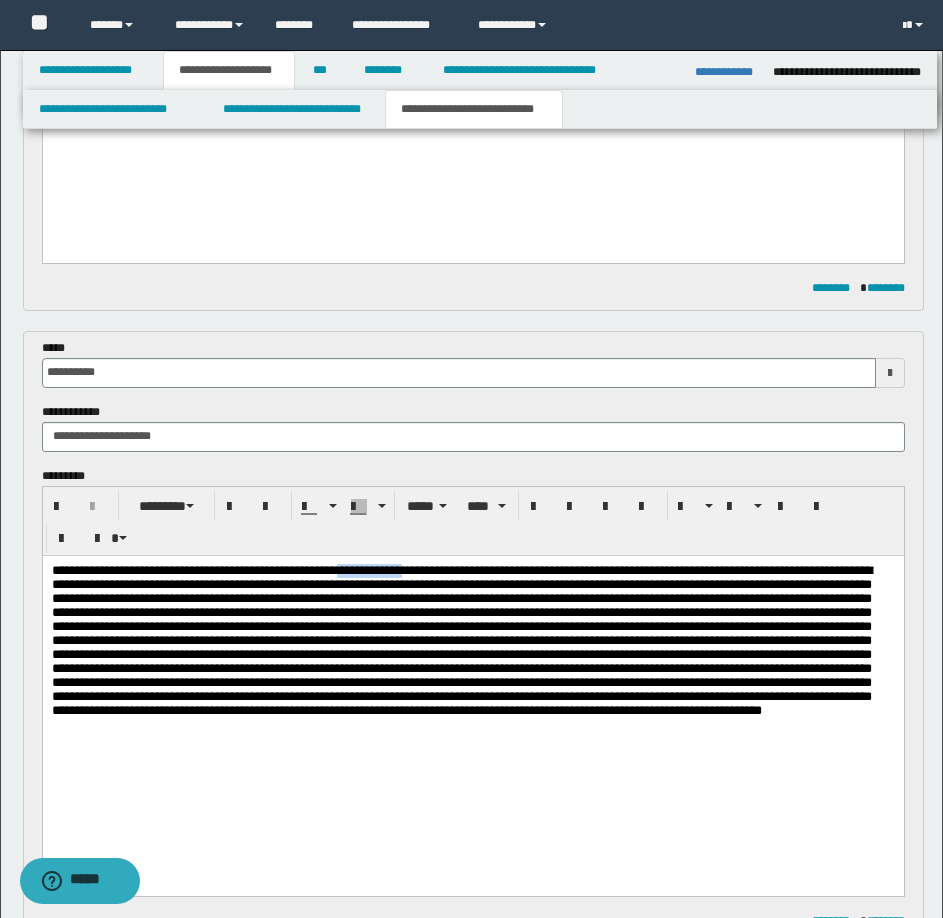 drag, startPoint x: 378, startPoint y: 572, endPoint x: 473, endPoint y: 575, distance: 95.047356 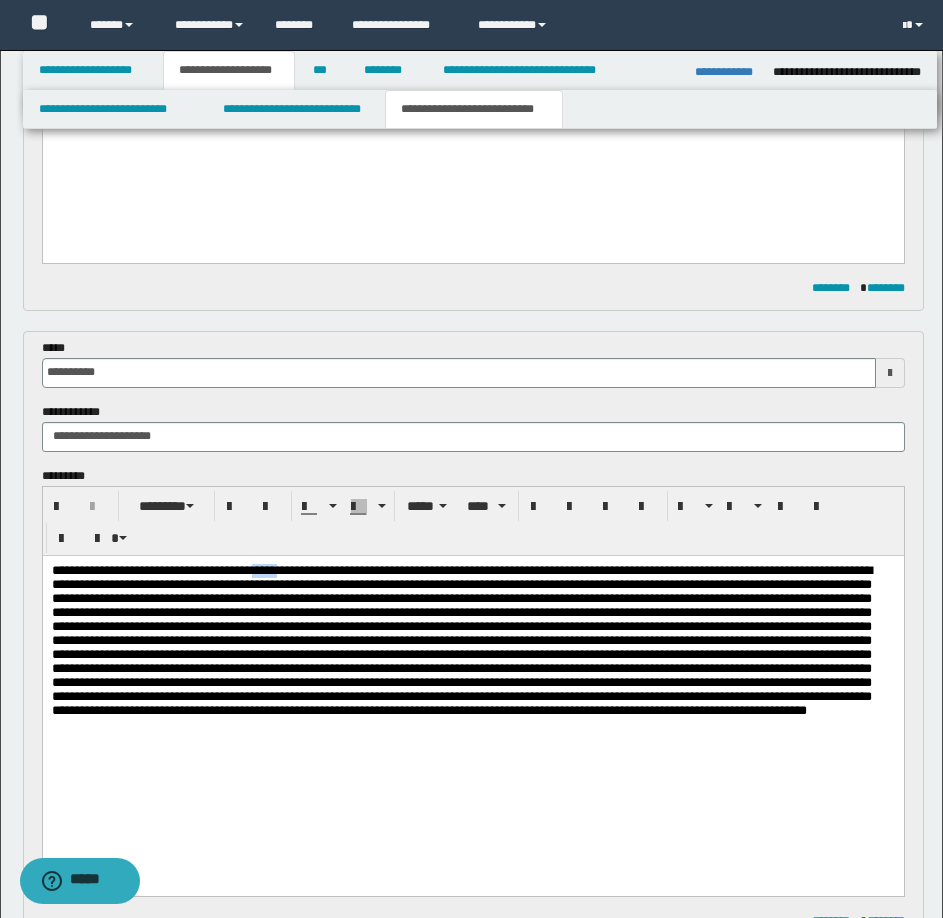 drag, startPoint x: 316, startPoint y: 568, endPoint x: 291, endPoint y: 570, distance: 25.079872 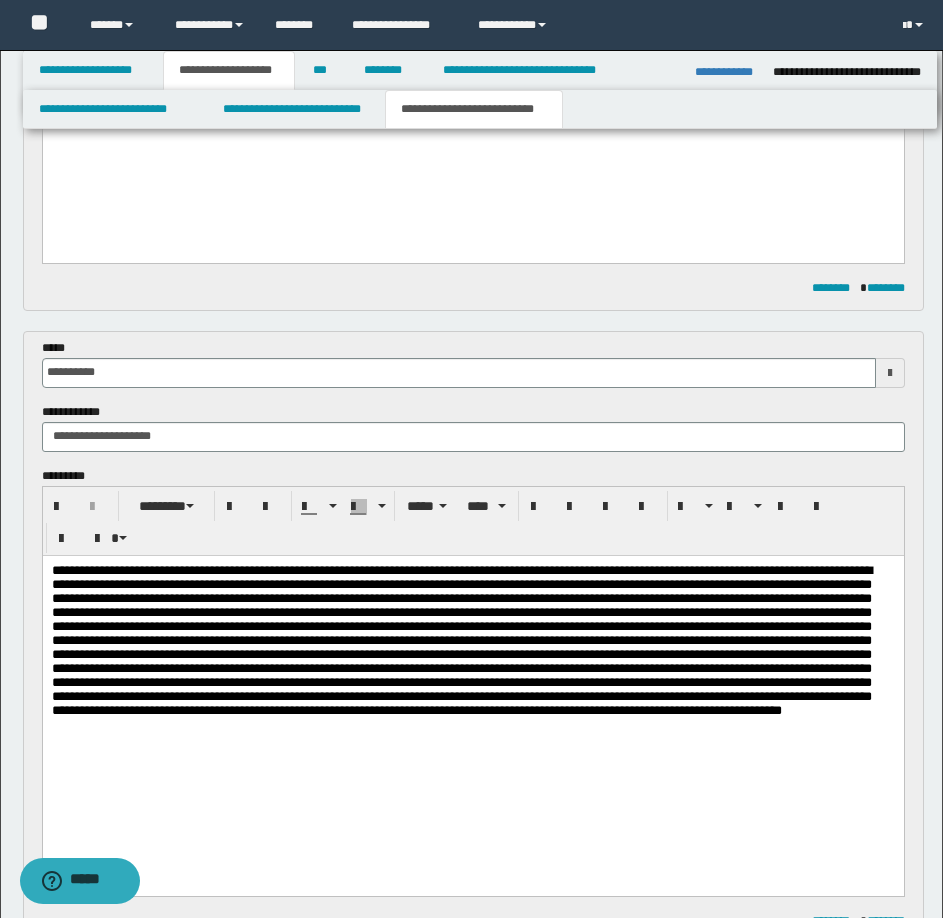 click on "**********" at bounding box center (461, 639) 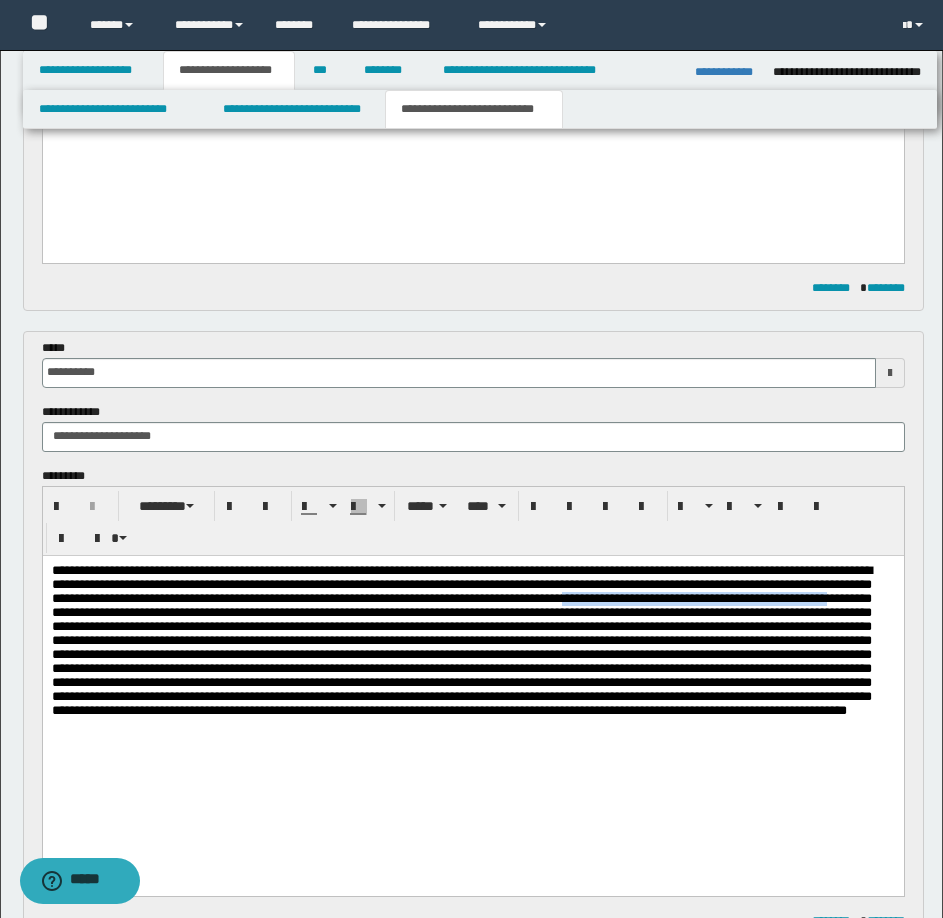 drag, startPoint x: 185, startPoint y: 620, endPoint x: 496, endPoint y: 616, distance: 311.02573 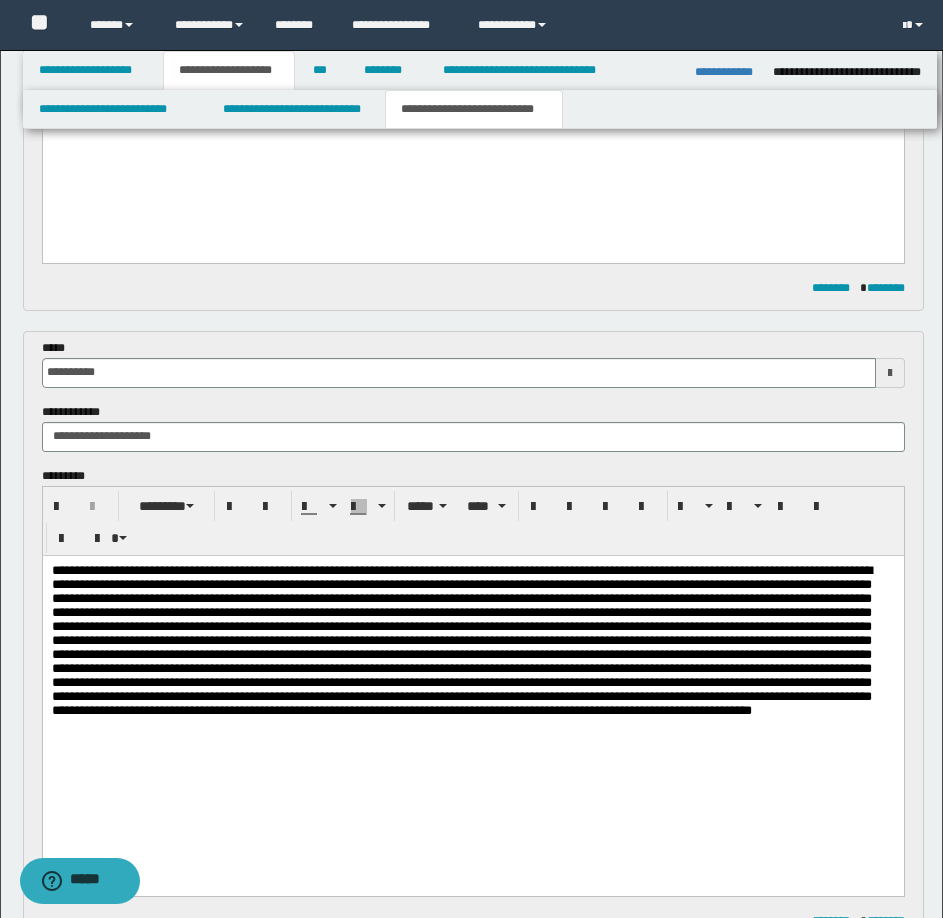 click on "**********" at bounding box center (461, 639) 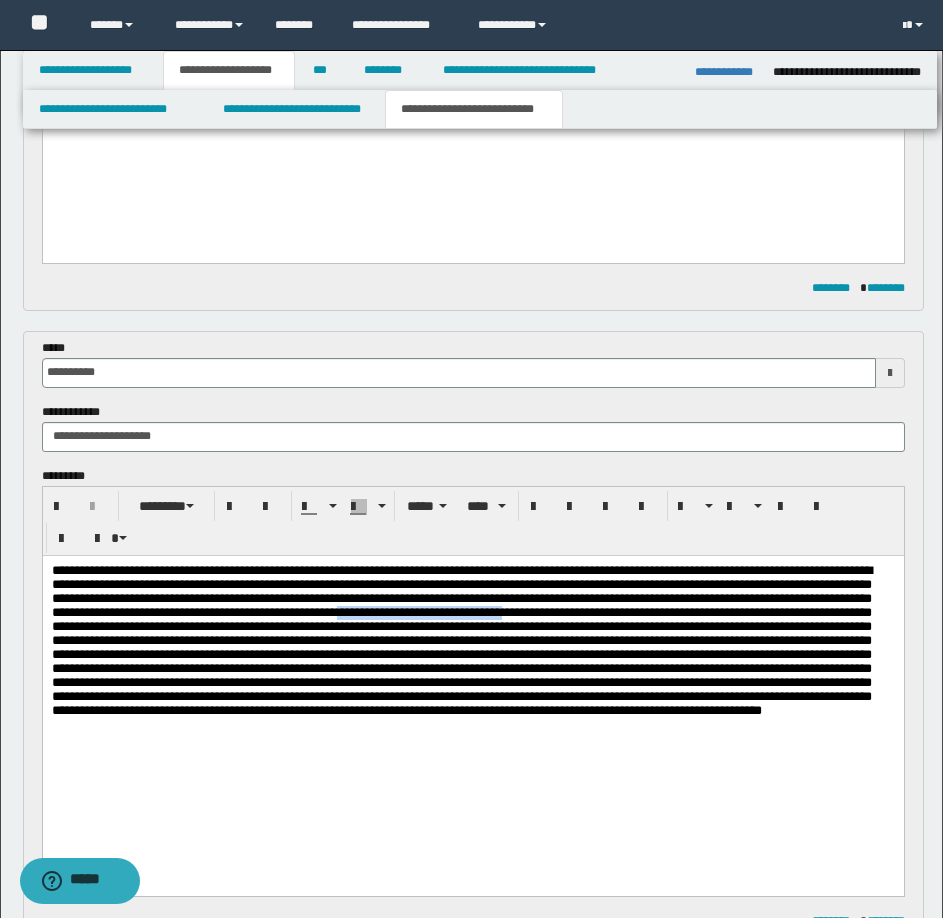drag, startPoint x: 98, startPoint y: 632, endPoint x: 311, endPoint y: 638, distance: 213.08449 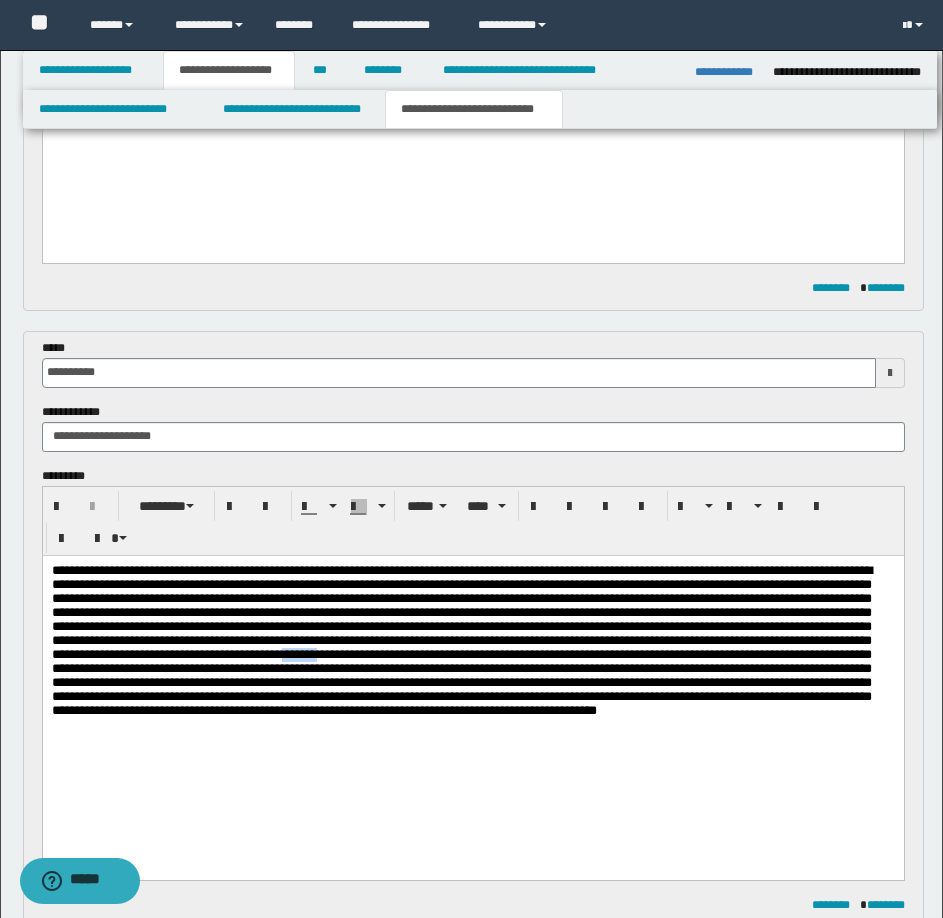 drag, startPoint x: 434, startPoint y: 680, endPoint x: 476, endPoint y: 680, distance: 42 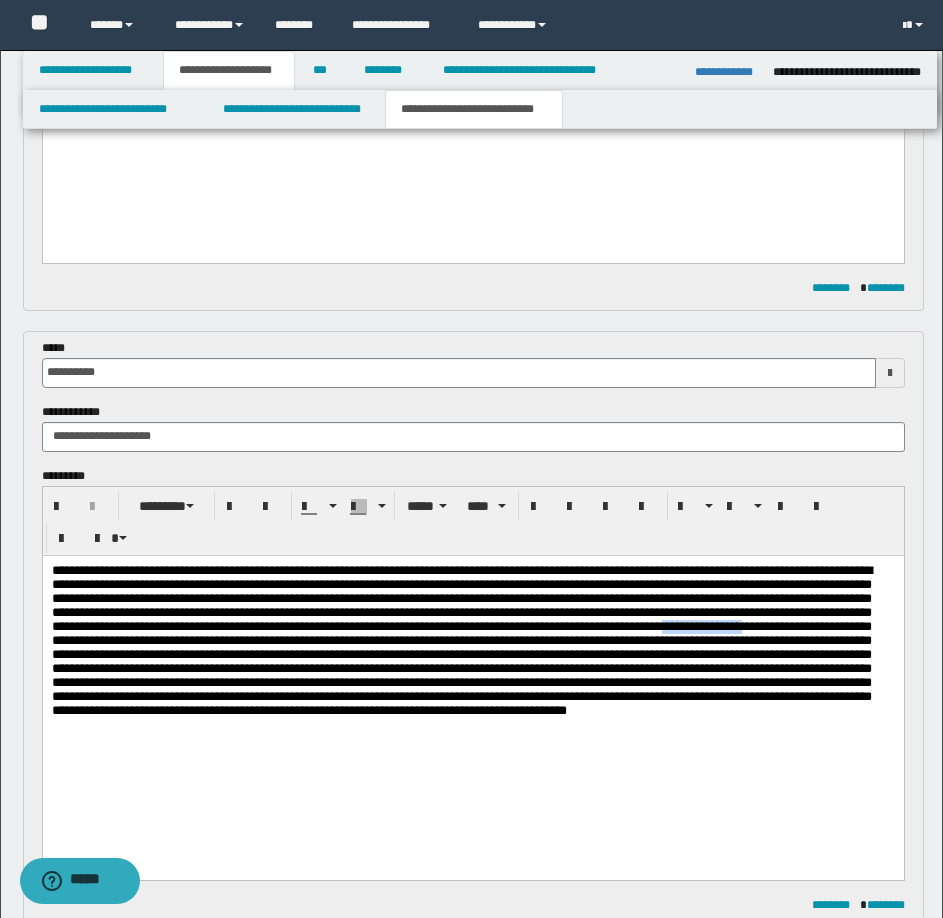 drag, startPoint x: 608, startPoint y: 651, endPoint x: 707, endPoint y: 655, distance: 99.08077 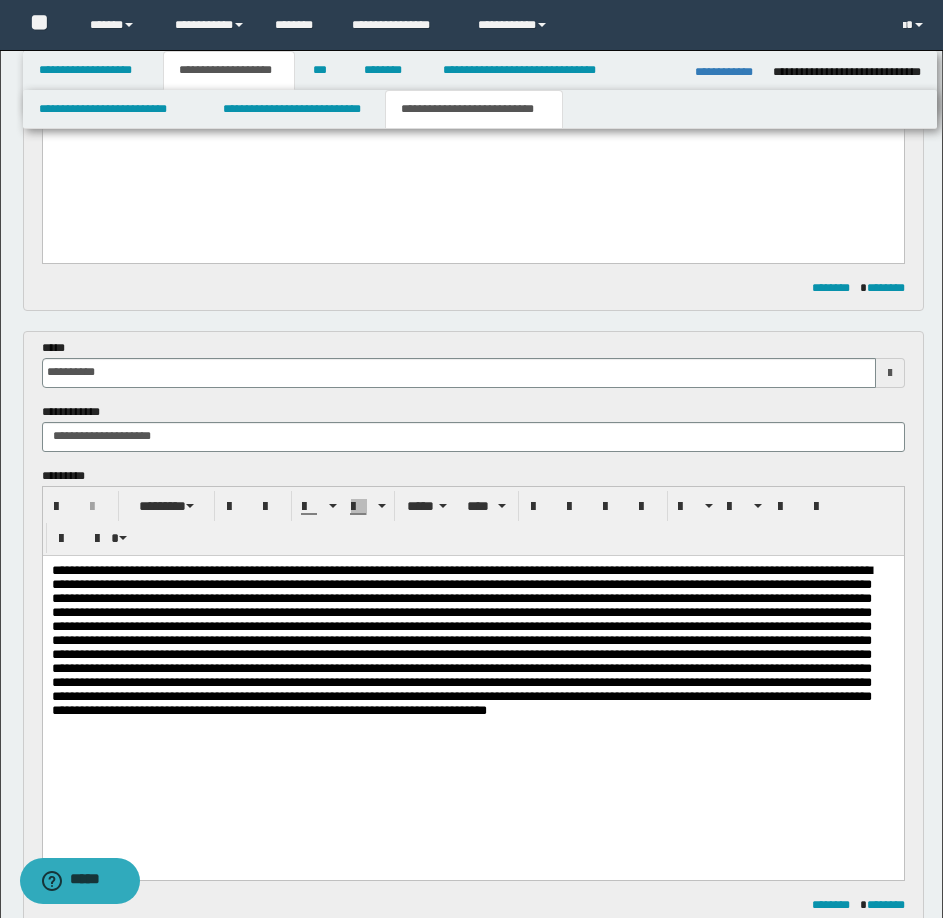 click on "**********" at bounding box center [461, 639] 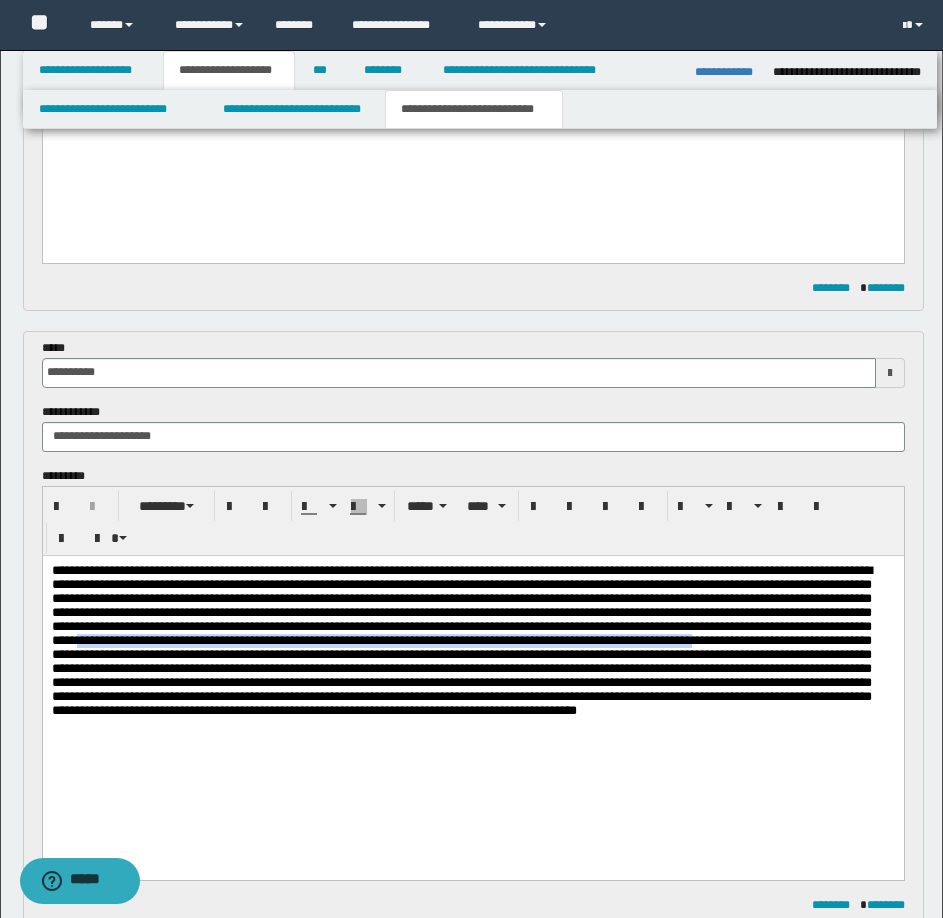 drag, startPoint x: 55, startPoint y: 669, endPoint x: 767, endPoint y: 669, distance: 712 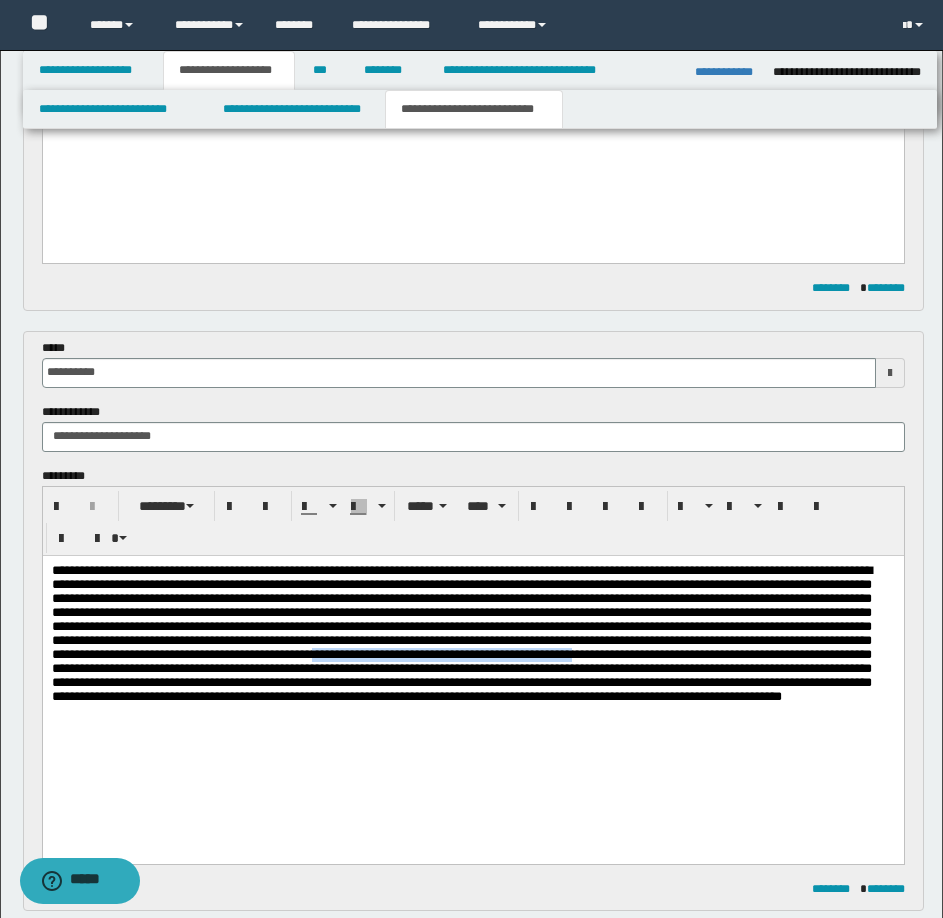 drag, startPoint x: 478, startPoint y: 683, endPoint x: 789, endPoint y: 684, distance: 311.00162 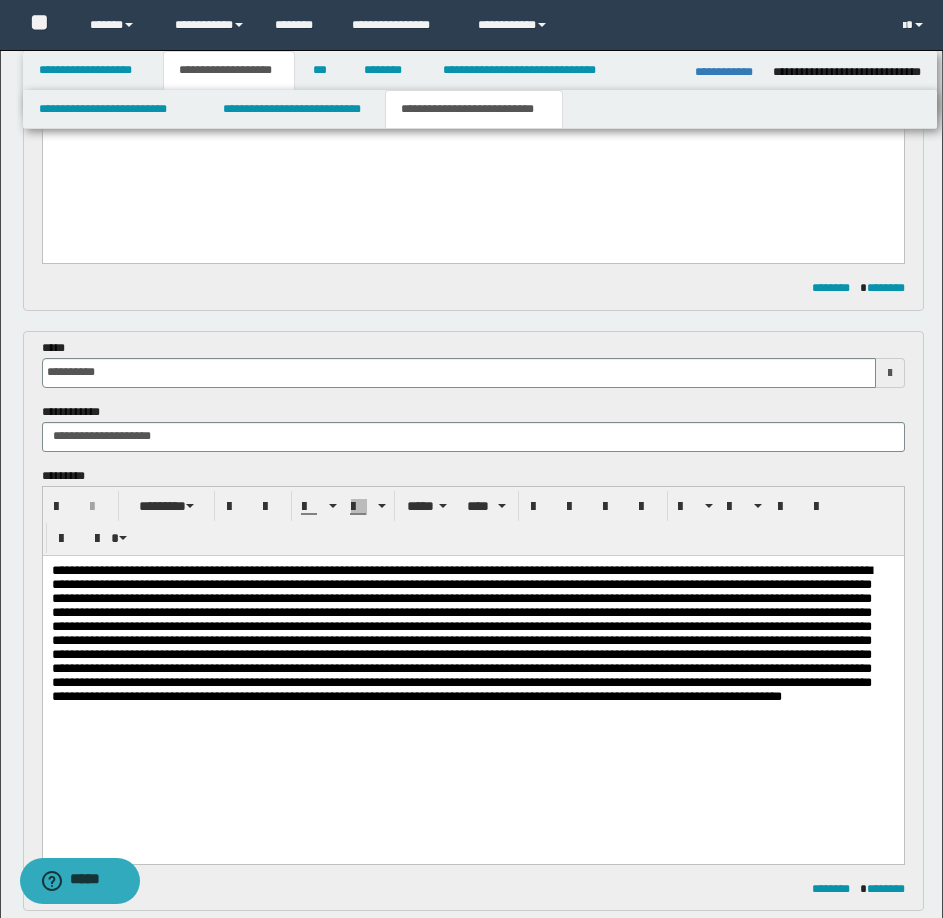 click on "**********" at bounding box center [472, 684] 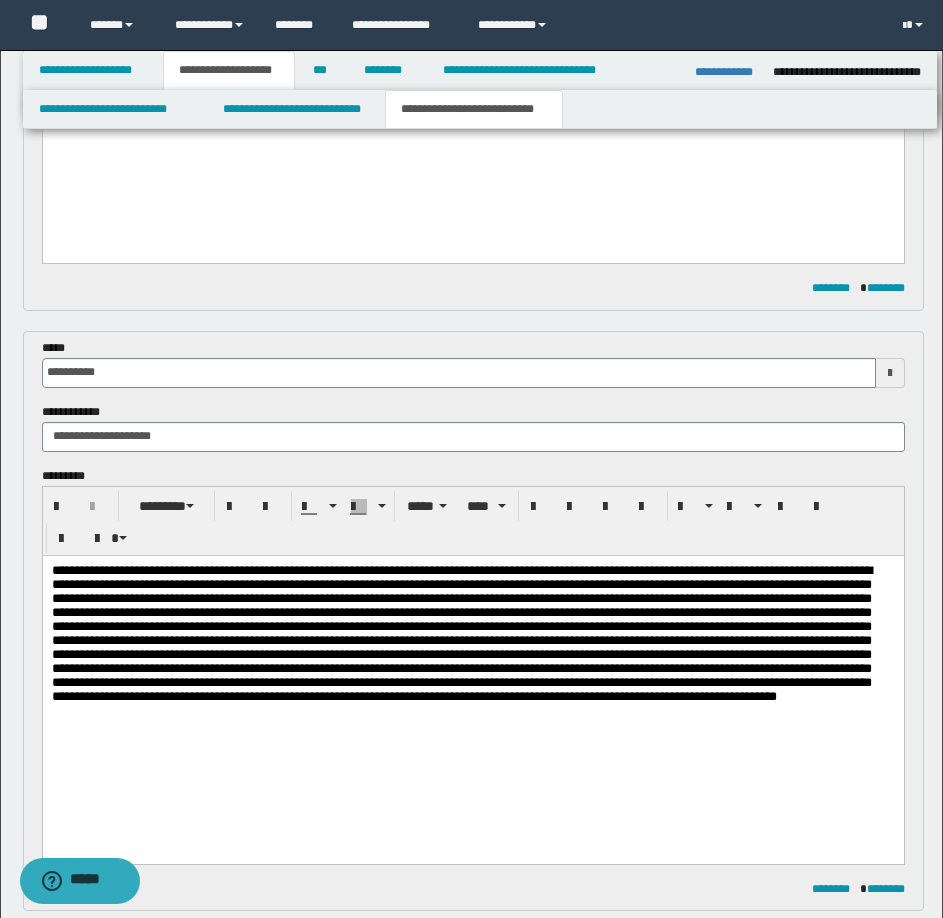 click on "**********" at bounding box center (461, 632) 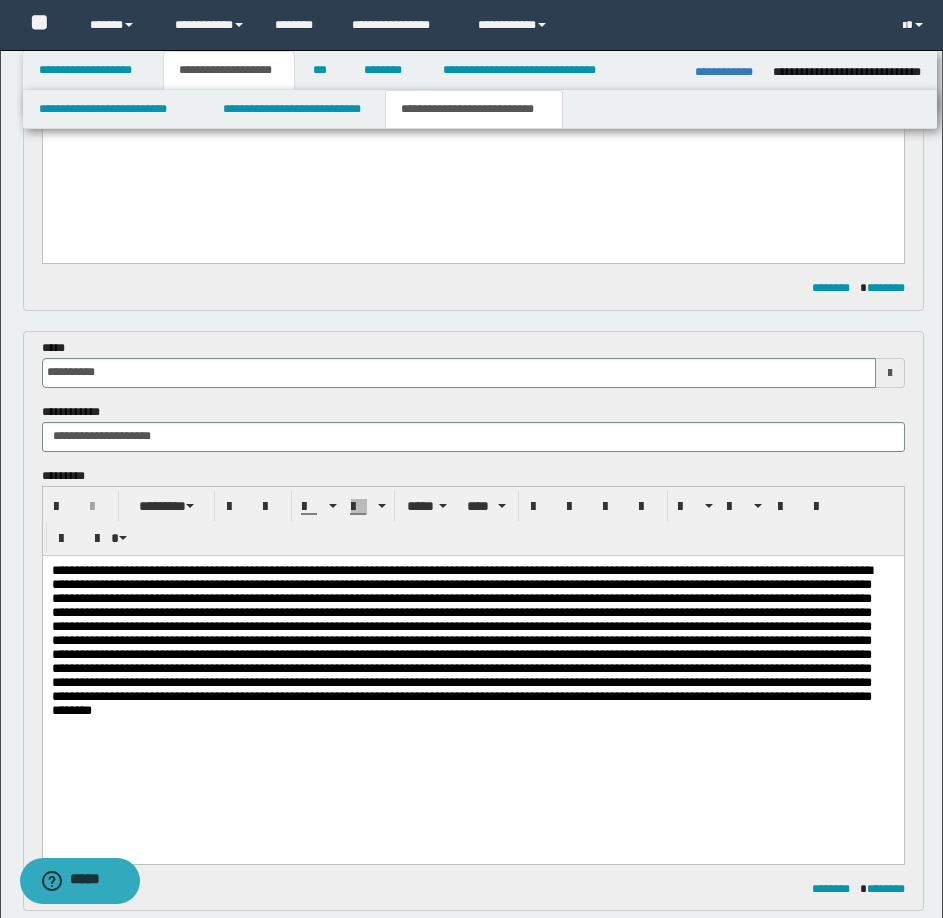 drag, startPoint x: 870, startPoint y: 692, endPoint x: 842, endPoint y: 722, distance: 41.036568 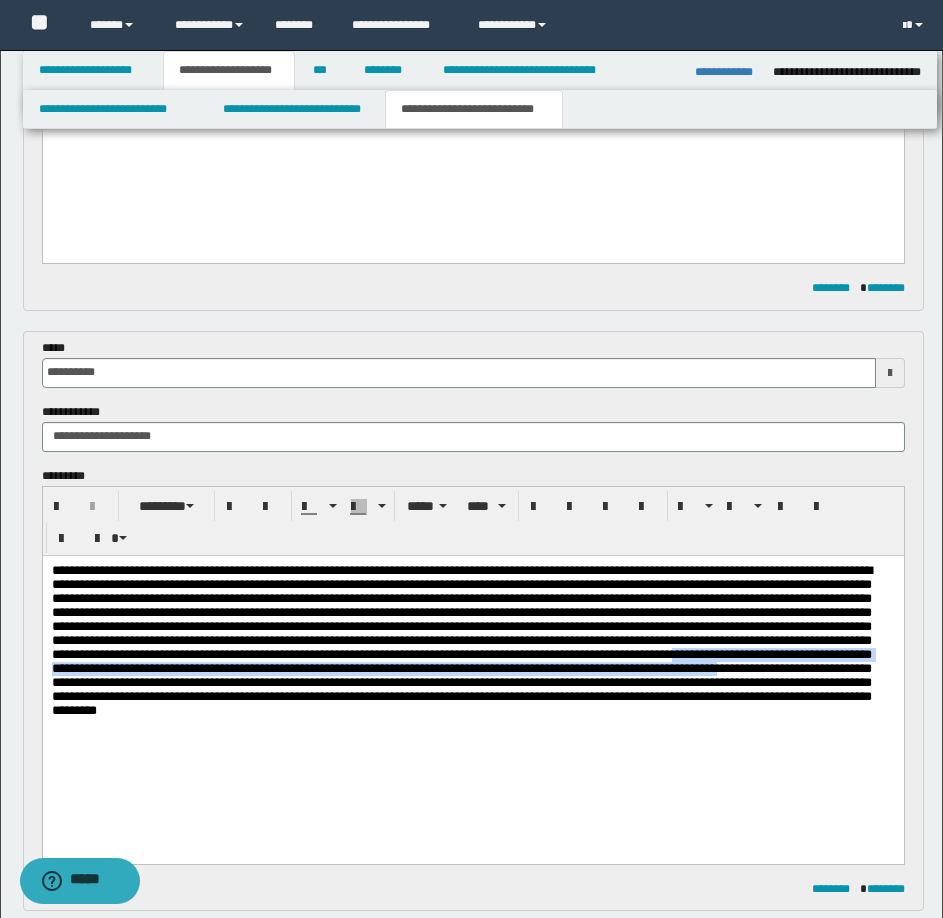 drag, startPoint x: 104, startPoint y: 701, endPoint x: 298, endPoint y: 711, distance: 194.25757 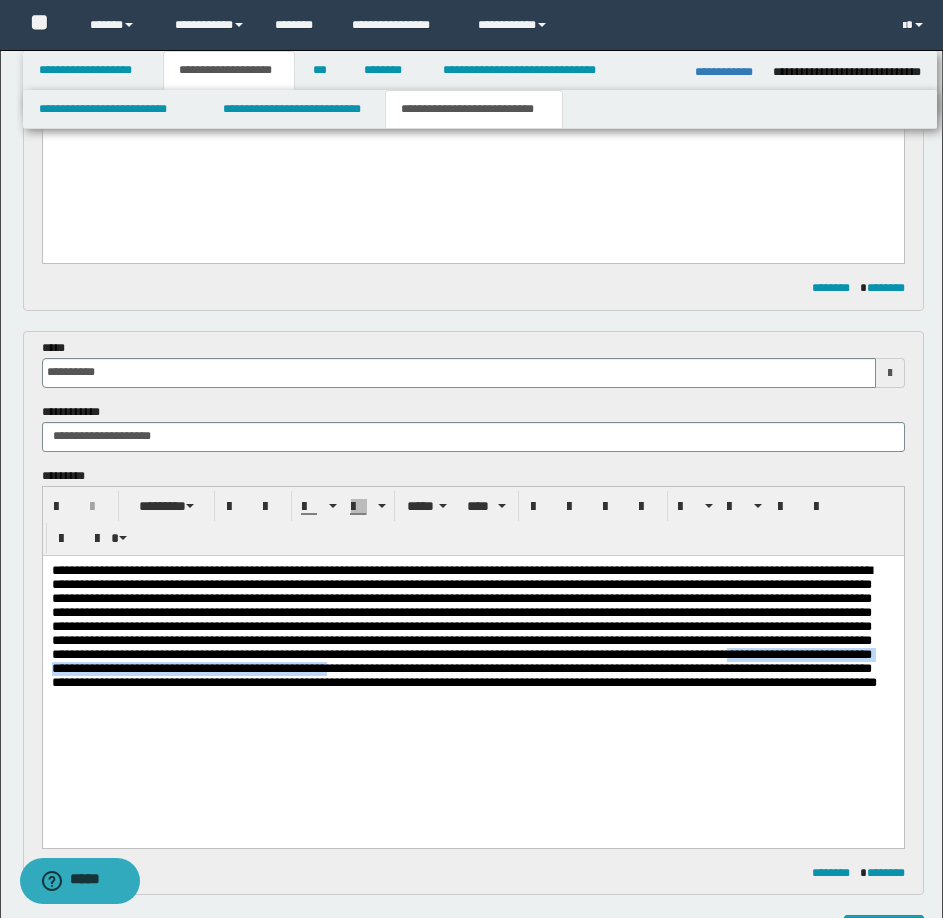 drag, startPoint x: 165, startPoint y: 700, endPoint x: 664, endPoint y: 703, distance: 499.00903 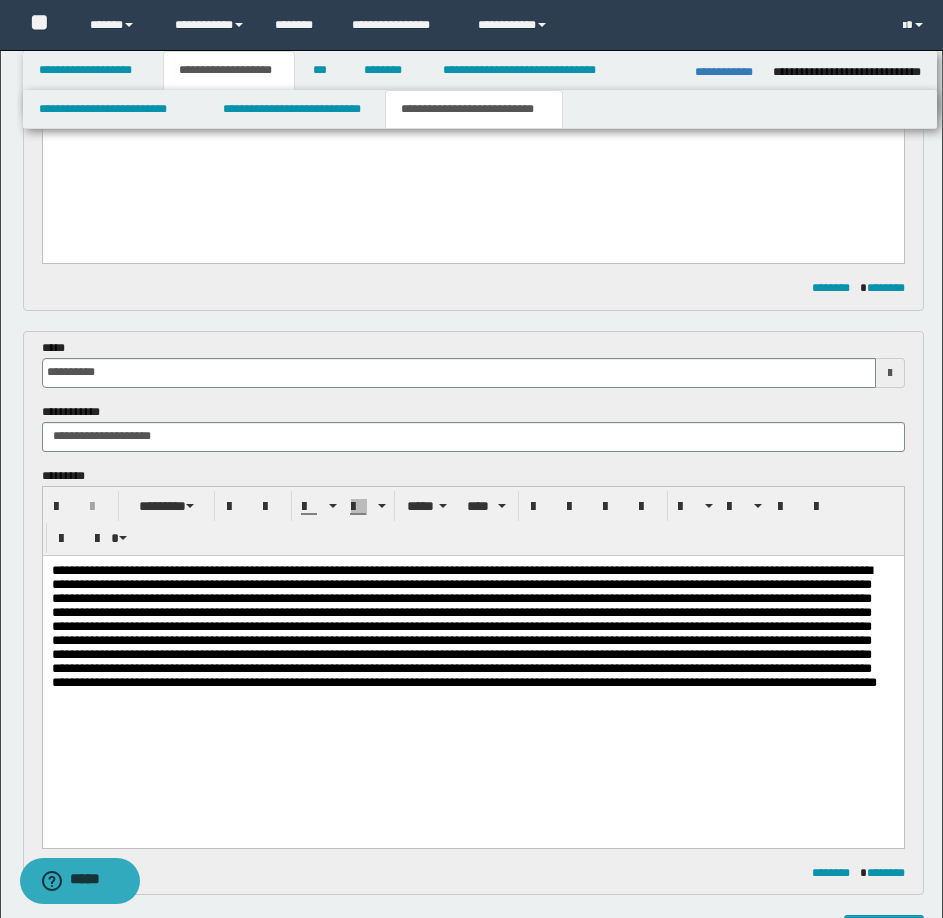 click on "**********" at bounding box center (472, 676) 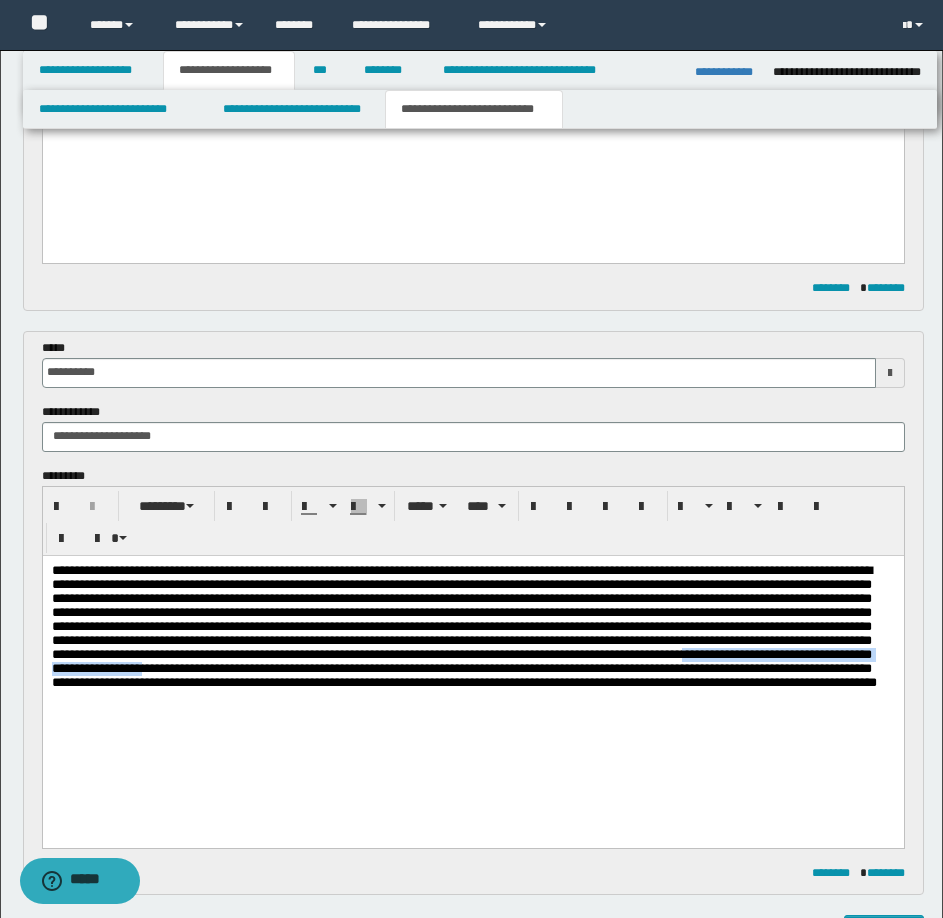 drag, startPoint x: 109, startPoint y: 701, endPoint x: 452, endPoint y: 698, distance: 343.01312 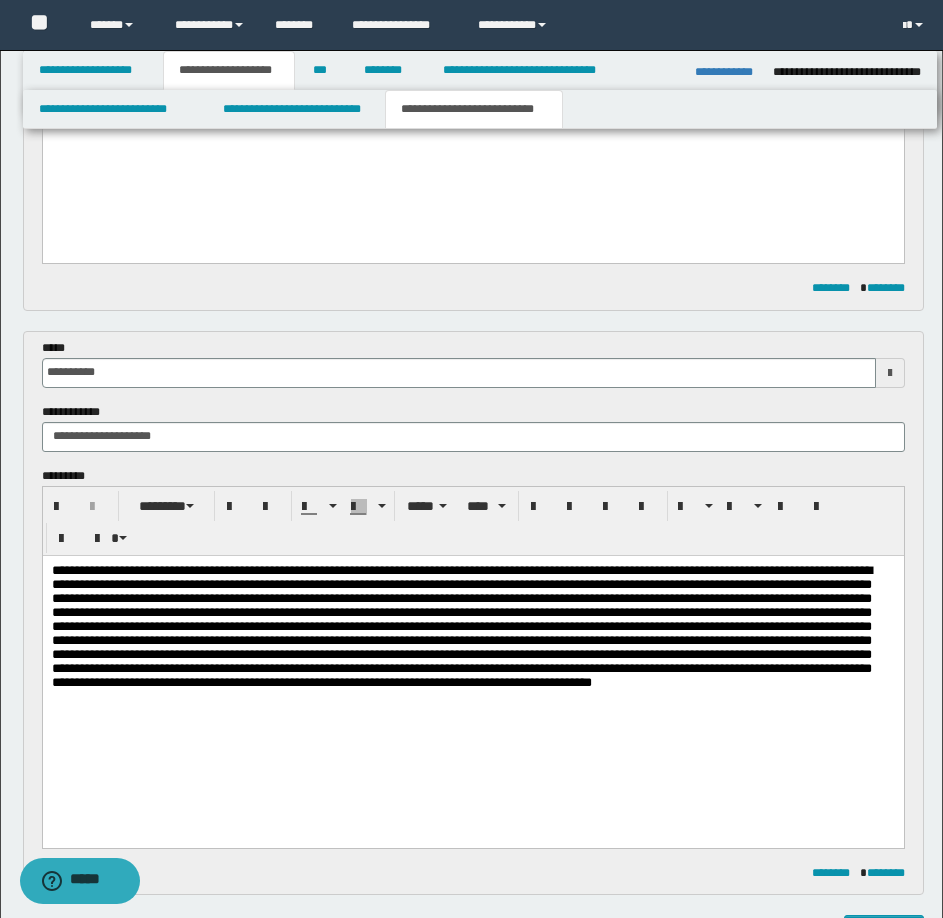 click on "**********" at bounding box center (461, 625) 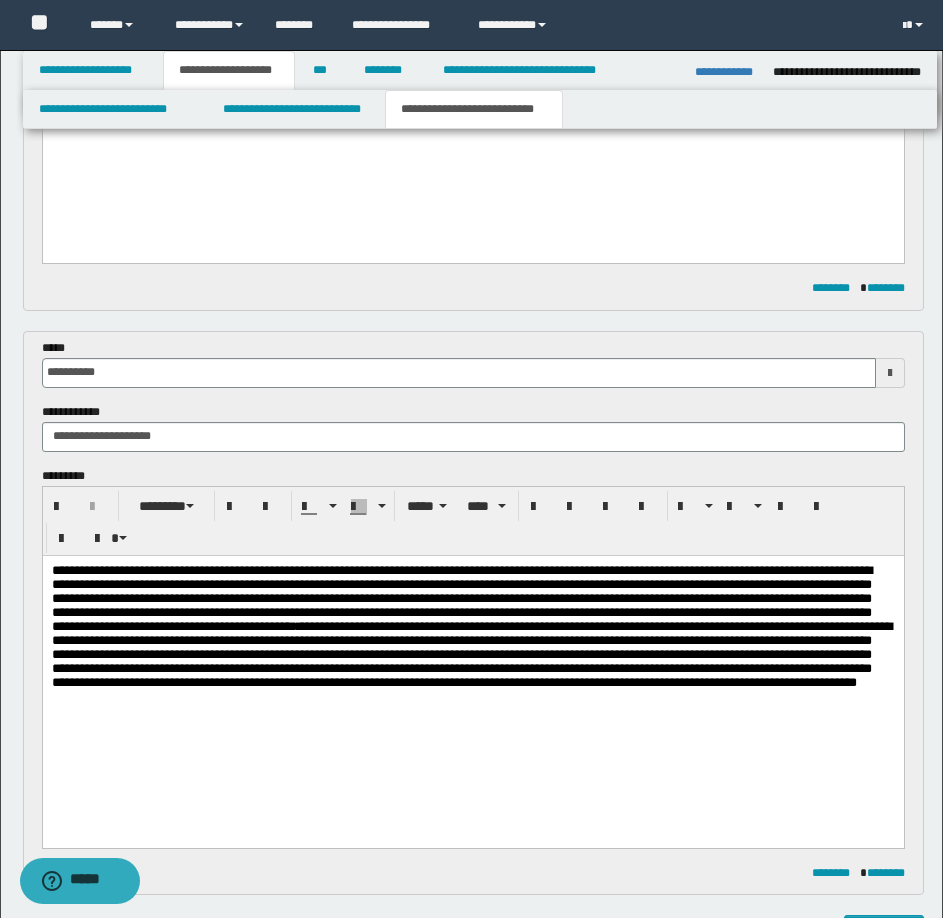 click on "**********" at bounding box center (471, 625) 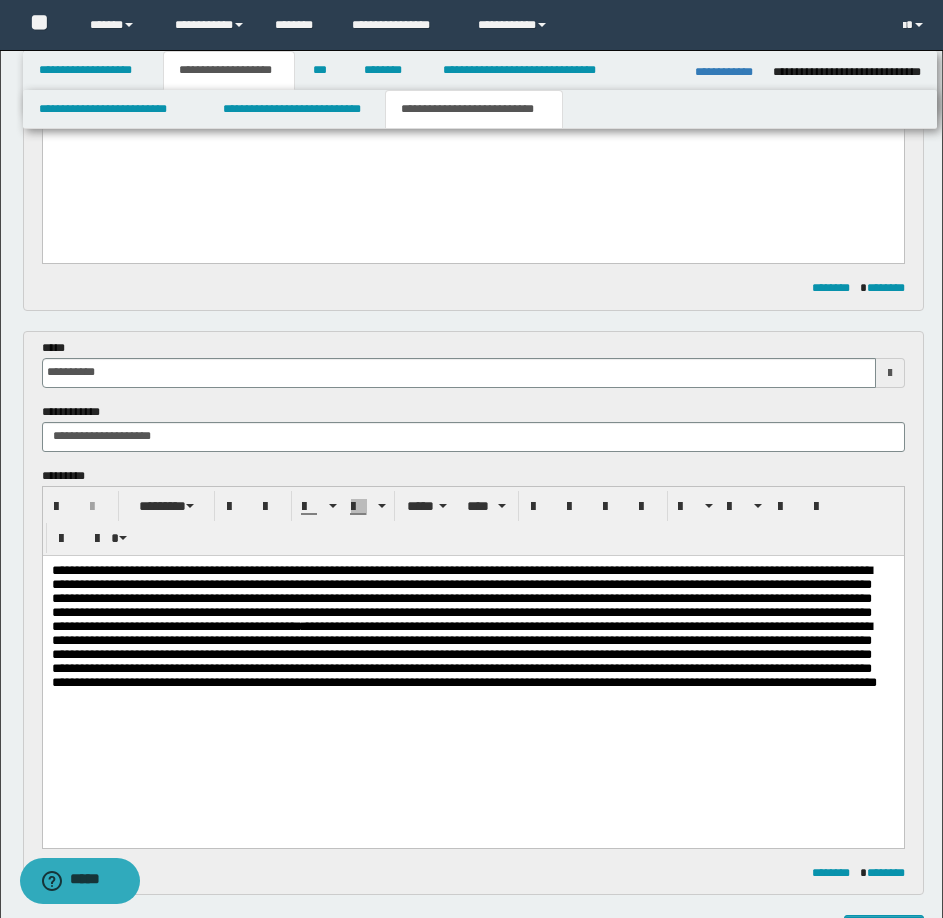 click on "**********" at bounding box center (463, 625) 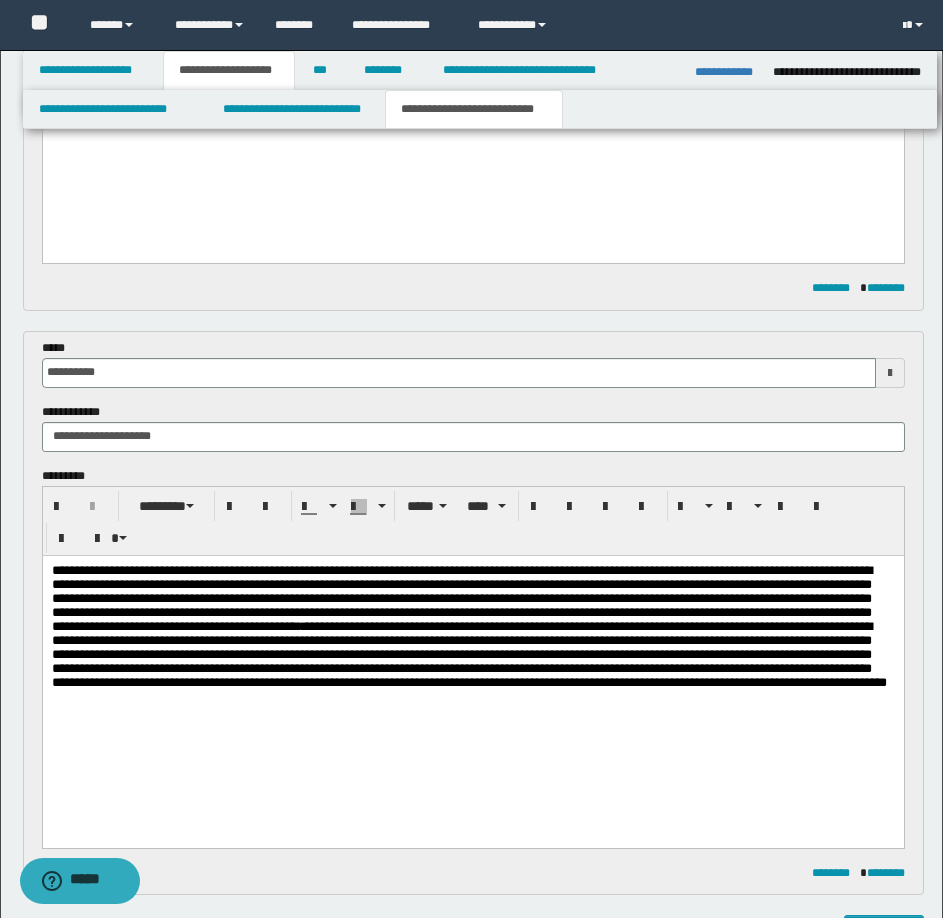 click on "**********" at bounding box center [468, 625] 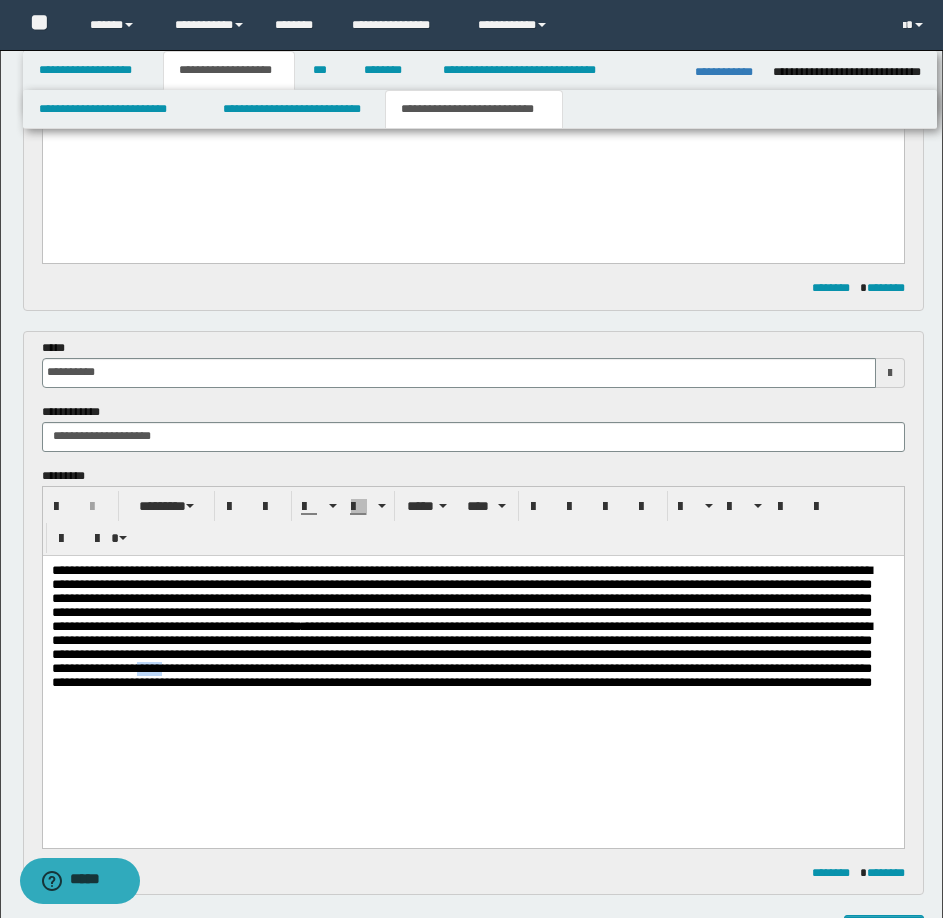drag, startPoint x: 454, startPoint y: 701, endPoint x: 477, endPoint y: 702, distance: 23.021729 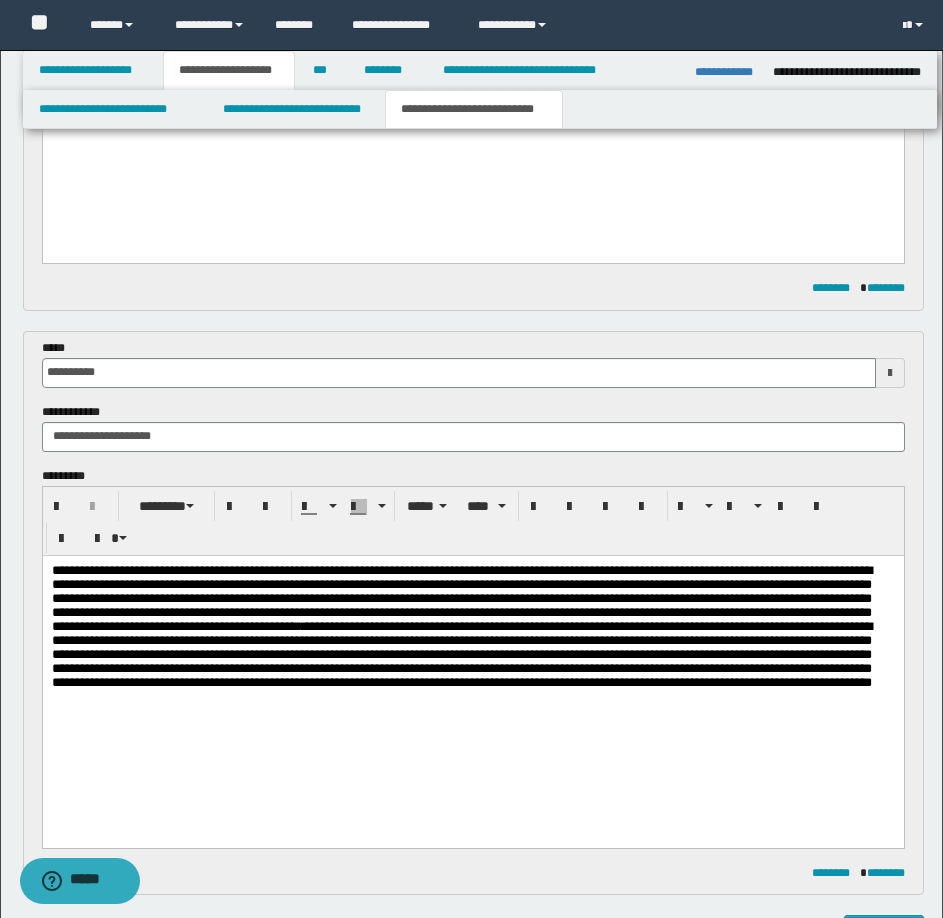 click on "**********" at bounding box center [461, 625] 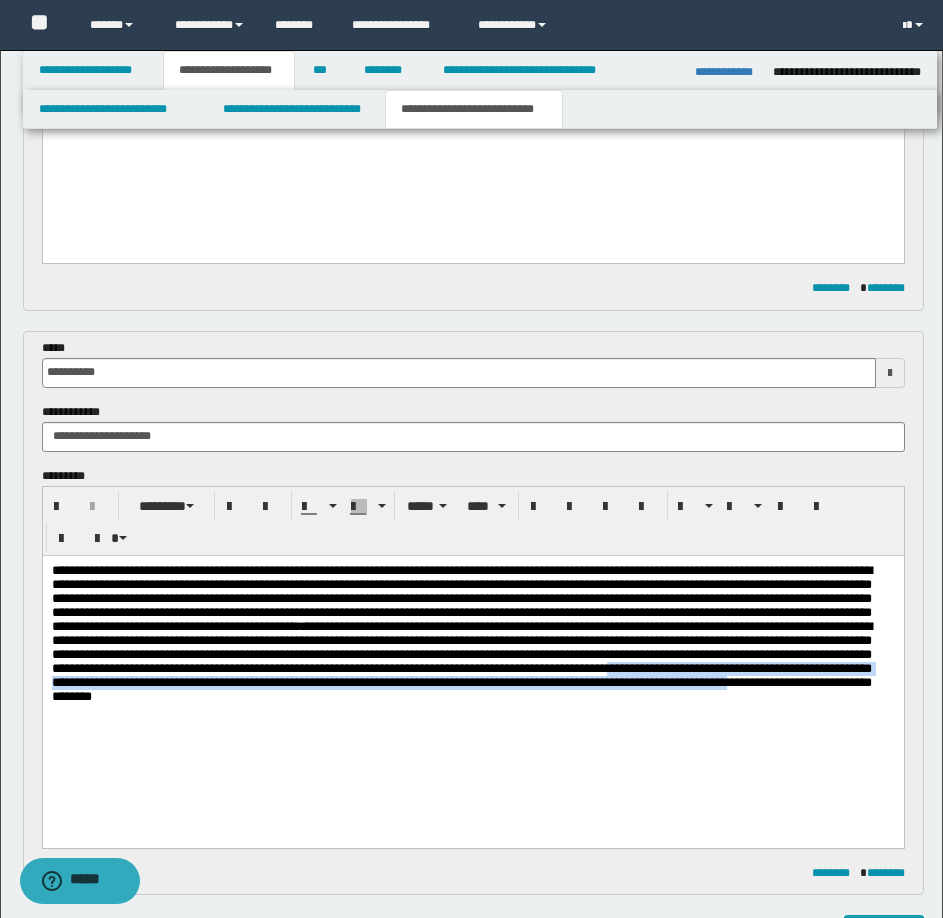 drag, startPoint x: 217, startPoint y: 717, endPoint x: 505, endPoint y: 750, distance: 289.88446 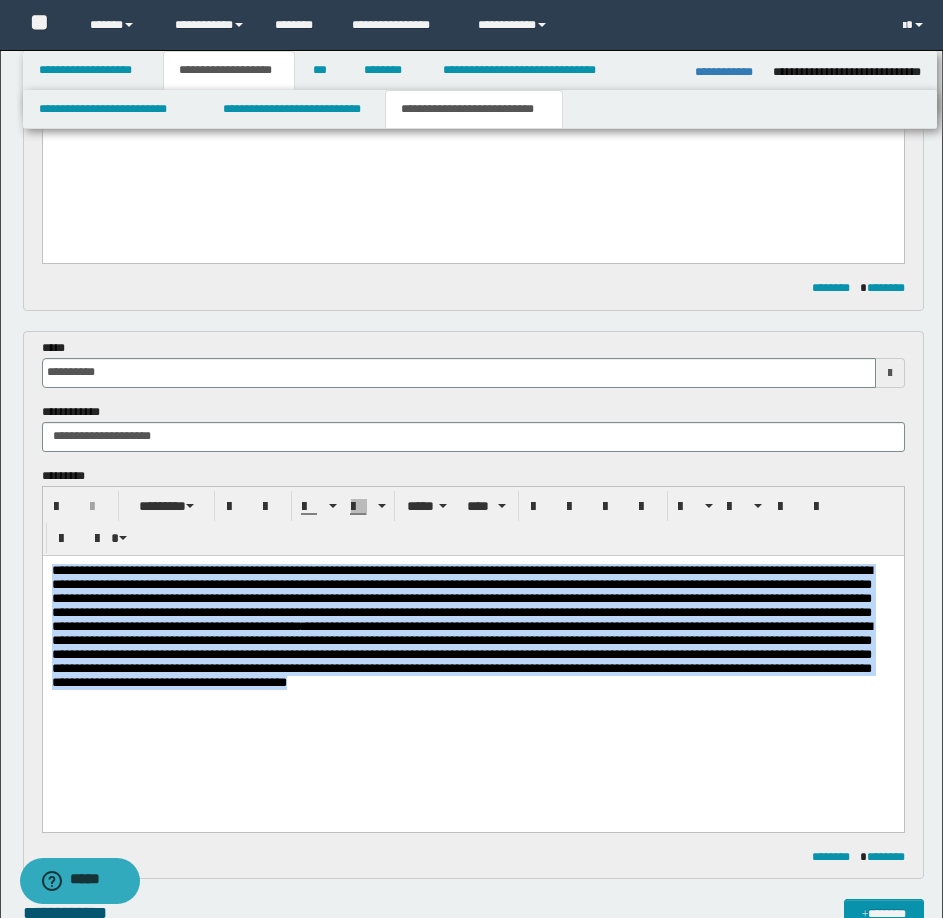 drag, startPoint x: 842, startPoint y: 714, endPoint x: 230, endPoint y: 1105, distance: 726.2403 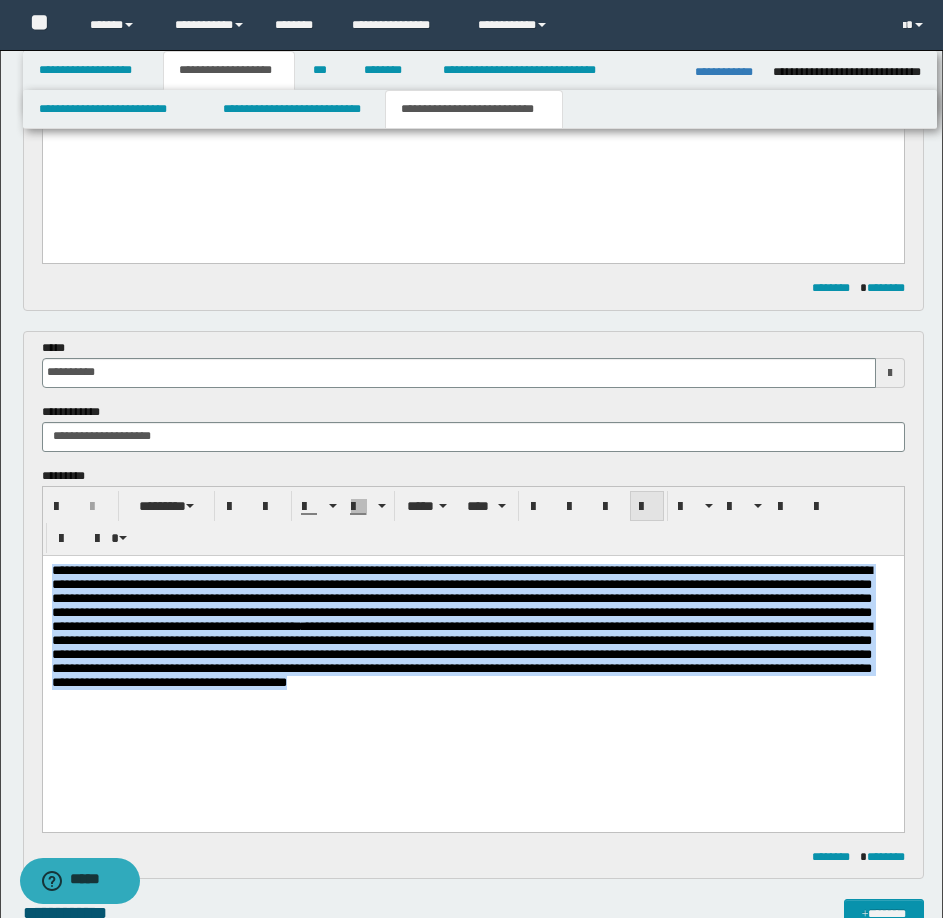 click at bounding box center (647, 507) 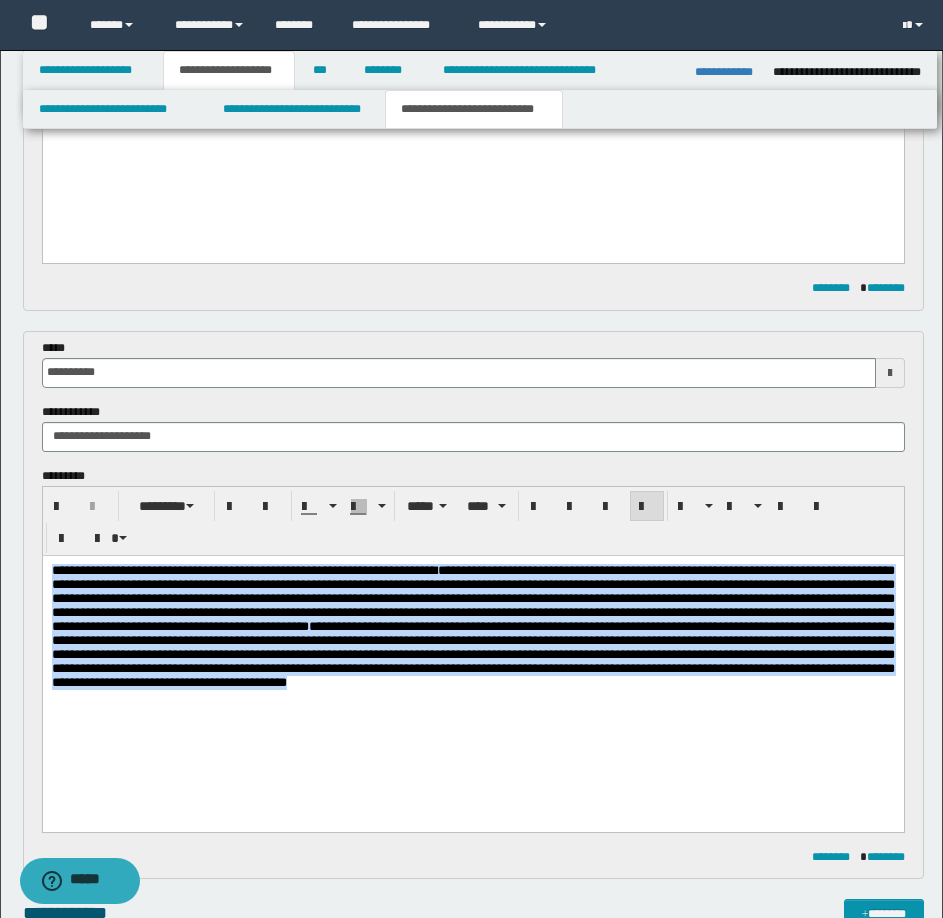 click on "**********" at bounding box center [472, 668] 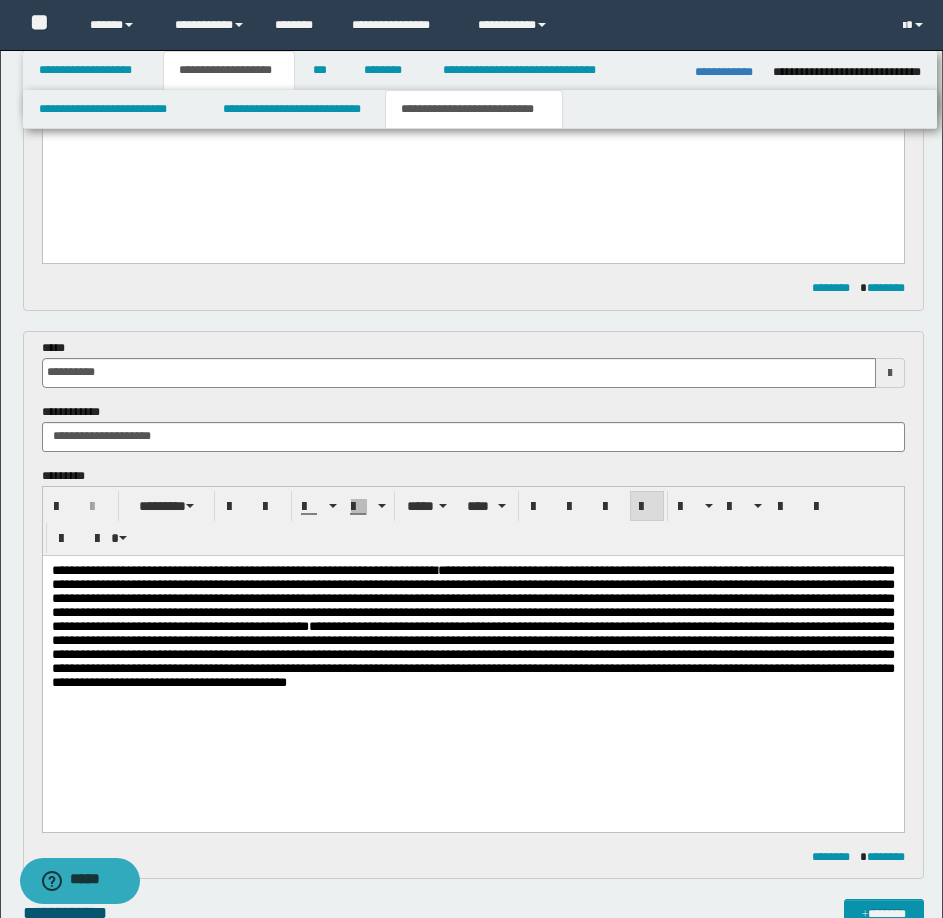 click on "**********" at bounding box center (472, 625) 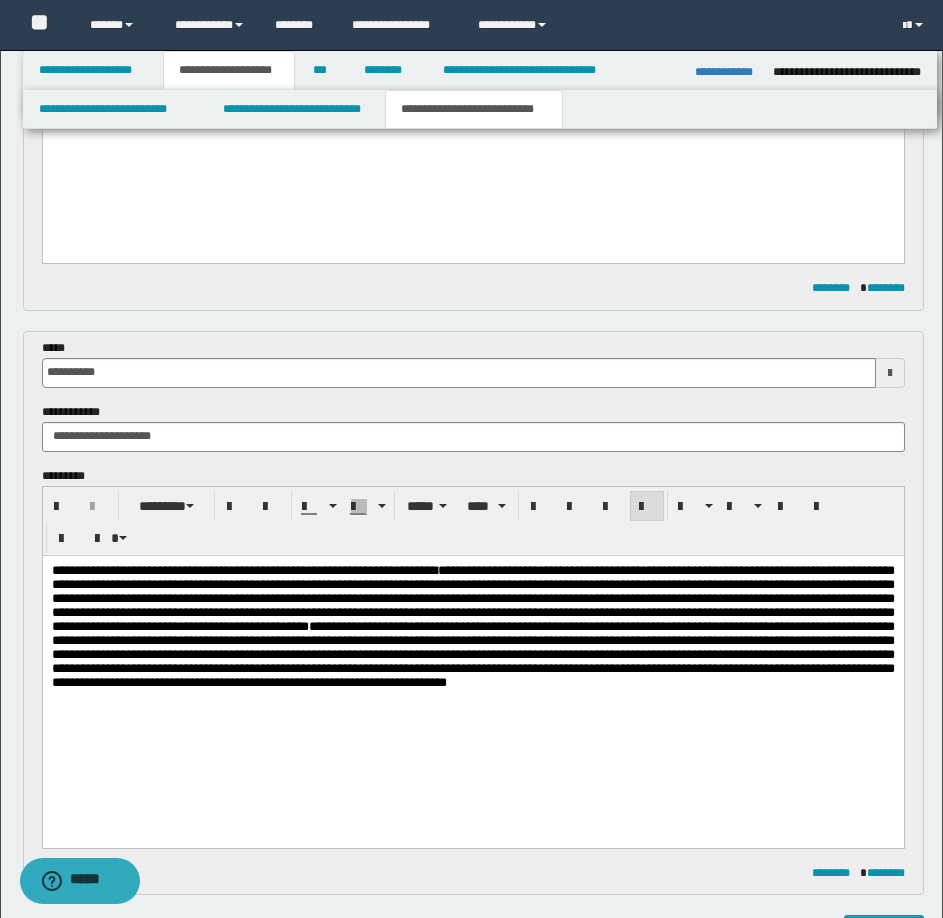 click on "**********" at bounding box center [472, 676] 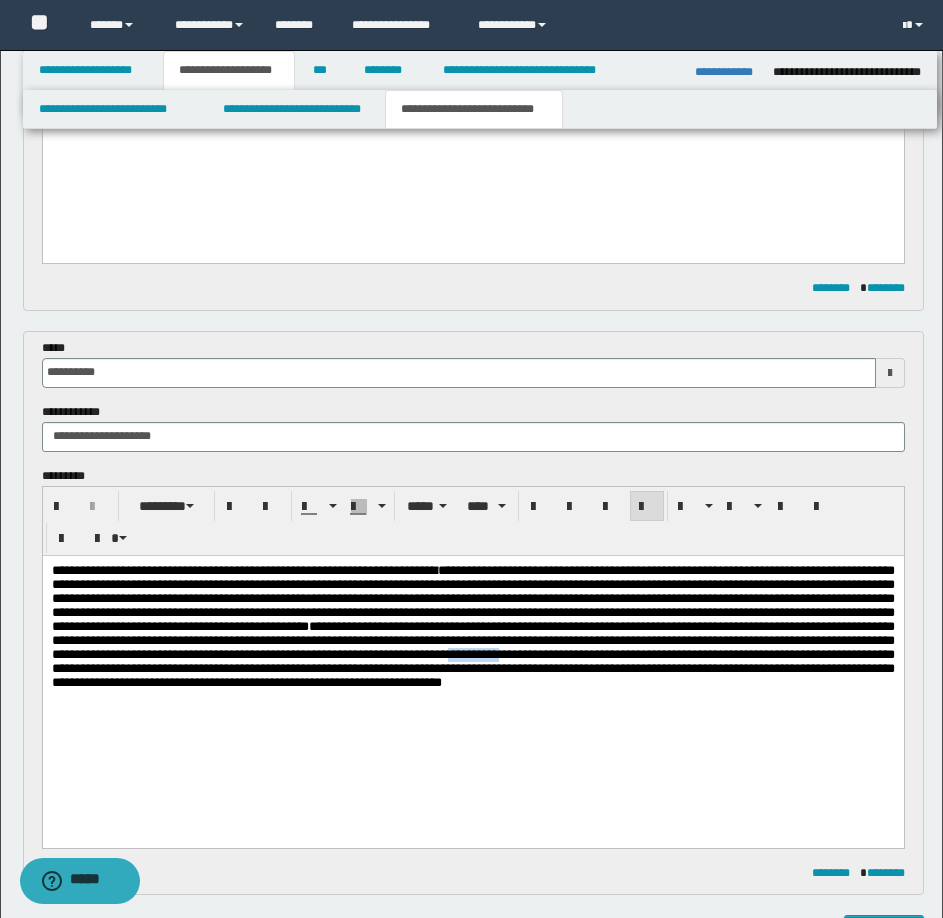 drag, startPoint x: 681, startPoint y: 683, endPoint x: 745, endPoint y: 681, distance: 64.03124 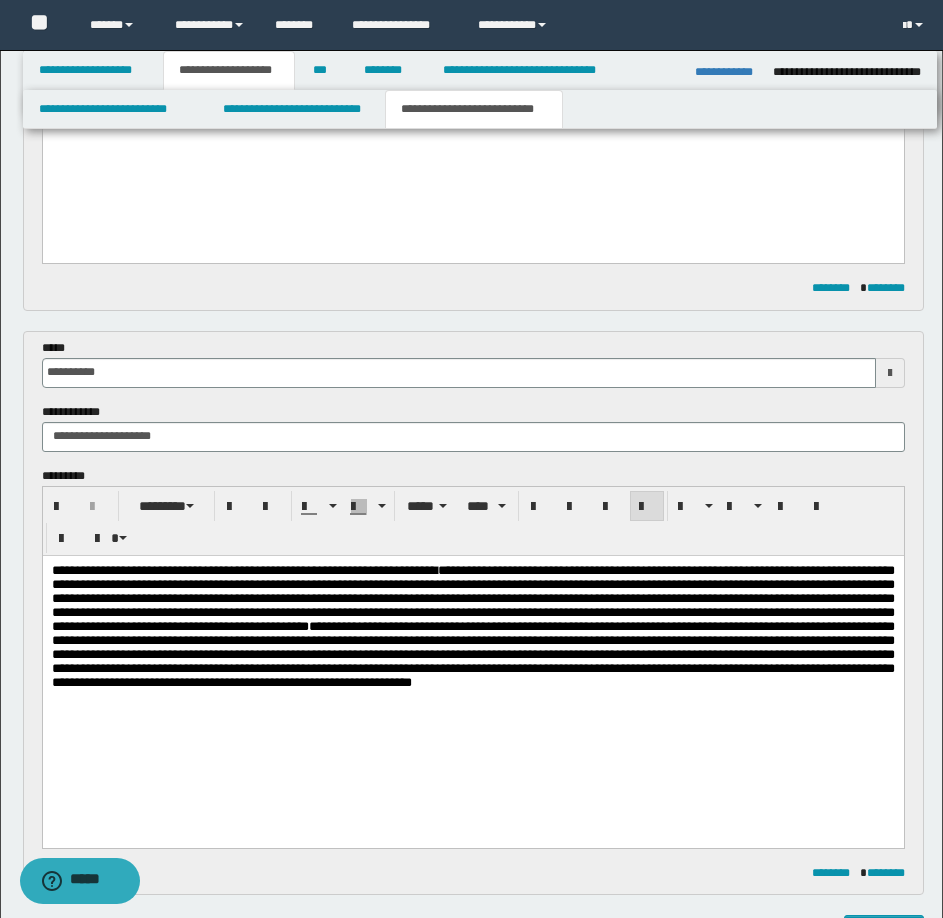 click on "**********" at bounding box center (472, 625) 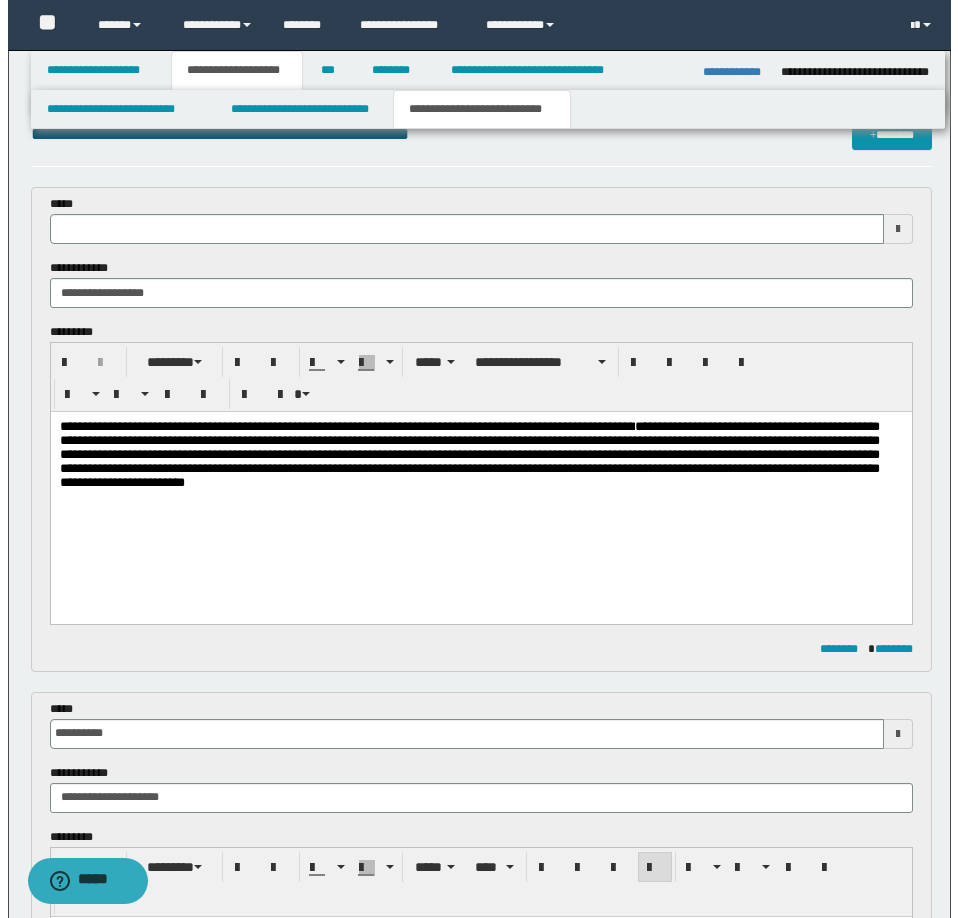 scroll, scrollTop: 0, scrollLeft: 0, axis: both 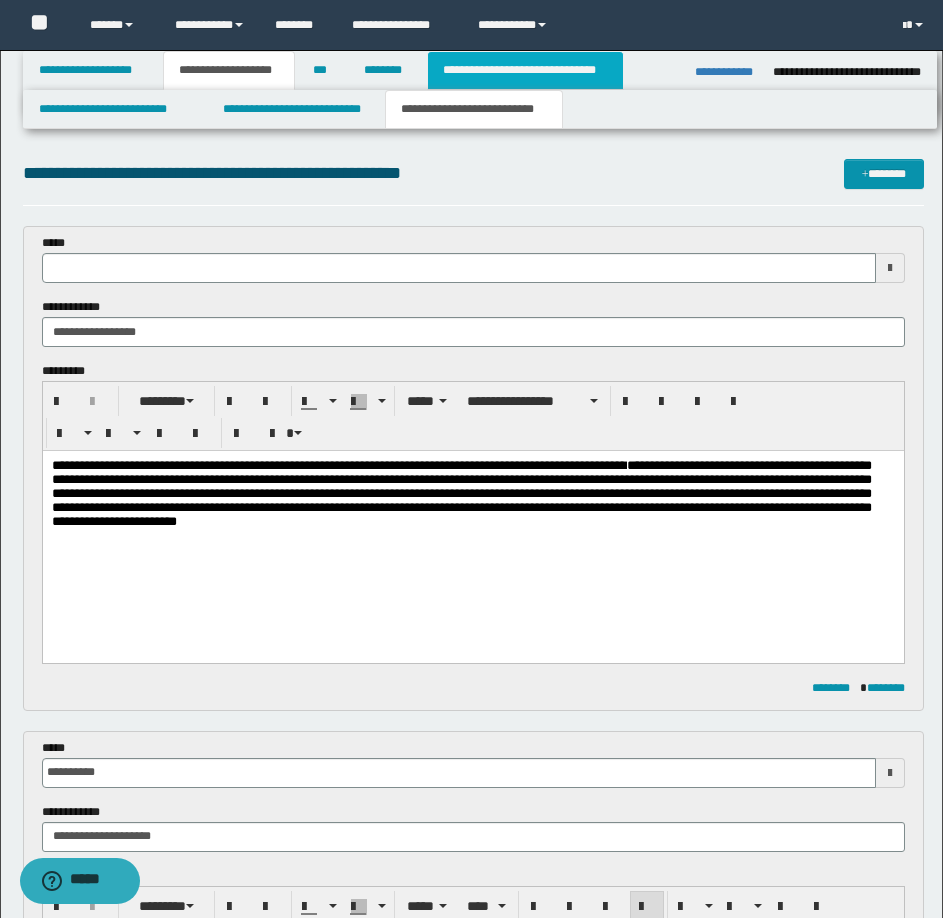 click on "**********" at bounding box center (525, 70) 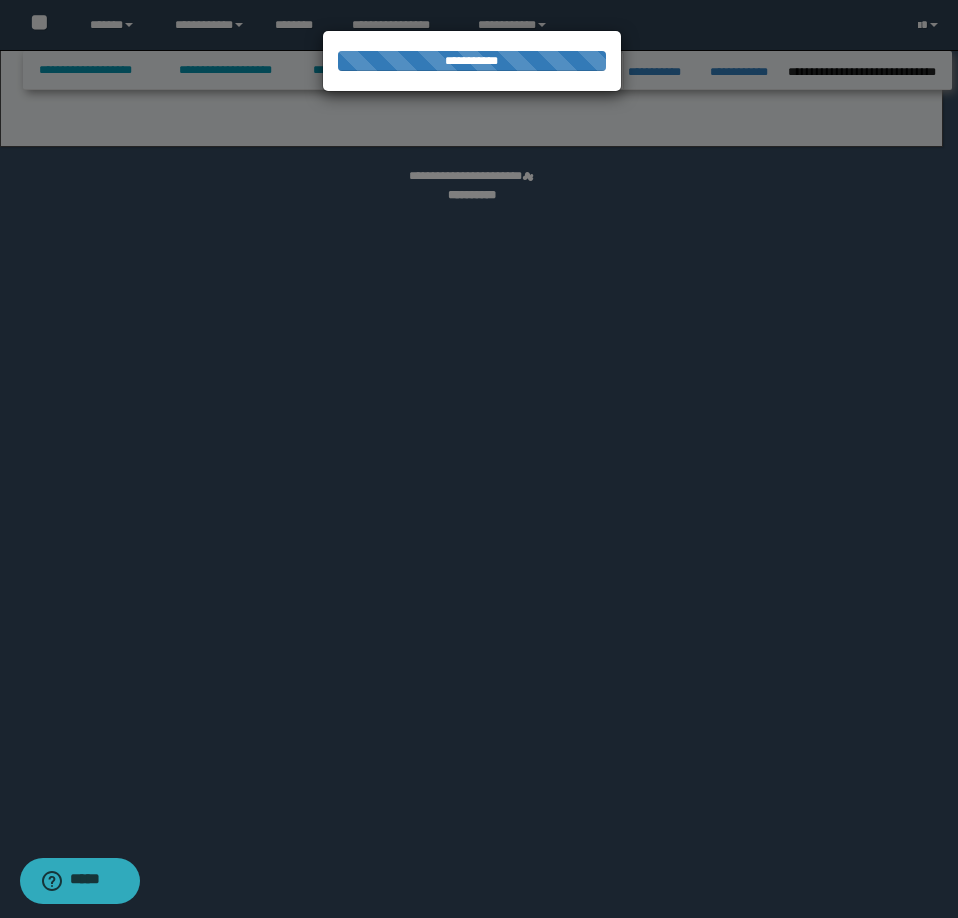 select on "*" 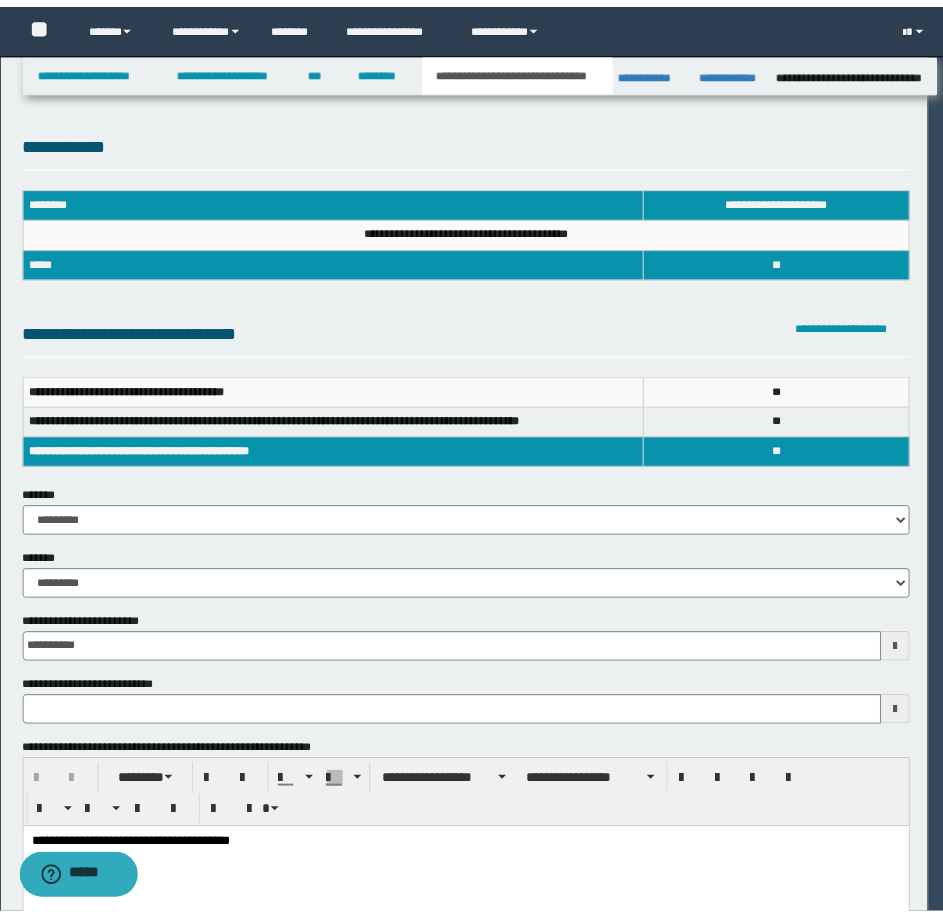 scroll, scrollTop: 0, scrollLeft: 0, axis: both 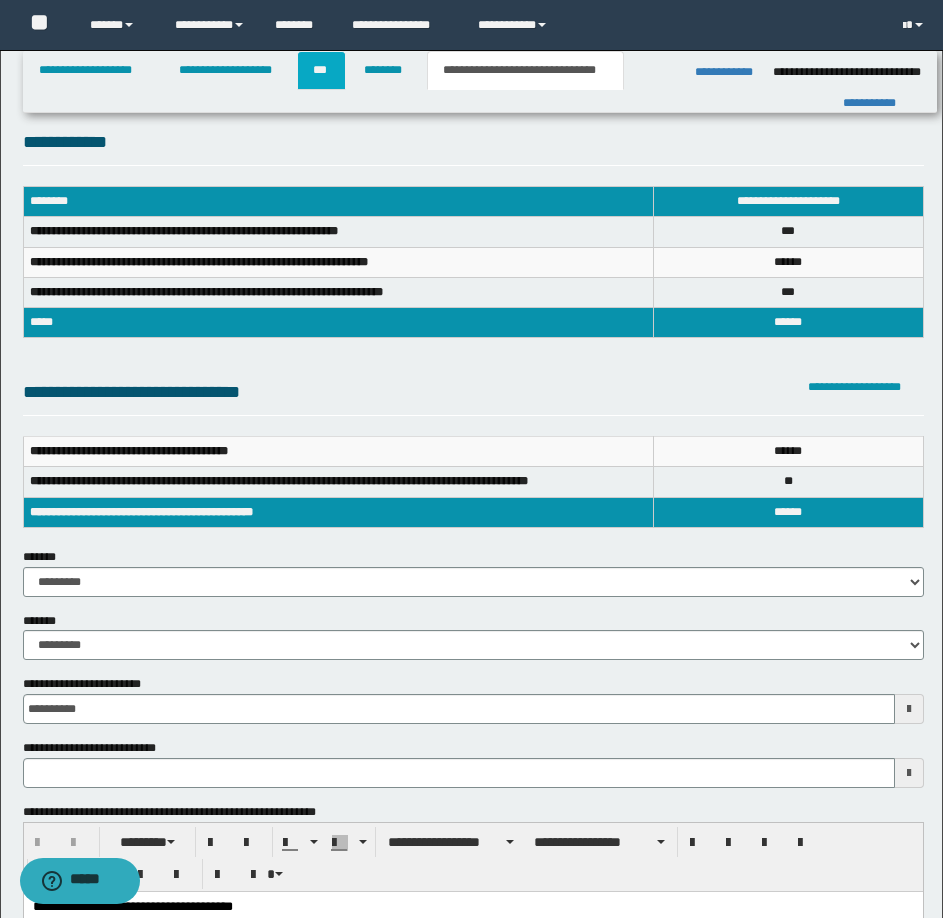 click on "***" at bounding box center (321, 70) 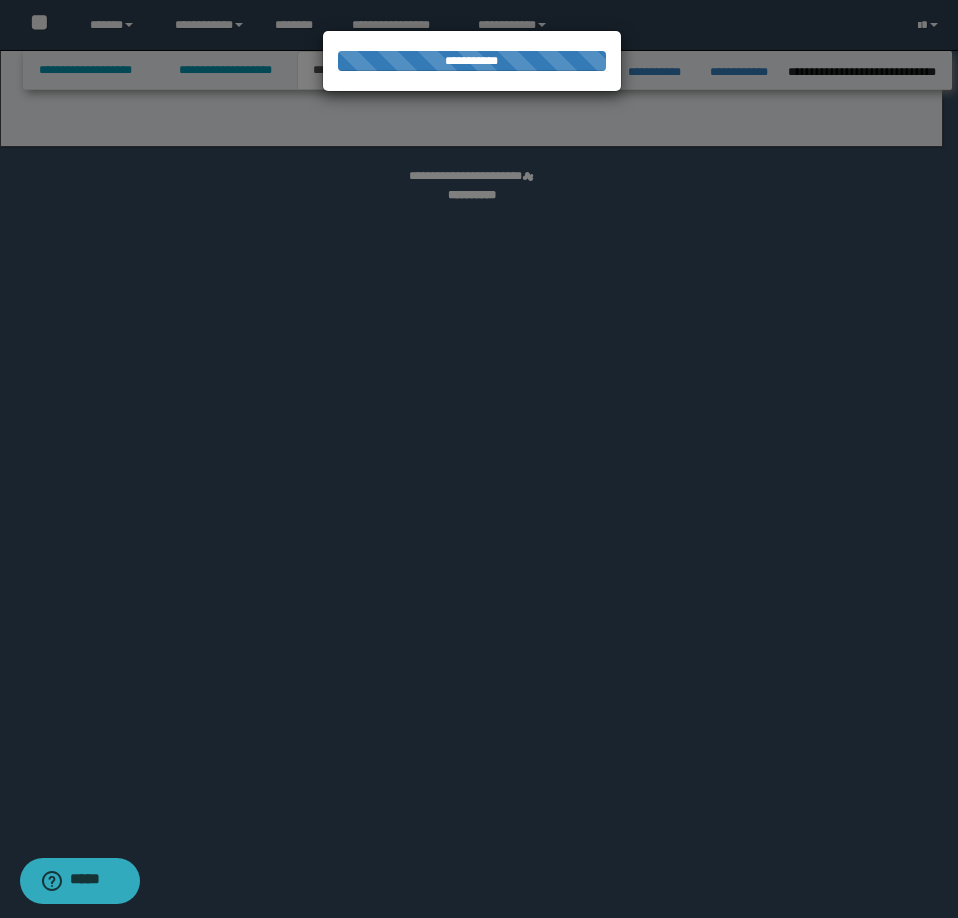 select on "*" 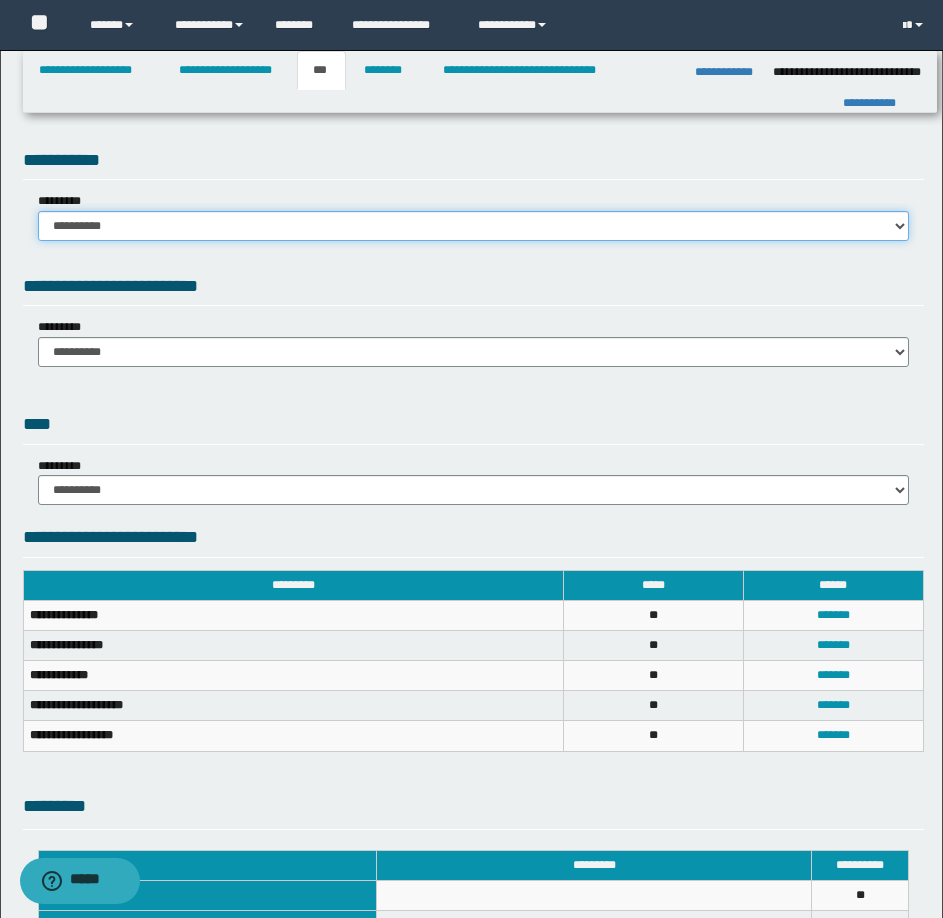 drag, startPoint x: 154, startPoint y: 215, endPoint x: 162, endPoint y: 225, distance: 12.806249 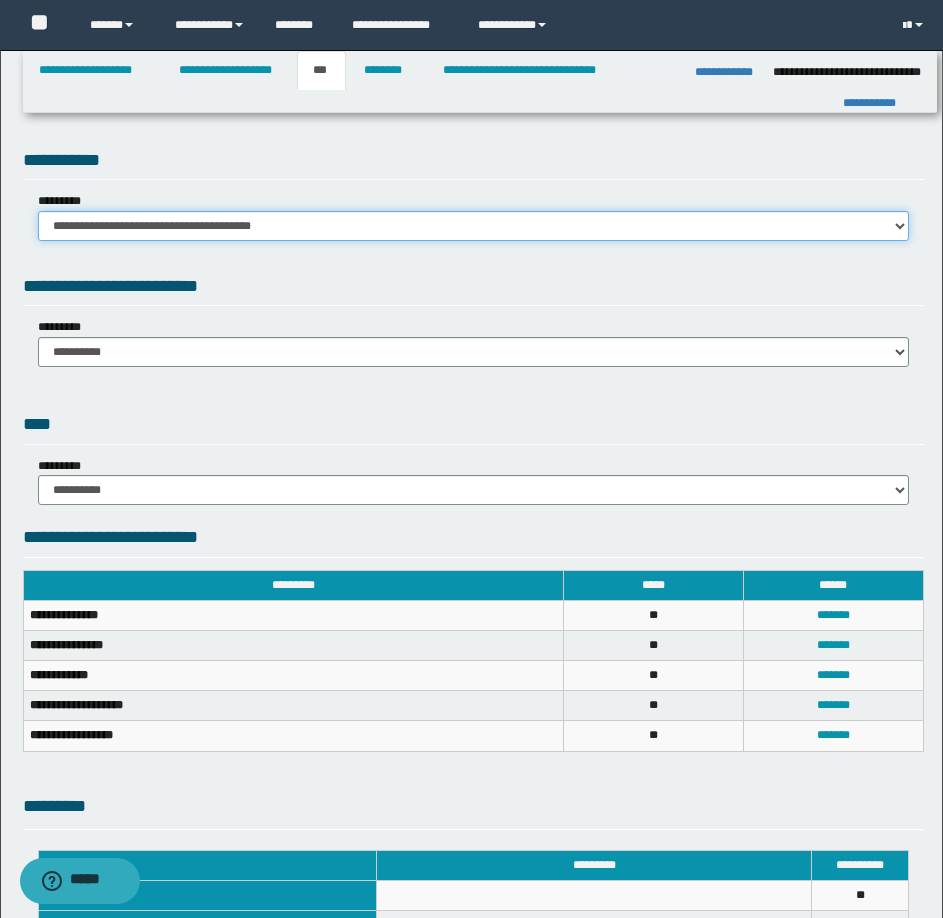 click on "**********" at bounding box center [473, 226] 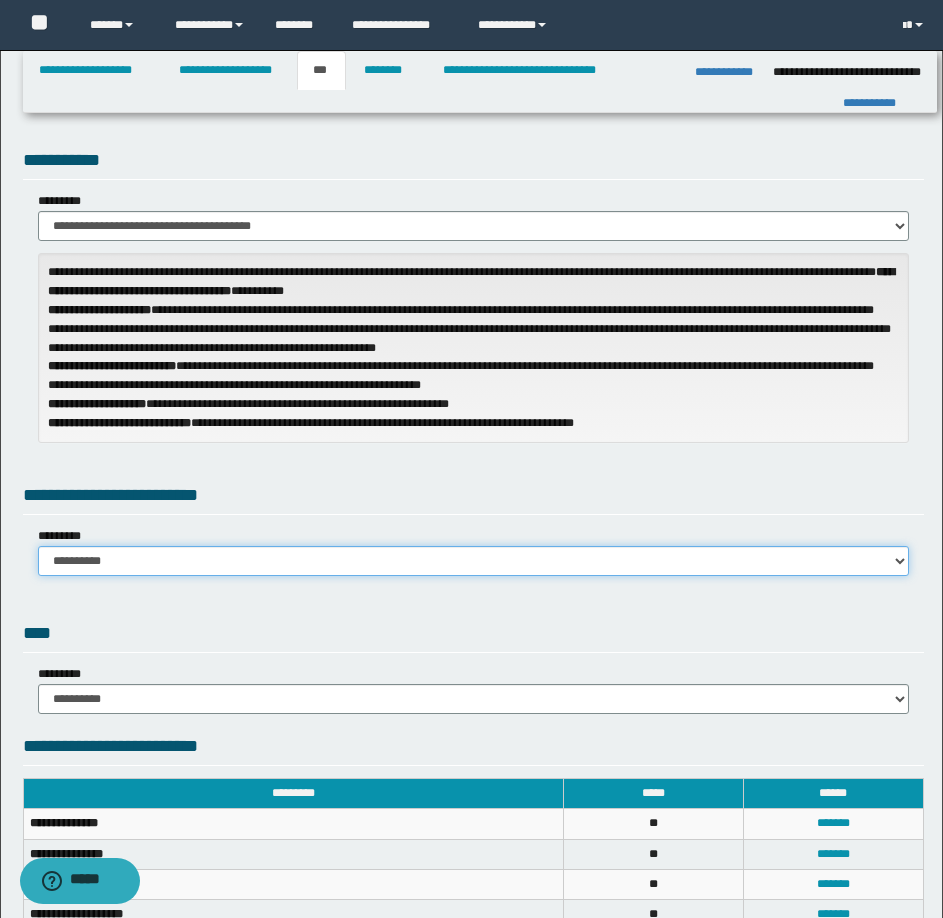 click on "**********" at bounding box center [473, 561] 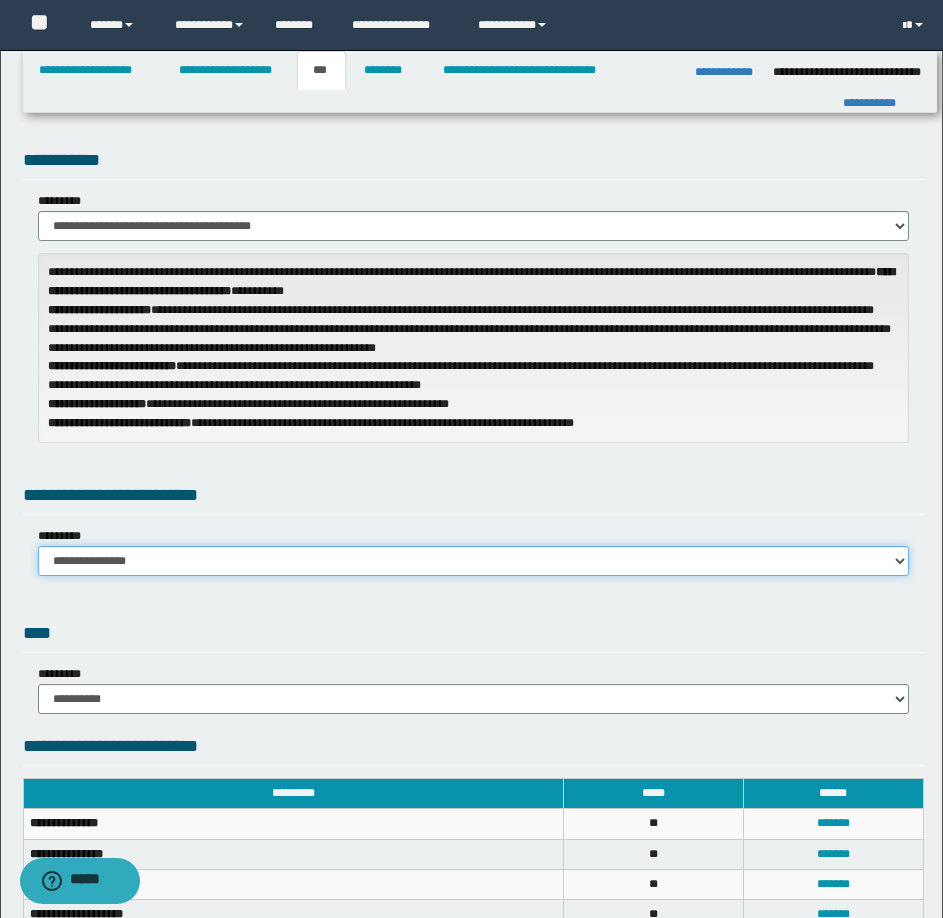 click on "**********" at bounding box center [473, 561] 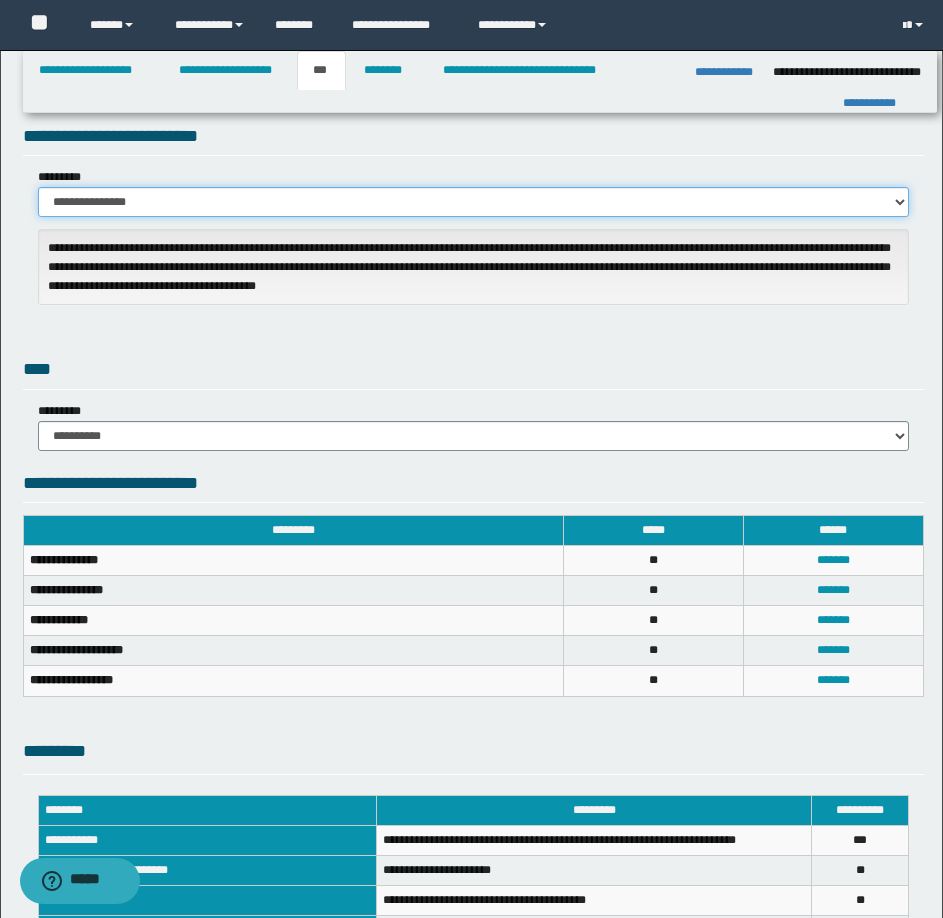 scroll, scrollTop: 300, scrollLeft: 0, axis: vertical 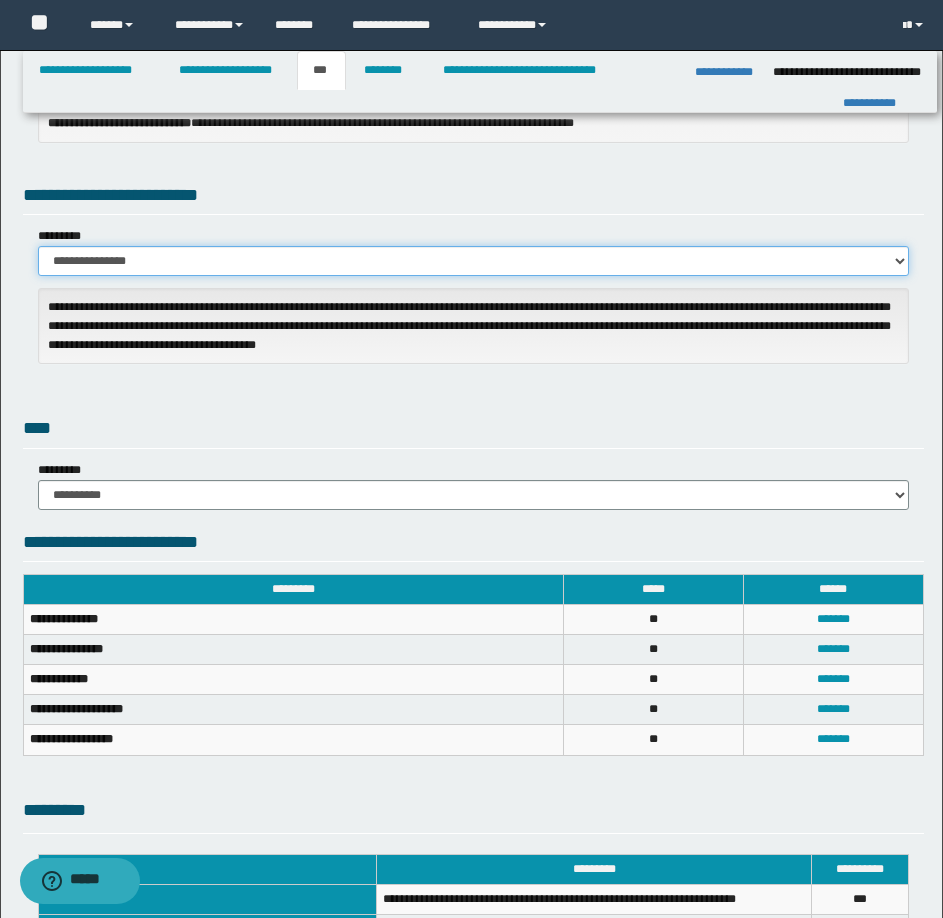 click on "**********" at bounding box center [473, 261] 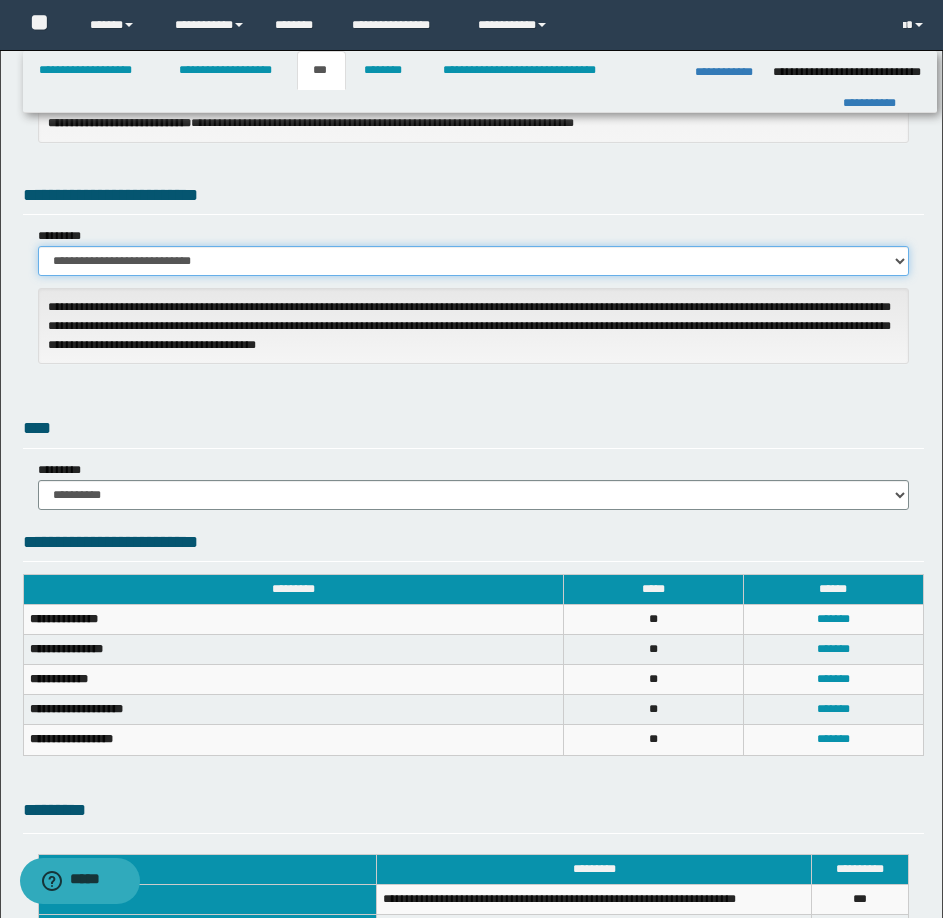 click on "**********" at bounding box center [473, 261] 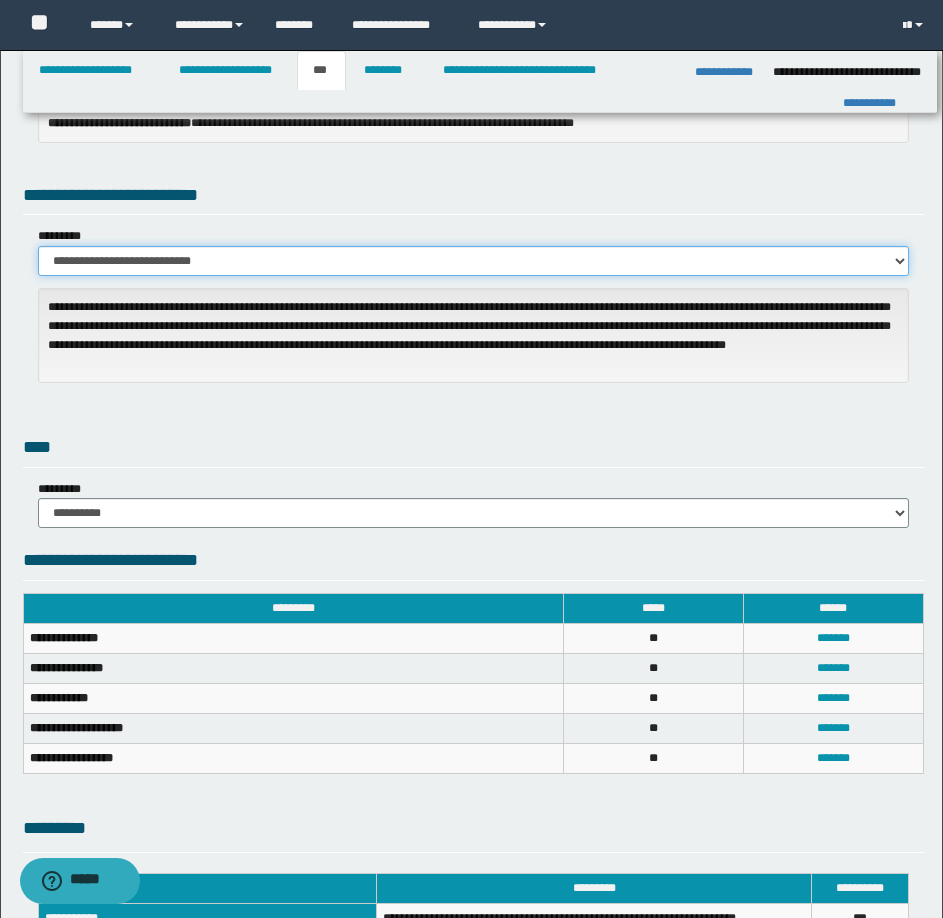 click on "**********" at bounding box center [473, 261] 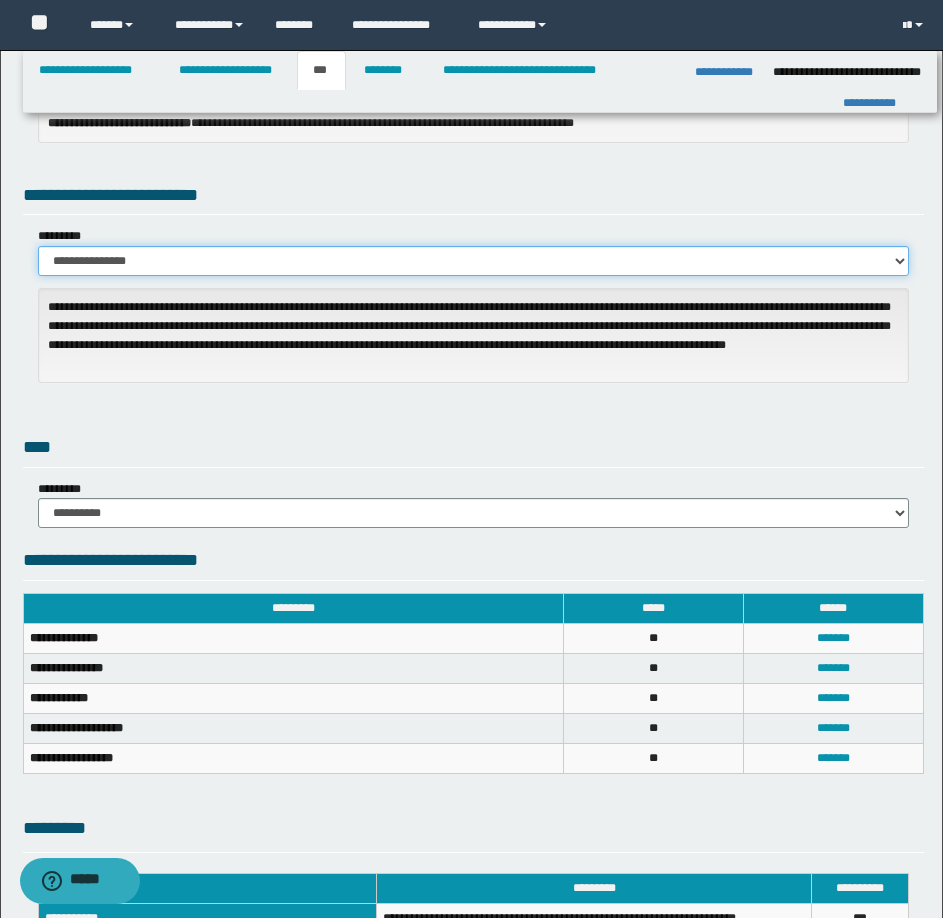 click on "**********" at bounding box center (473, 261) 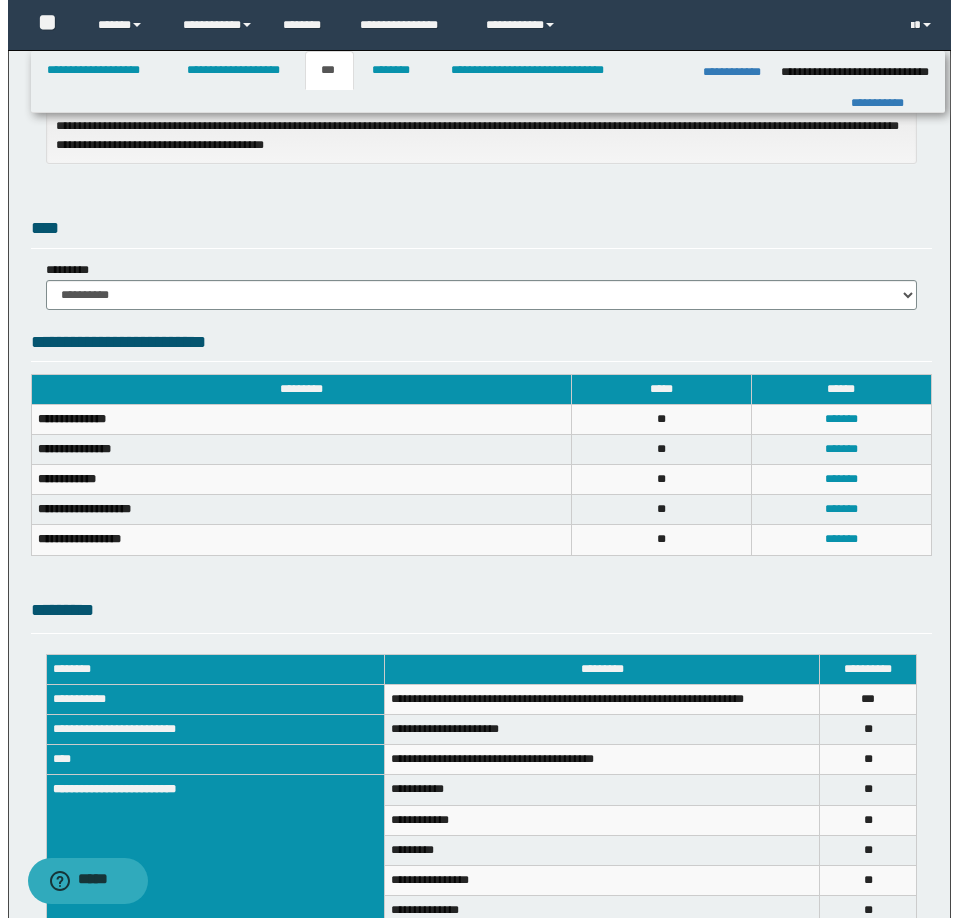 scroll, scrollTop: 600, scrollLeft: 0, axis: vertical 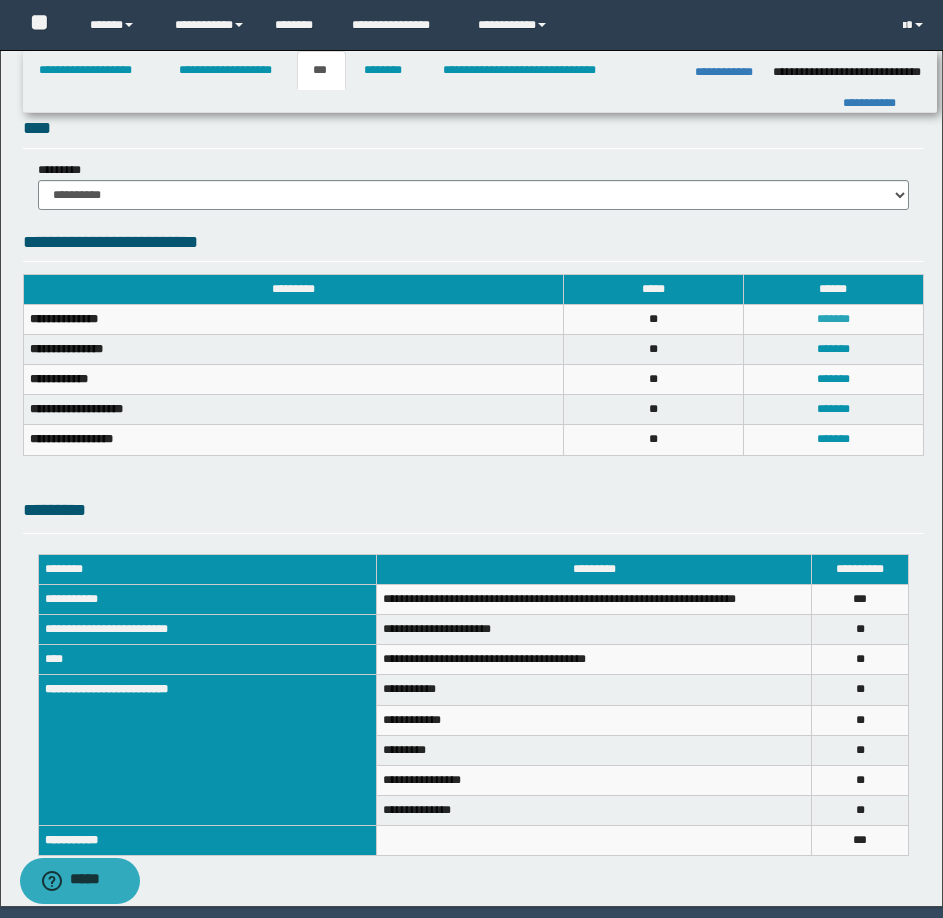 click on "*******" at bounding box center [833, 319] 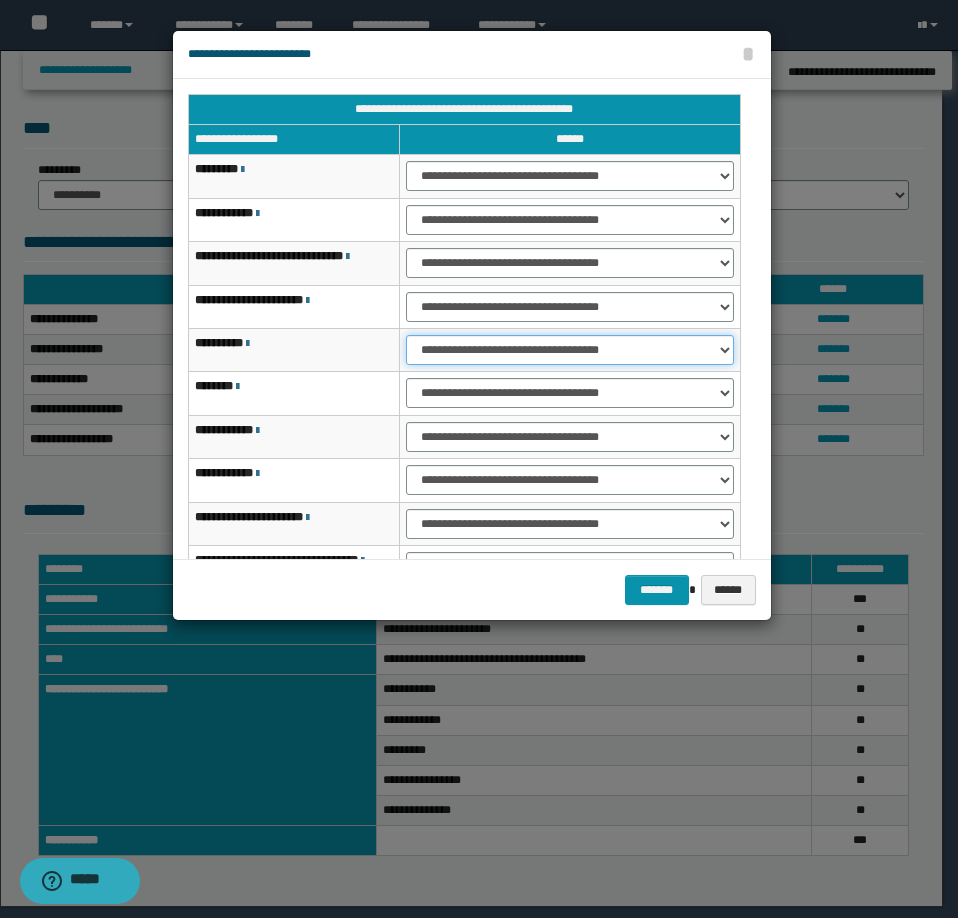 drag, startPoint x: 483, startPoint y: 347, endPoint x: 495, endPoint y: 352, distance: 13 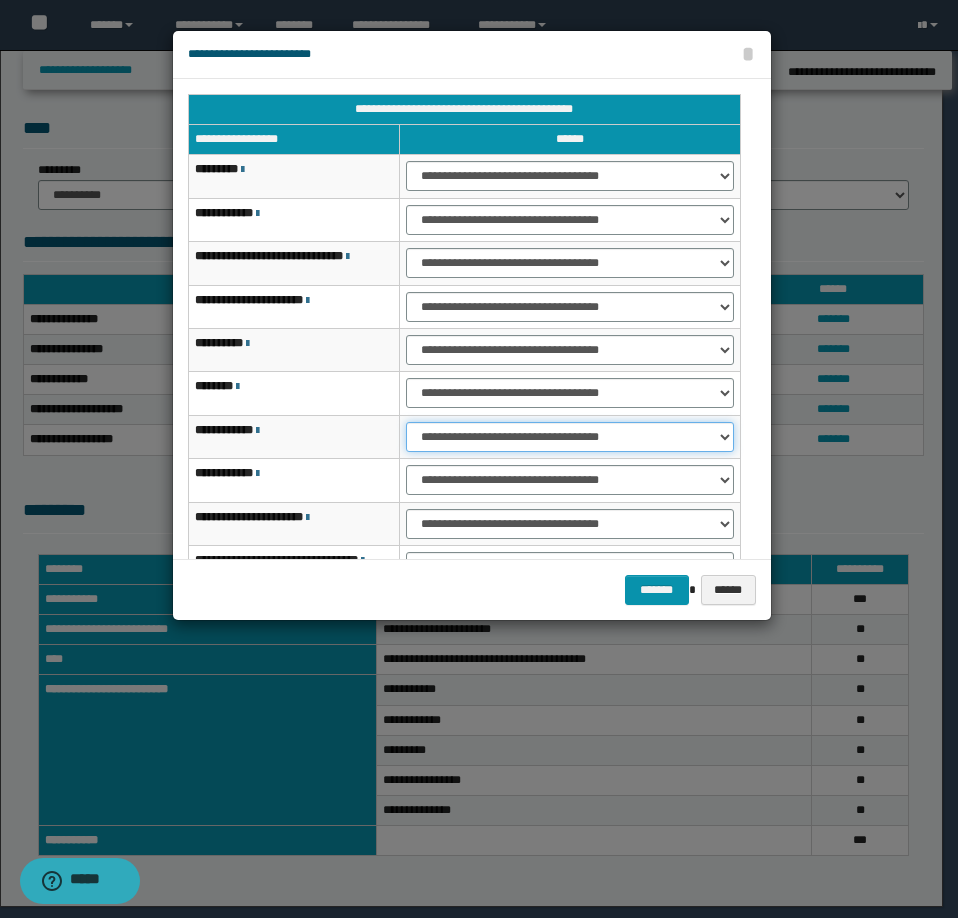 click on "**********" at bounding box center (569, 437) 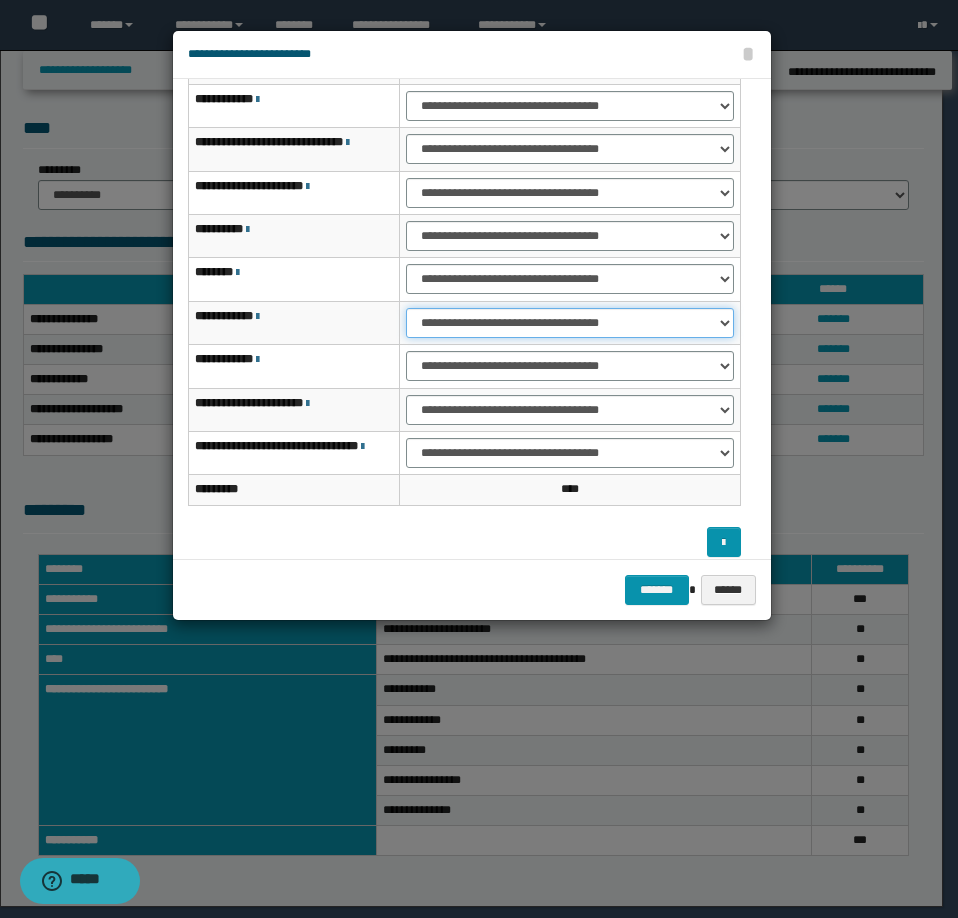 scroll, scrollTop: 127, scrollLeft: 0, axis: vertical 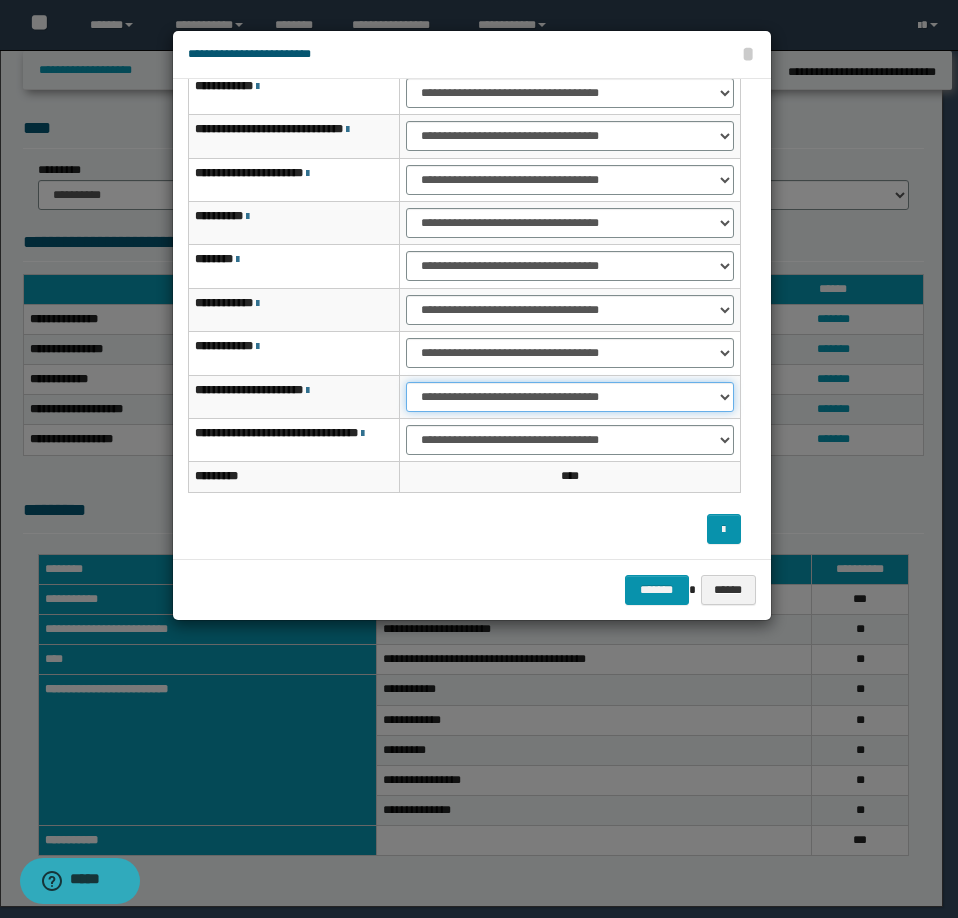 click on "**********" at bounding box center (569, 397) 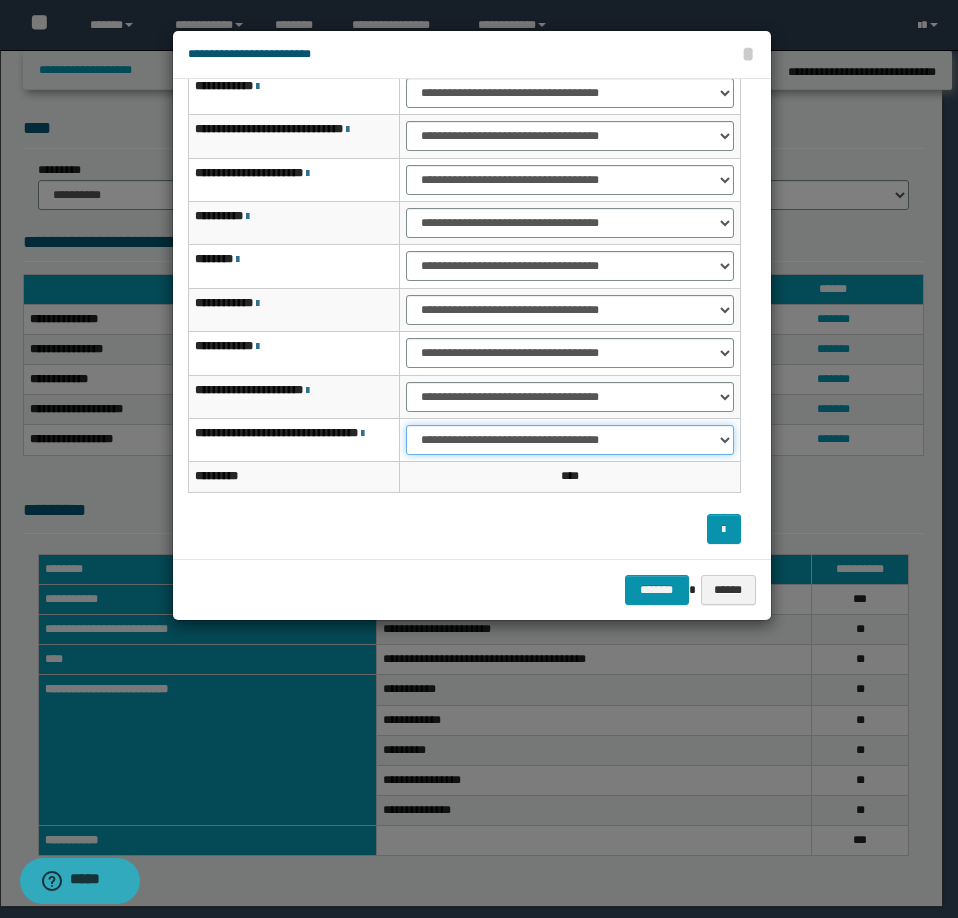 click on "**********" at bounding box center (569, 440) 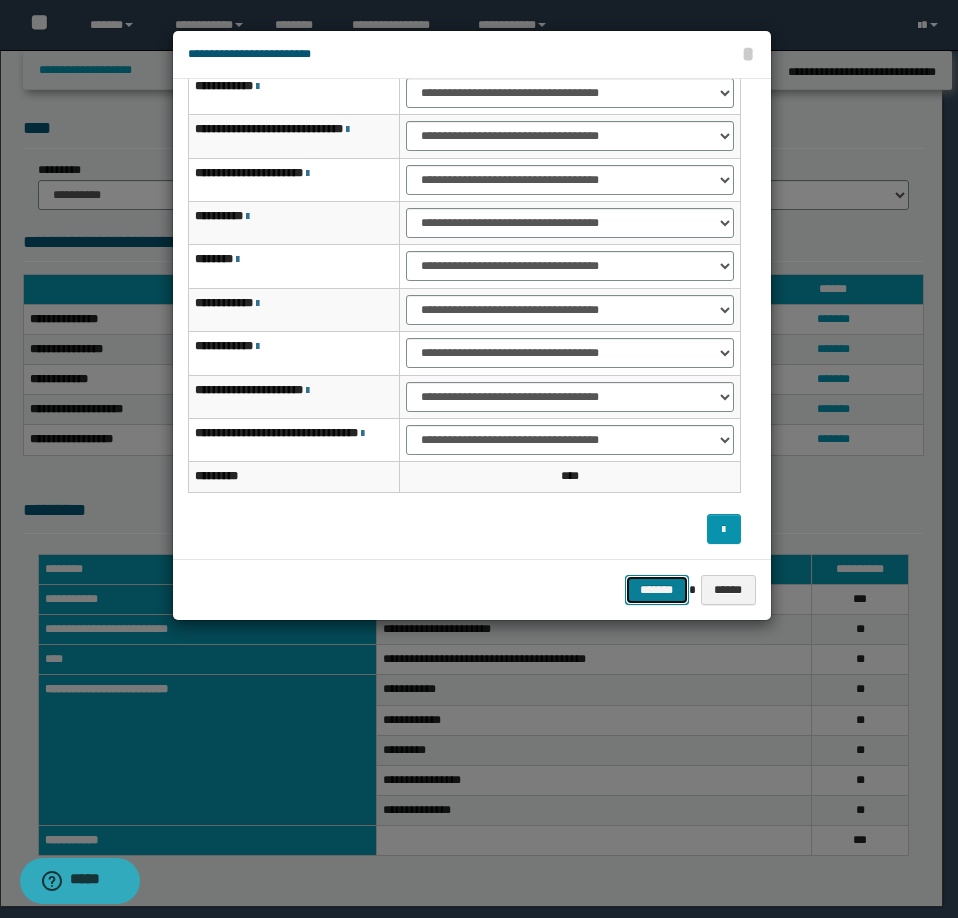 click on "*******" at bounding box center (657, 590) 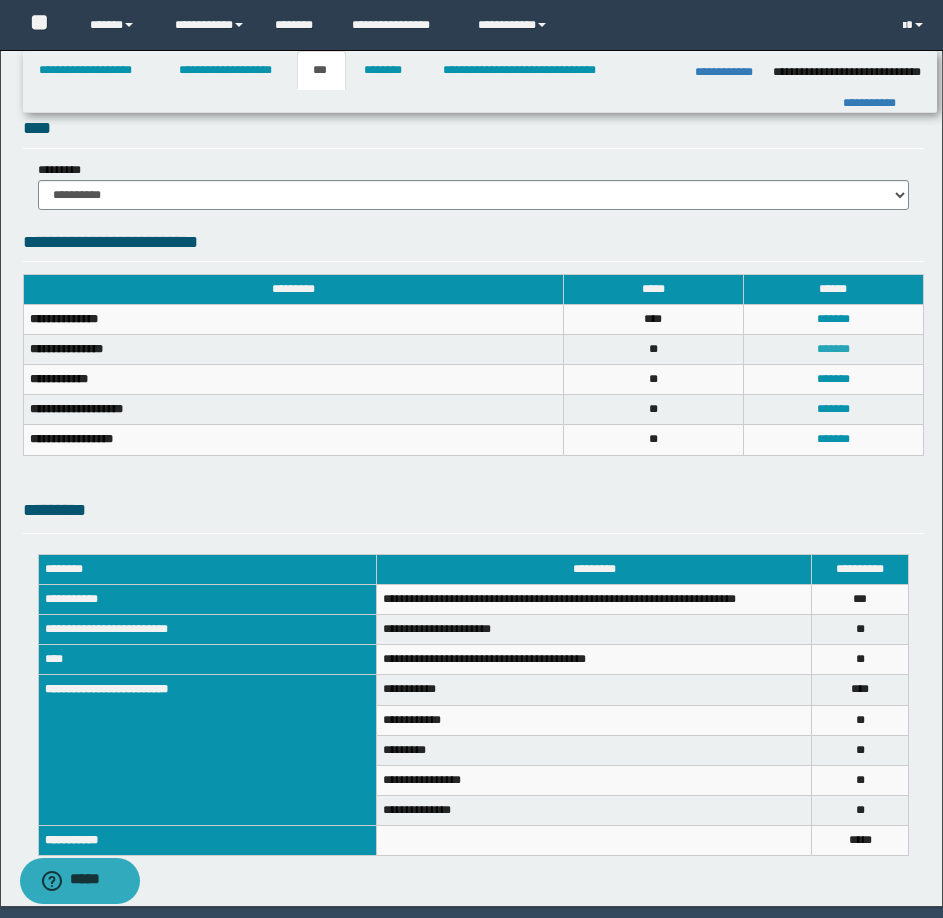 click on "*******" at bounding box center [833, 349] 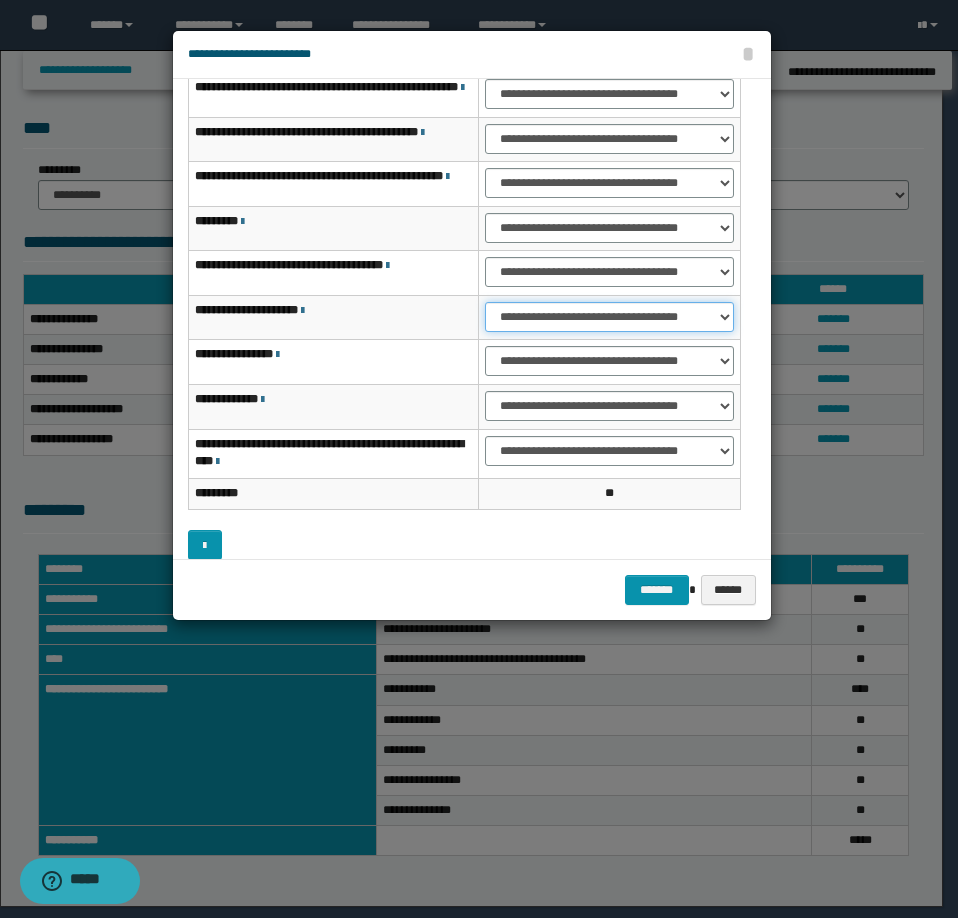 click on "**********" at bounding box center [609, 317] 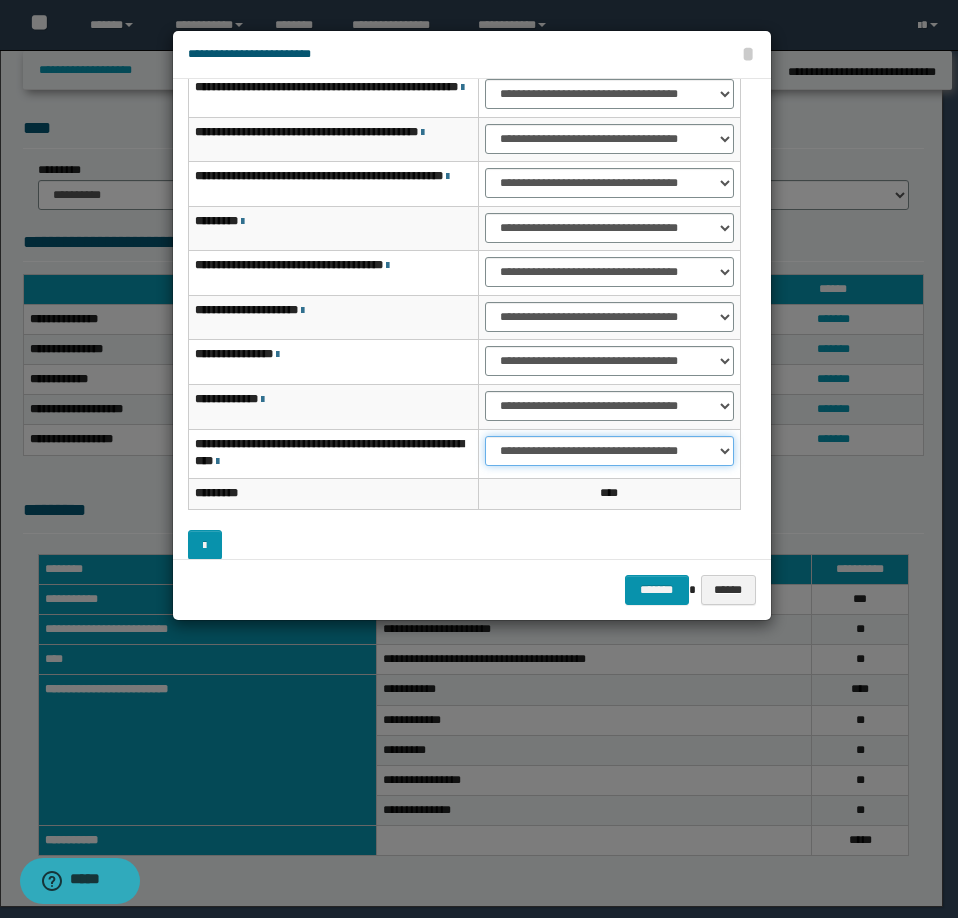 drag, startPoint x: 540, startPoint y: 456, endPoint x: 545, endPoint y: 468, distance: 13 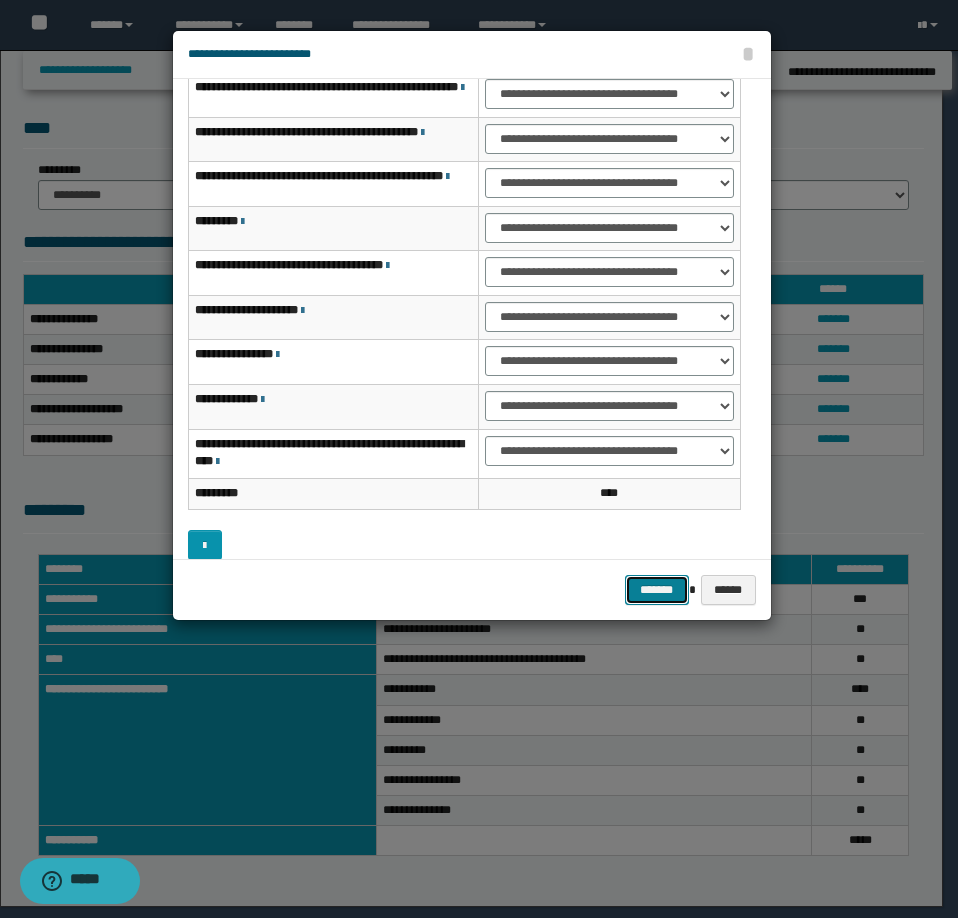 click on "*******" at bounding box center [657, 590] 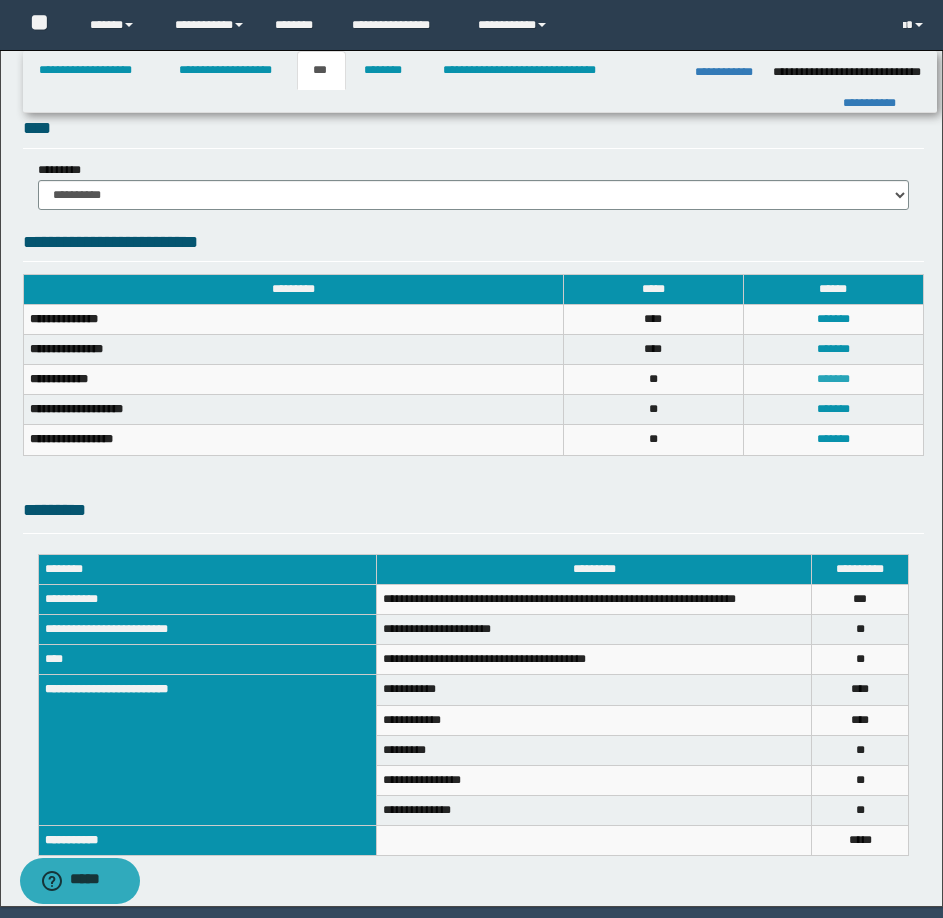 click on "*******" at bounding box center (833, 379) 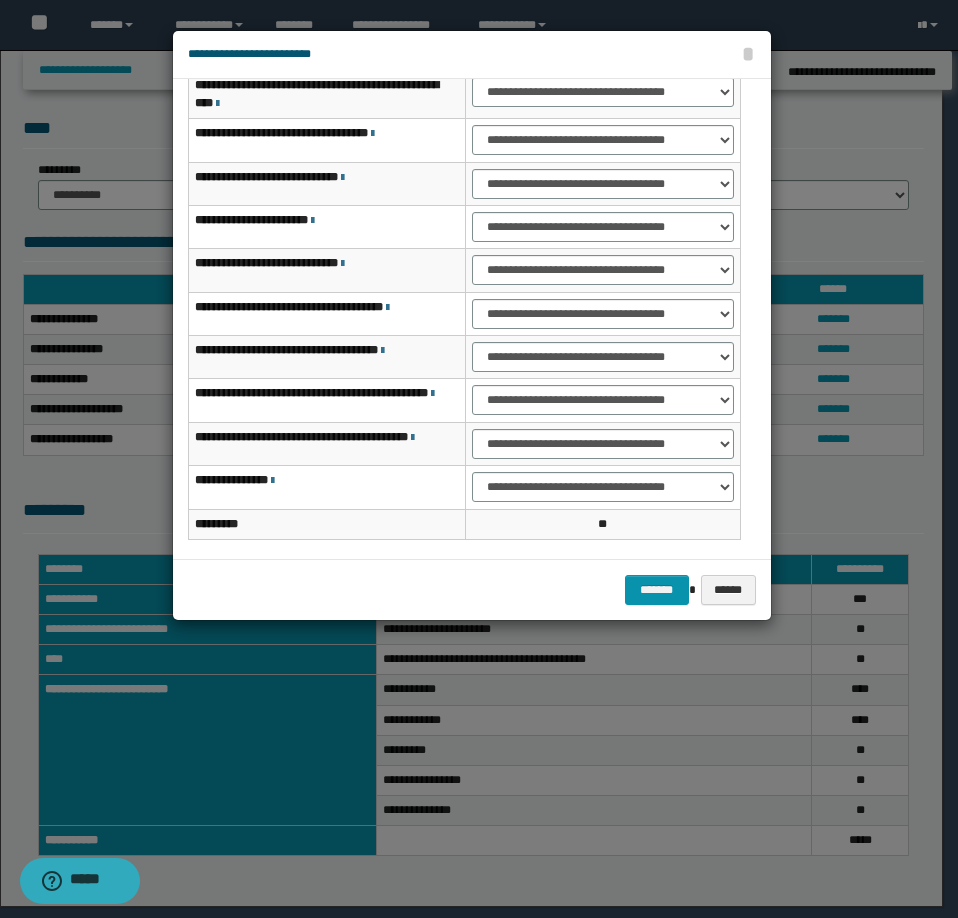 scroll, scrollTop: 0, scrollLeft: 0, axis: both 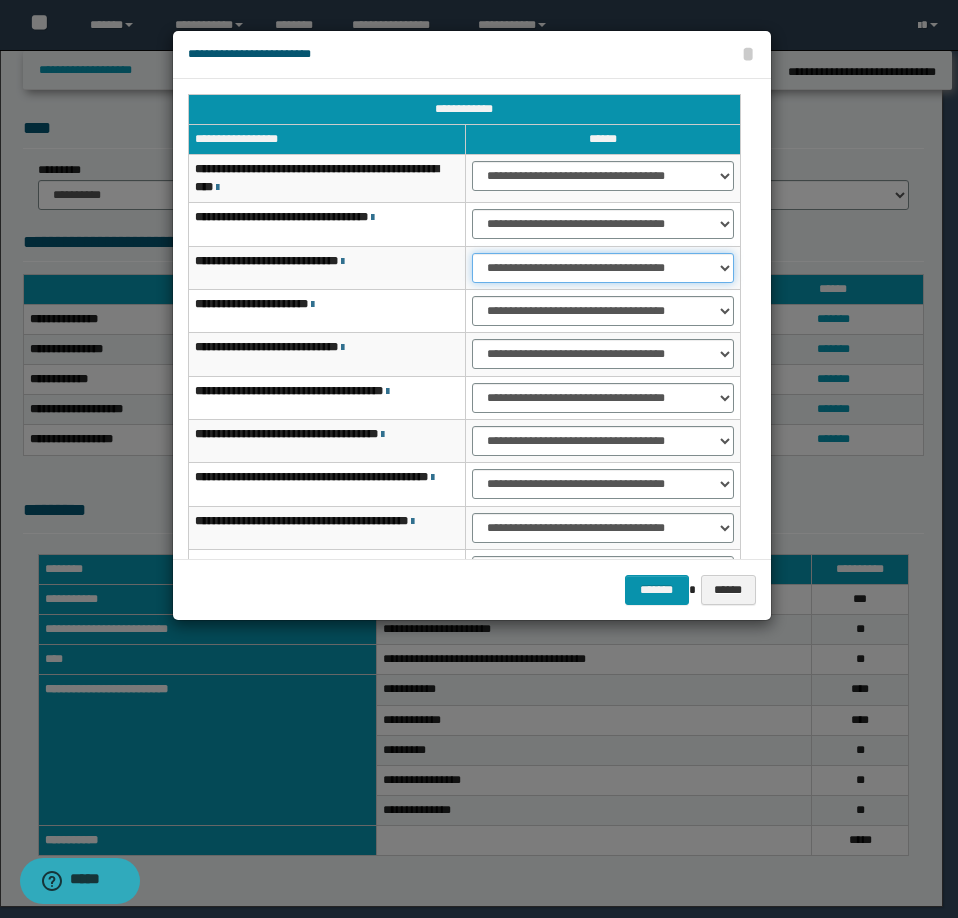 drag, startPoint x: 573, startPoint y: 267, endPoint x: 579, endPoint y: 280, distance: 14.3178215 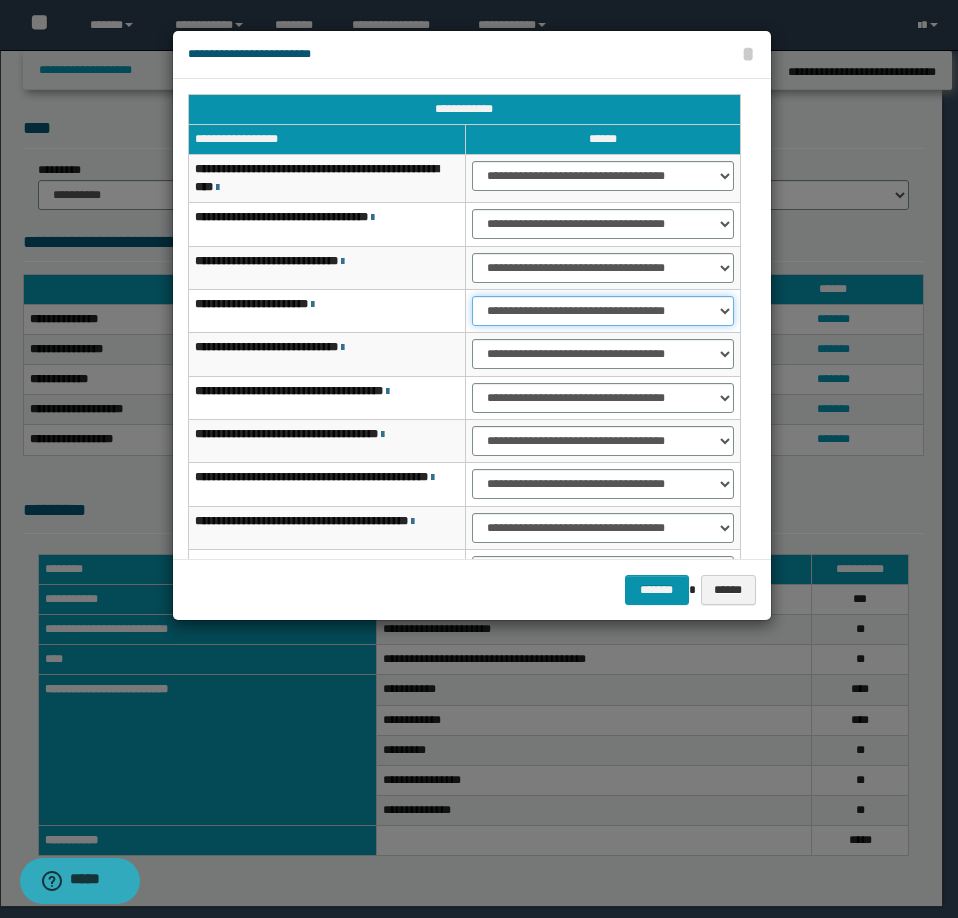 click on "**********" at bounding box center (603, 311) 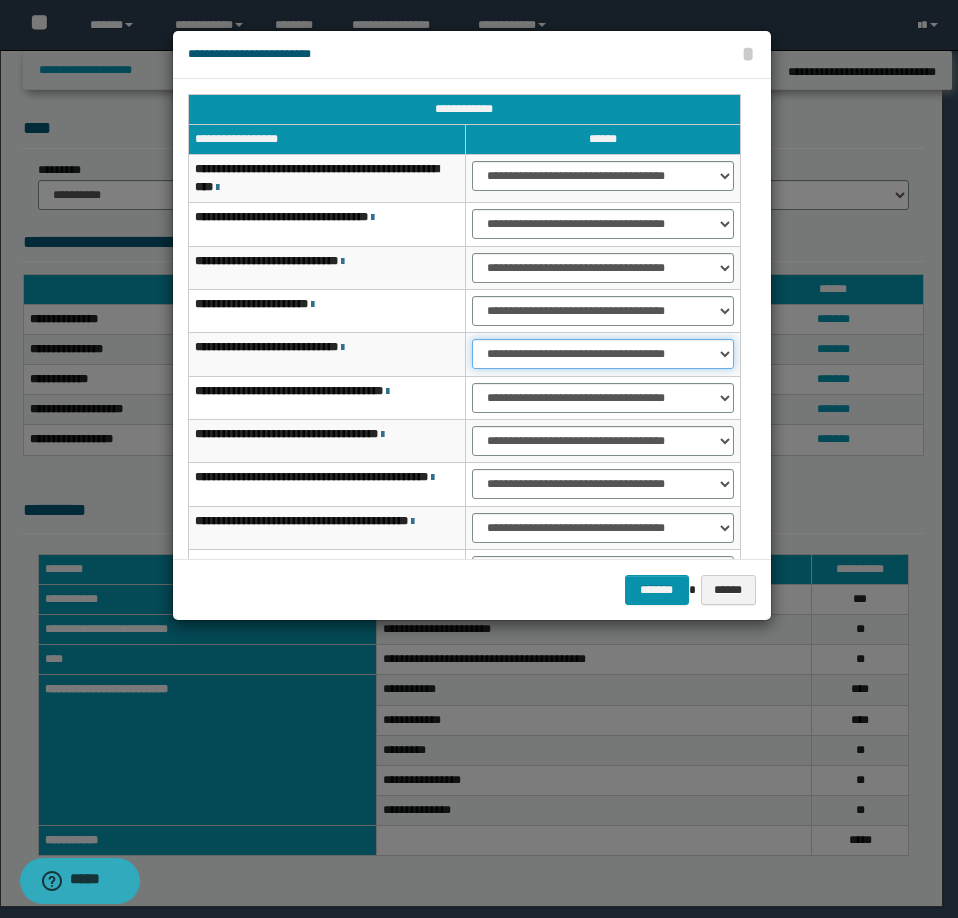 click on "**********" at bounding box center (603, 354) 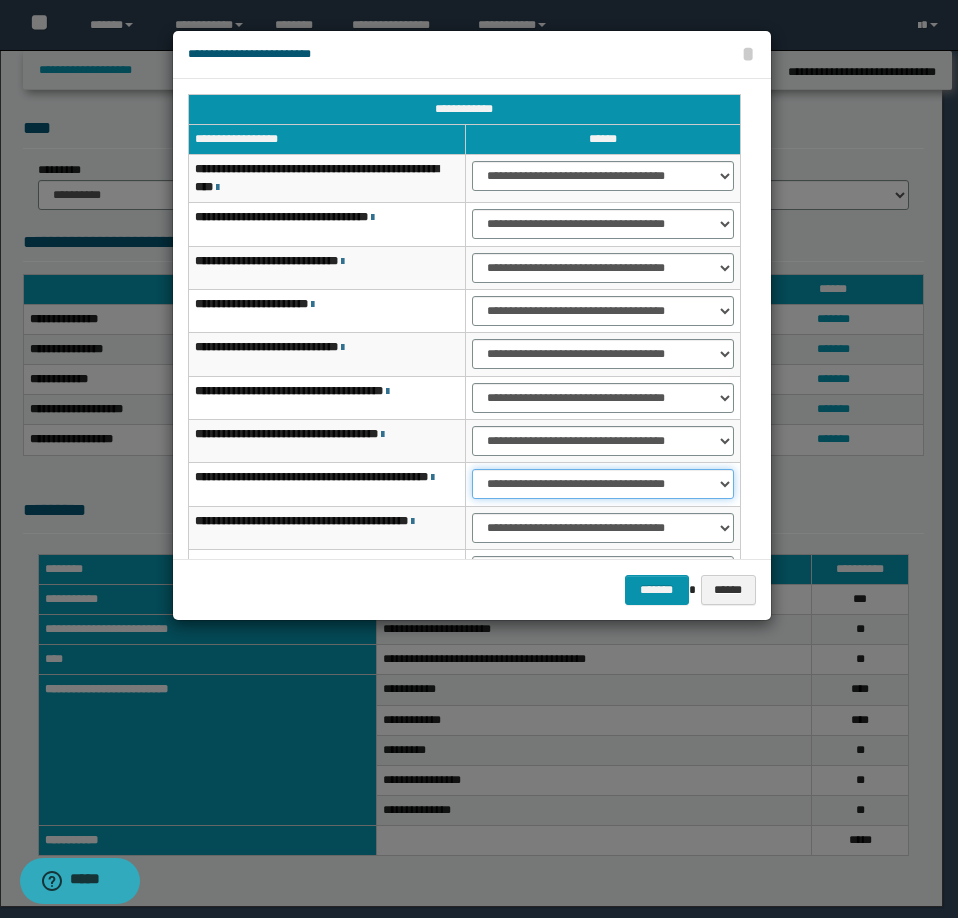 drag, startPoint x: 547, startPoint y: 485, endPoint x: 554, endPoint y: 494, distance: 11.401754 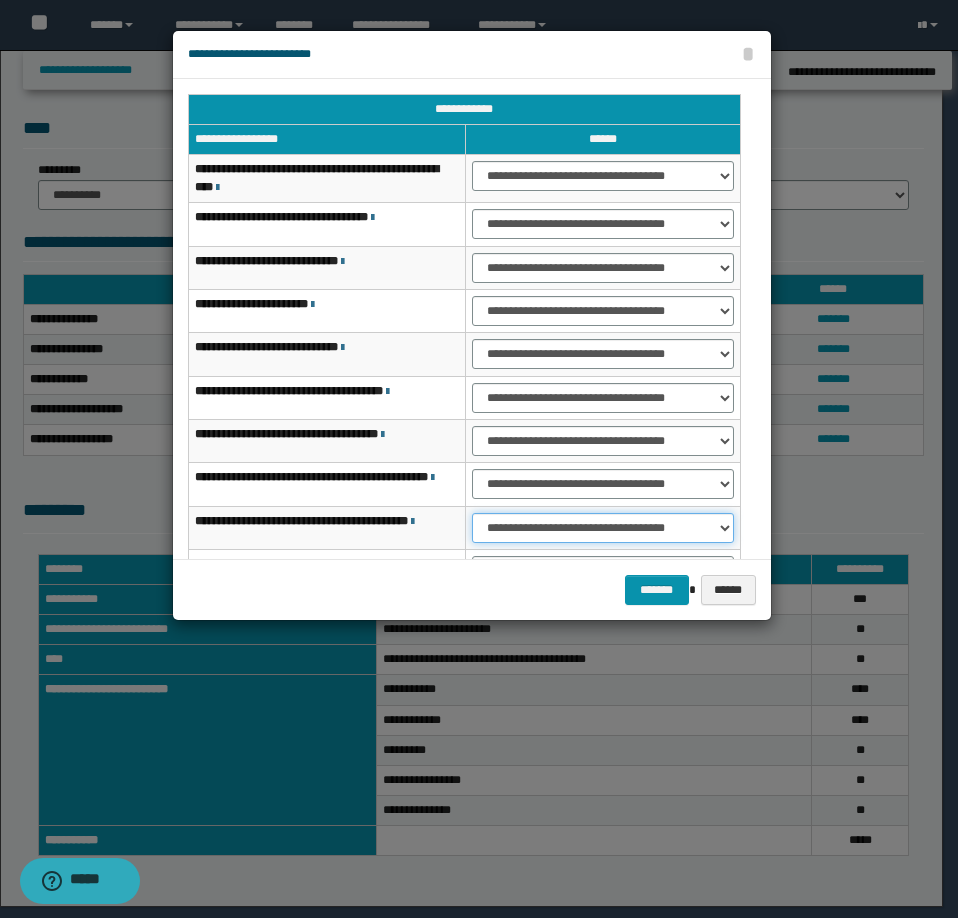 drag, startPoint x: 557, startPoint y: 533, endPoint x: 569, endPoint y: 542, distance: 15 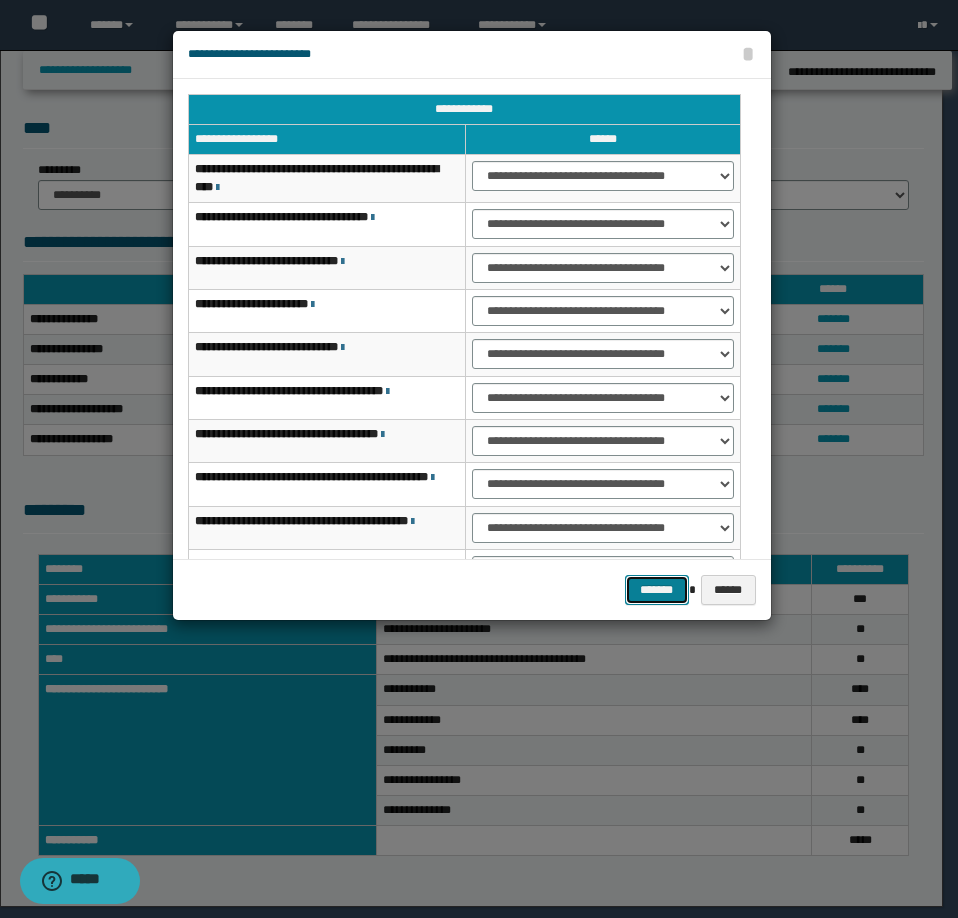 click on "*******" at bounding box center (657, 590) 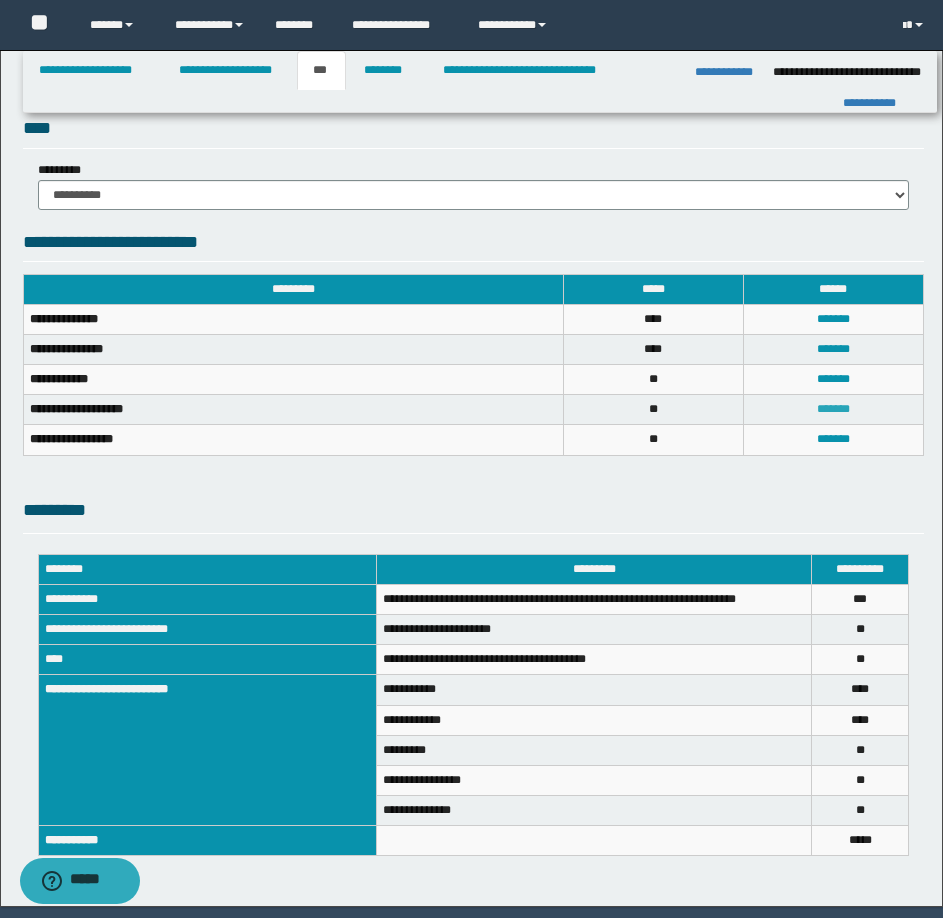 click on "*******" at bounding box center [833, 409] 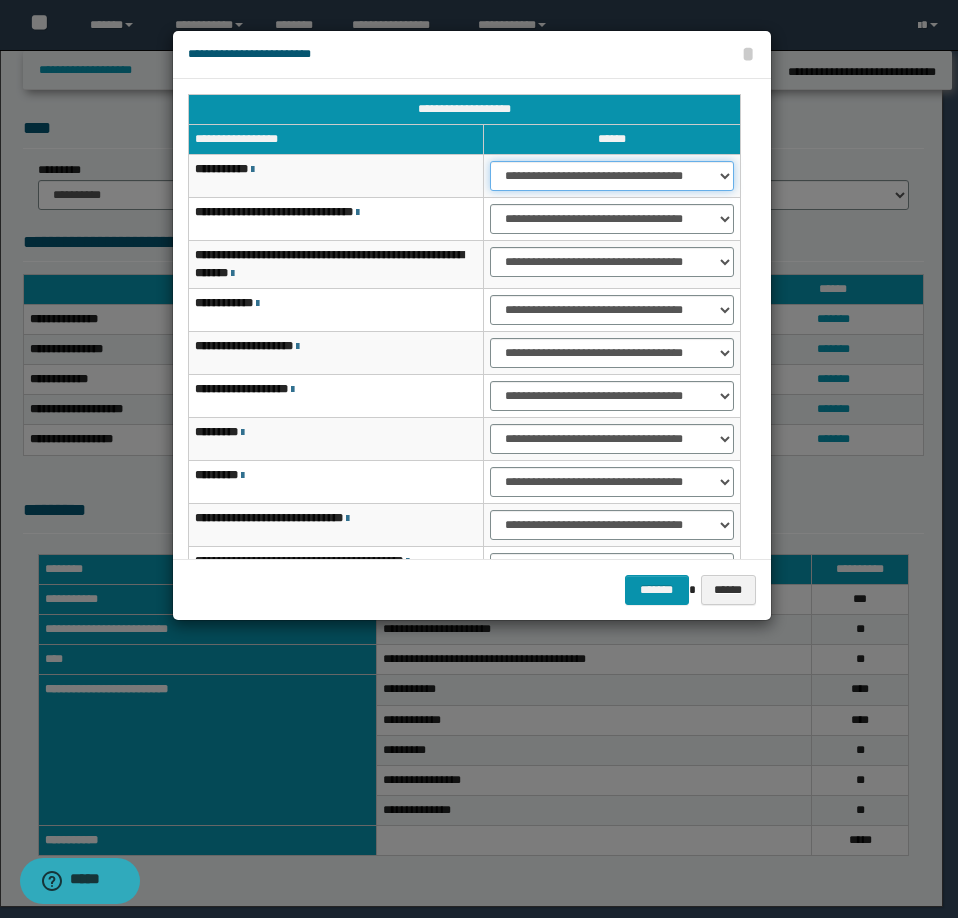 click on "**********" at bounding box center [611, 176] 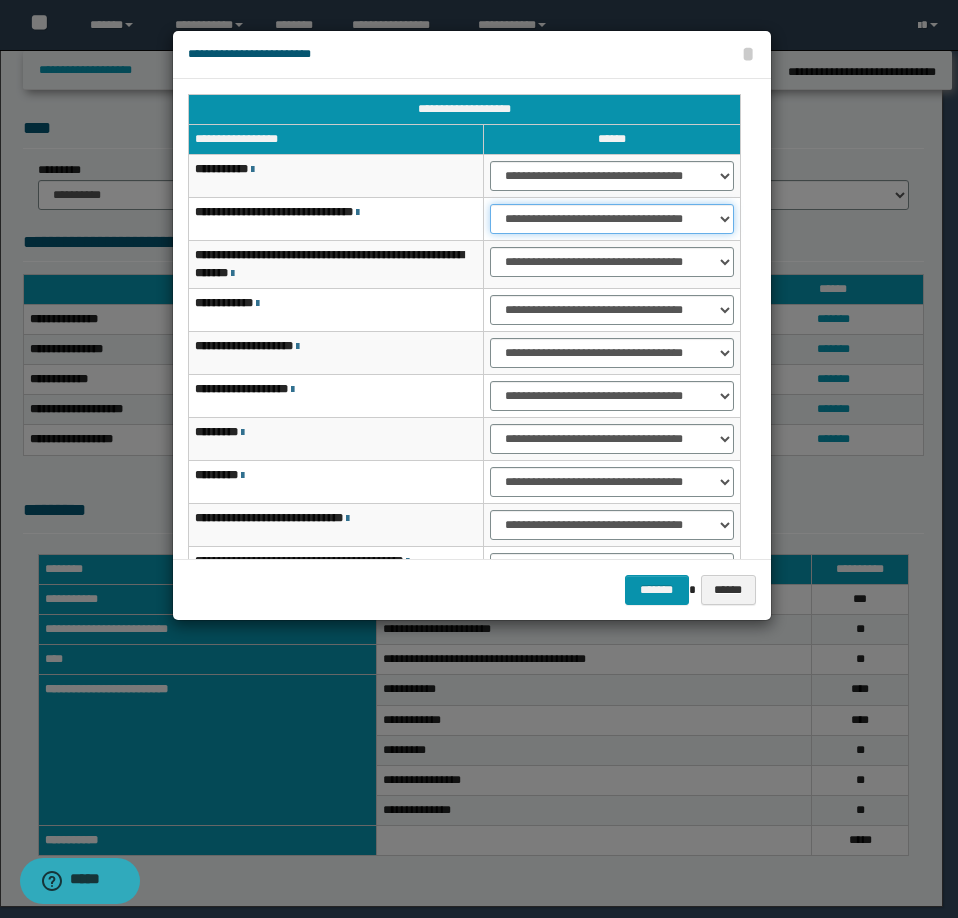 drag, startPoint x: 577, startPoint y: 219, endPoint x: 586, endPoint y: 233, distance: 16.643316 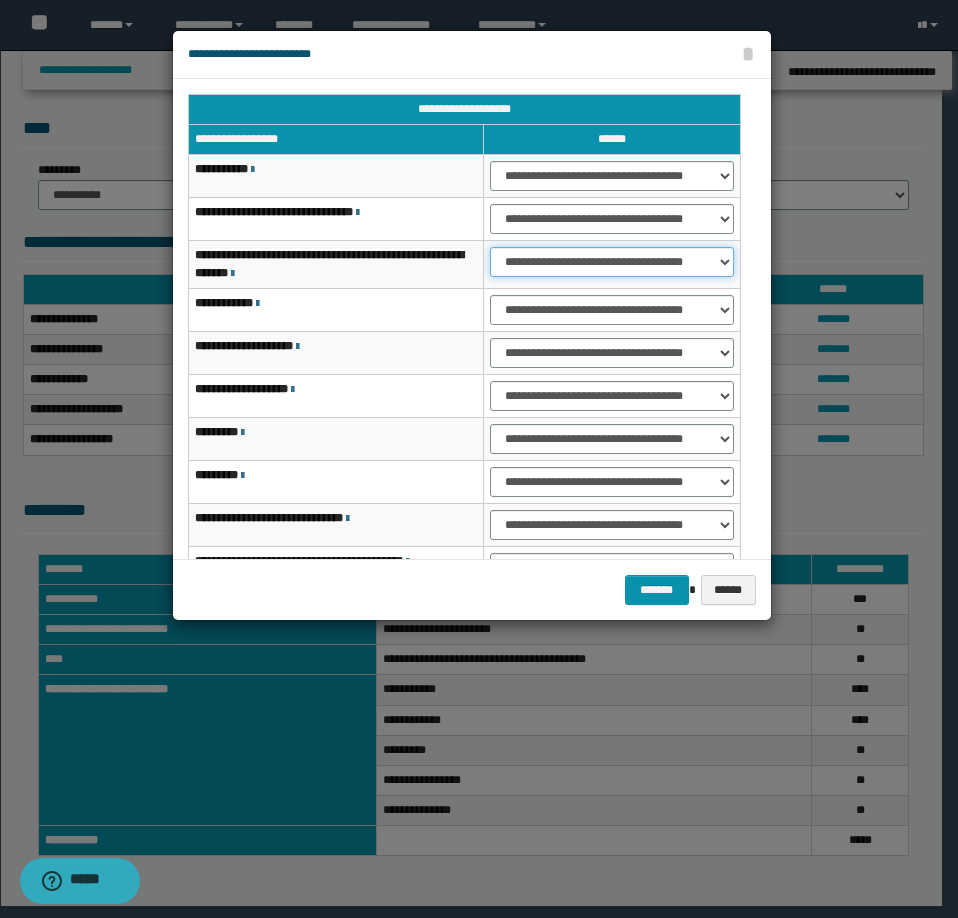 click on "**********" at bounding box center (611, 262) 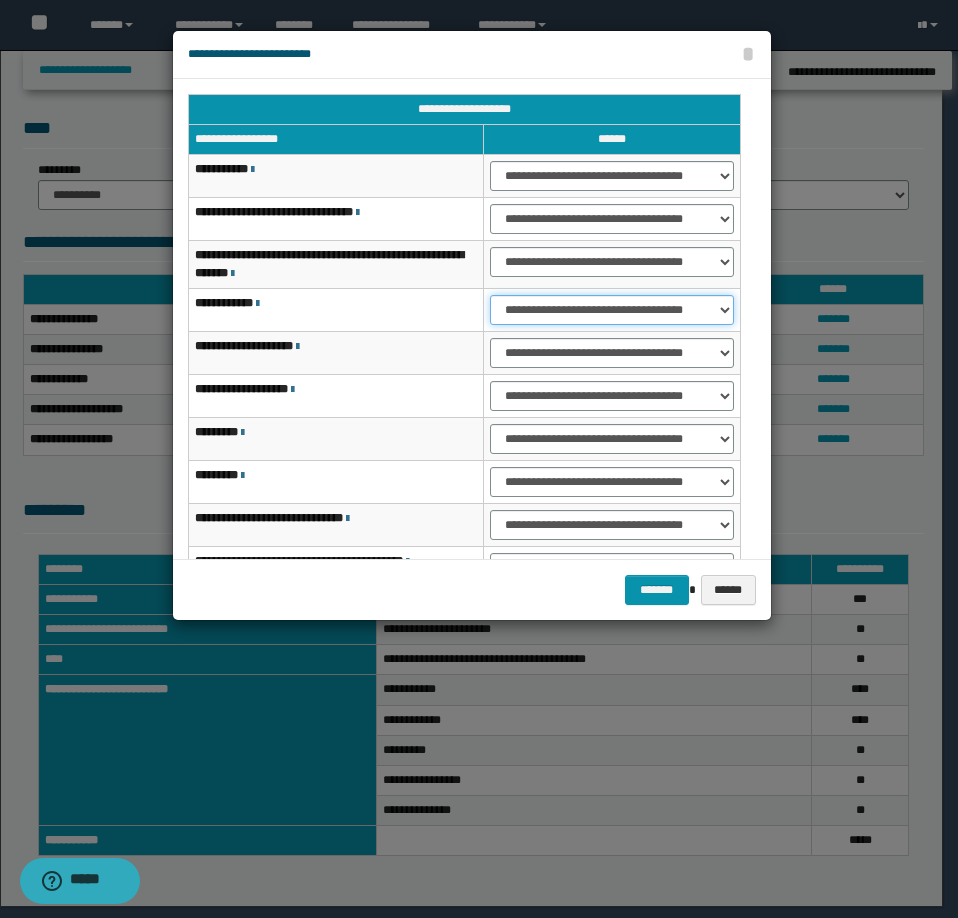 drag, startPoint x: 558, startPoint y: 308, endPoint x: 570, endPoint y: 322, distance: 18.439089 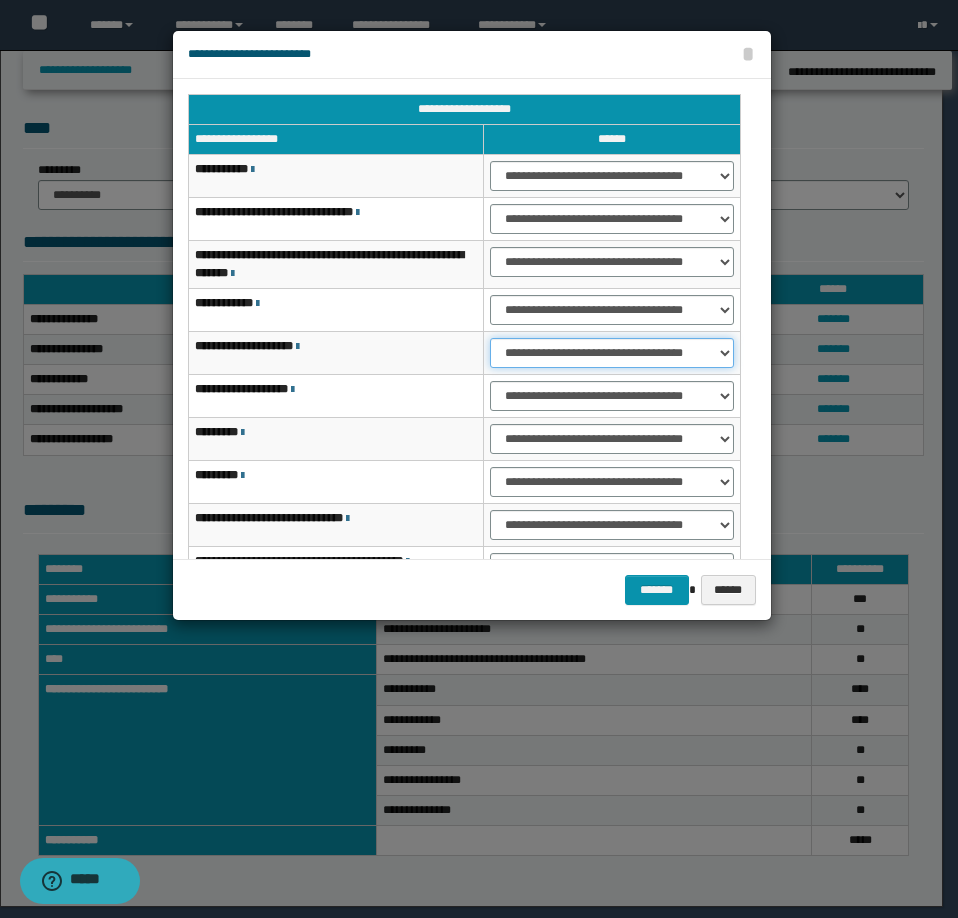 drag, startPoint x: 531, startPoint y: 356, endPoint x: 544, endPoint y: 367, distance: 17.029387 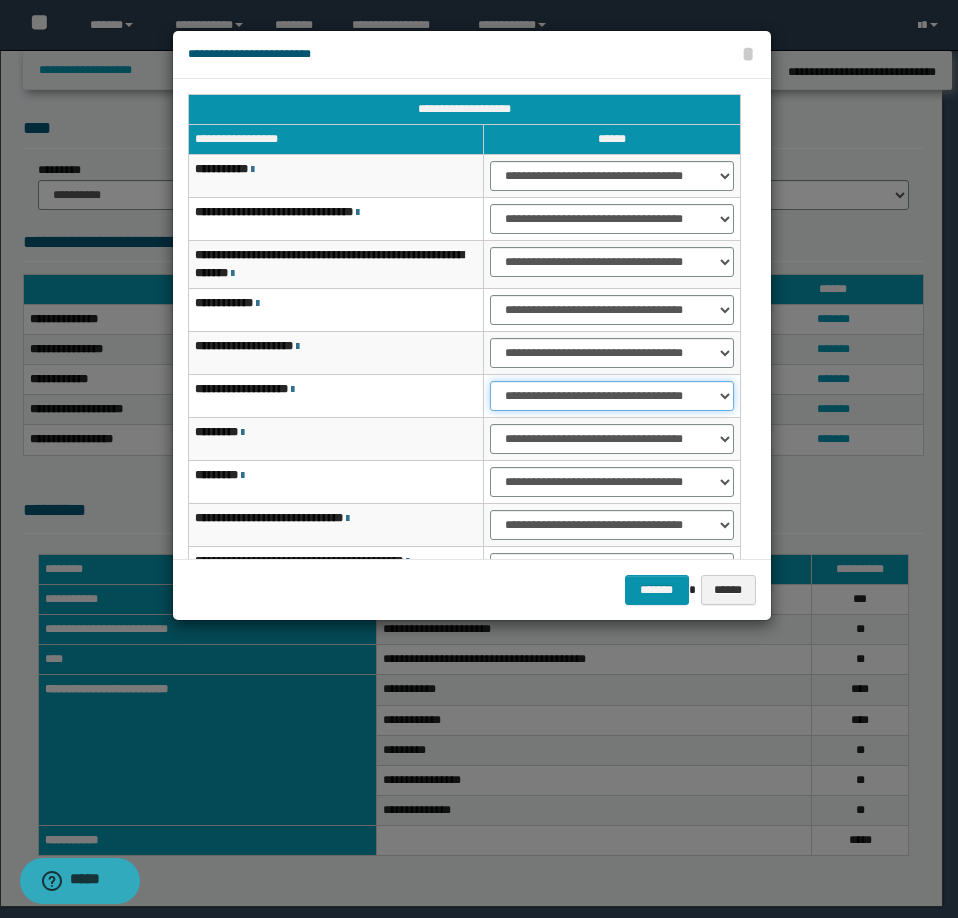 click on "**********" at bounding box center (611, 396) 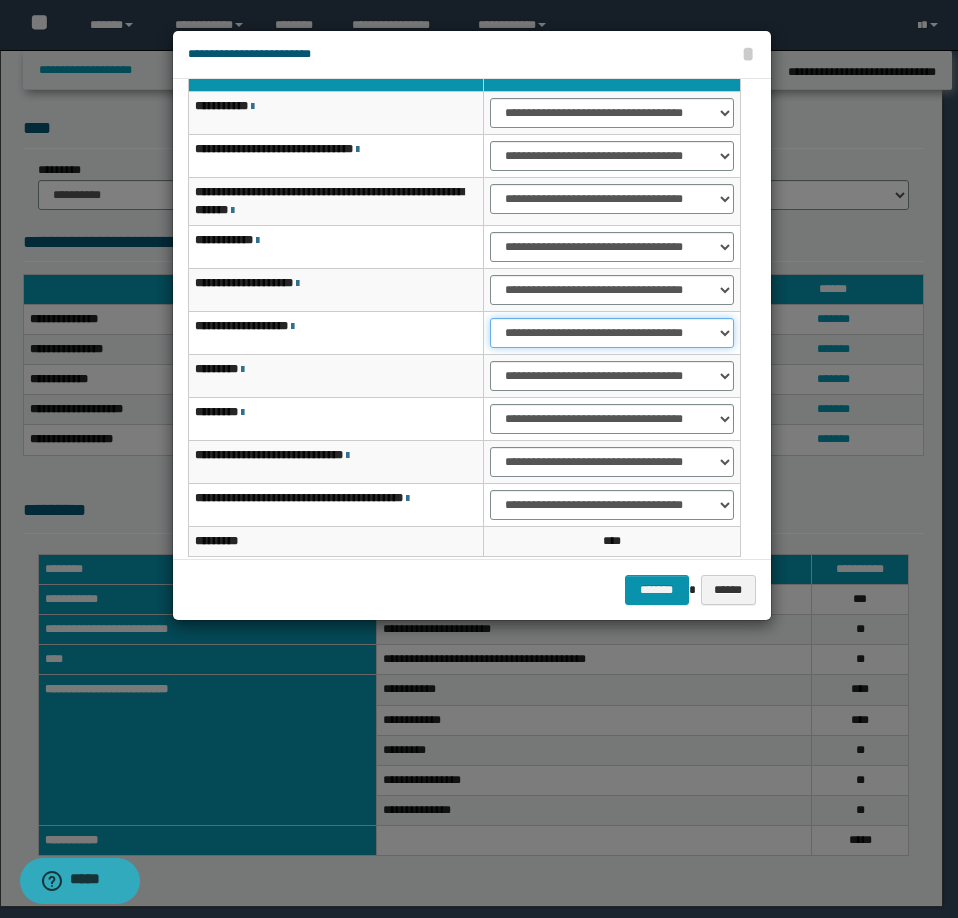 scroll, scrollTop: 156, scrollLeft: 0, axis: vertical 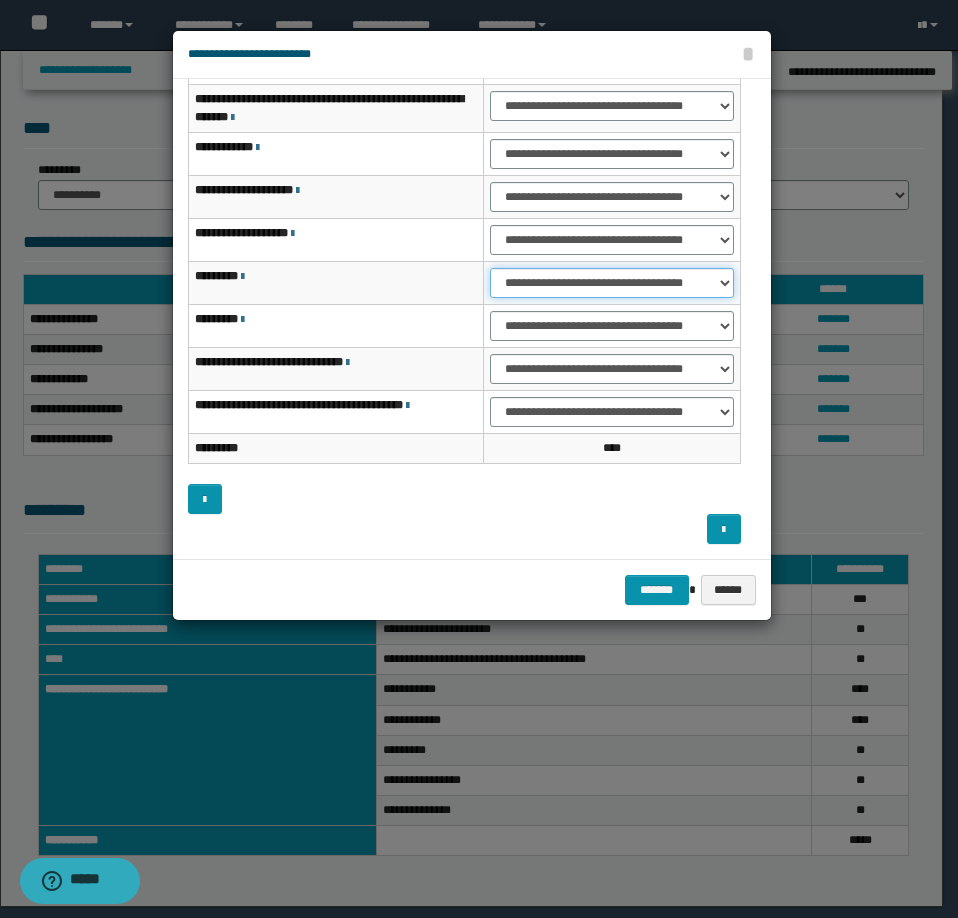 click on "**********" at bounding box center [611, 283] 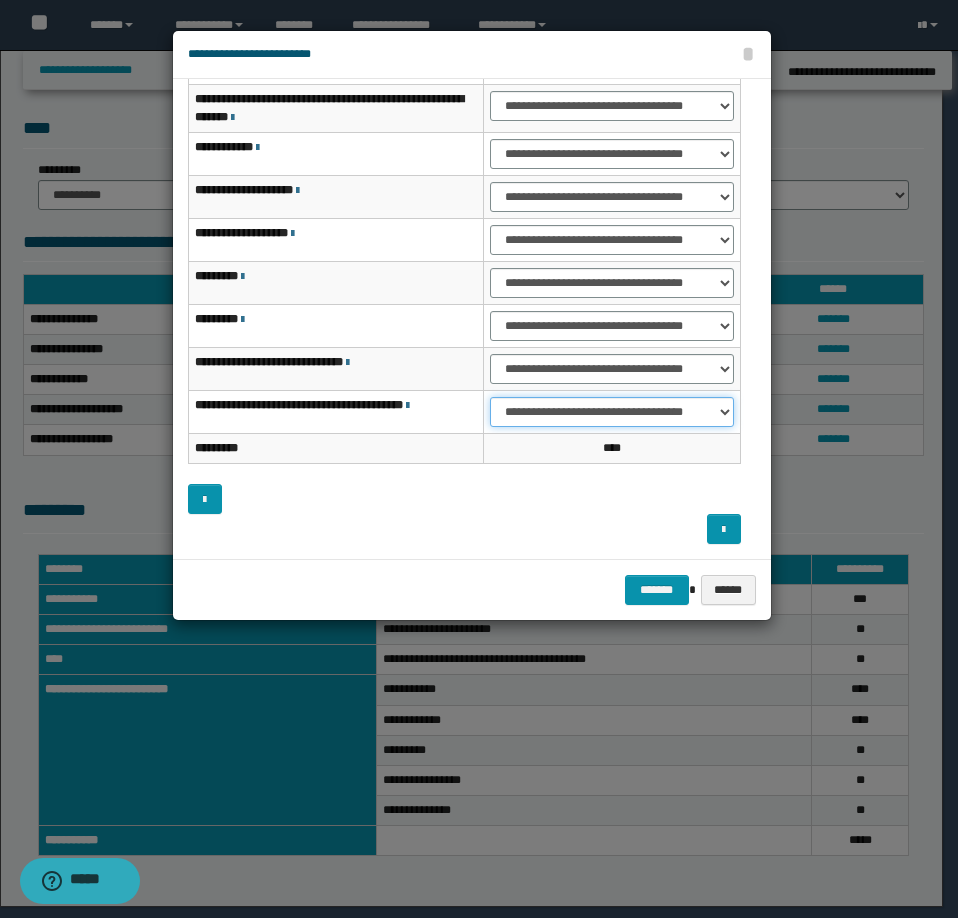 click on "**********" at bounding box center (611, 412) 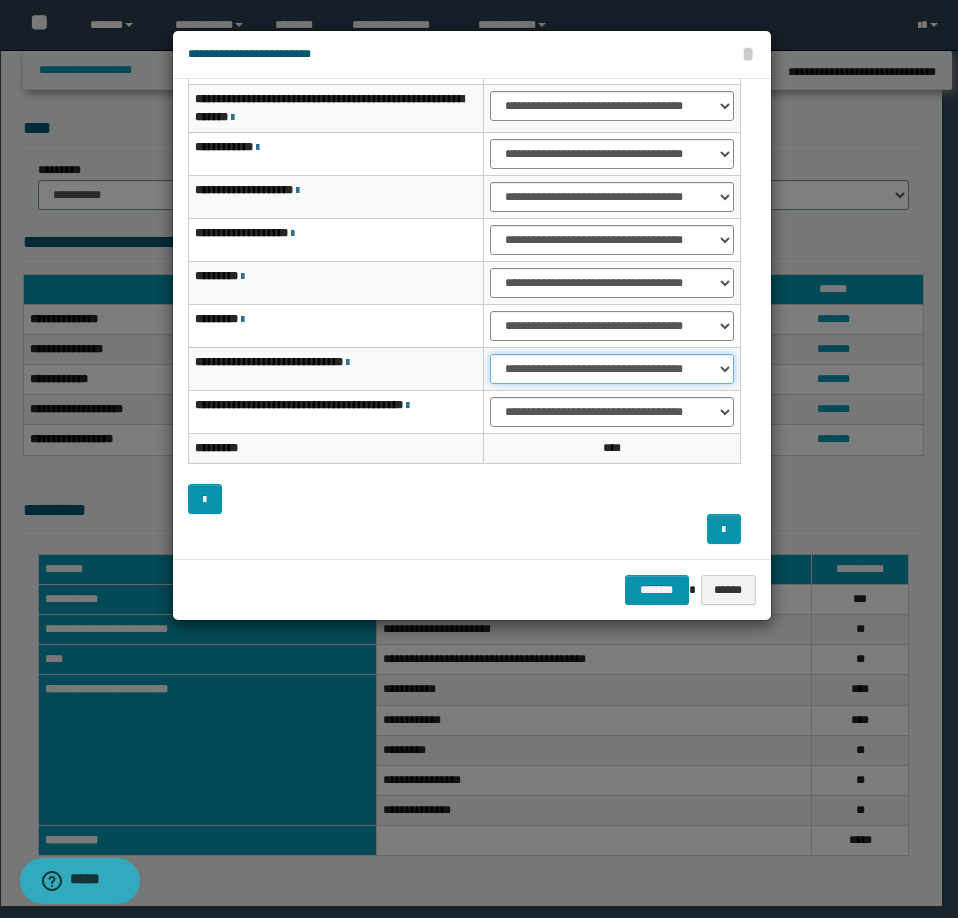 click on "**********" at bounding box center [611, 369] 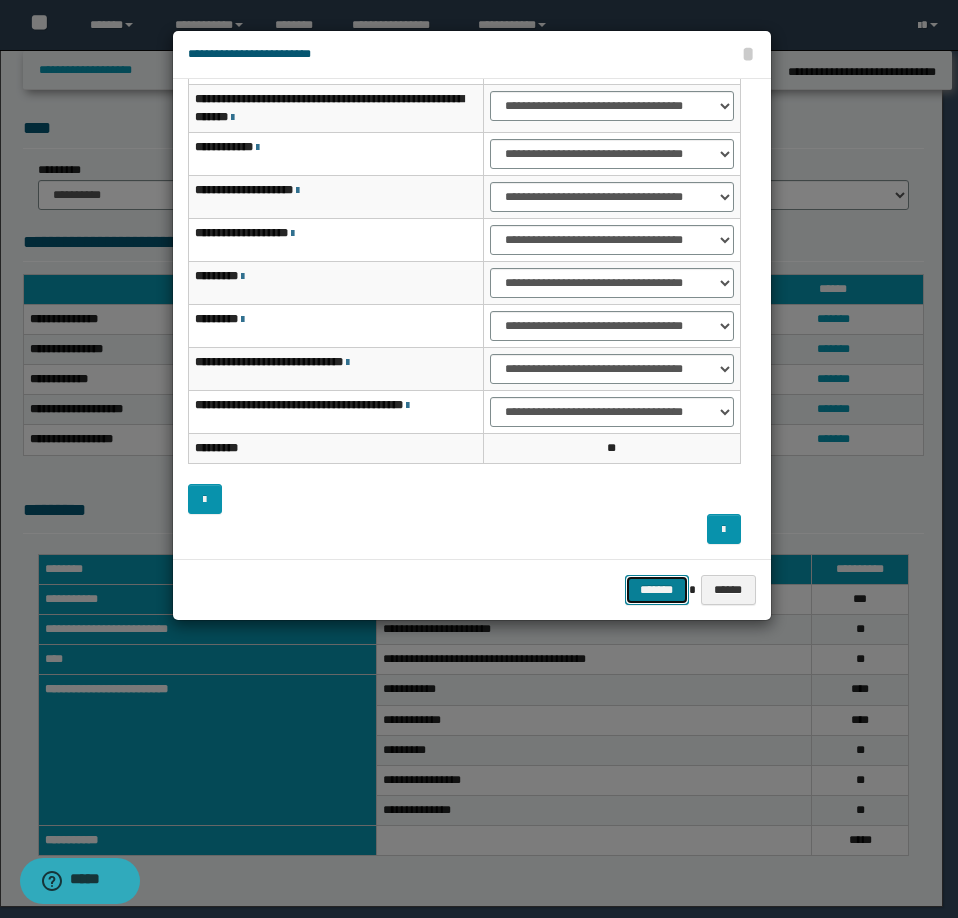 click on "*******" at bounding box center [657, 590] 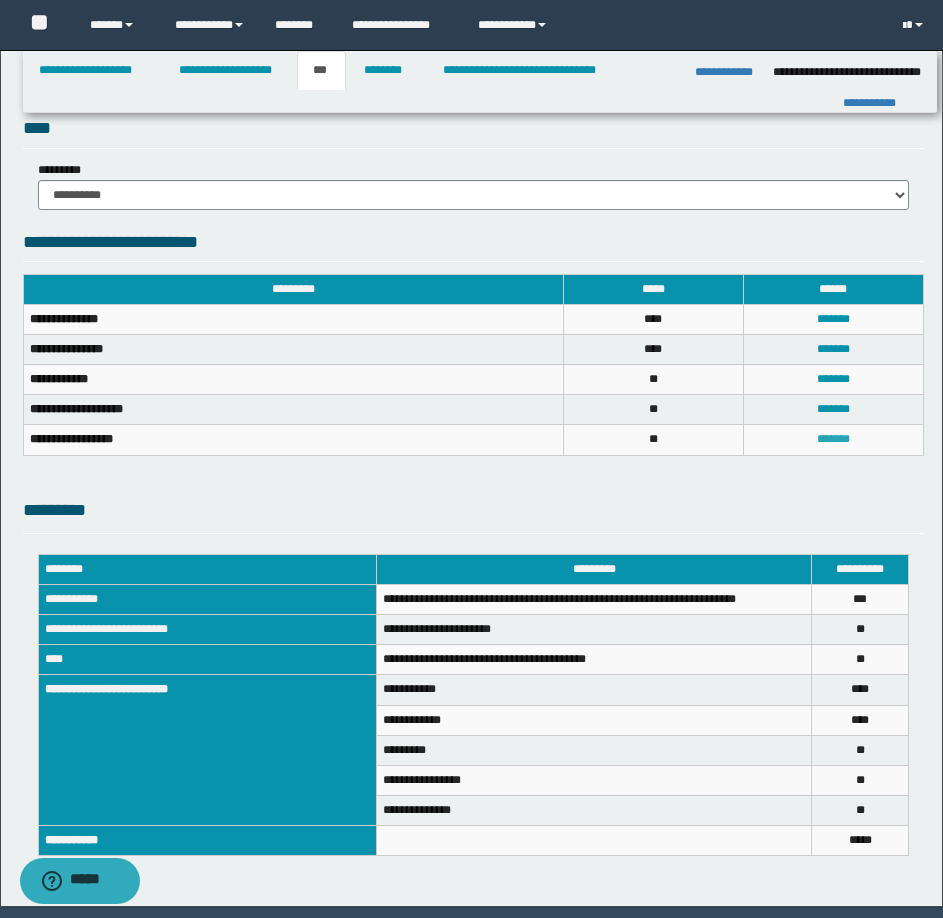 click on "*******" at bounding box center [833, 439] 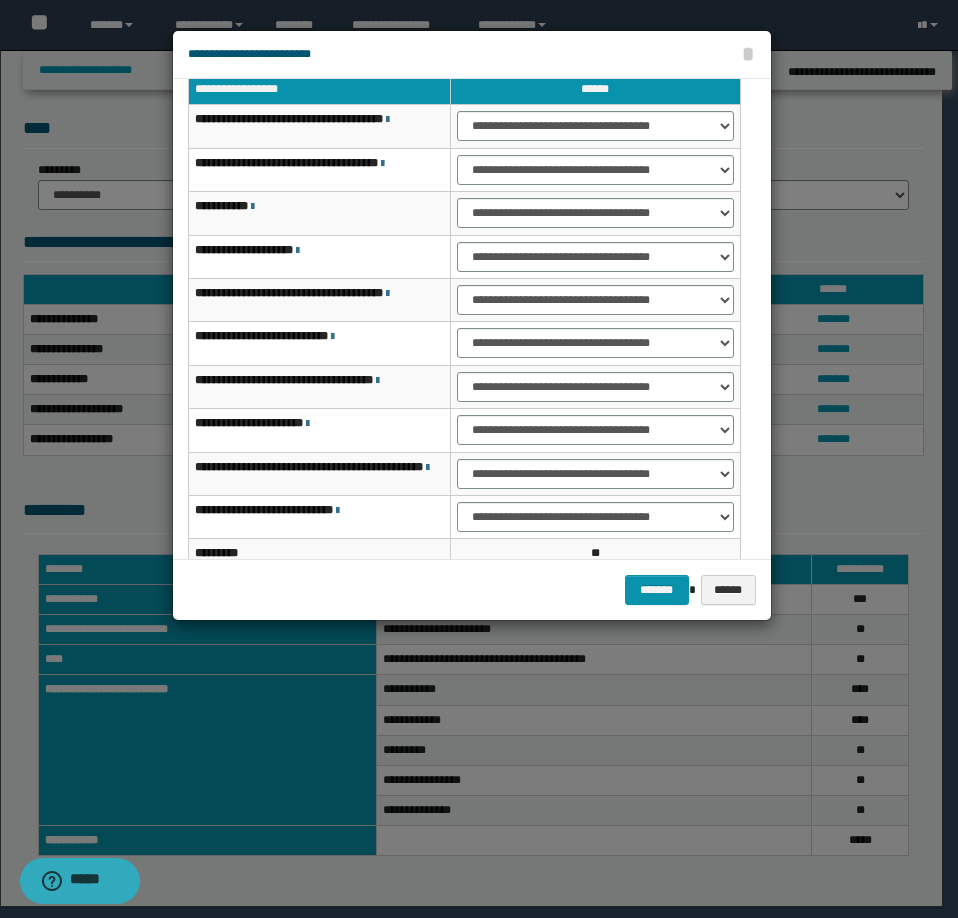 scroll, scrollTop: 0, scrollLeft: 0, axis: both 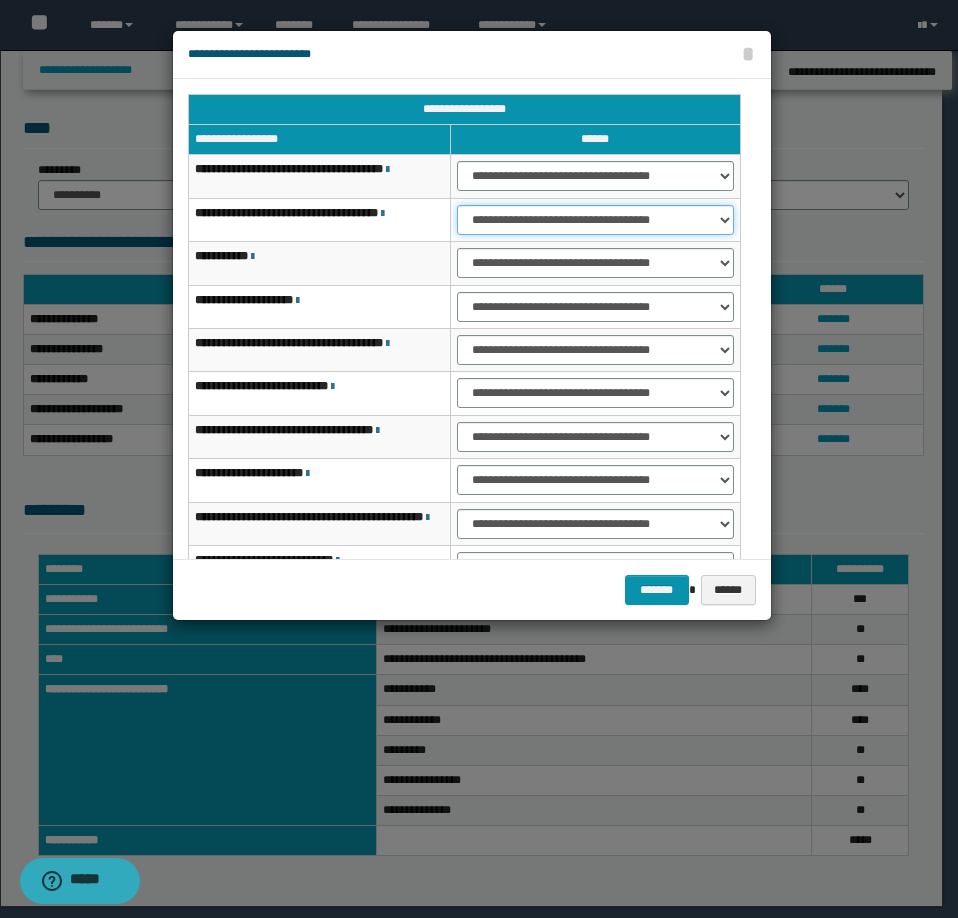 drag, startPoint x: 573, startPoint y: 213, endPoint x: 581, endPoint y: 231, distance: 19.697716 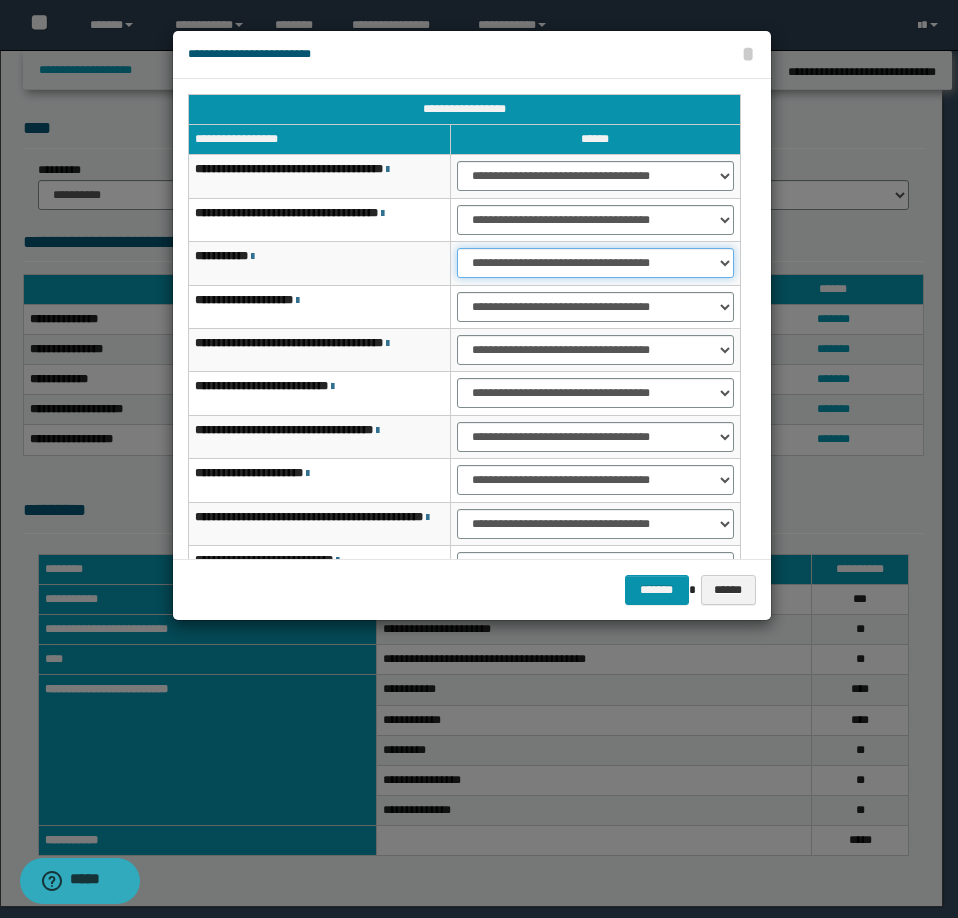 click on "**********" at bounding box center (595, 263) 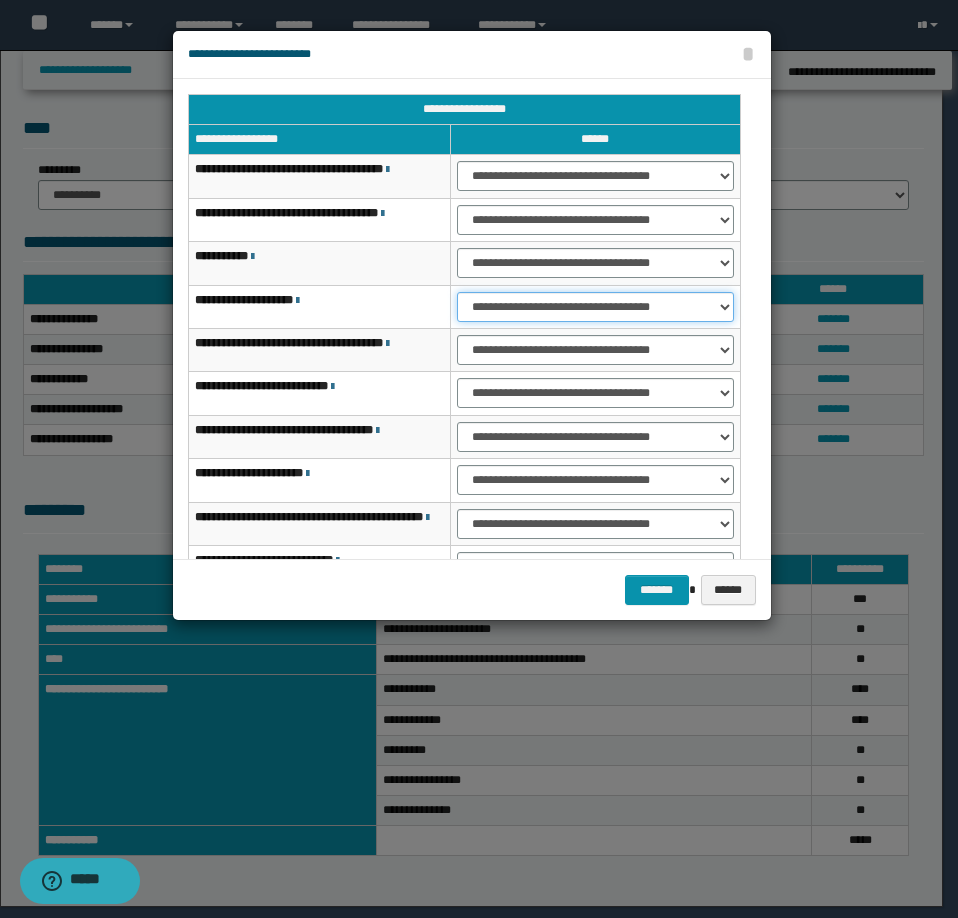 click on "**********" at bounding box center (595, 307) 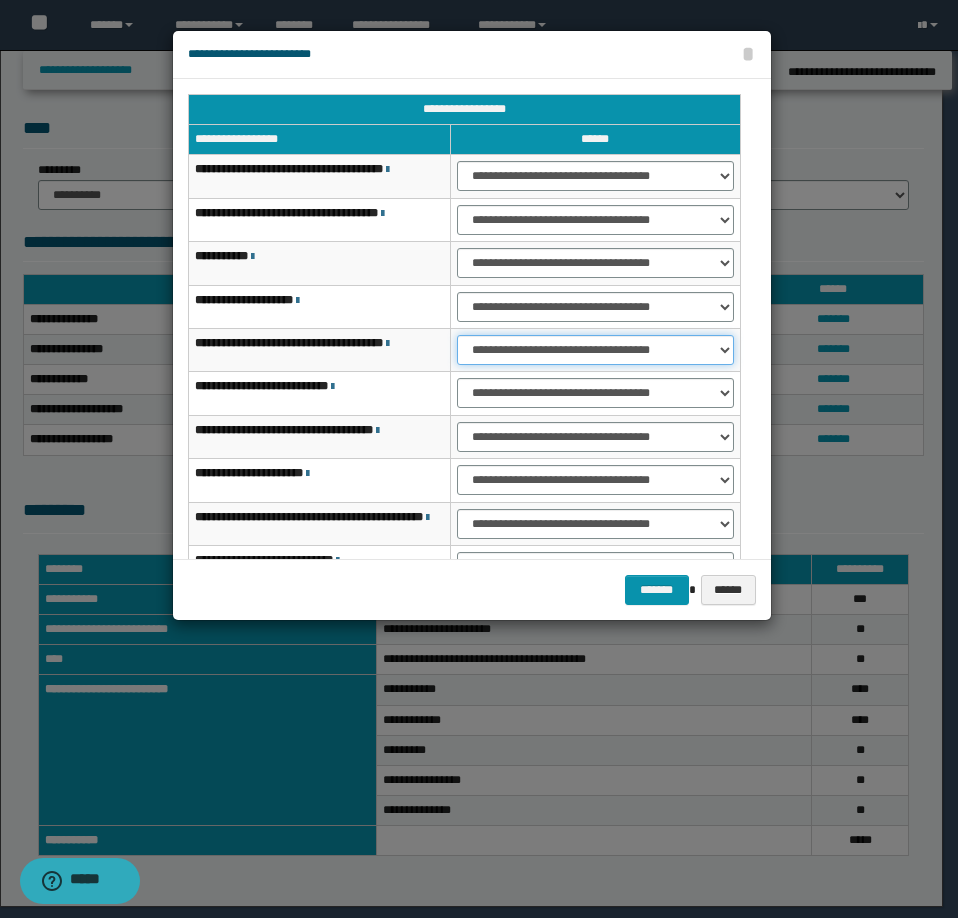 click on "**********" at bounding box center [595, 350] 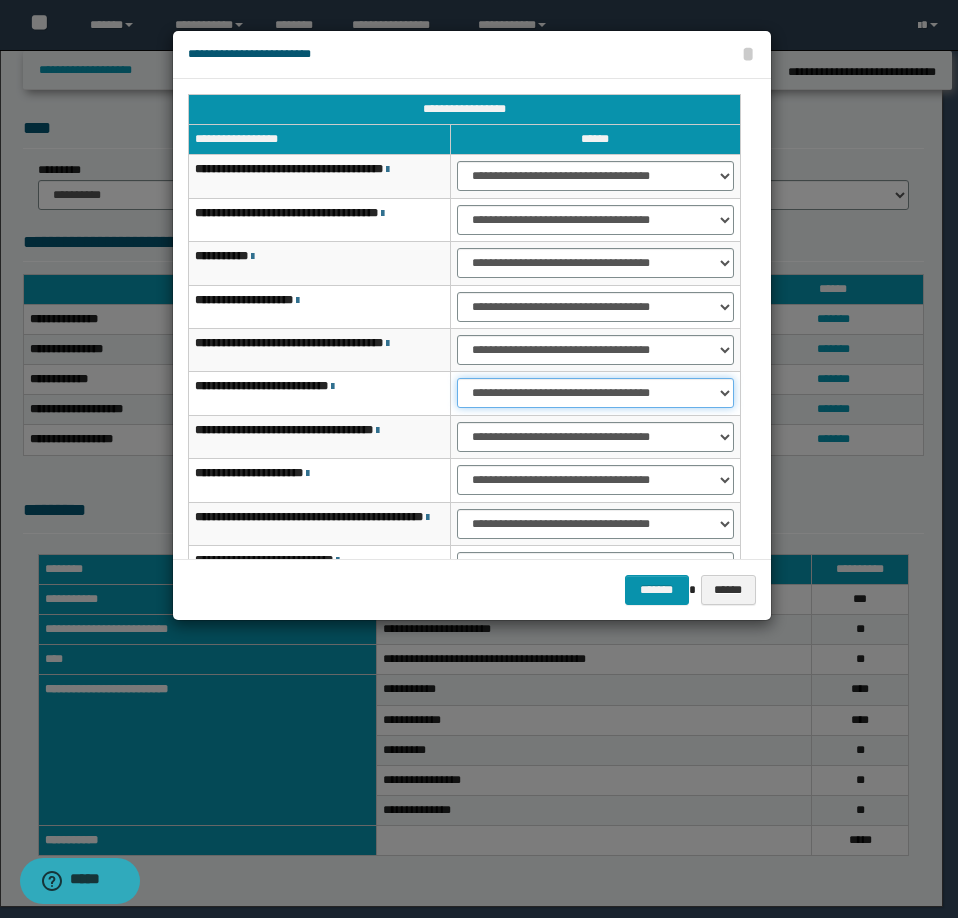 drag, startPoint x: 515, startPoint y: 395, endPoint x: 526, endPoint y: 405, distance: 14.866069 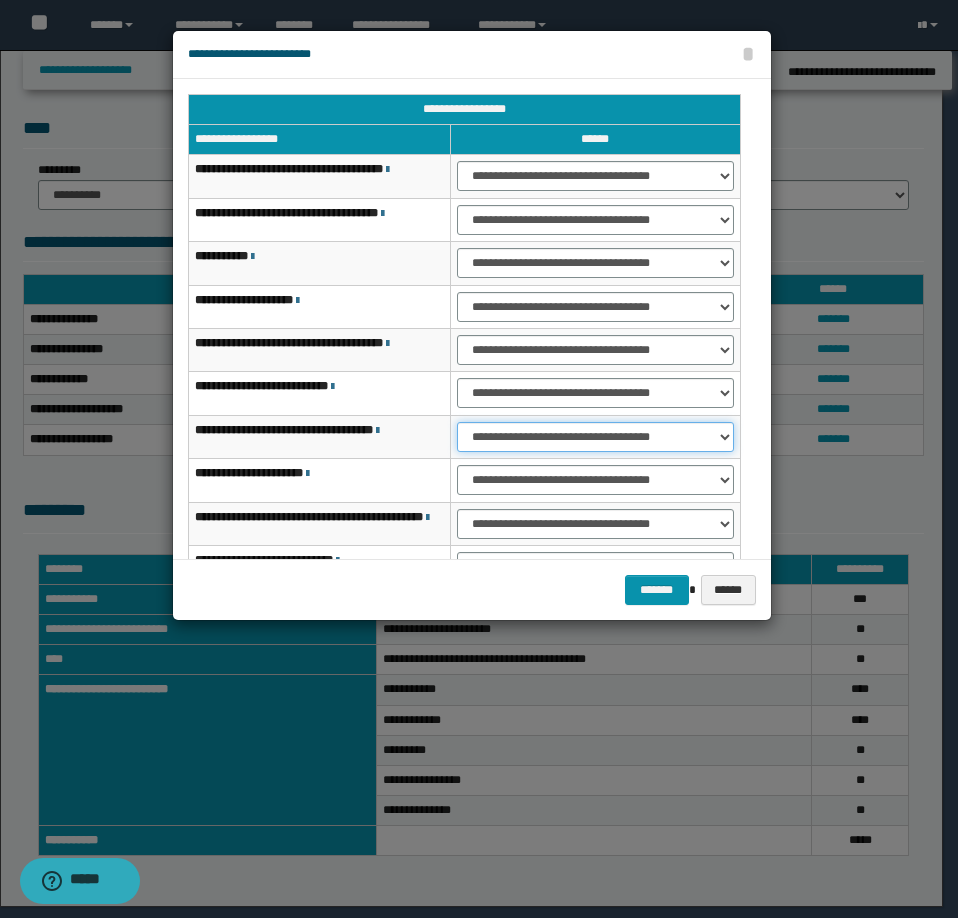 click on "**********" at bounding box center (595, 437) 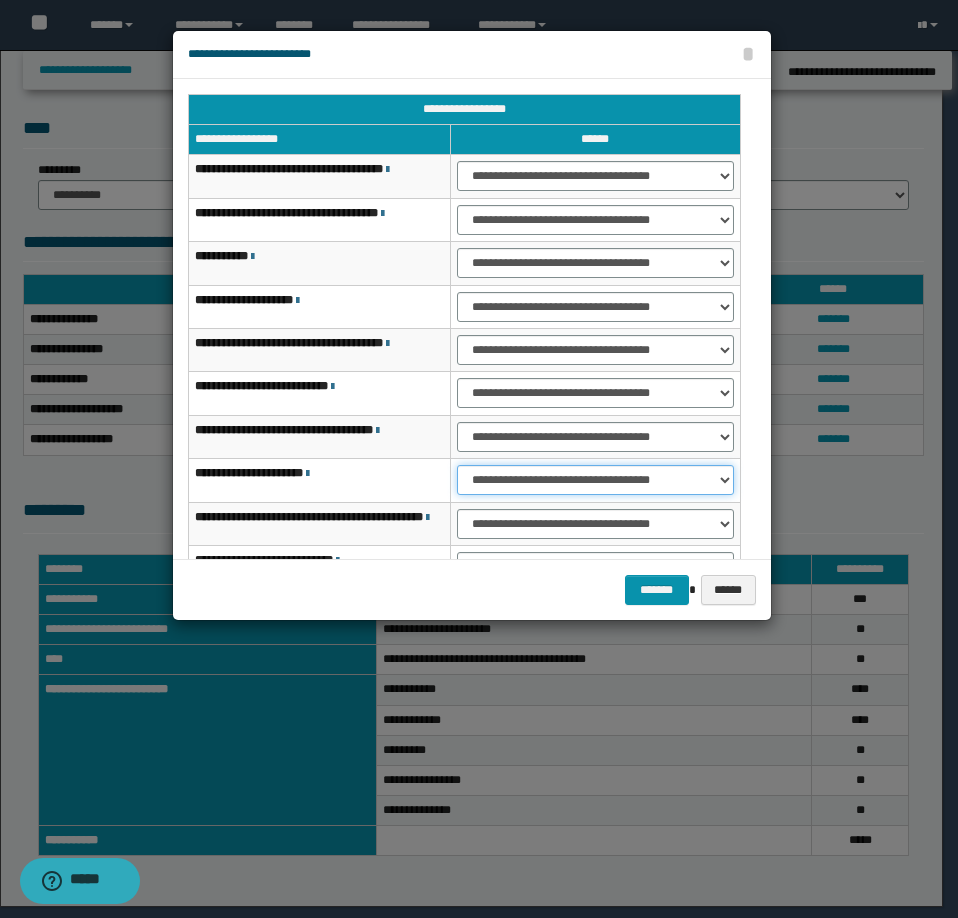 click on "**********" at bounding box center (595, 480) 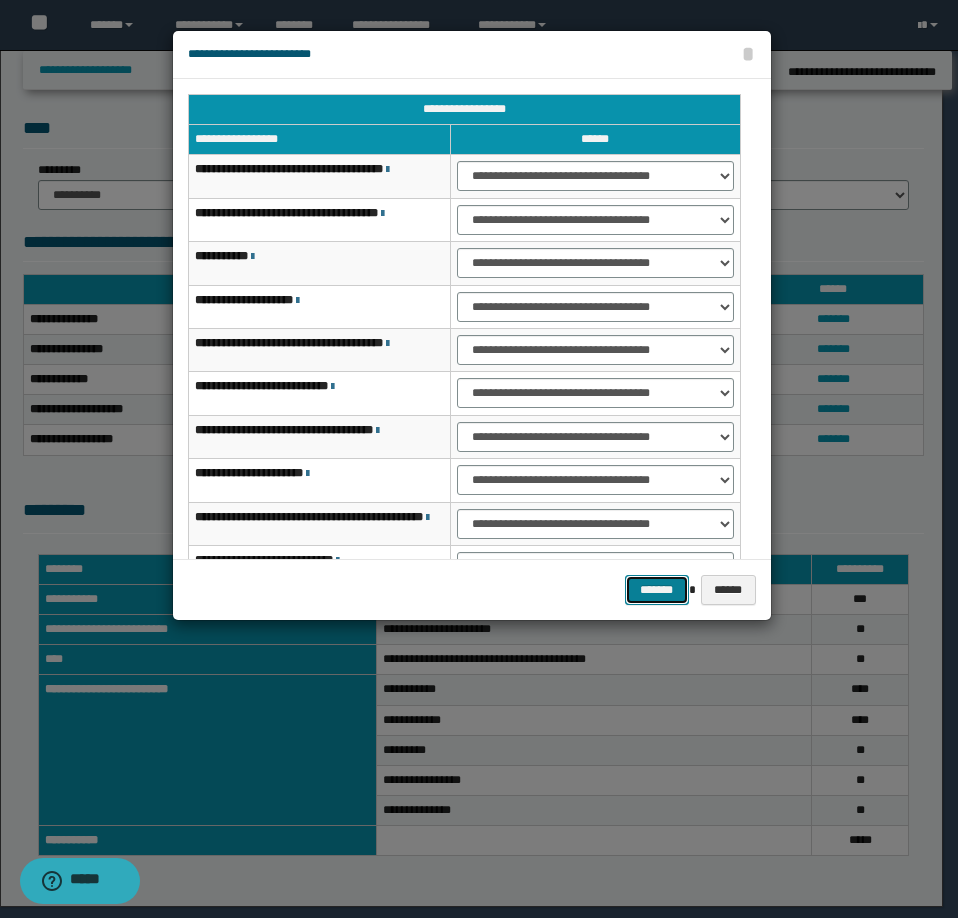 click on "*******" at bounding box center (657, 590) 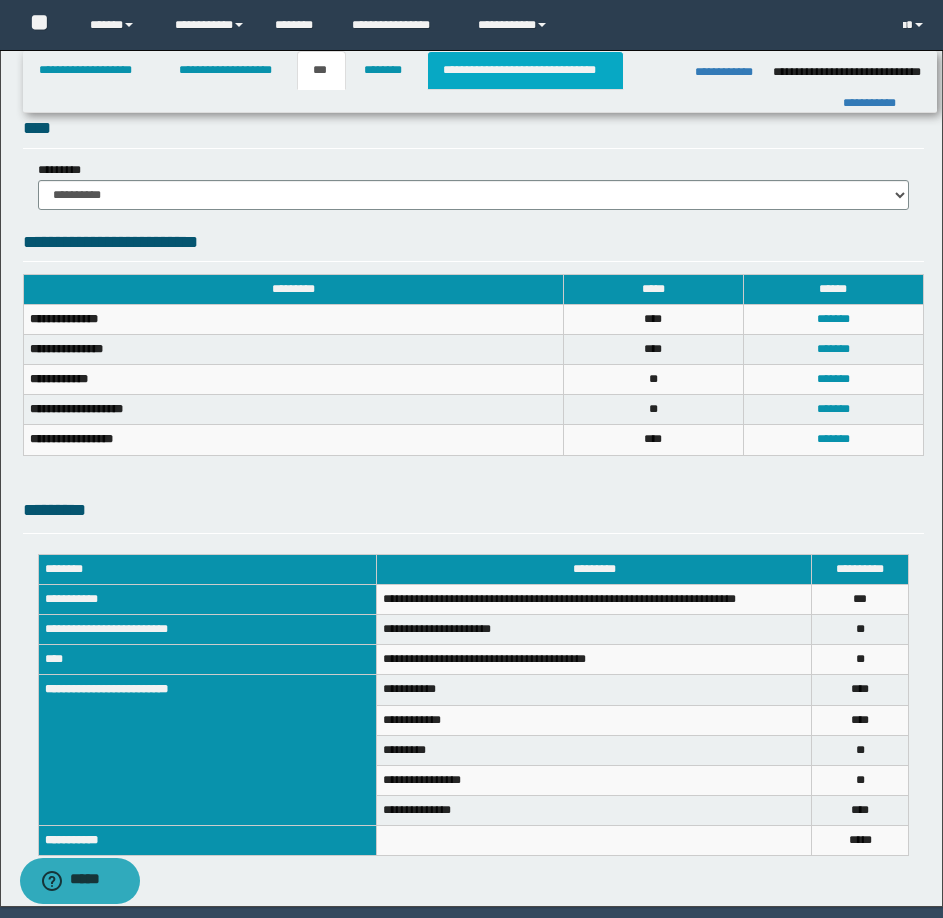 click on "**********" at bounding box center (525, 70) 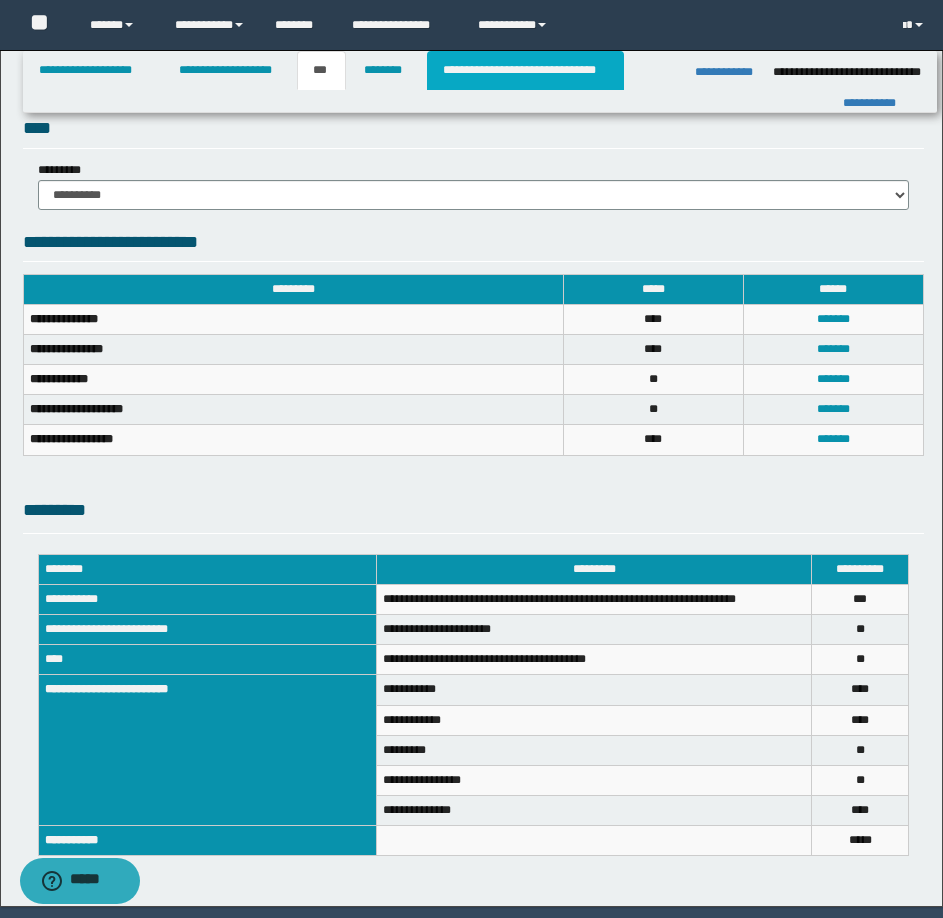 type on "**********" 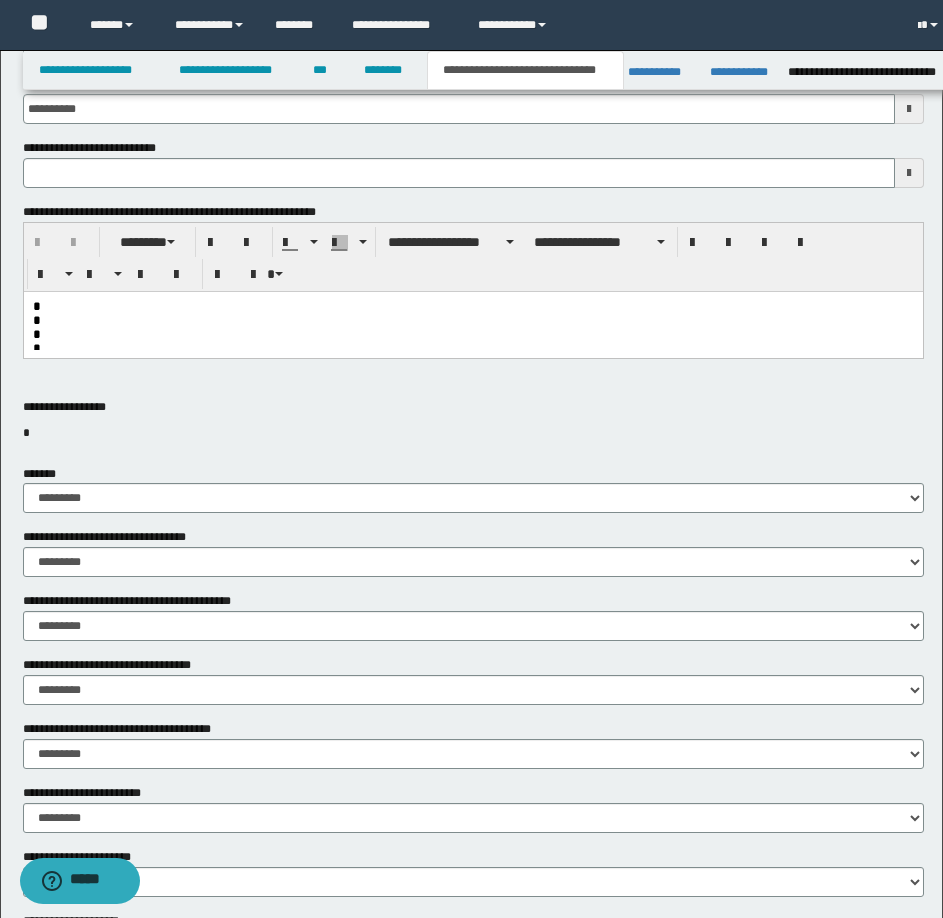 type 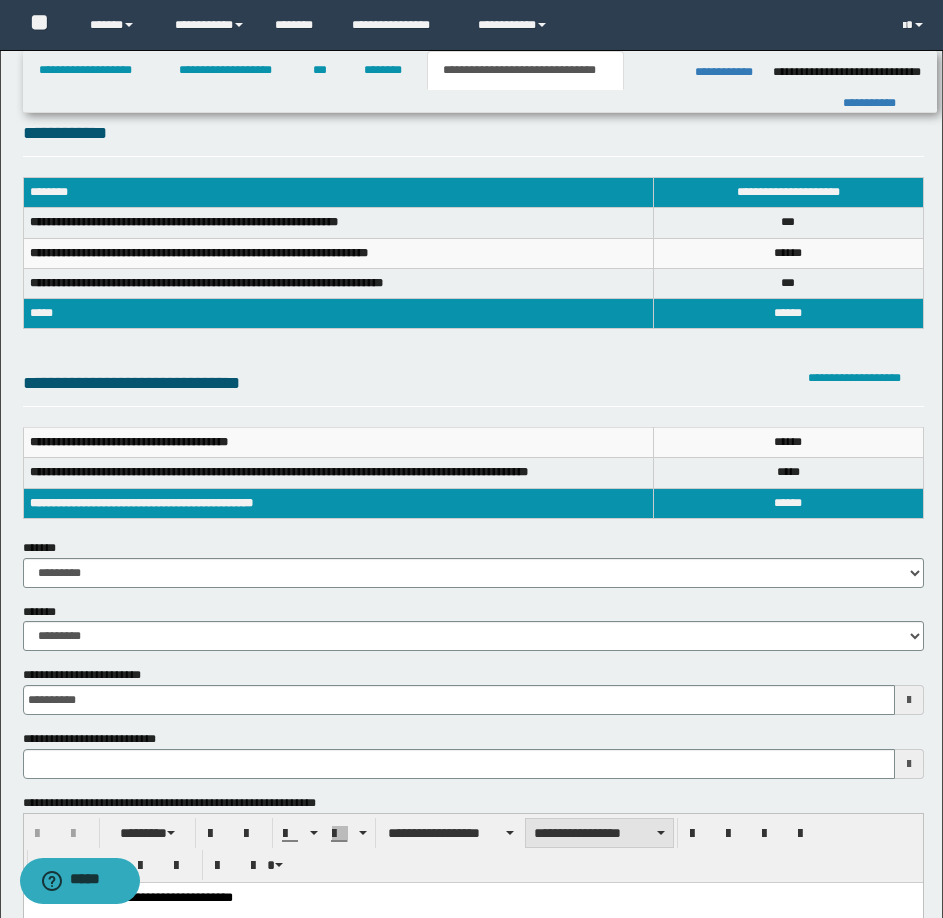 scroll, scrollTop: 0, scrollLeft: 0, axis: both 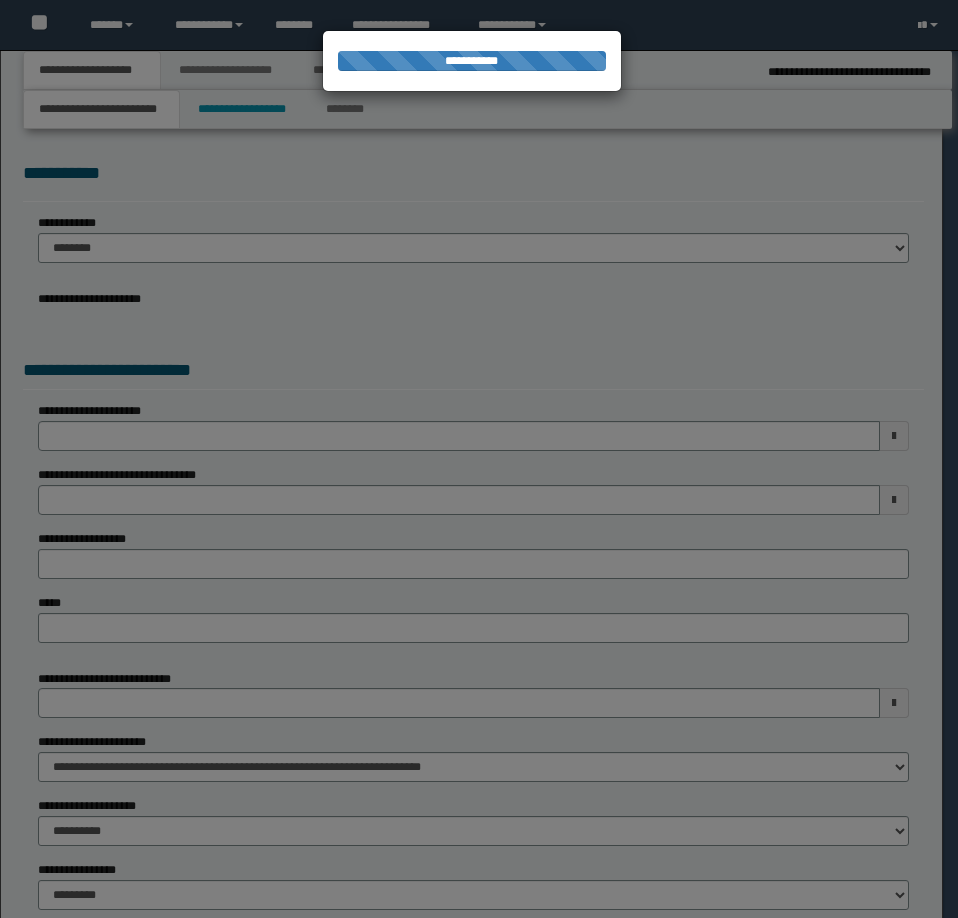 select on "*" 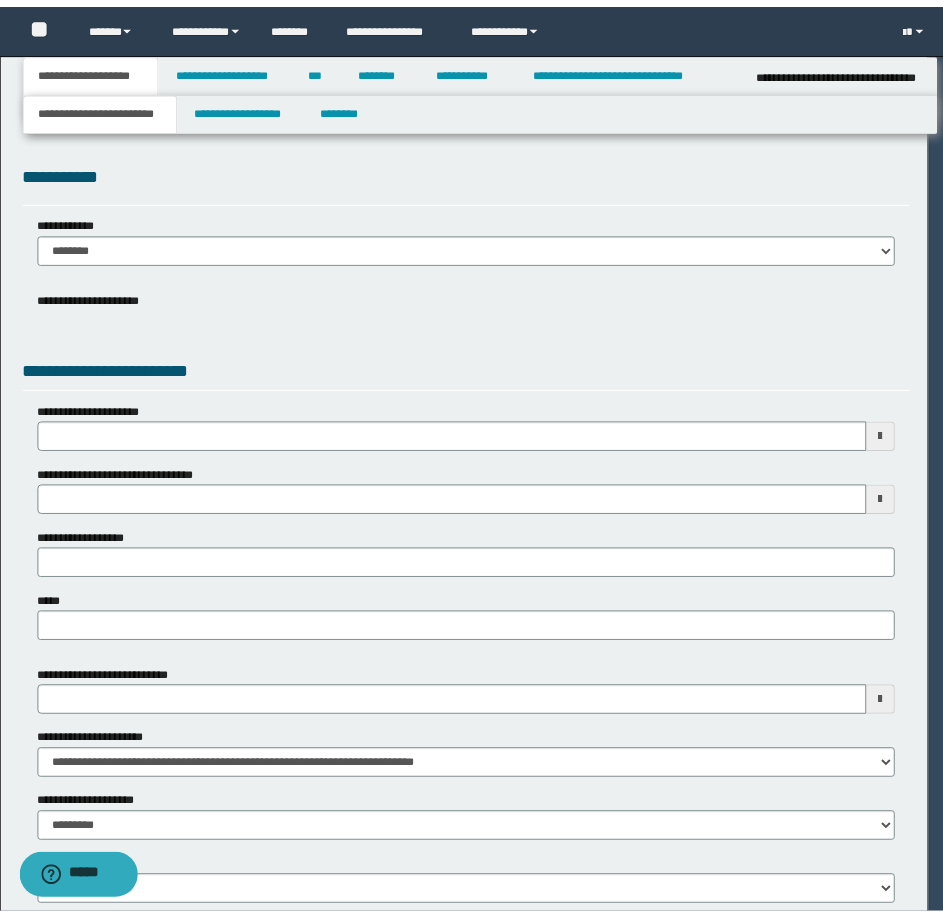 scroll, scrollTop: 0, scrollLeft: 0, axis: both 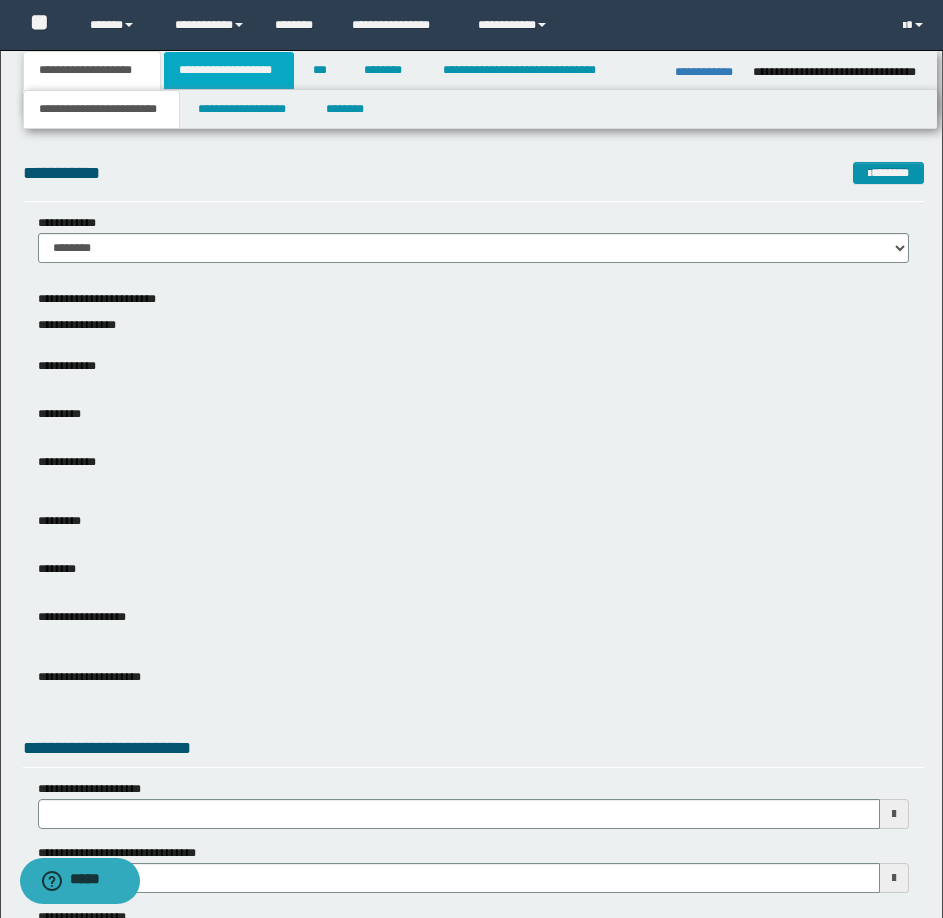 click on "**********" at bounding box center [229, 70] 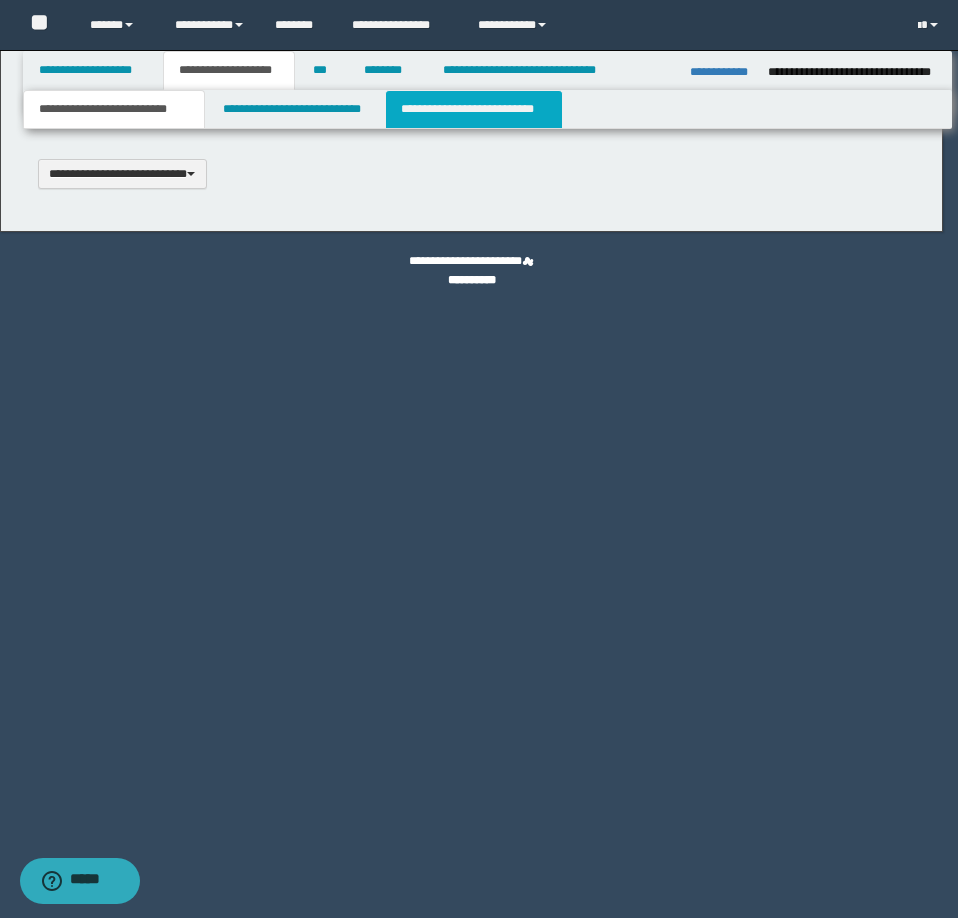 type 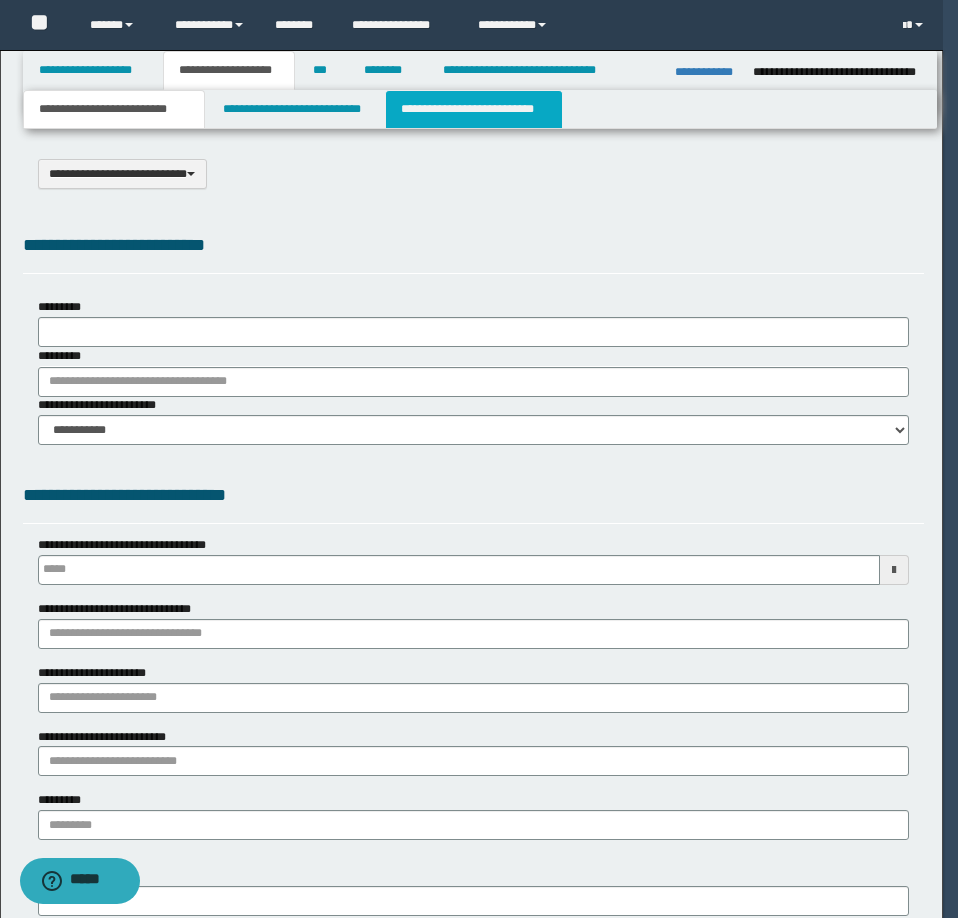 select on "*" 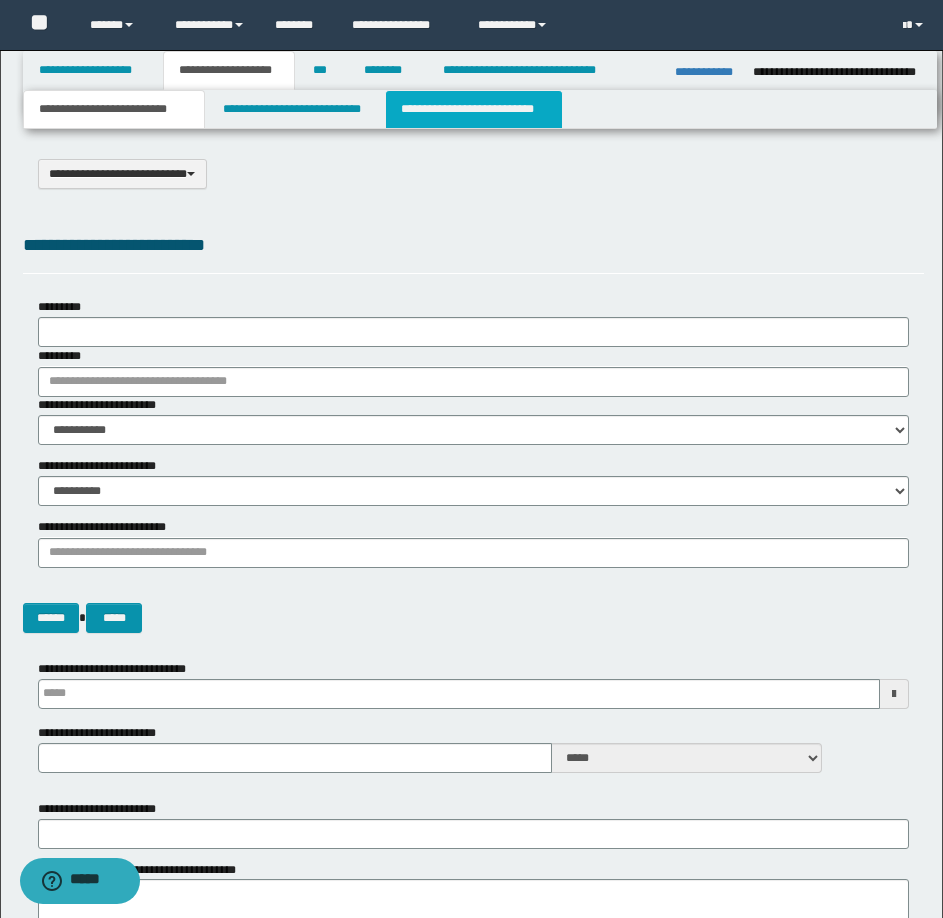 click on "**********" at bounding box center (474, 109) 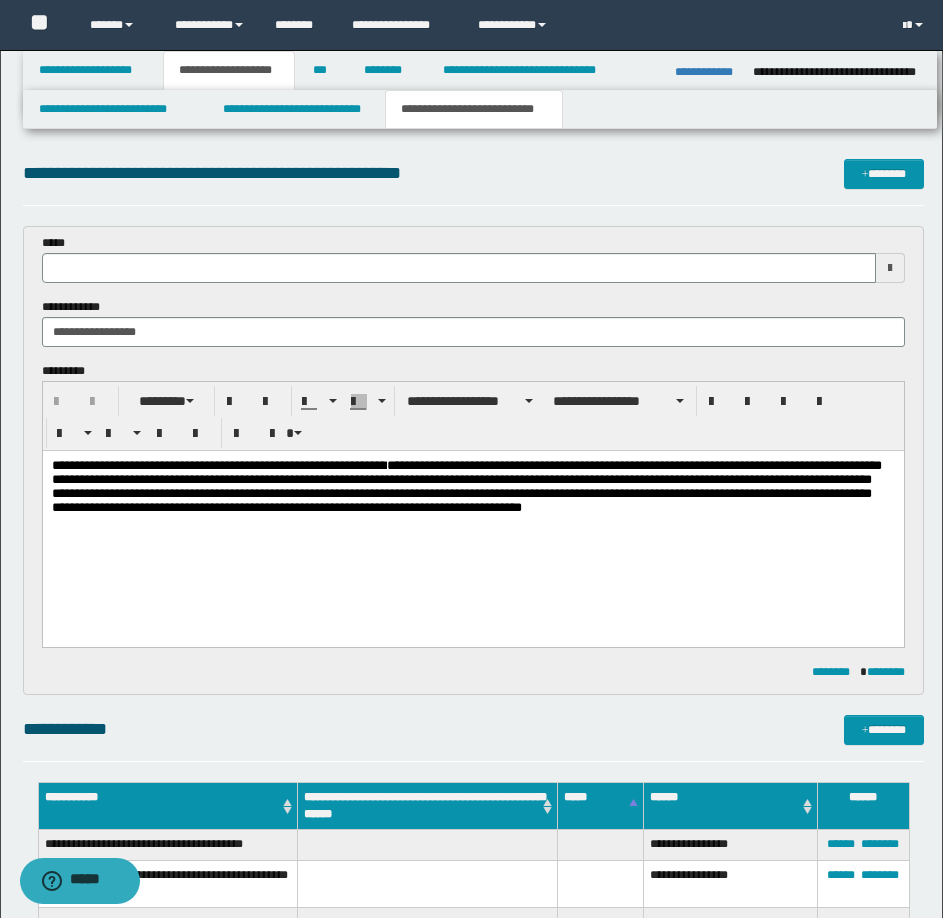 scroll, scrollTop: 0, scrollLeft: 0, axis: both 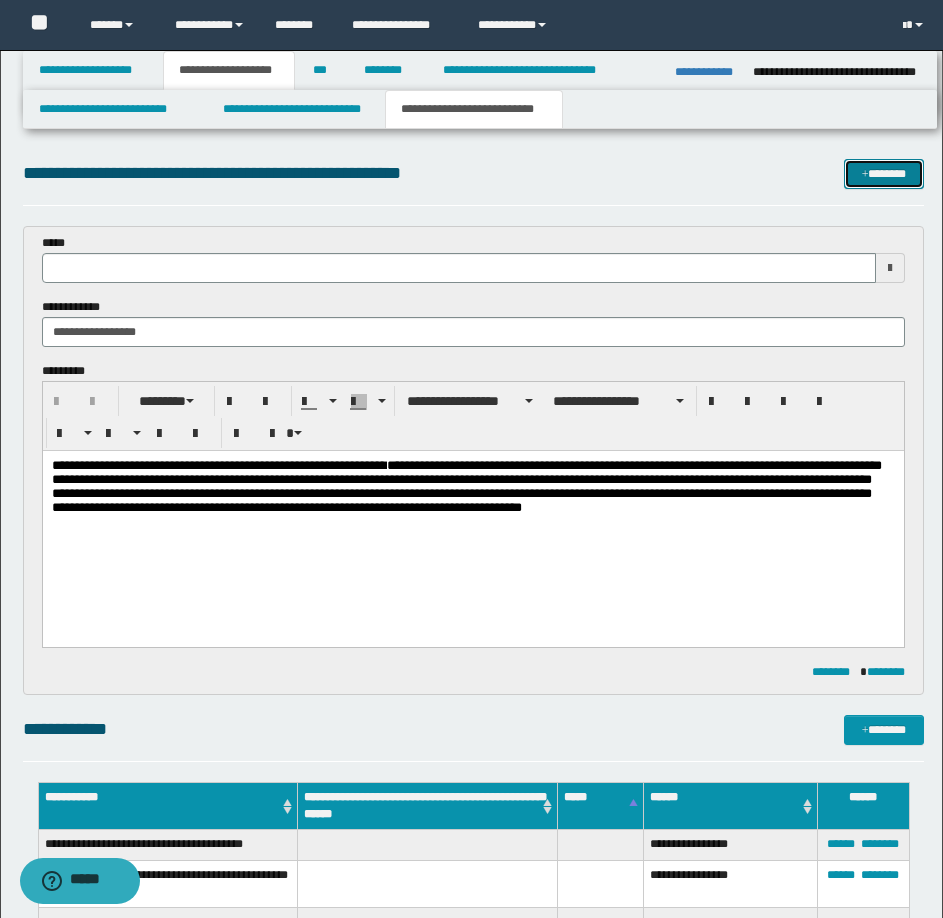 click on "*******" at bounding box center (884, 174) 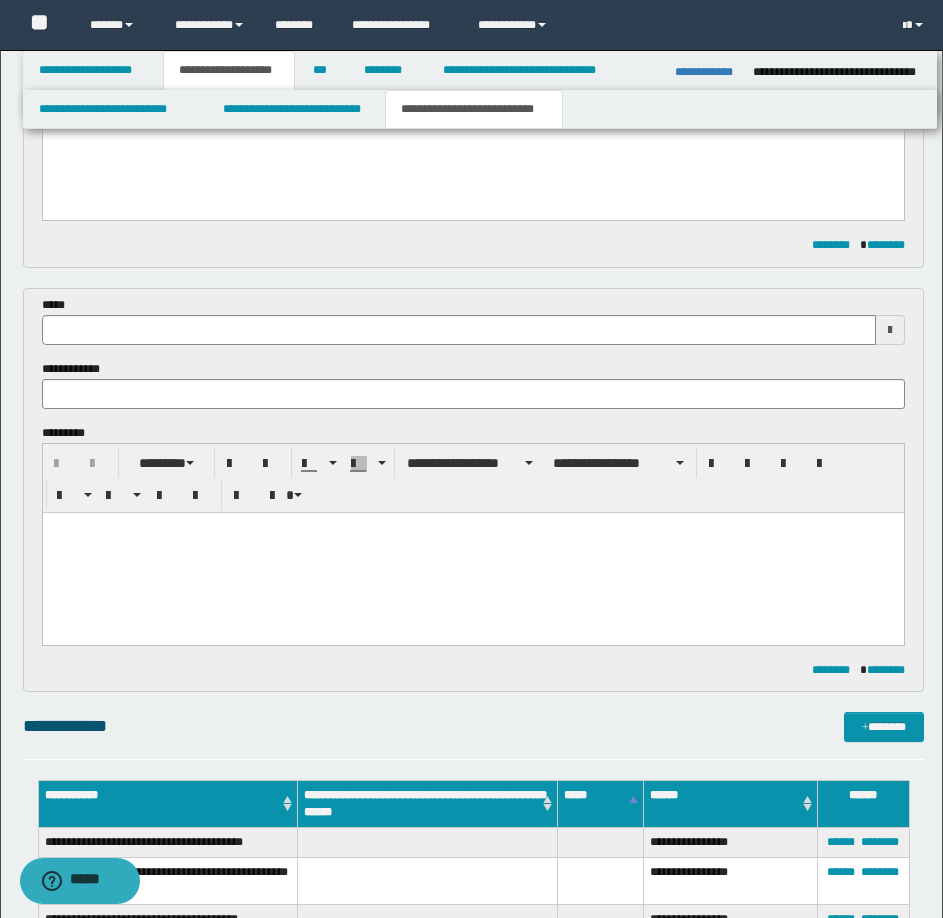 scroll, scrollTop: 442, scrollLeft: 0, axis: vertical 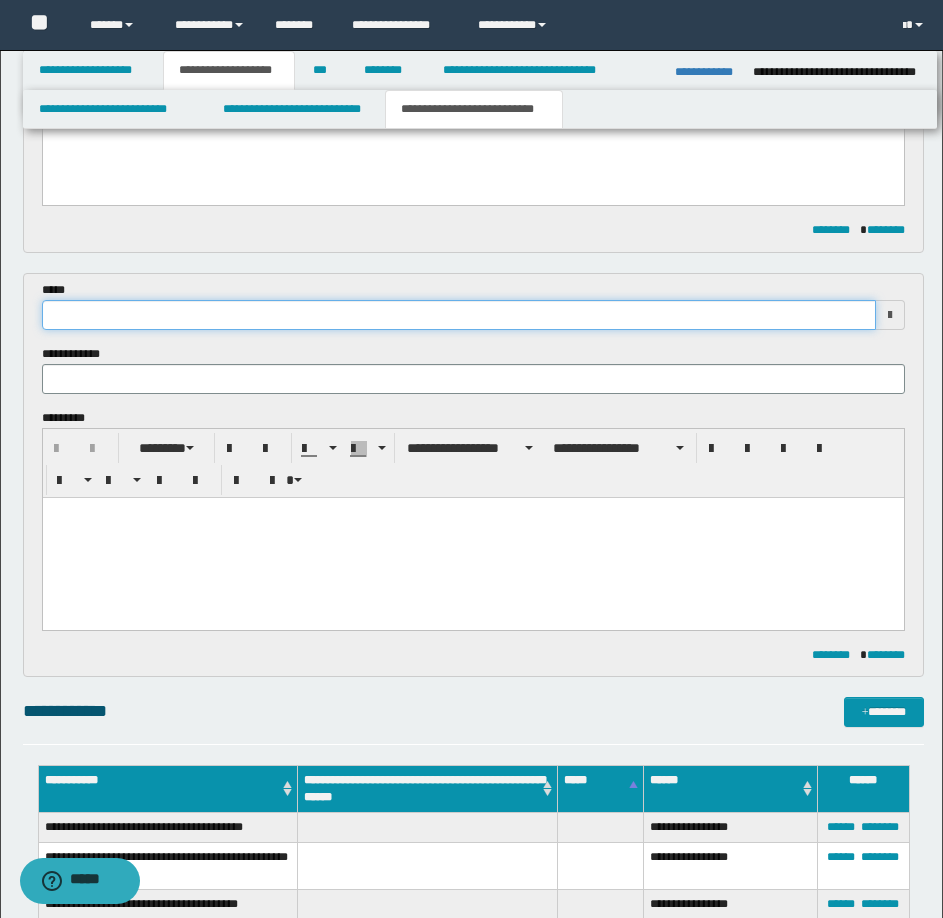 click at bounding box center [459, 315] 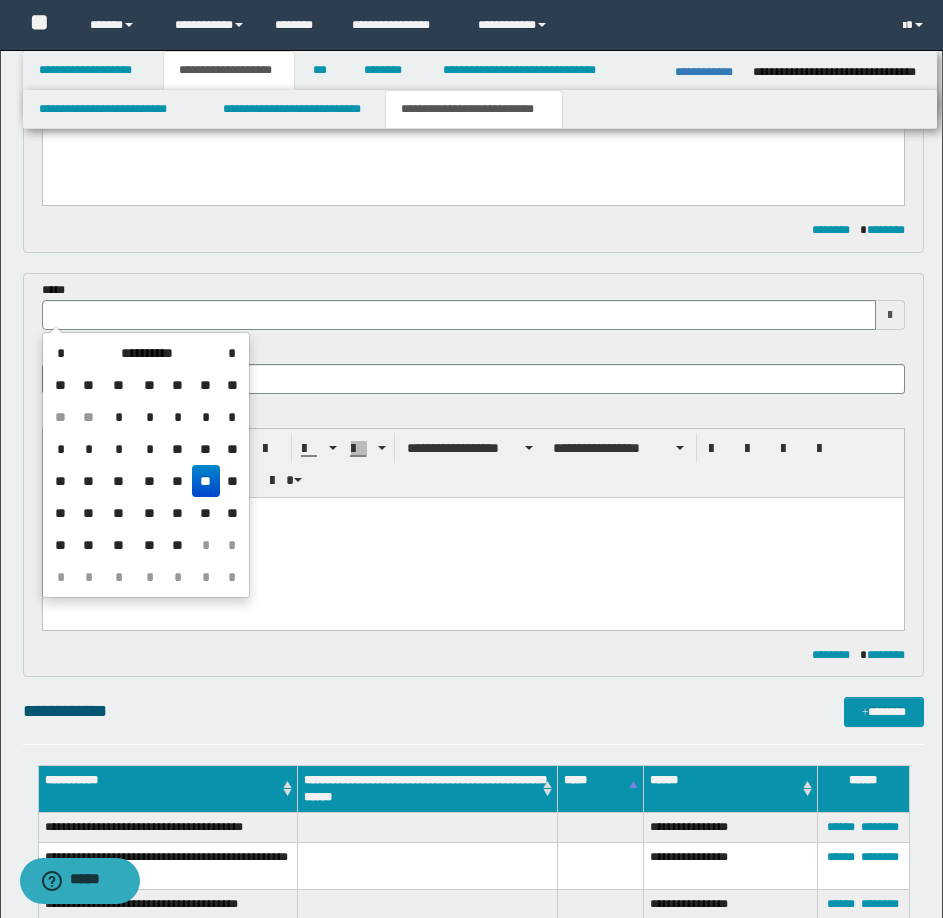 click on "**" at bounding box center (206, 481) 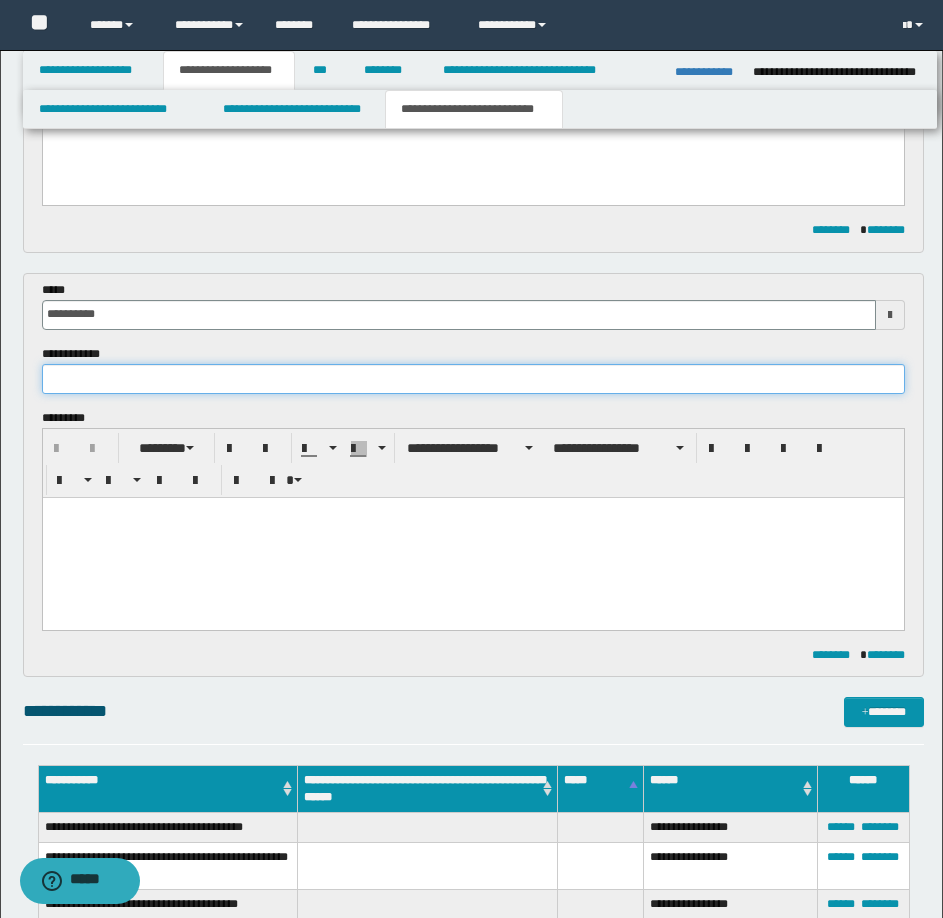 click at bounding box center [473, 379] 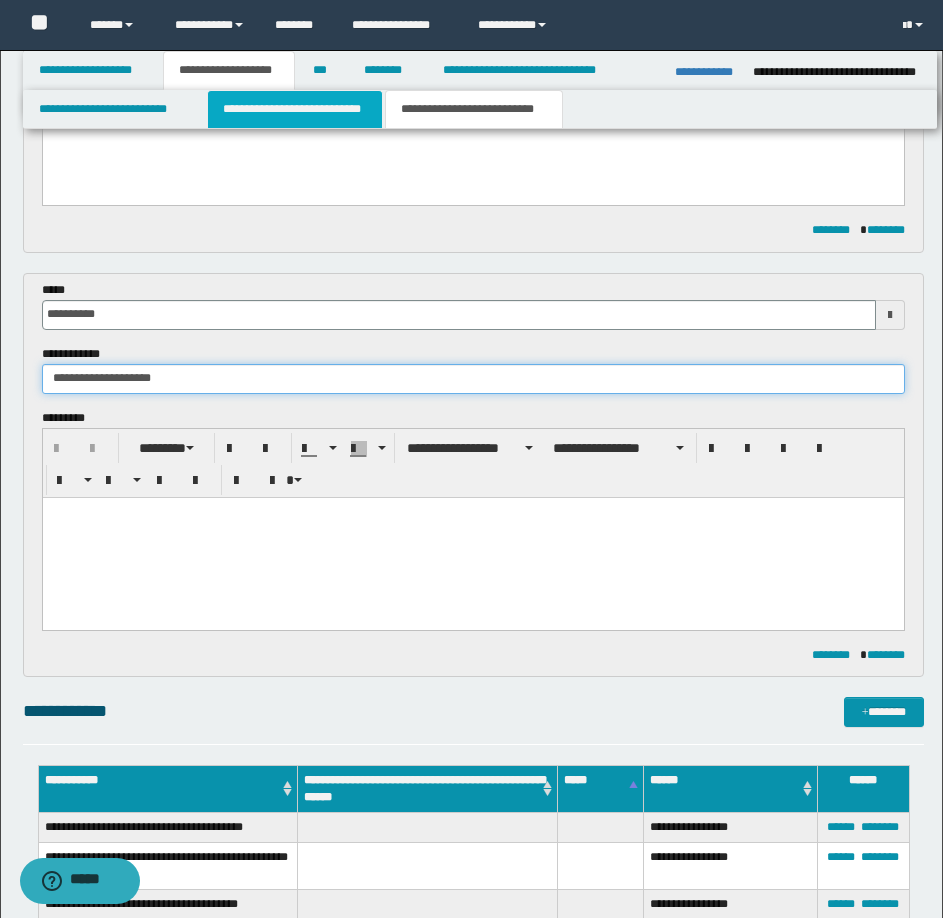 type on "**********" 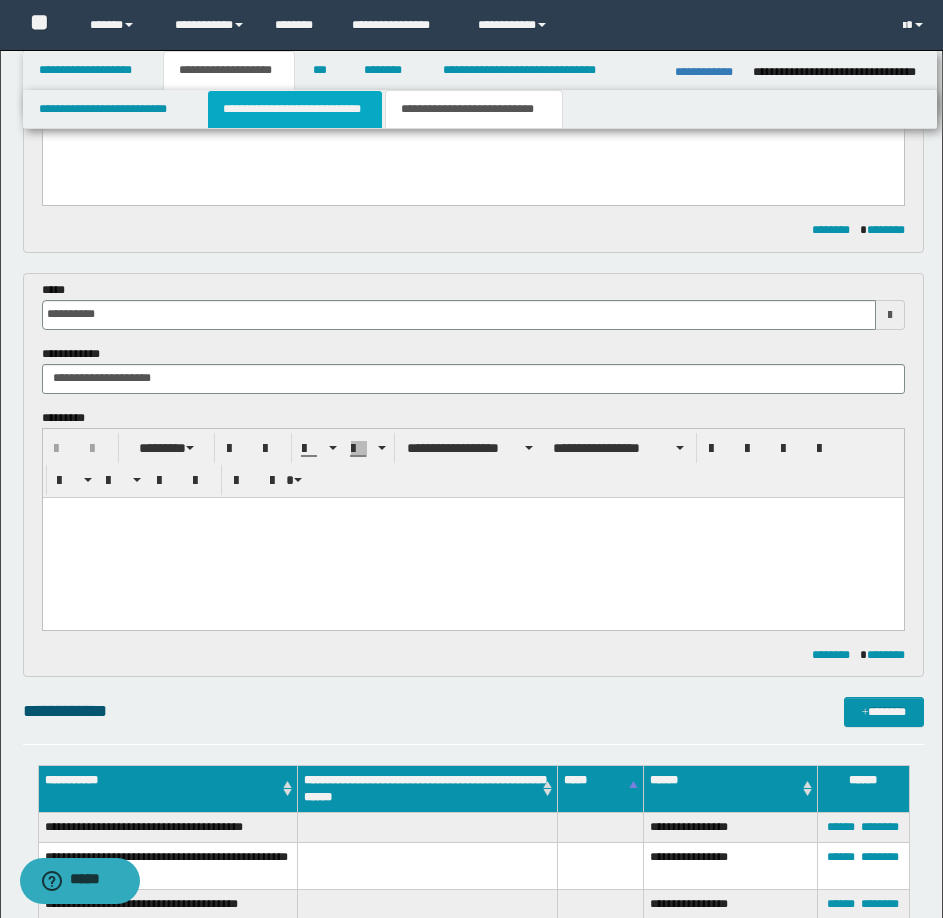 click on "**********" at bounding box center [295, 109] 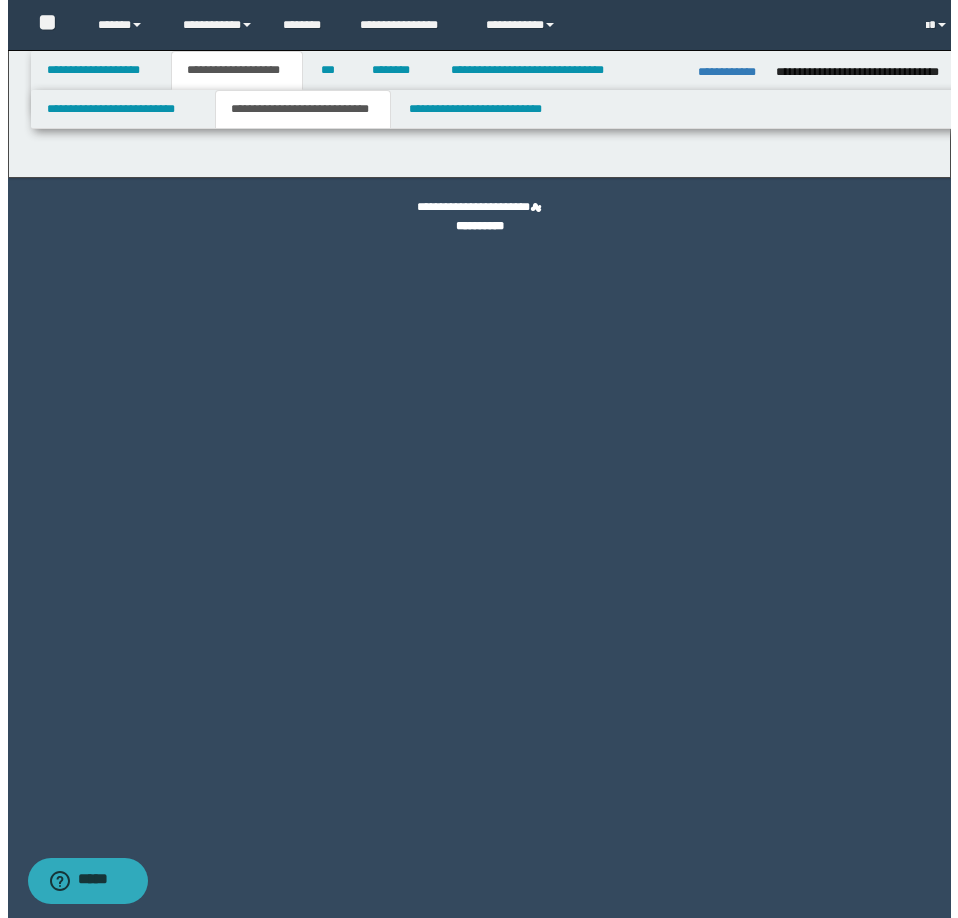 scroll, scrollTop: 0, scrollLeft: 0, axis: both 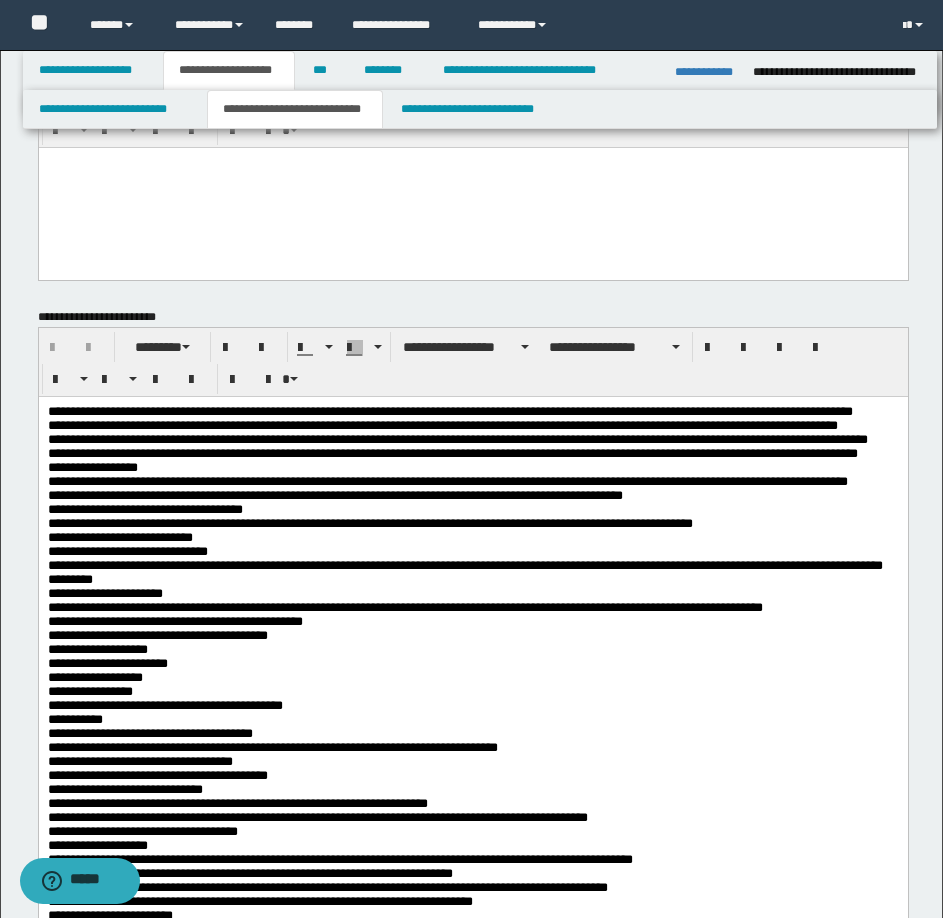 drag, startPoint x: 195, startPoint y: 445, endPoint x: 384, endPoint y: 571, distance: 227.14973 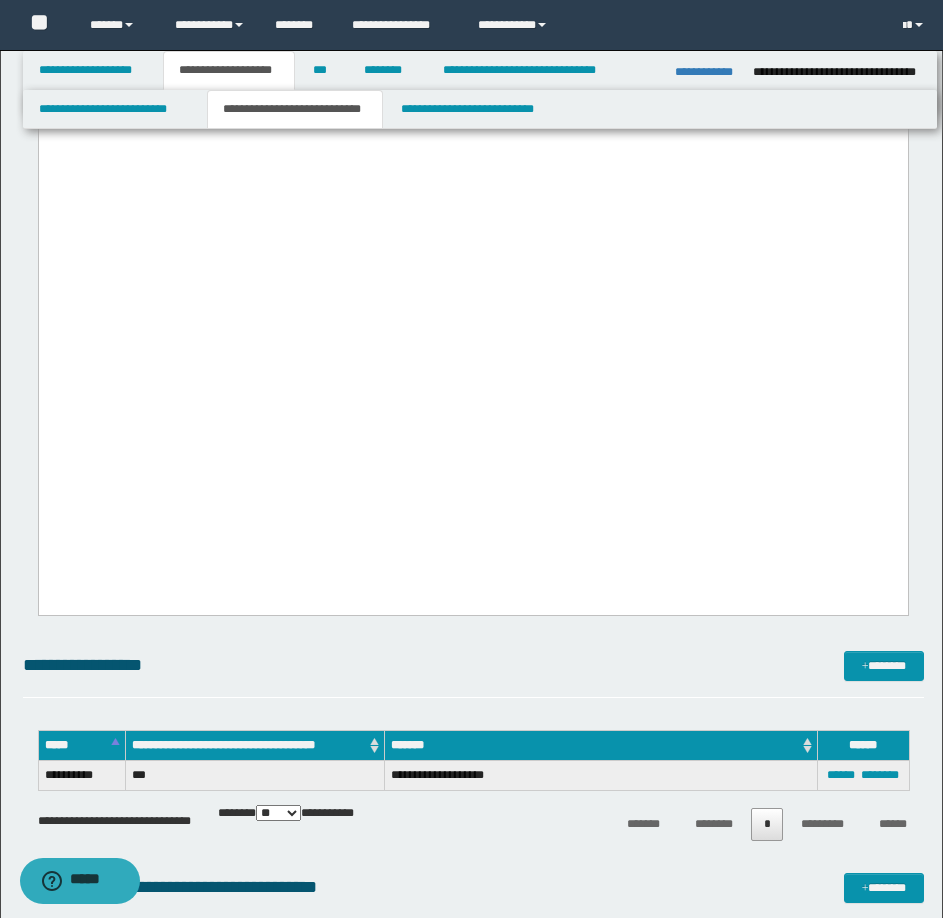 scroll, scrollTop: 1300, scrollLeft: 0, axis: vertical 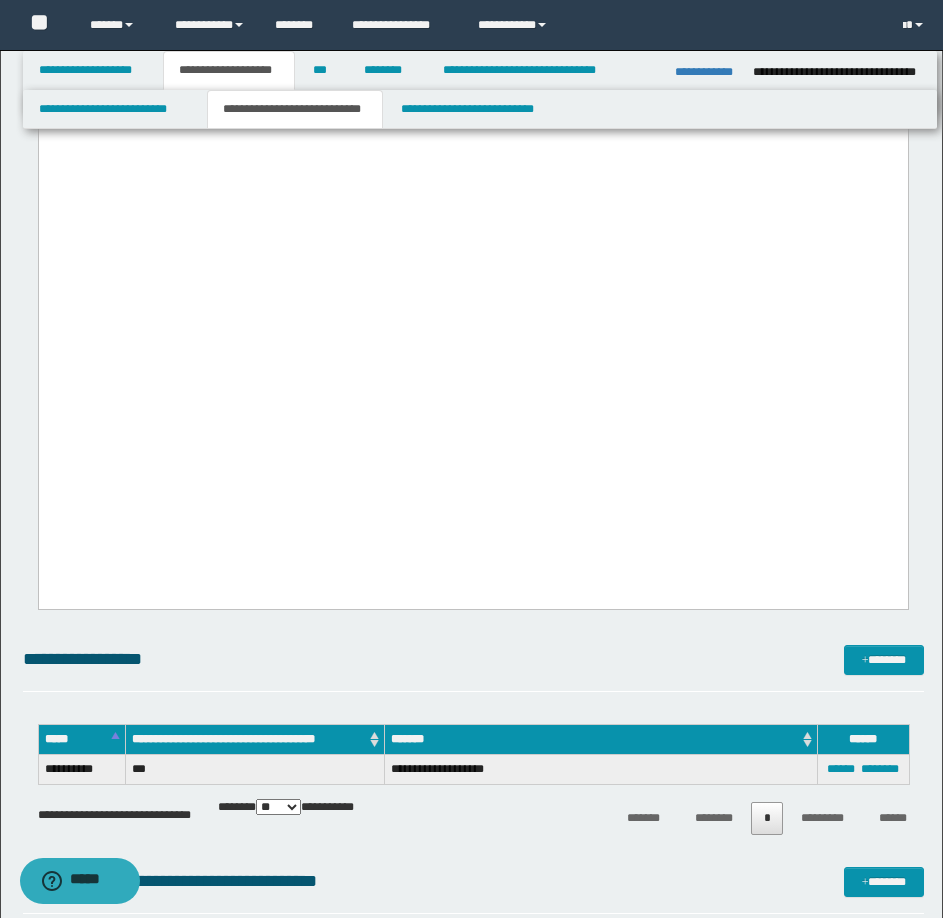drag, startPoint x: 198, startPoint y: -758, endPoint x: 637, endPoint y: -172, distance: 732.20013 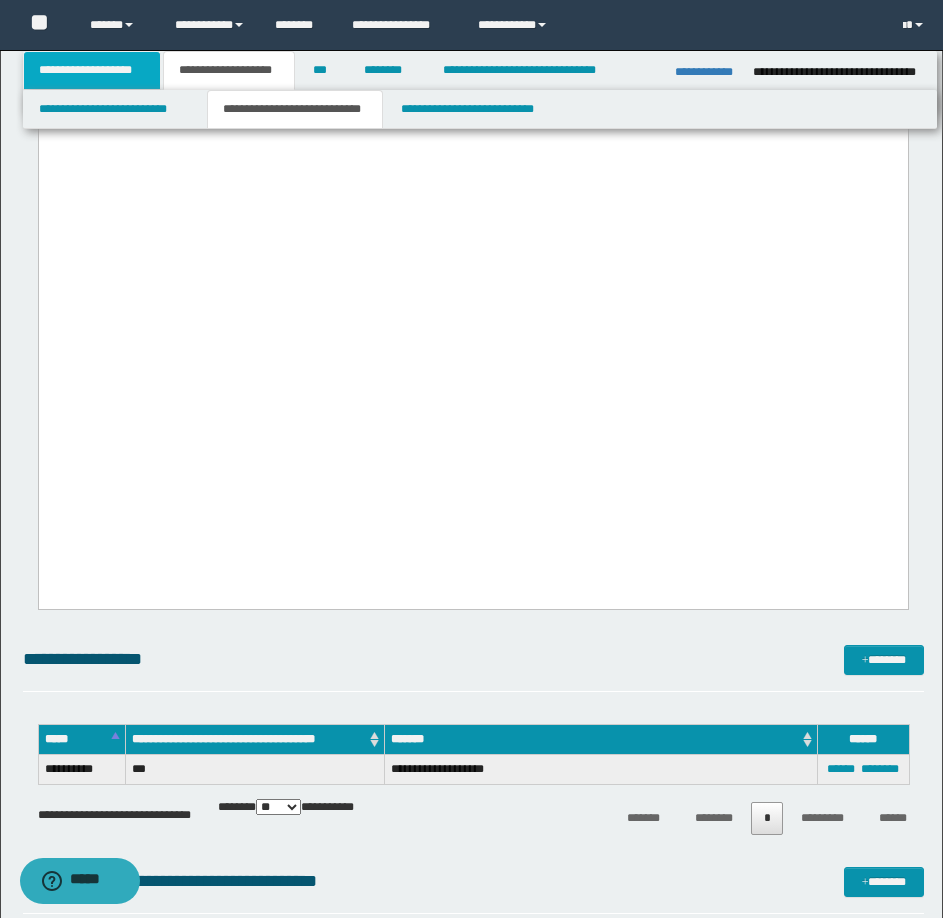 click on "**********" at bounding box center [92, 70] 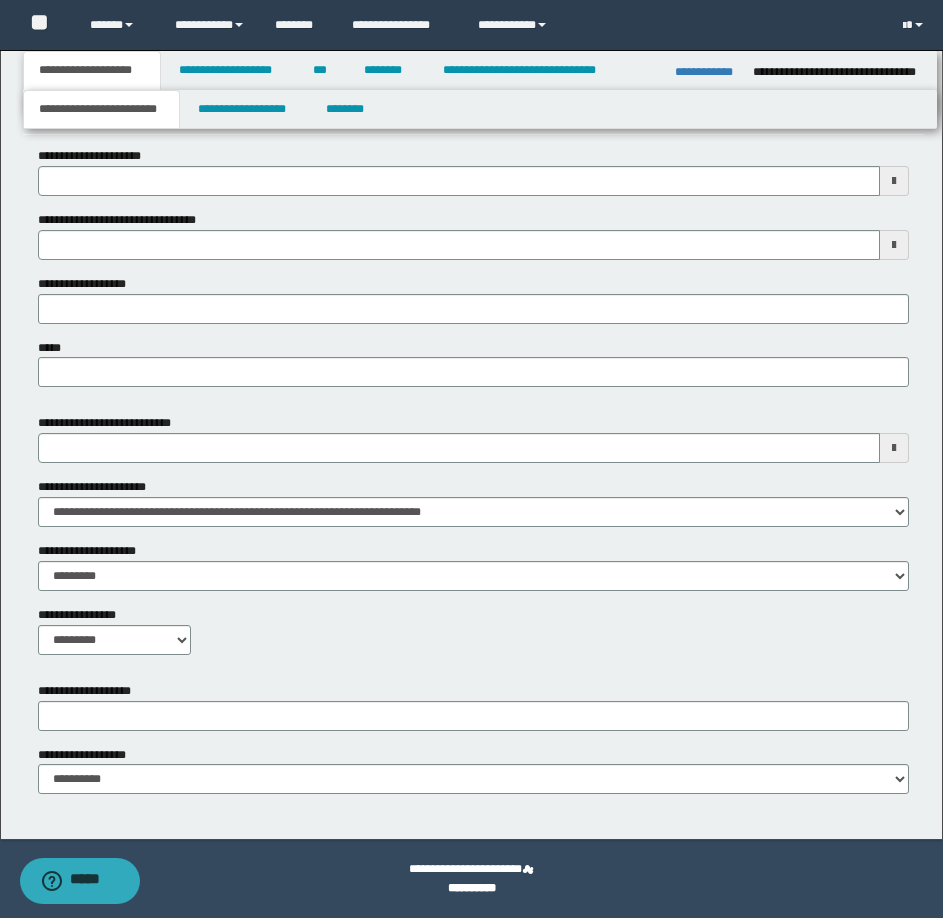 scroll, scrollTop: 633, scrollLeft: 0, axis: vertical 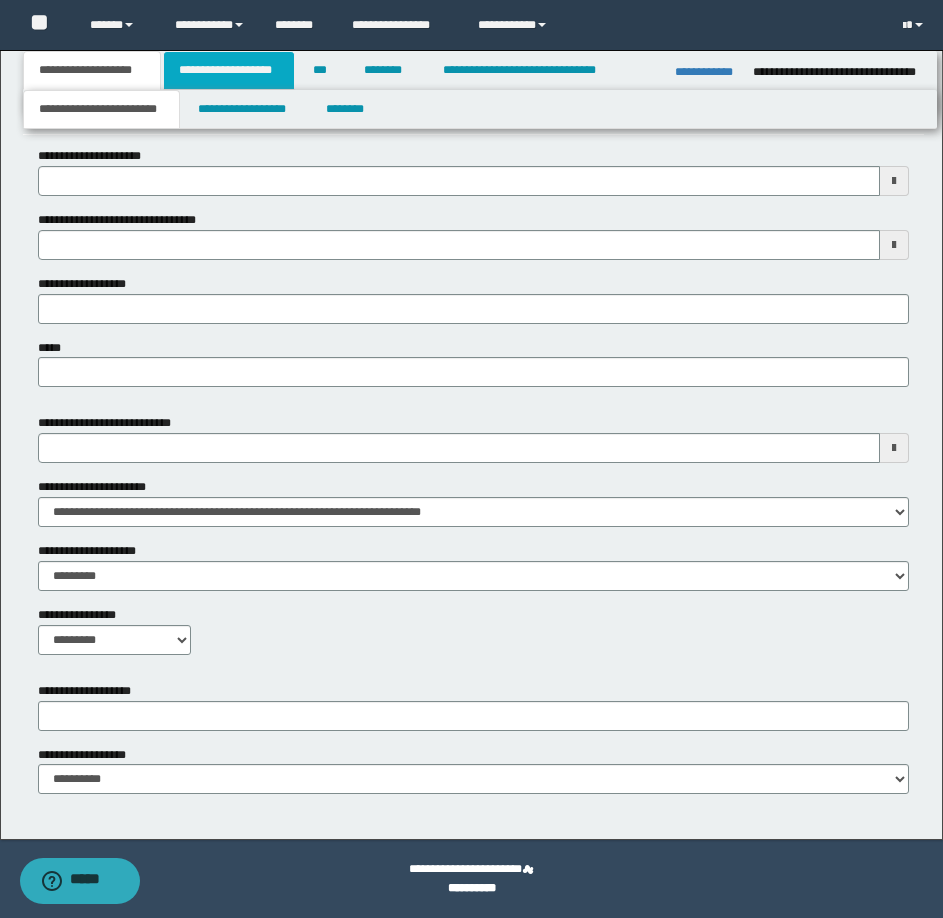 click on "**********" at bounding box center (229, 70) 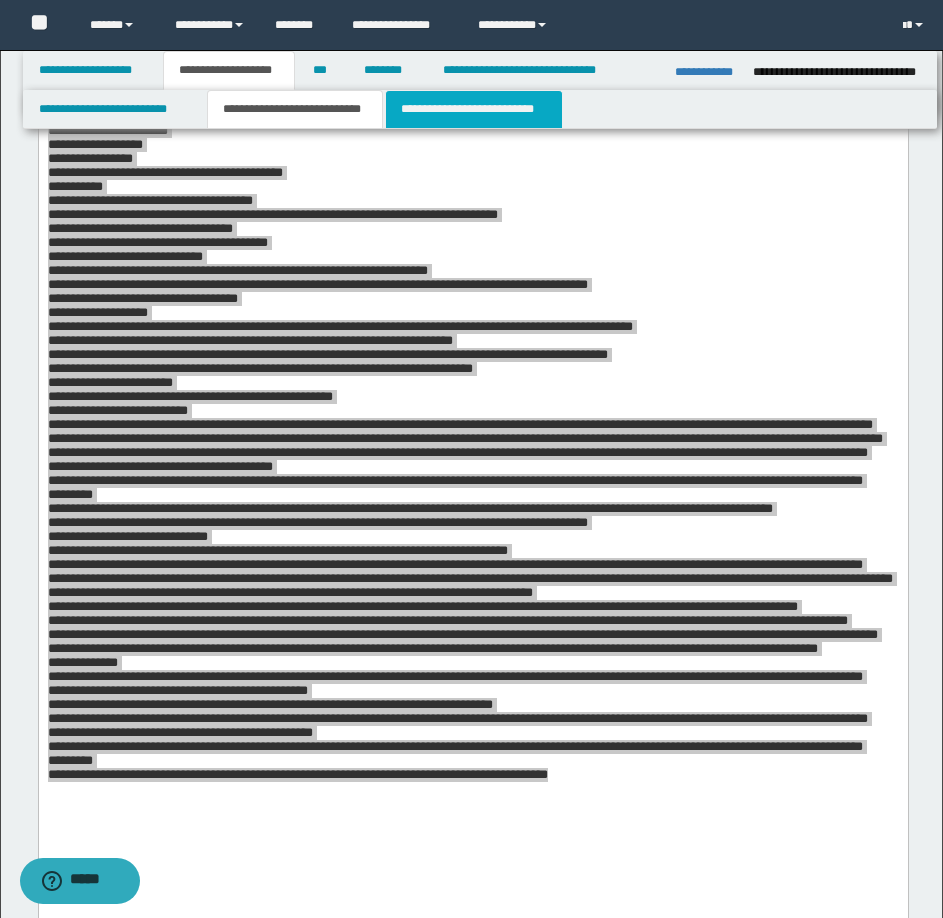 click on "**********" at bounding box center (474, 109) 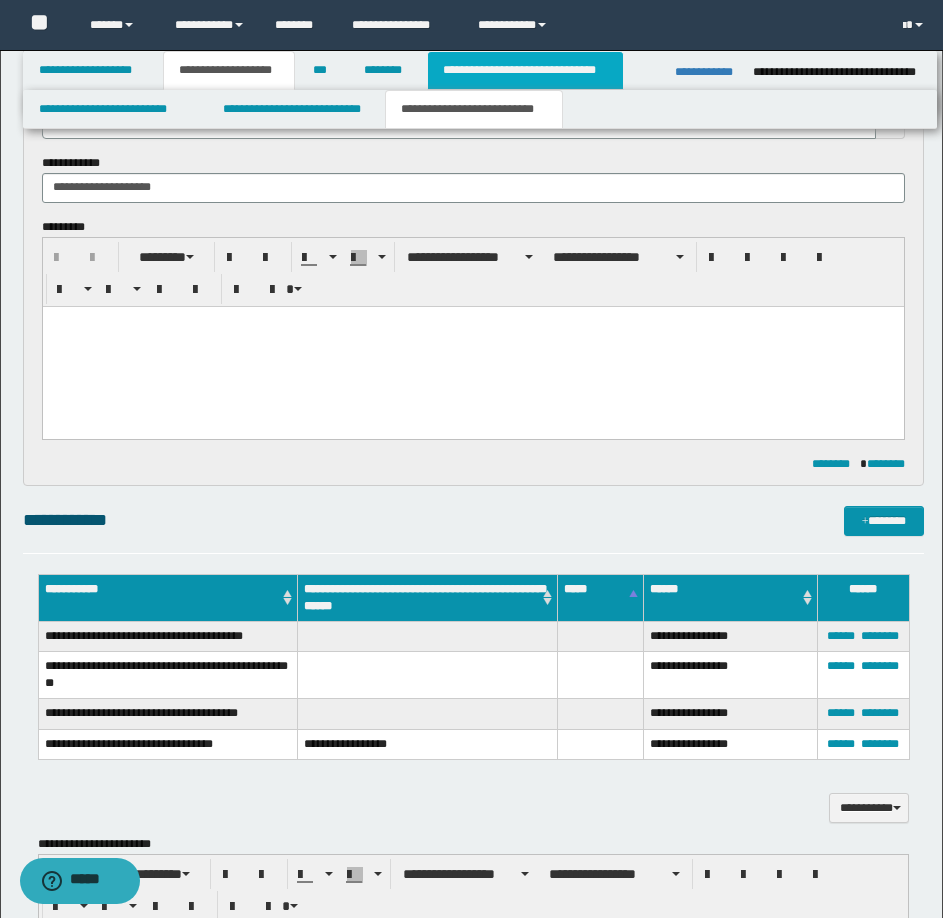 click on "**********" at bounding box center [525, 70] 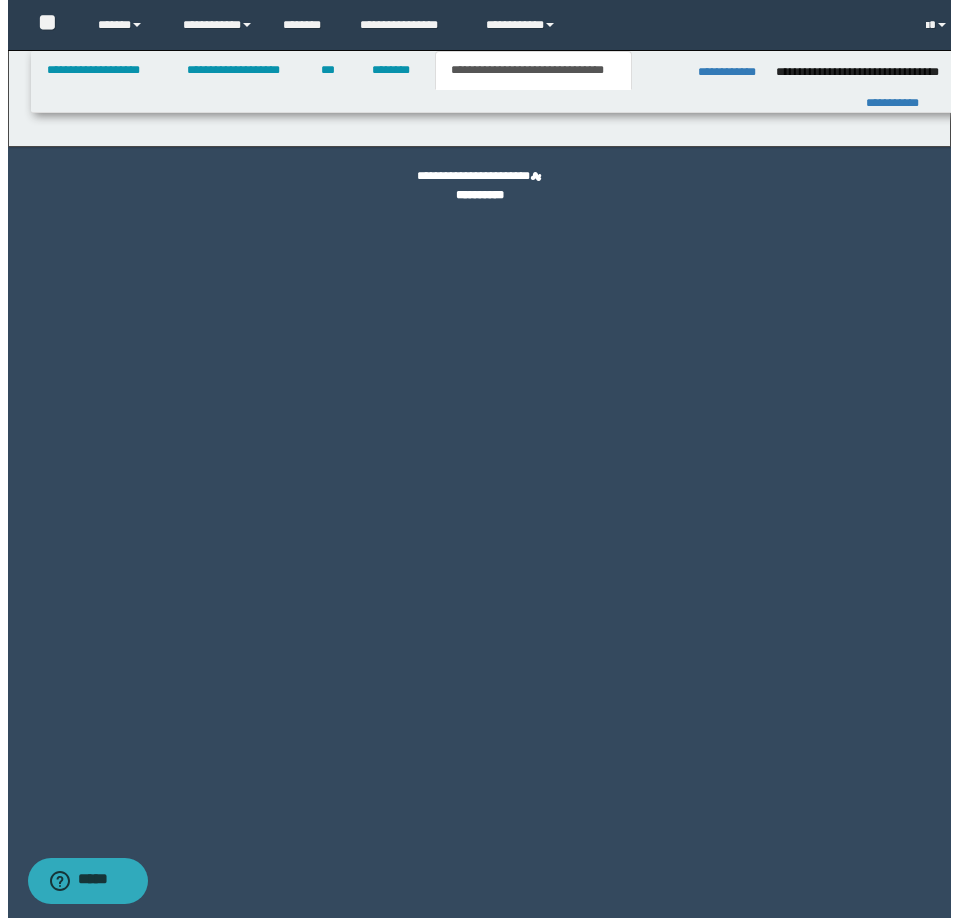 scroll, scrollTop: 0, scrollLeft: 0, axis: both 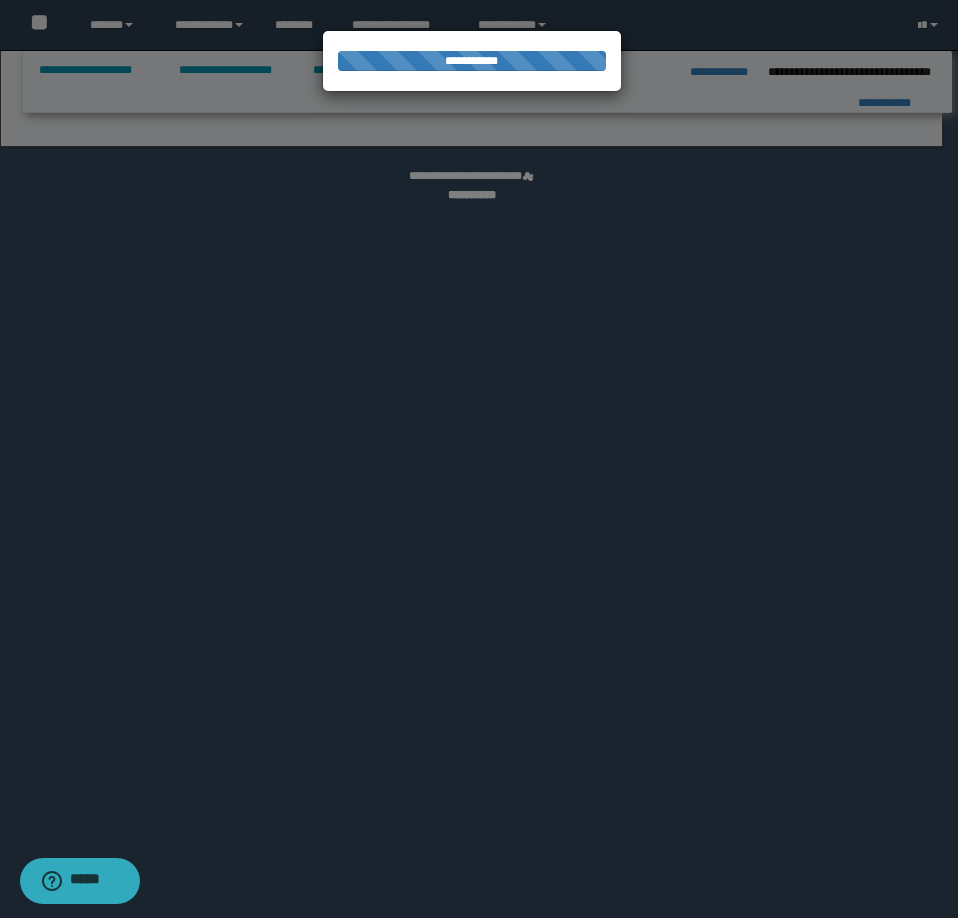 select on "*" 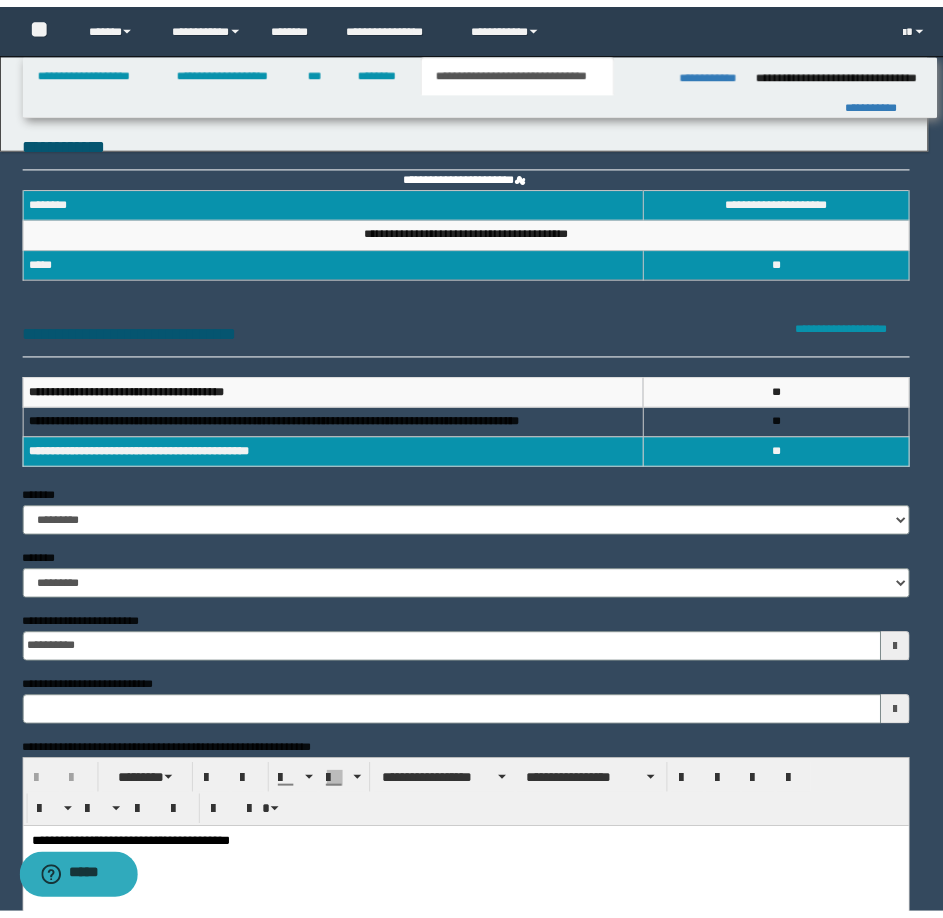 scroll, scrollTop: 0, scrollLeft: 0, axis: both 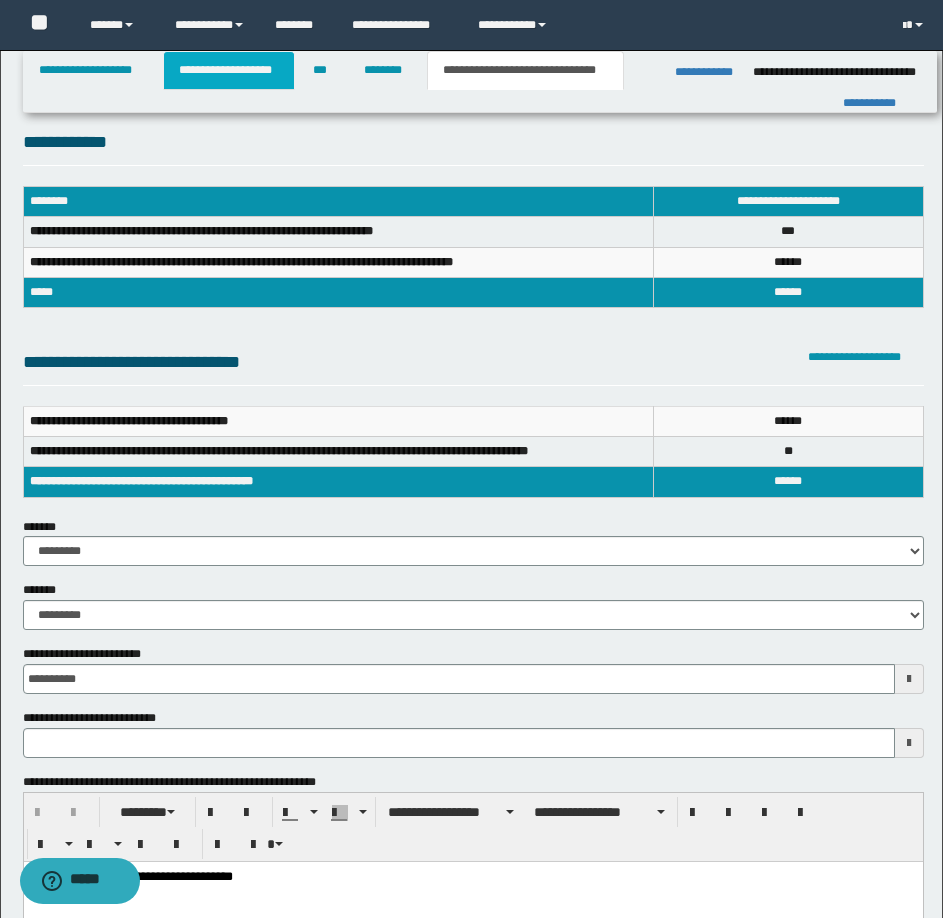 click on "**********" at bounding box center (229, 70) 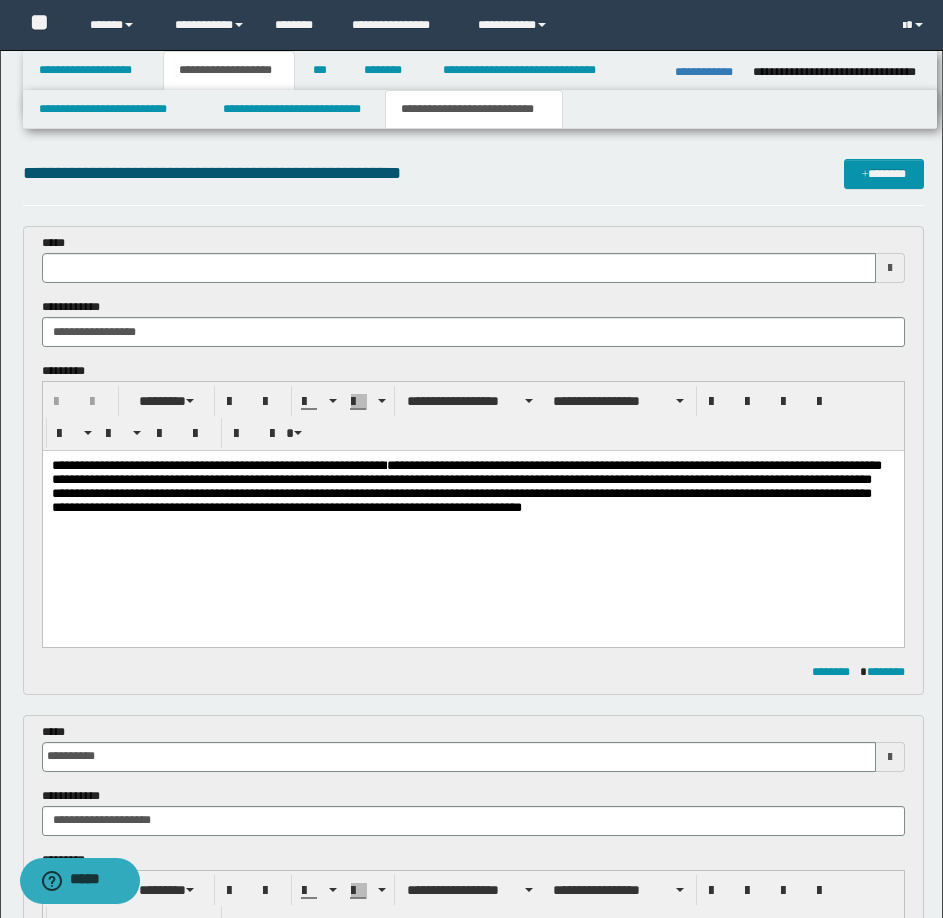 type 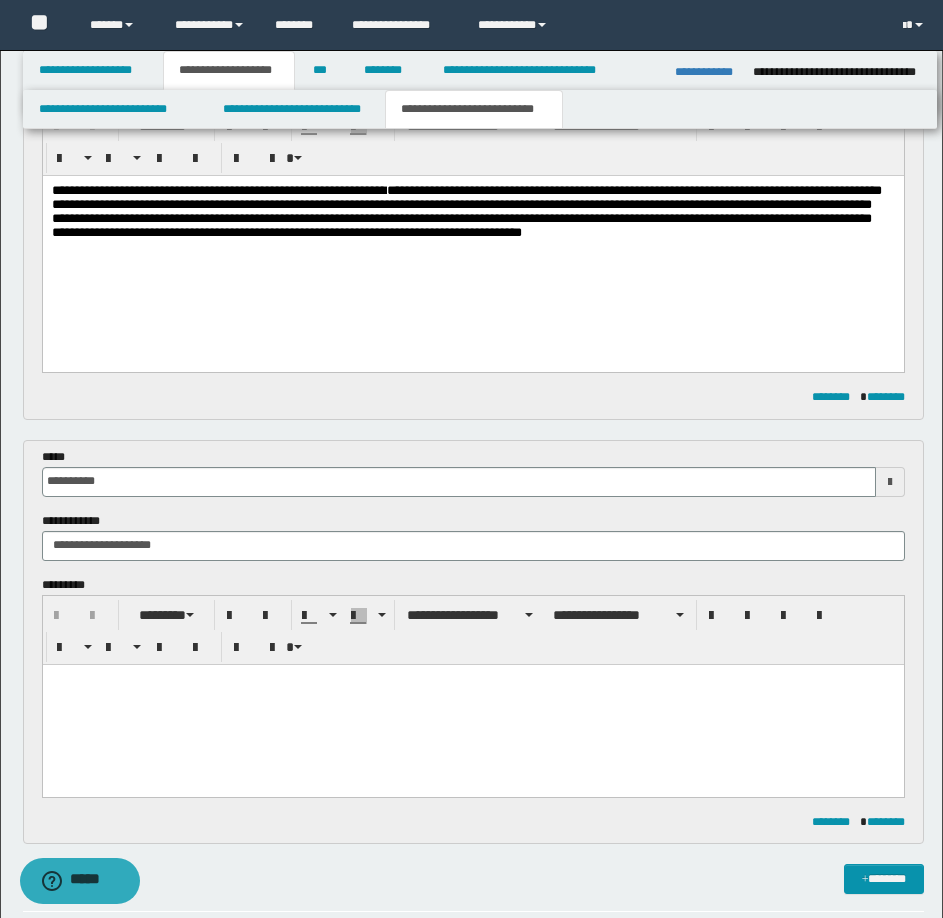 scroll, scrollTop: 300, scrollLeft: 0, axis: vertical 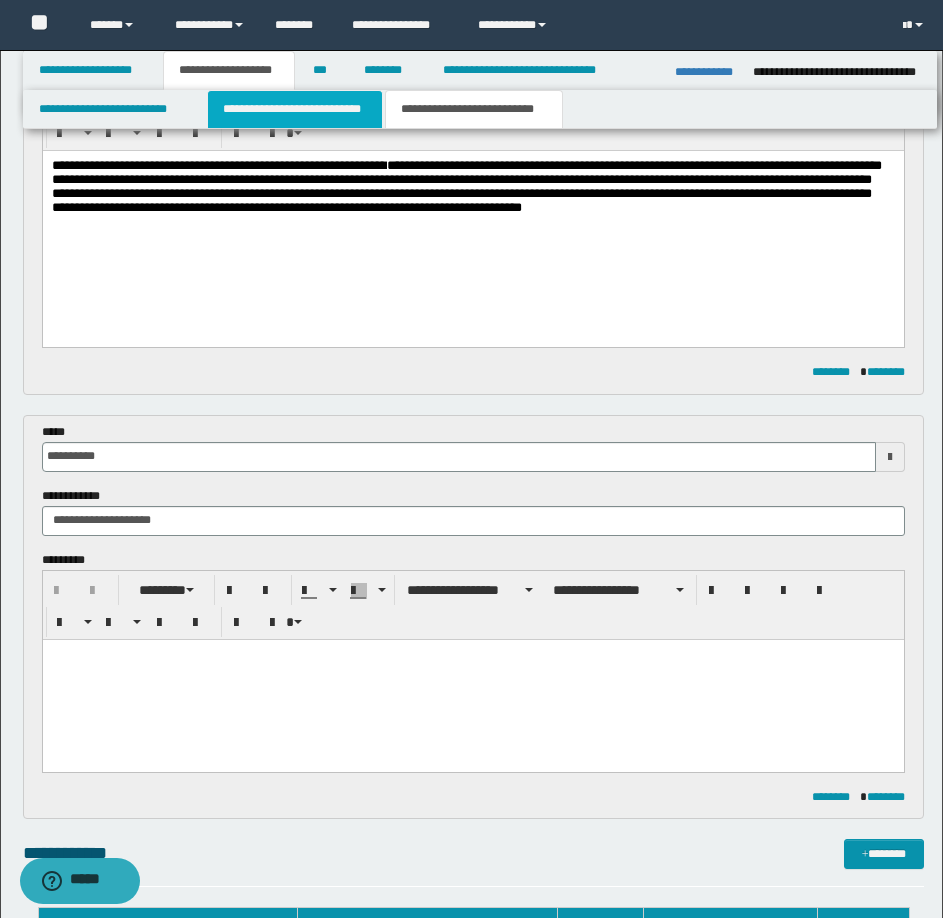 click on "**********" at bounding box center (295, 109) 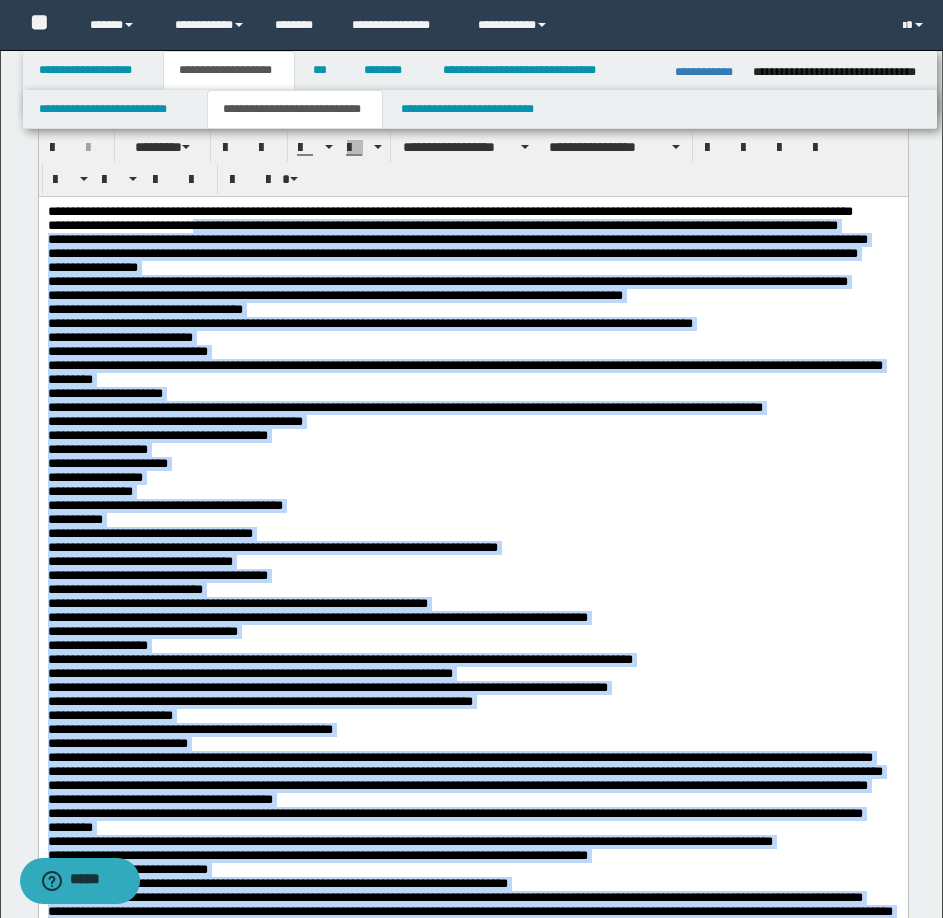 copy on "**********" 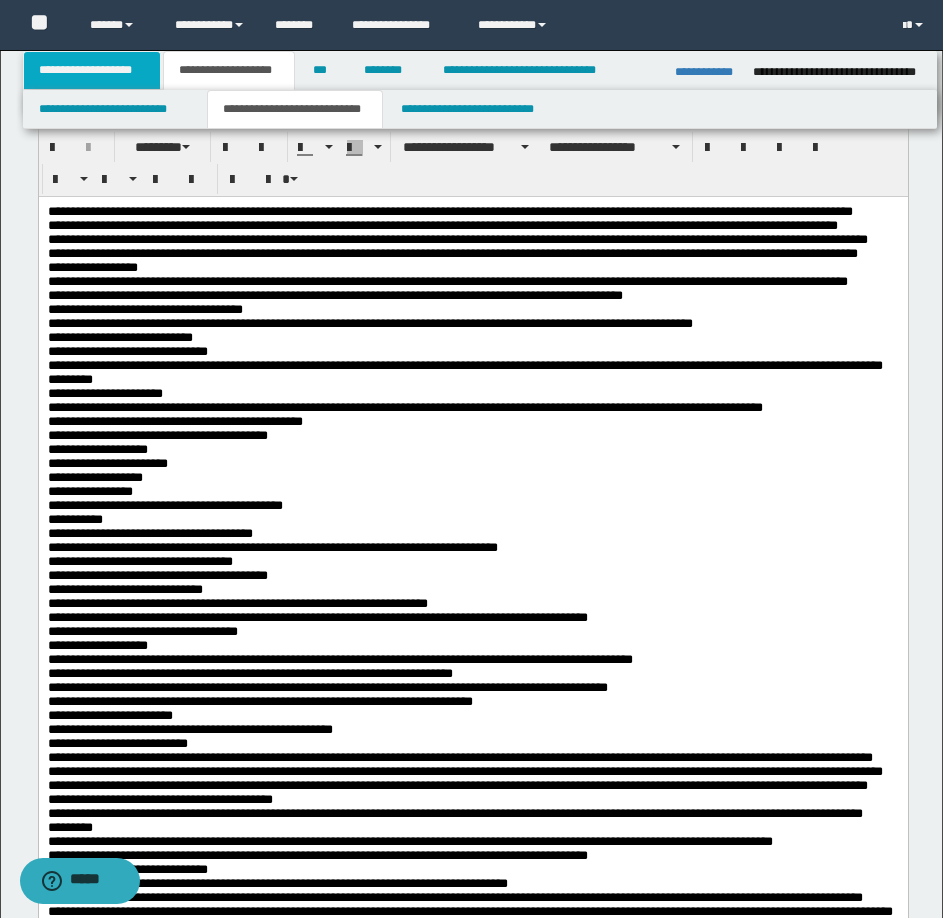 click on "**********" at bounding box center (92, 70) 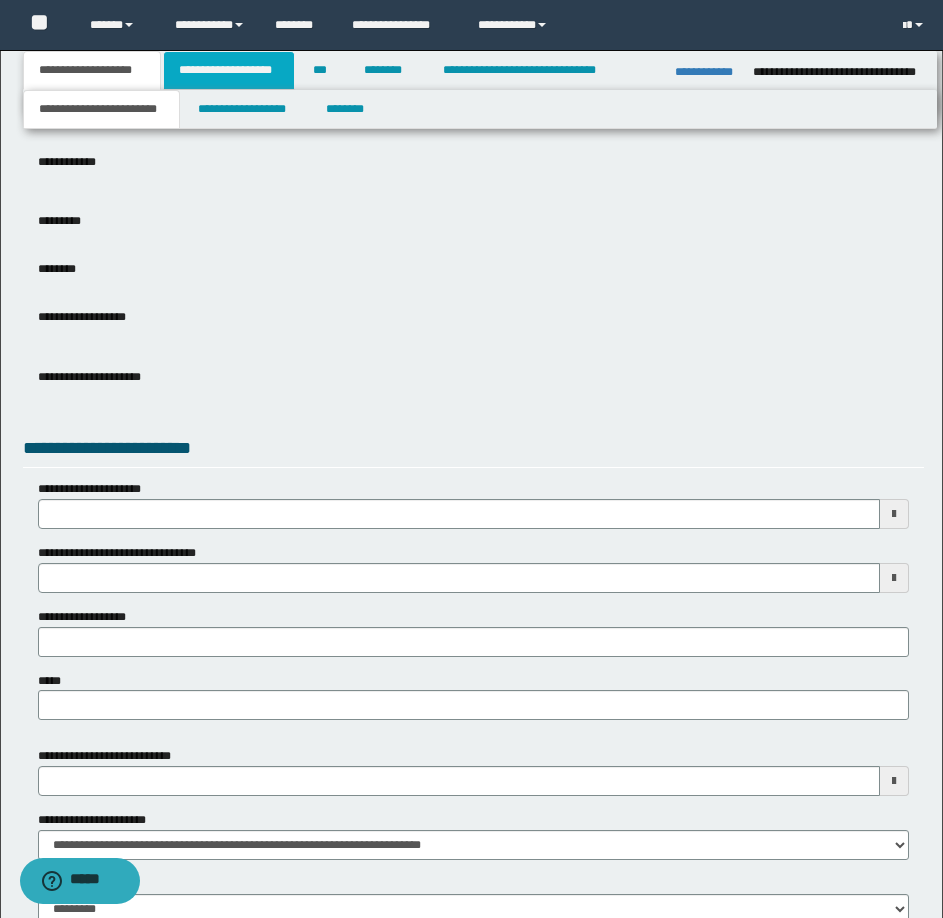 click on "**********" at bounding box center [229, 70] 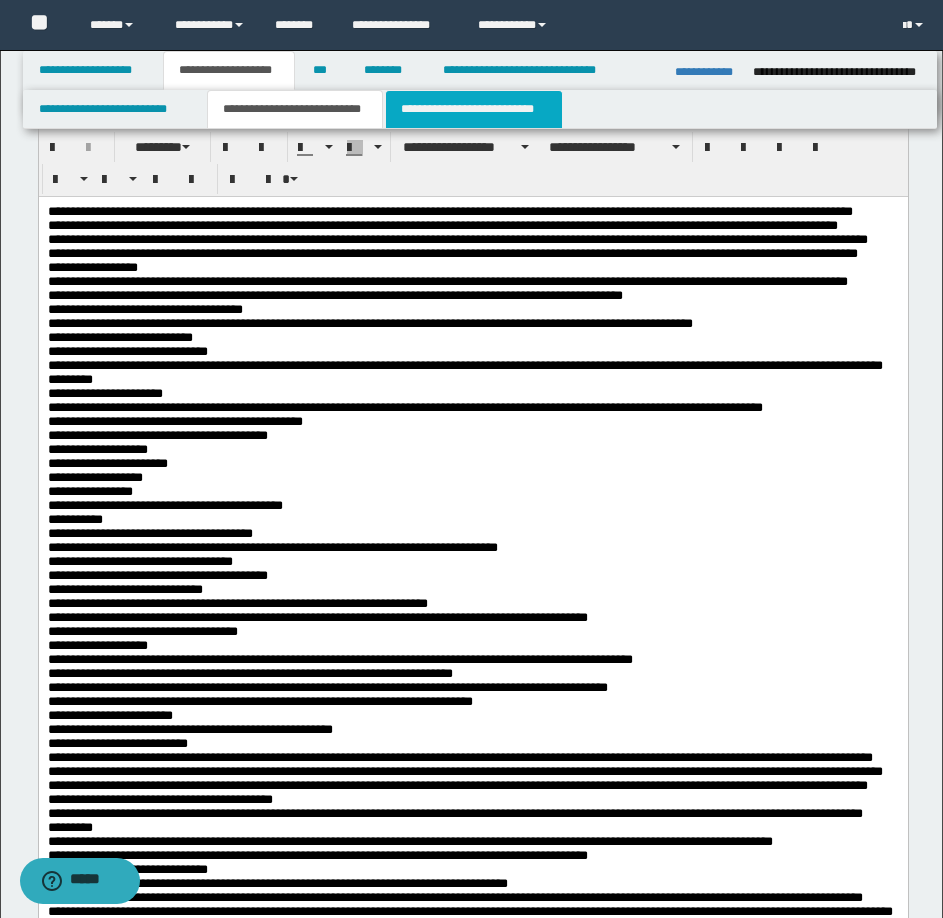 click on "**********" at bounding box center (474, 109) 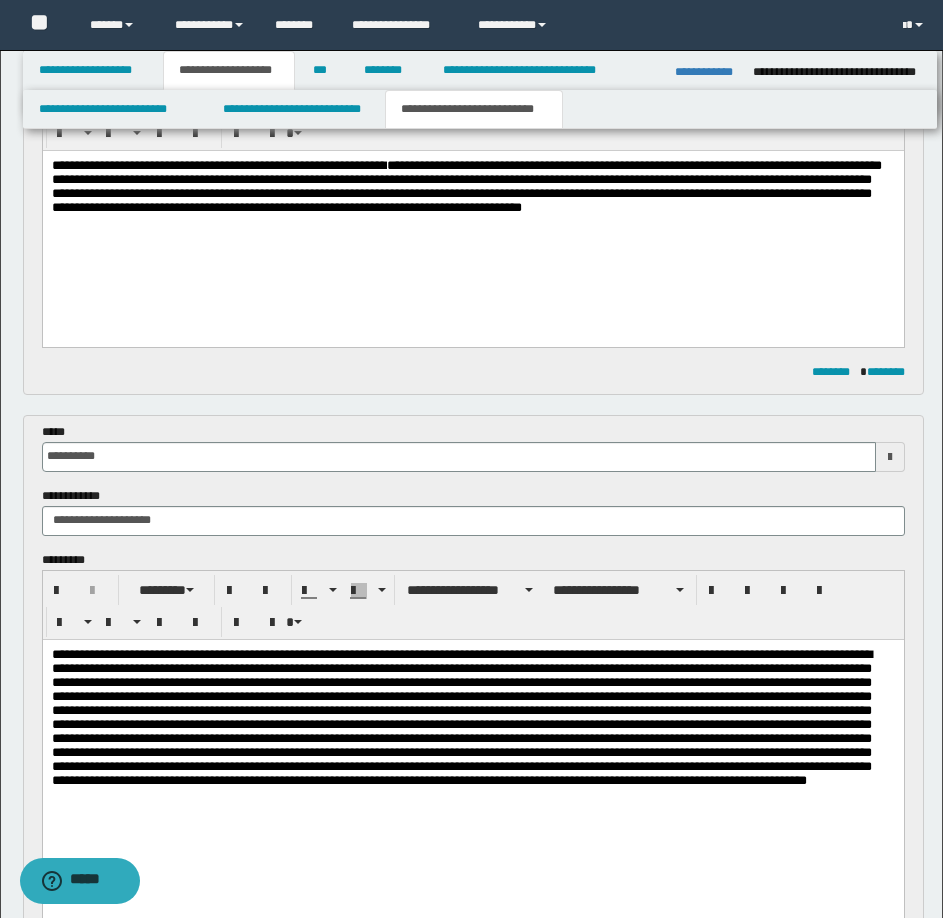 click at bounding box center [472, 735] 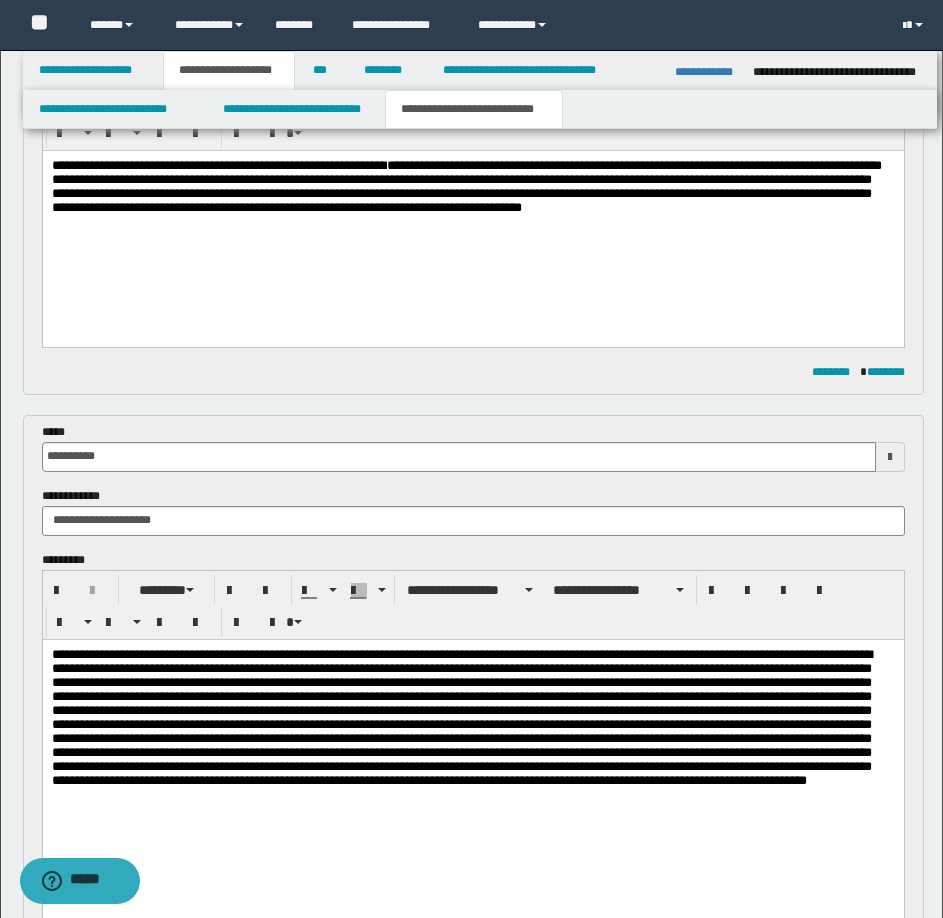 type 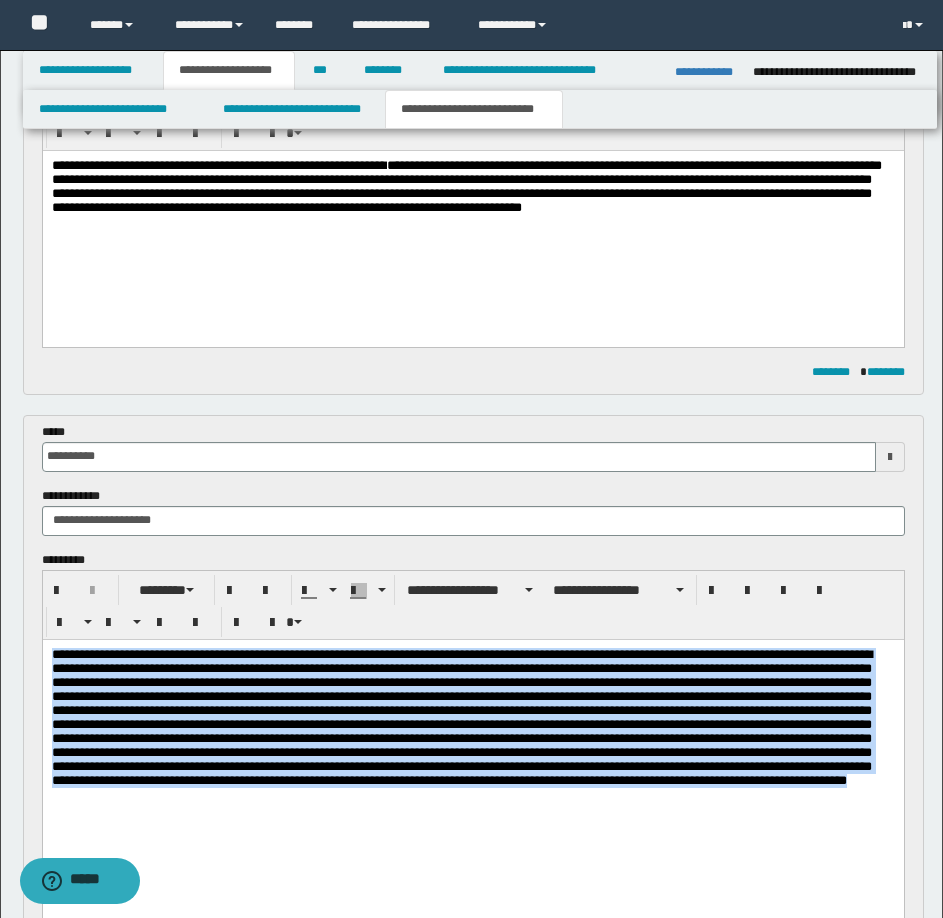 drag, startPoint x: 541, startPoint y: 819, endPoint x: 44, endPoint y: 658, distance: 522.427 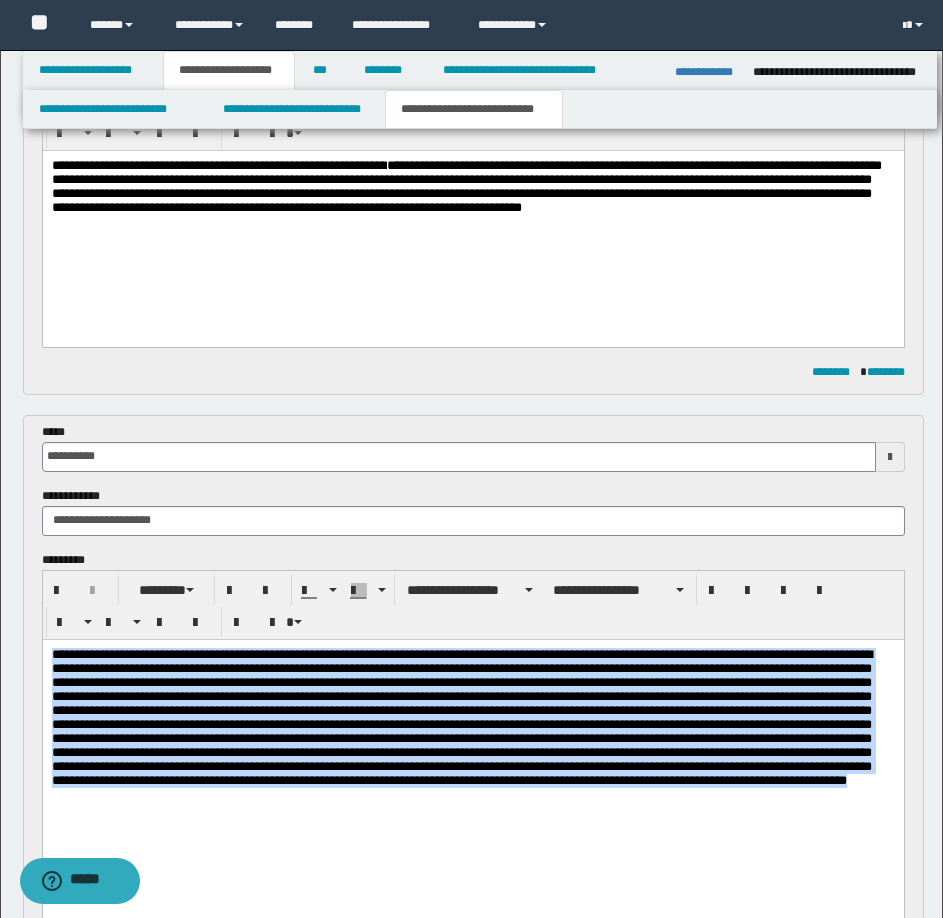 click at bounding box center [472, 760] 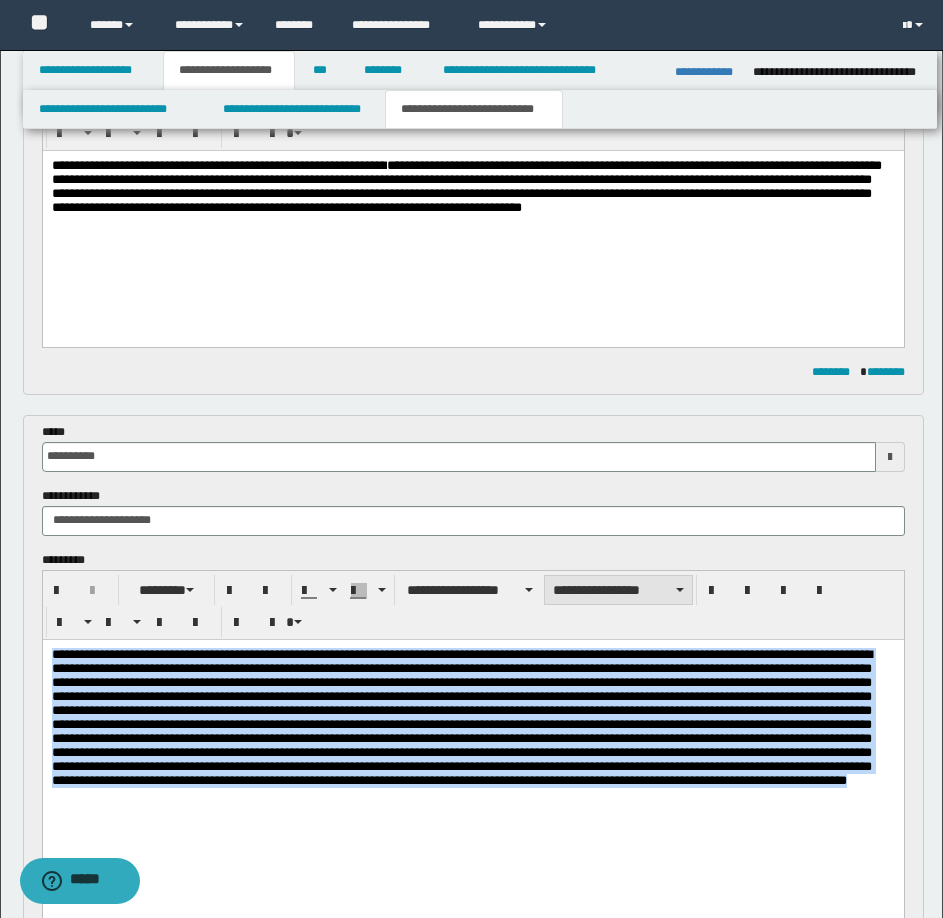 click on "**********" at bounding box center (618, 590) 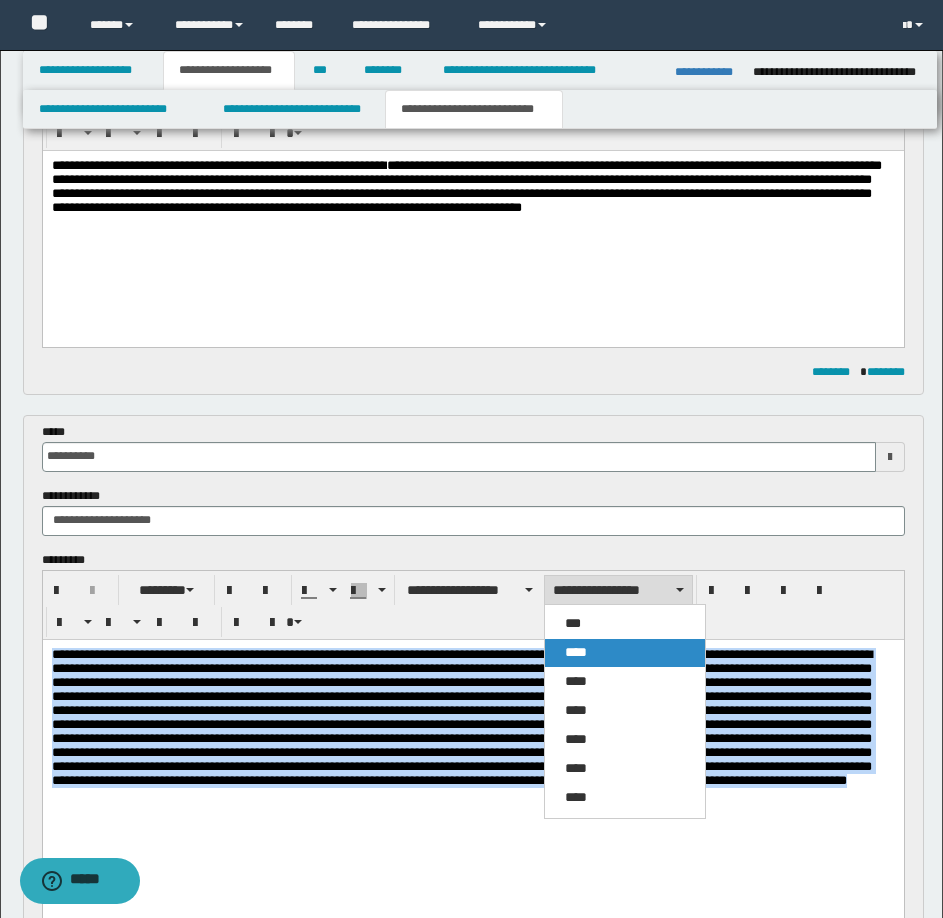 click on "****" at bounding box center (576, 652) 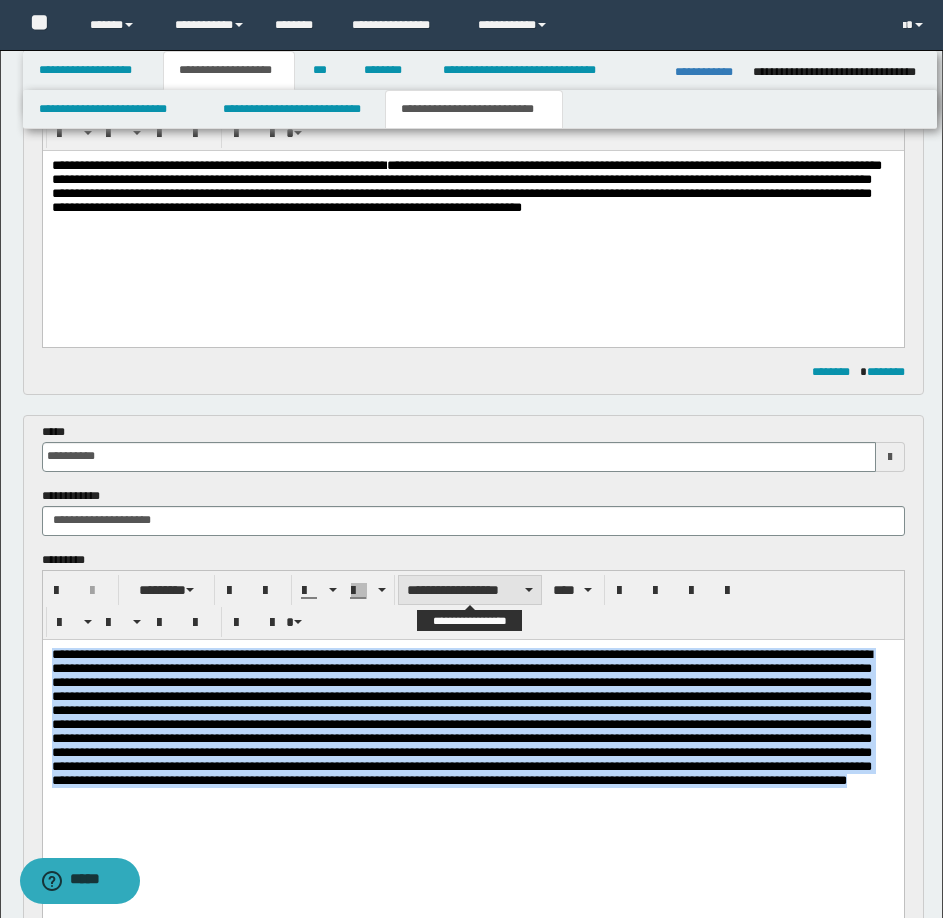 click on "**********" at bounding box center (470, 590) 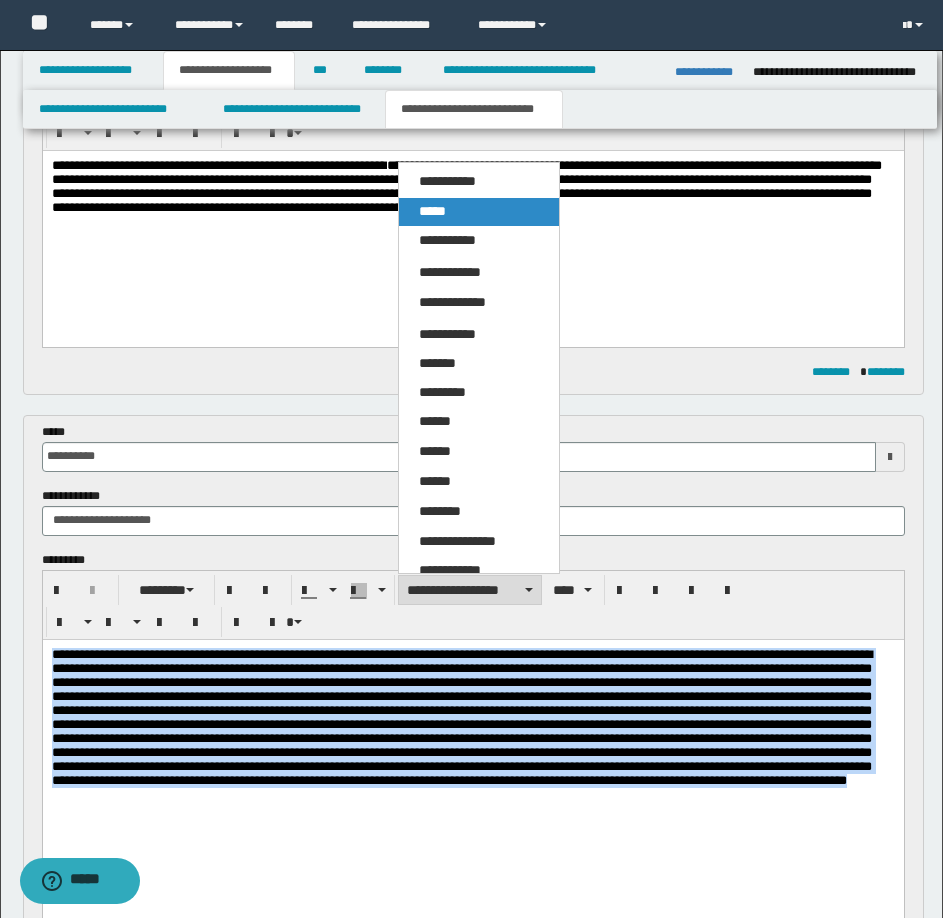 click on "*****" at bounding box center (479, 212) 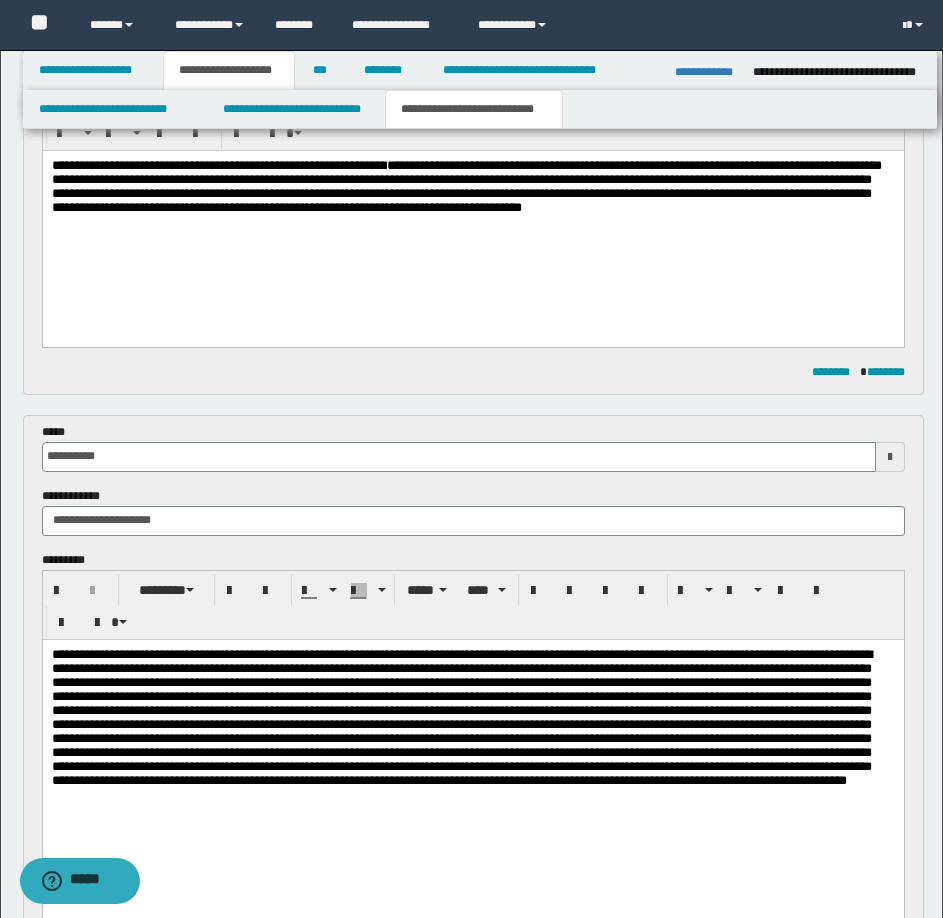 click on "**********" at bounding box center [472, 212] 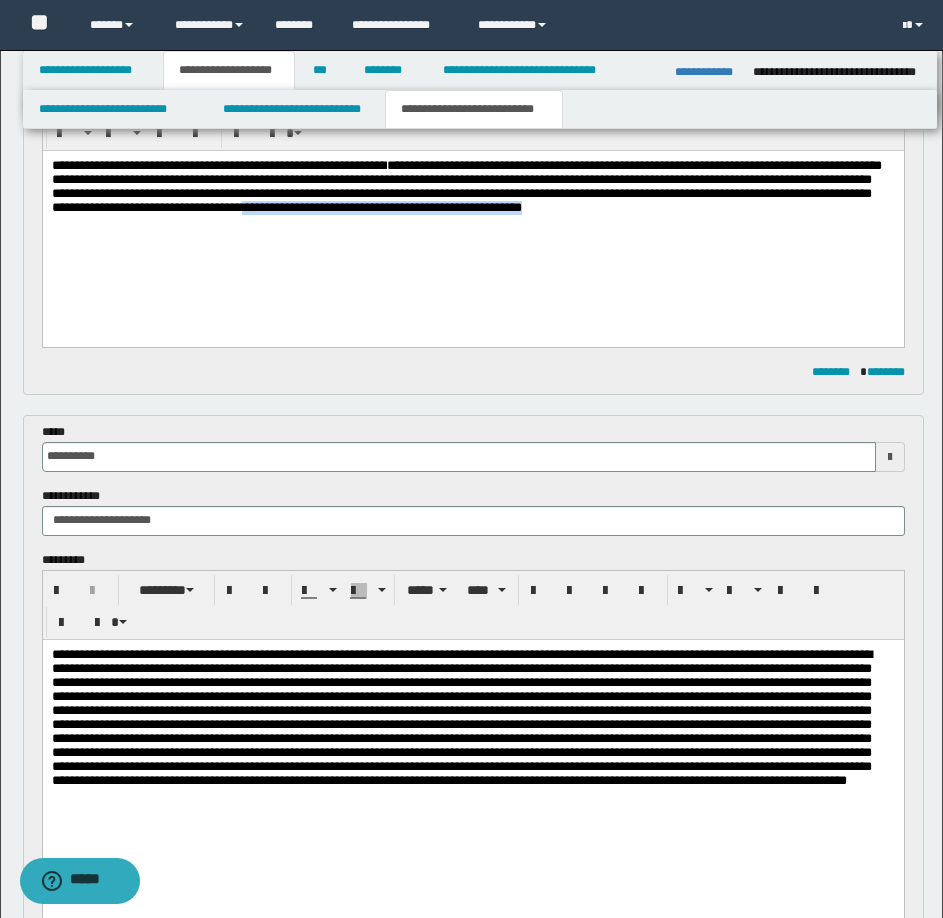 drag, startPoint x: 739, startPoint y: 215, endPoint x: 900, endPoint y: 236, distance: 162.36378 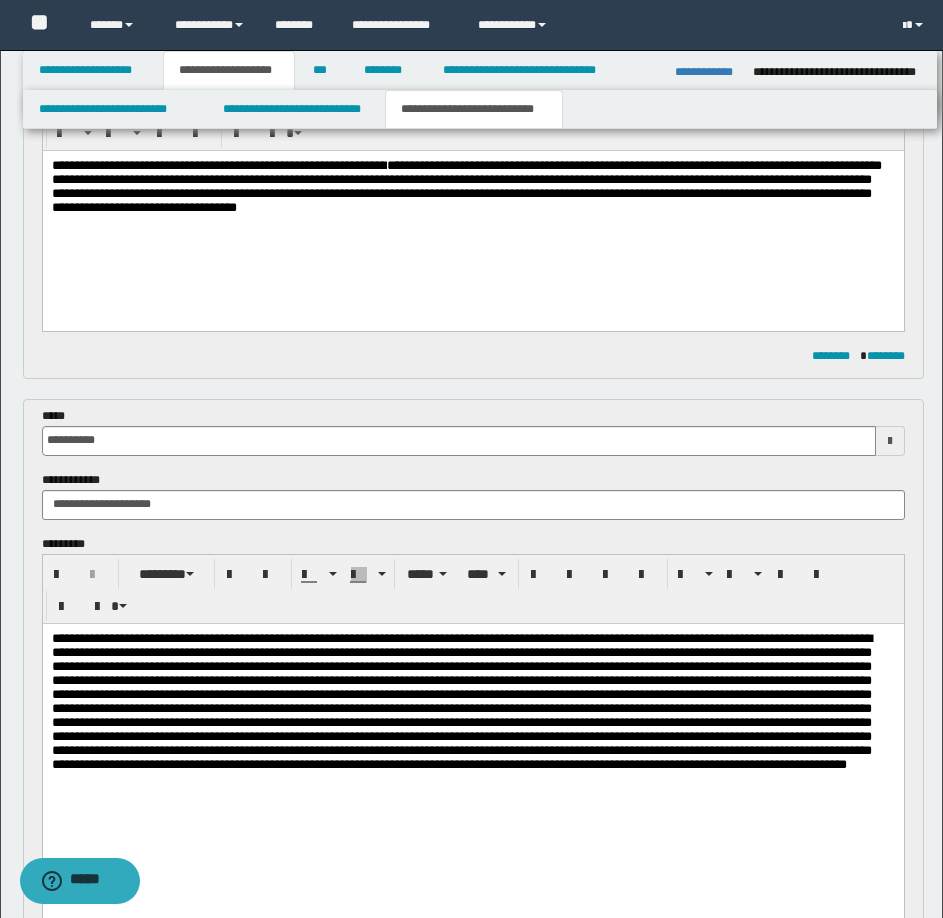 click at bounding box center (461, 700) 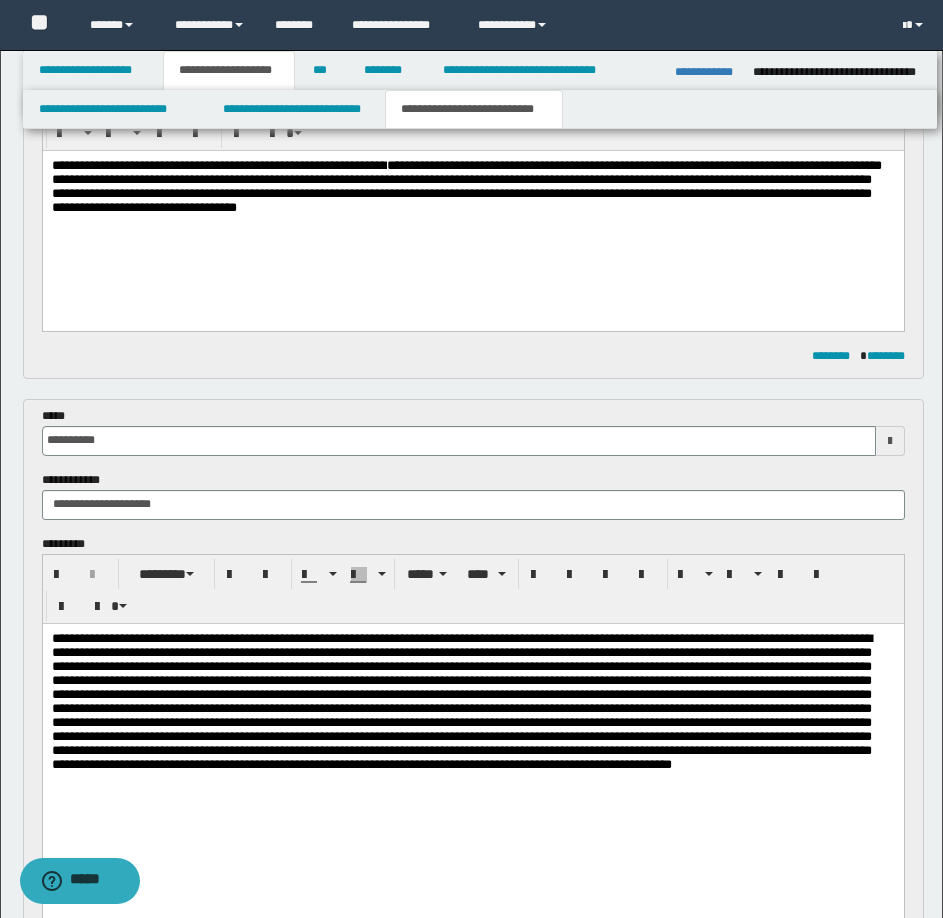 click at bounding box center [461, 700] 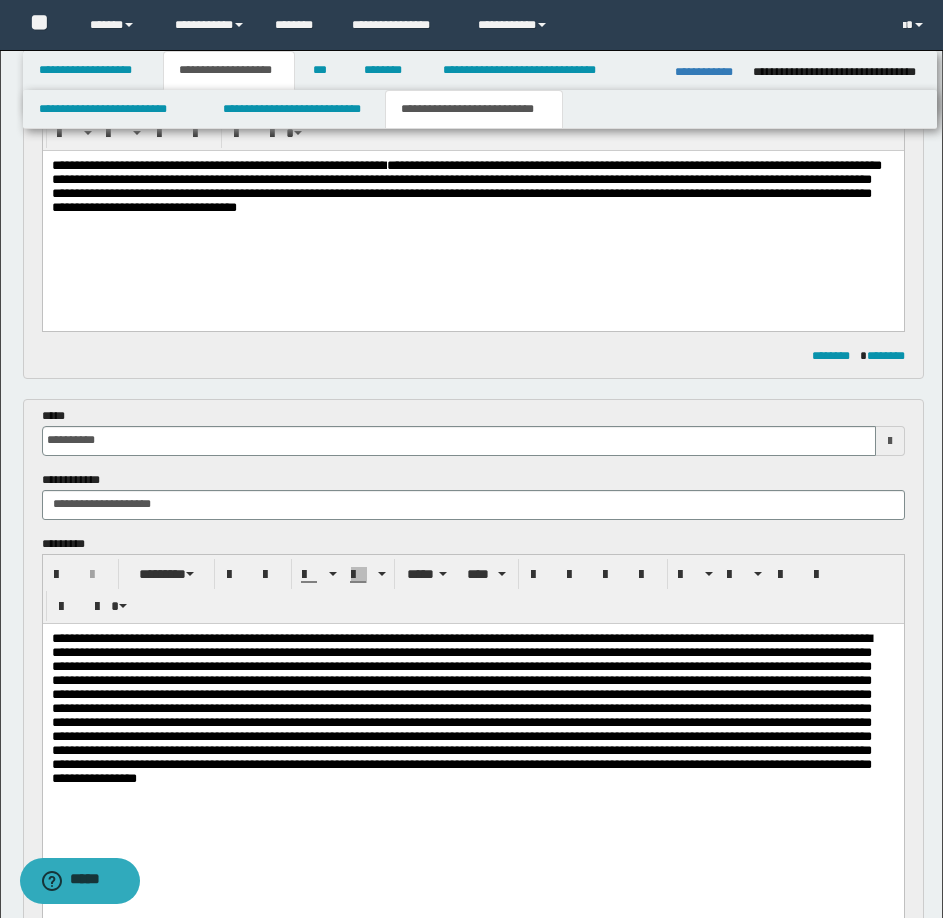 click at bounding box center (461, 707) 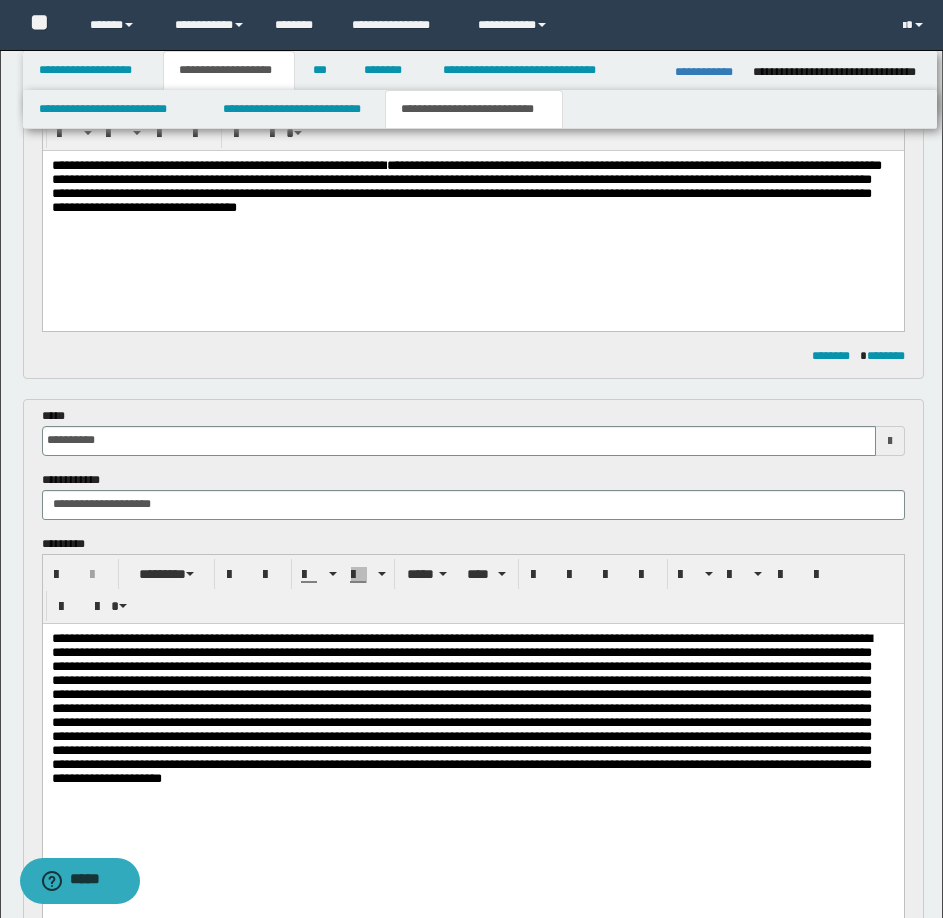 click at bounding box center [461, 707] 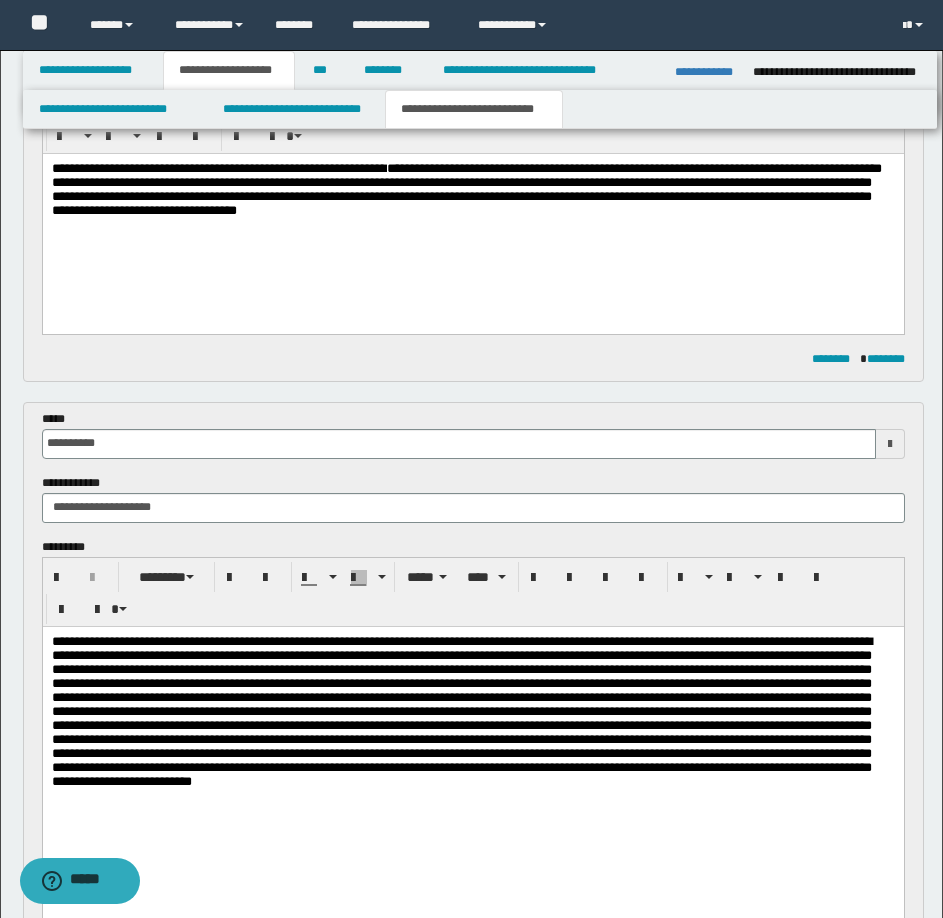 scroll, scrollTop: 400, scrollLeft: 0, axis: vertical 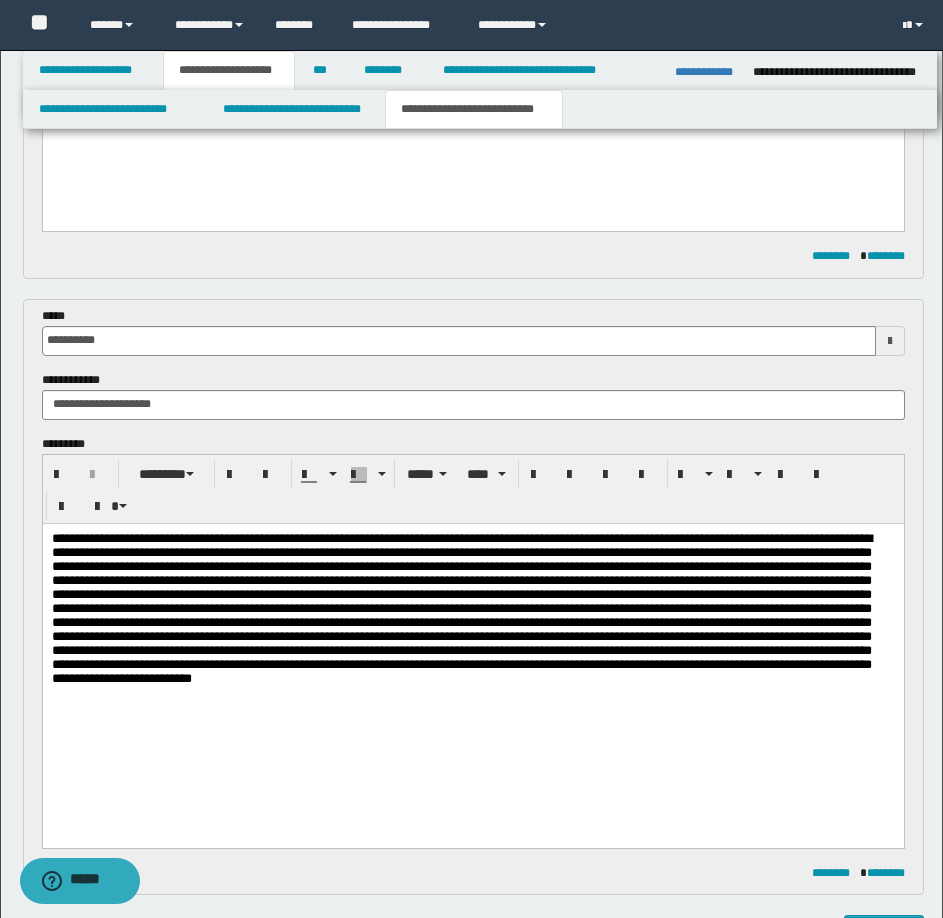 click at bounding box center (461, 607) 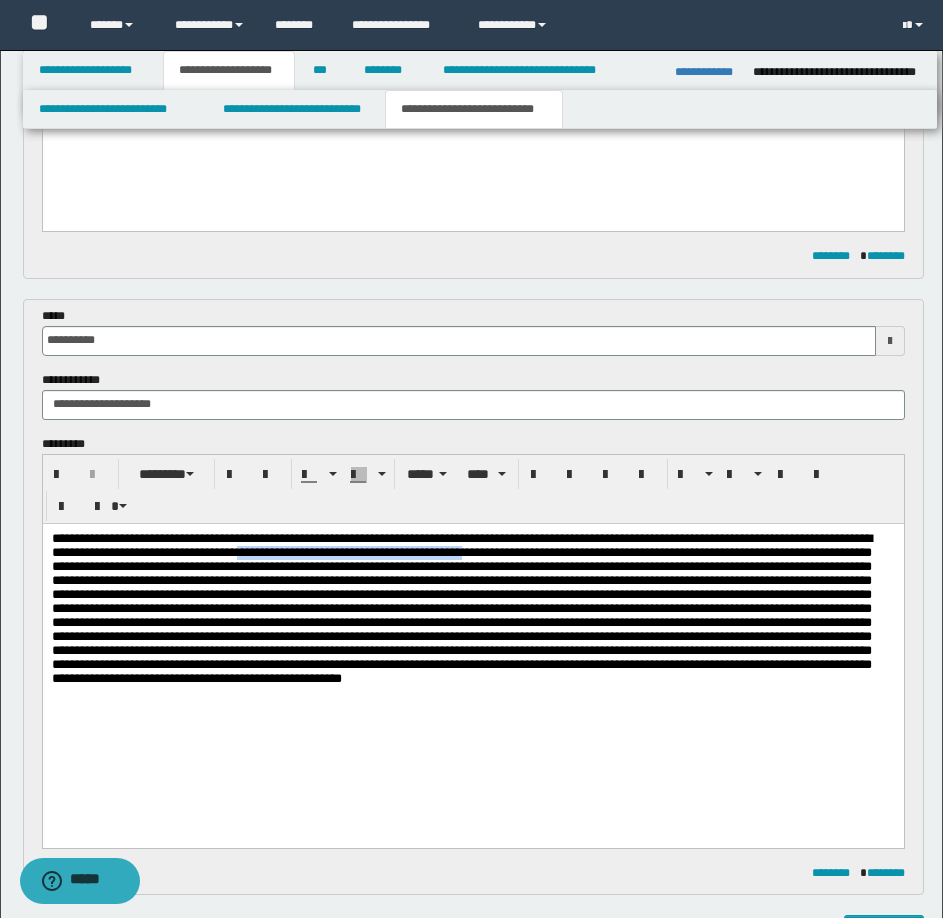 drag, startPoint x: 425, startPoint y: 557, endPoint x: 692, endPoint y: 553, distance: 267.02997 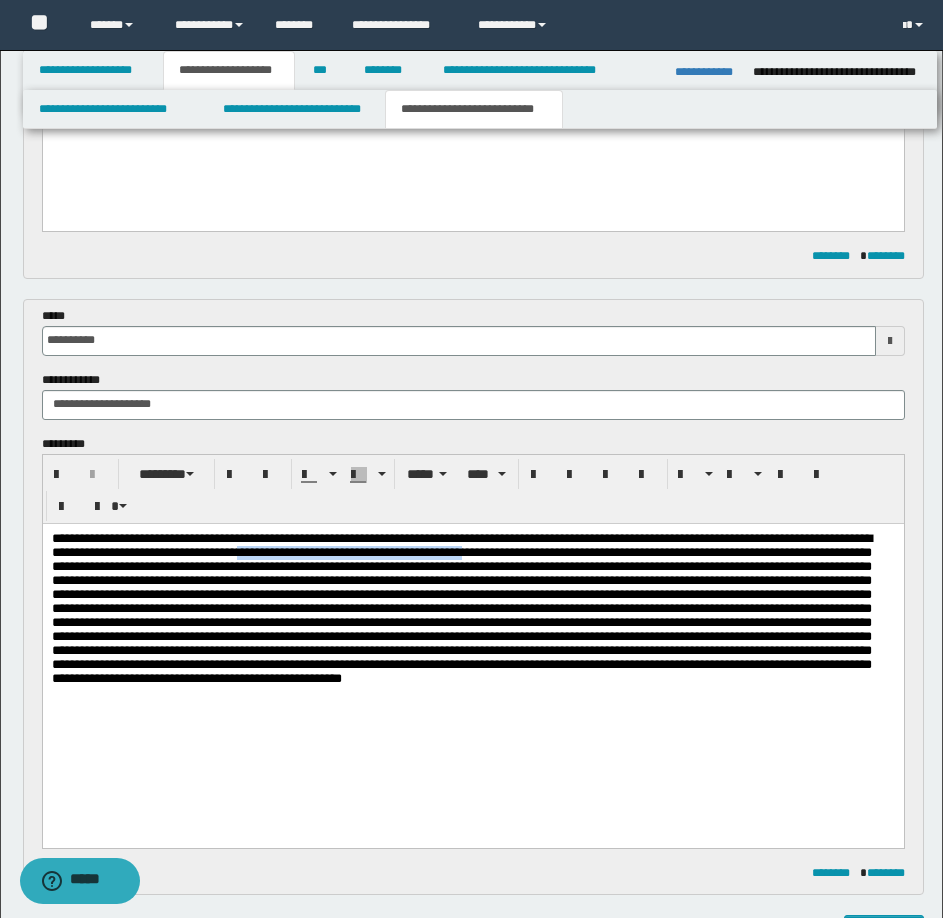 click at bounding box center (461, 607) 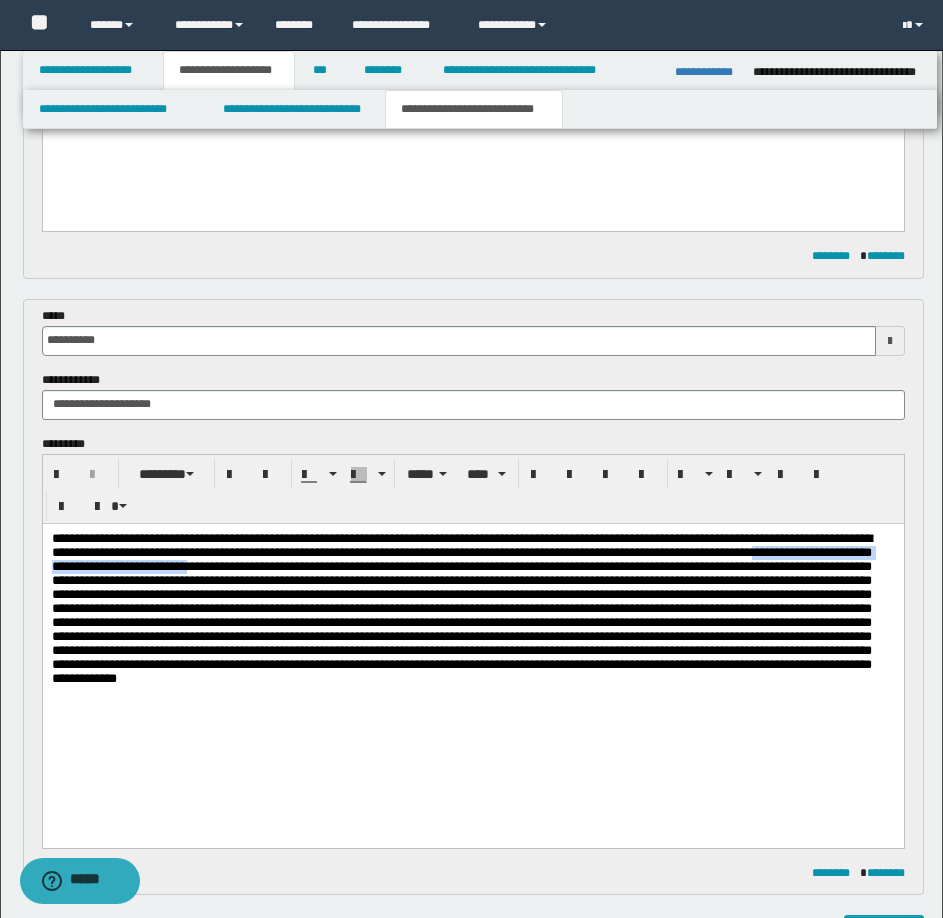 drag, startPoint x: 251, startPoint y: 574, endPoint x: 548, endPoint y: 573, distance: 297.00168 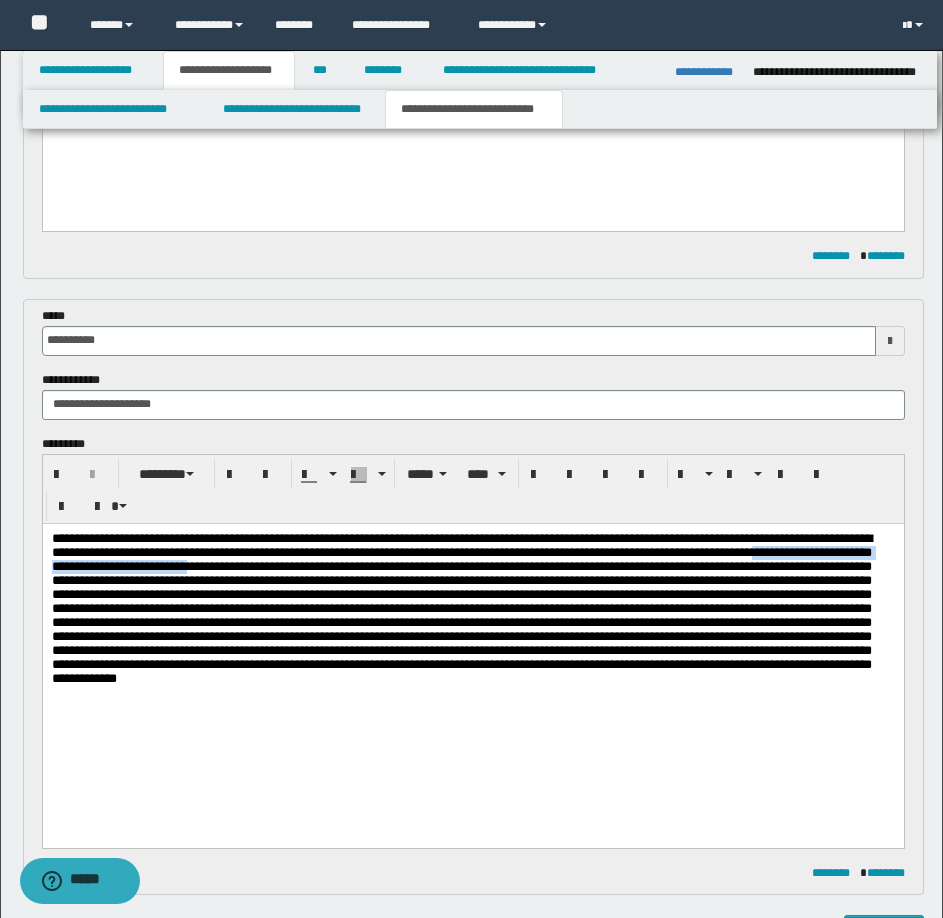 click at bounding box center (461, 607) 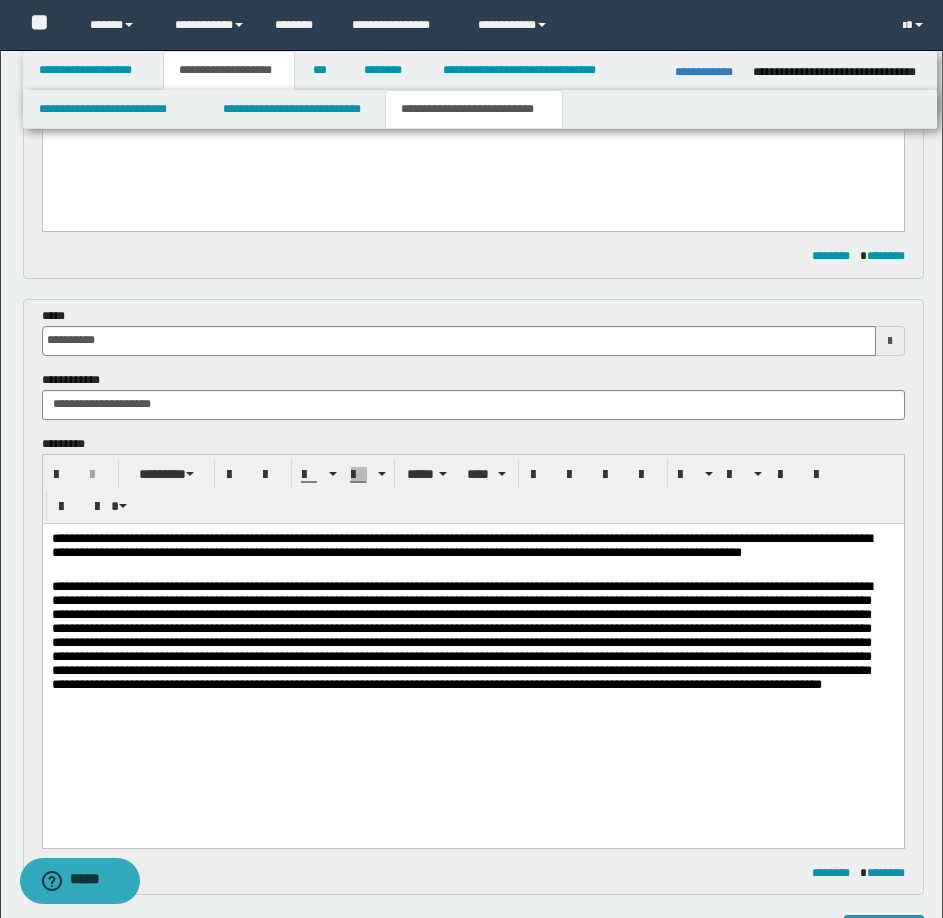 click at bounding box center (461, 634) 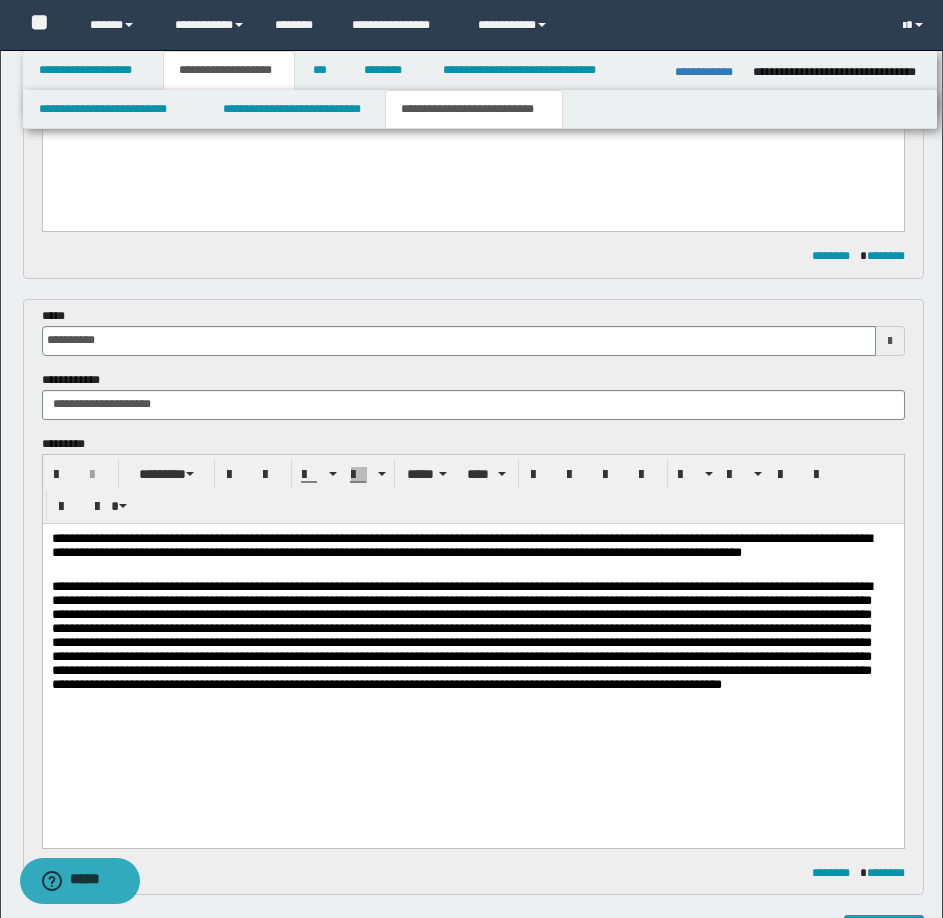 click at bounding box center (461, 634) 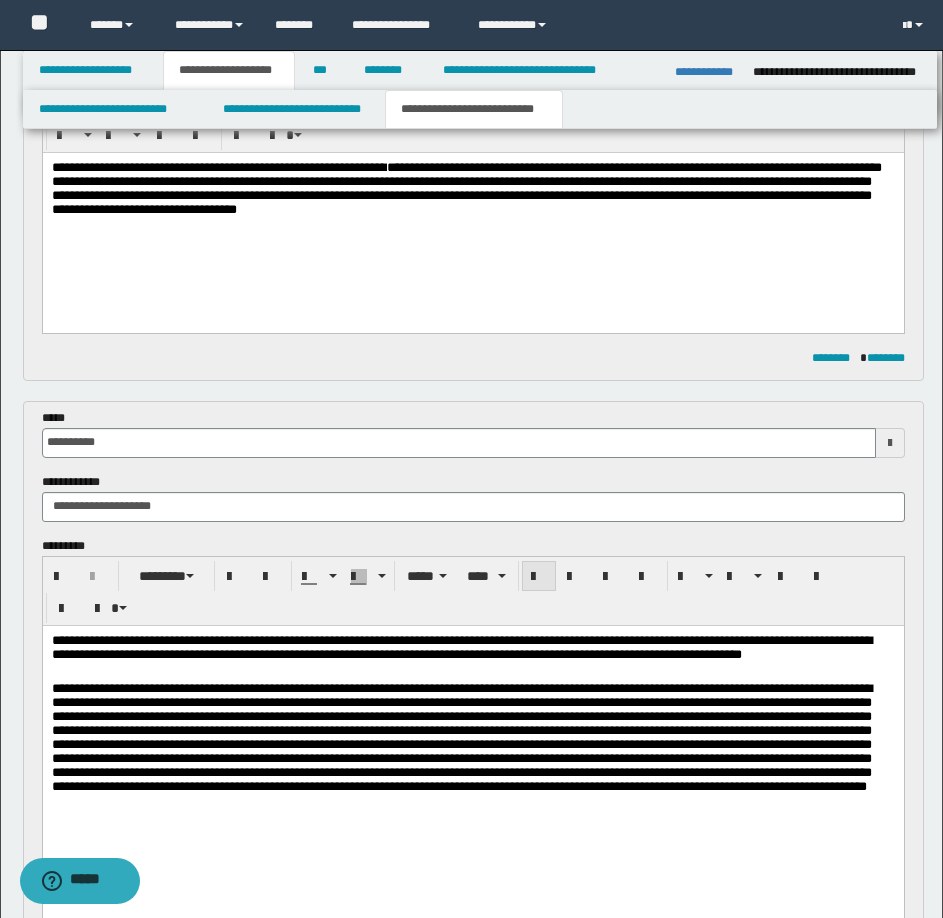 scroll, scrollTop: 300, scrollLeft: 0, axis: vertical 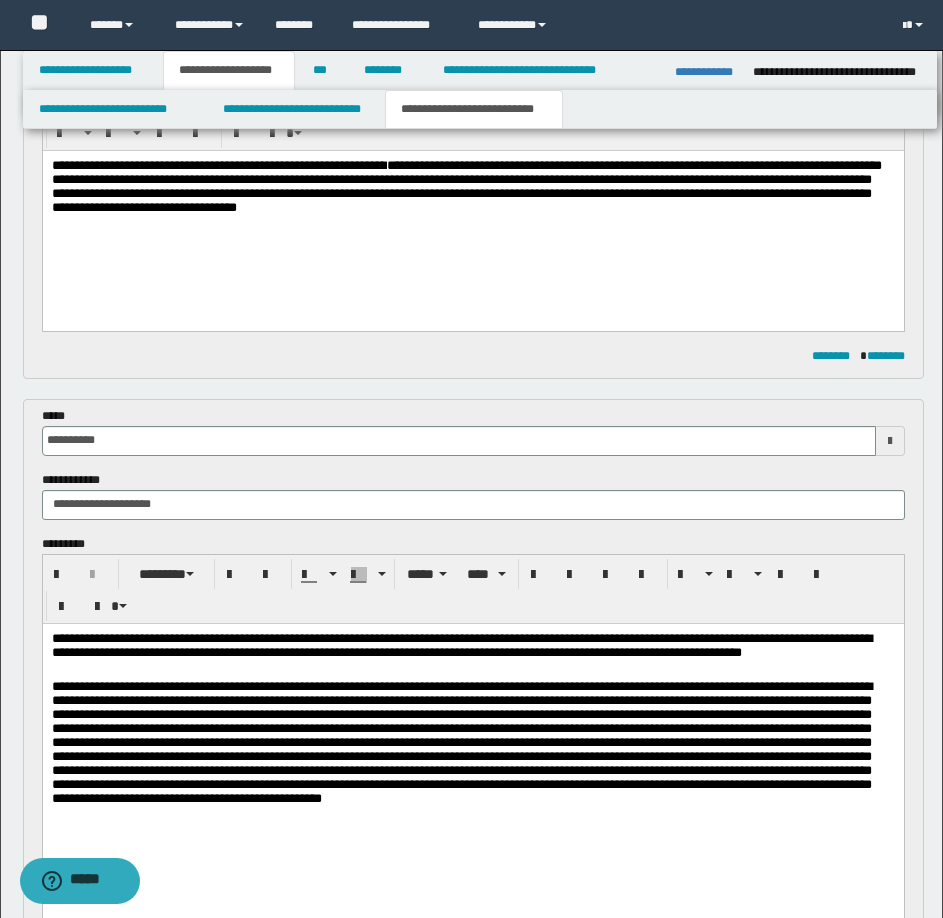 click at bounding box center [461, 741] 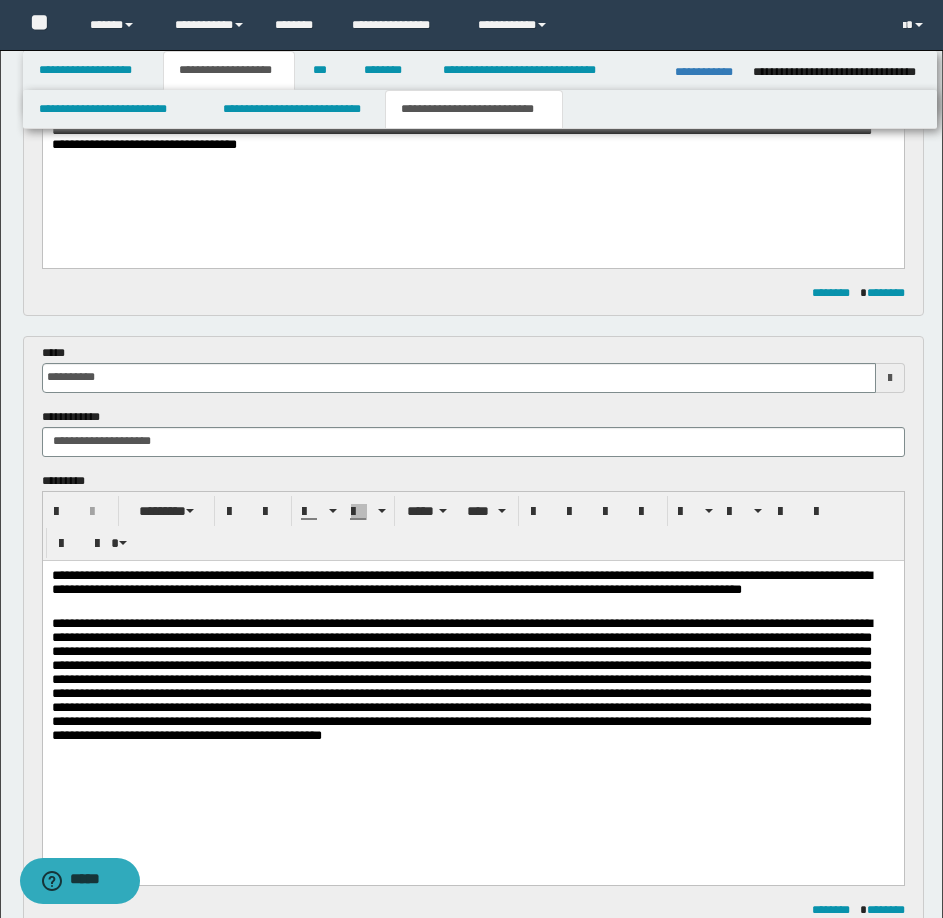 scroll, scrollTop: 400, scrollLeft: 0, axis: vertical 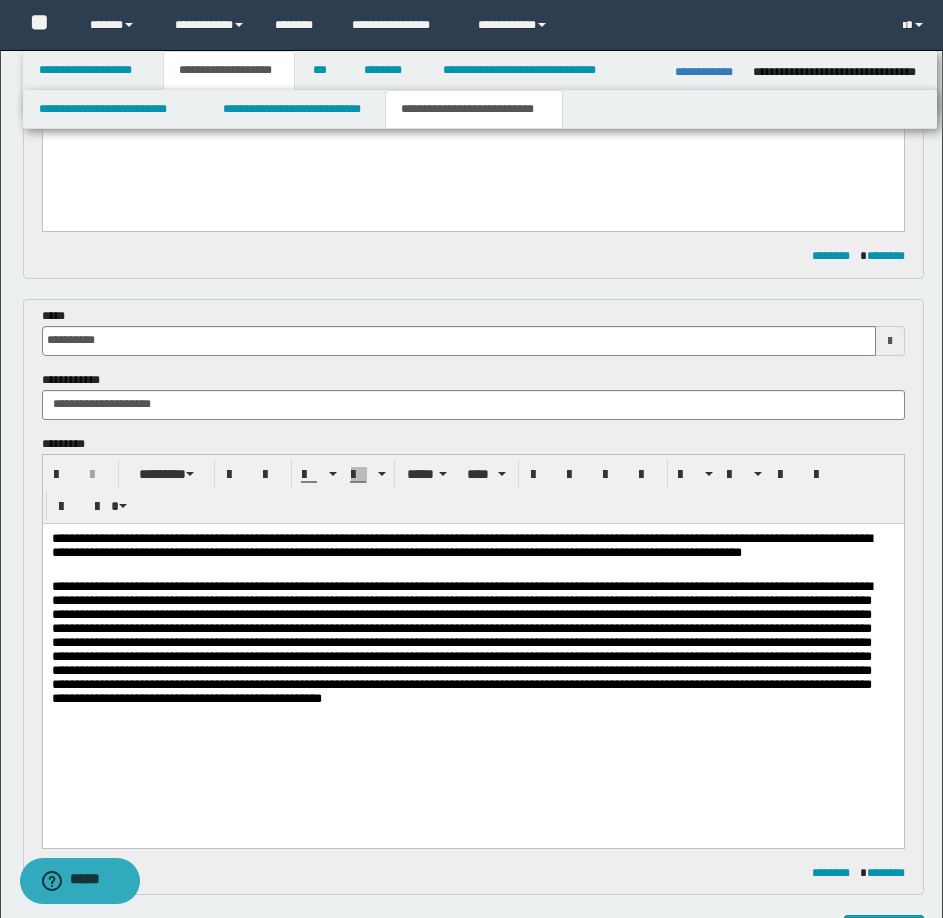 click at bounding box center (461, 641) 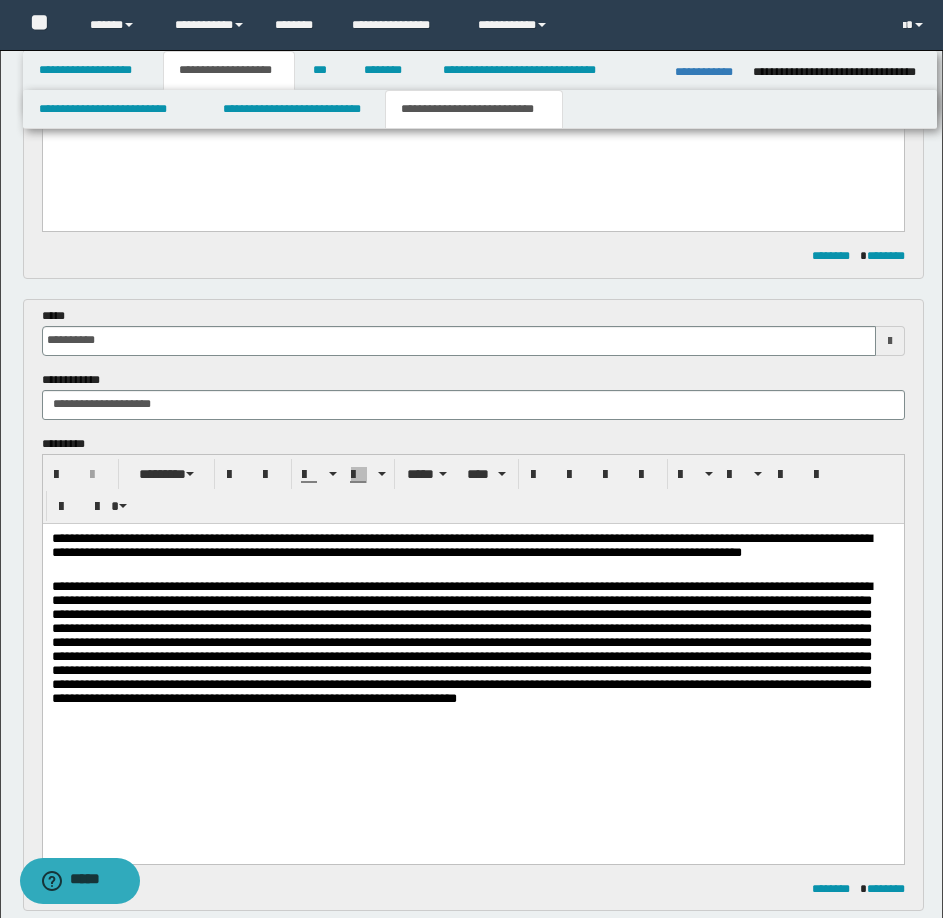 drag, startPoint x: 362, startPoint y: 627, endPoint x: 354, endPoint y: 619, distance: 11.313708 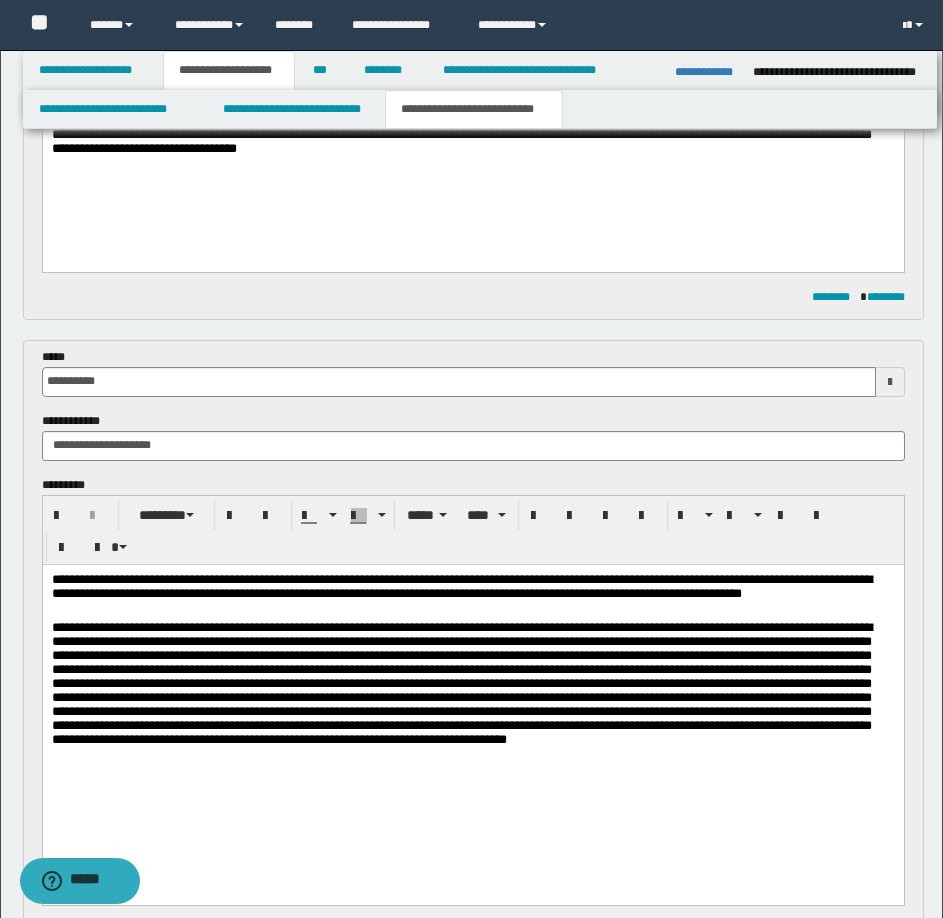 scroll, scrollTop: 500, scrollLeft: 0, axis: vertical 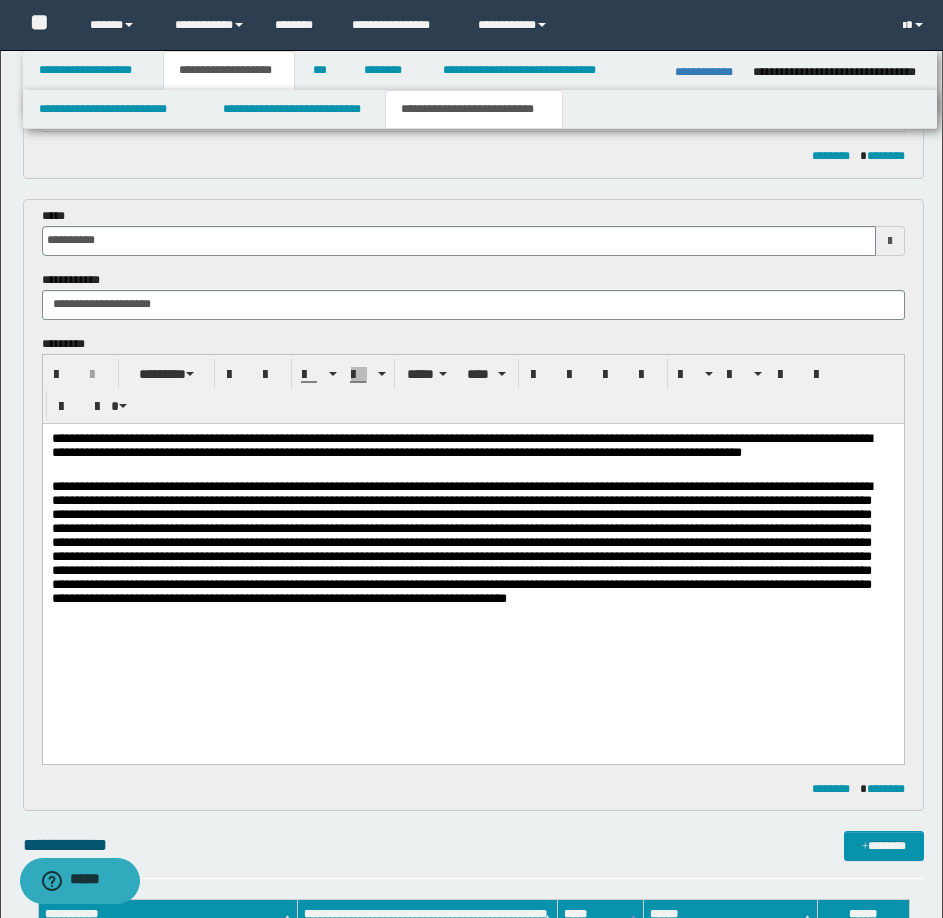 click at bounding box center [461, 541] 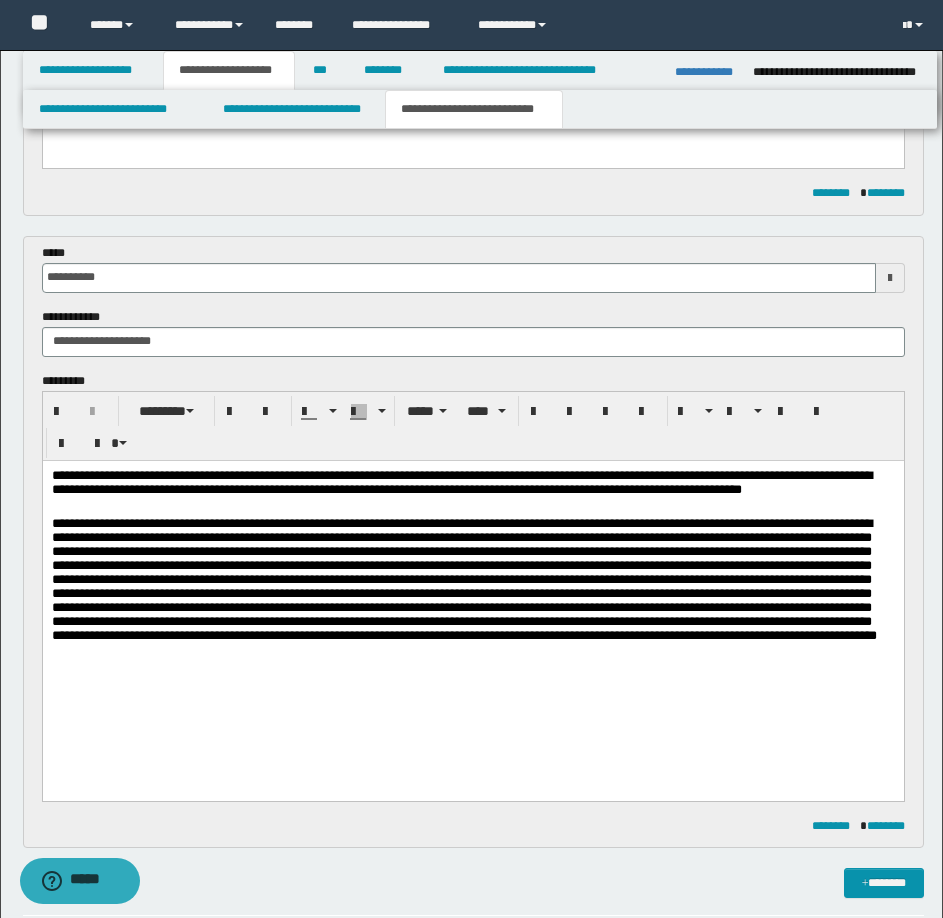 scroll, scrollTop: 500, scrollLeft: 0, axis: vertical 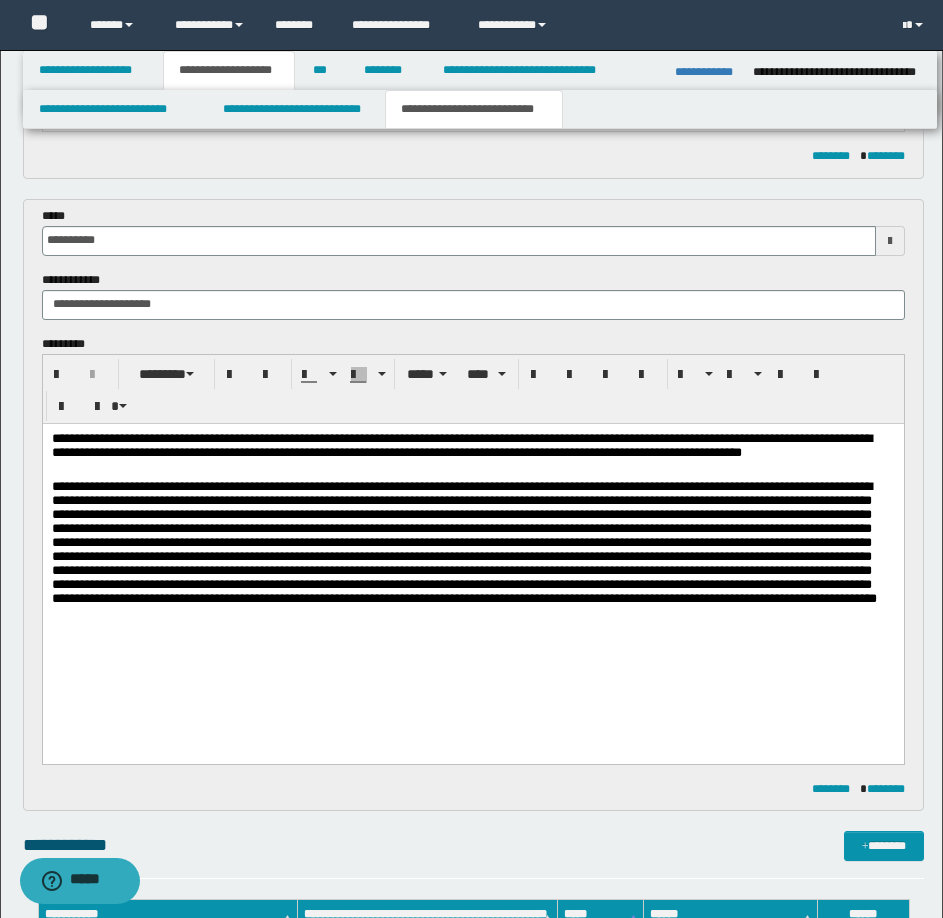 click at bounding box center (463, 541) 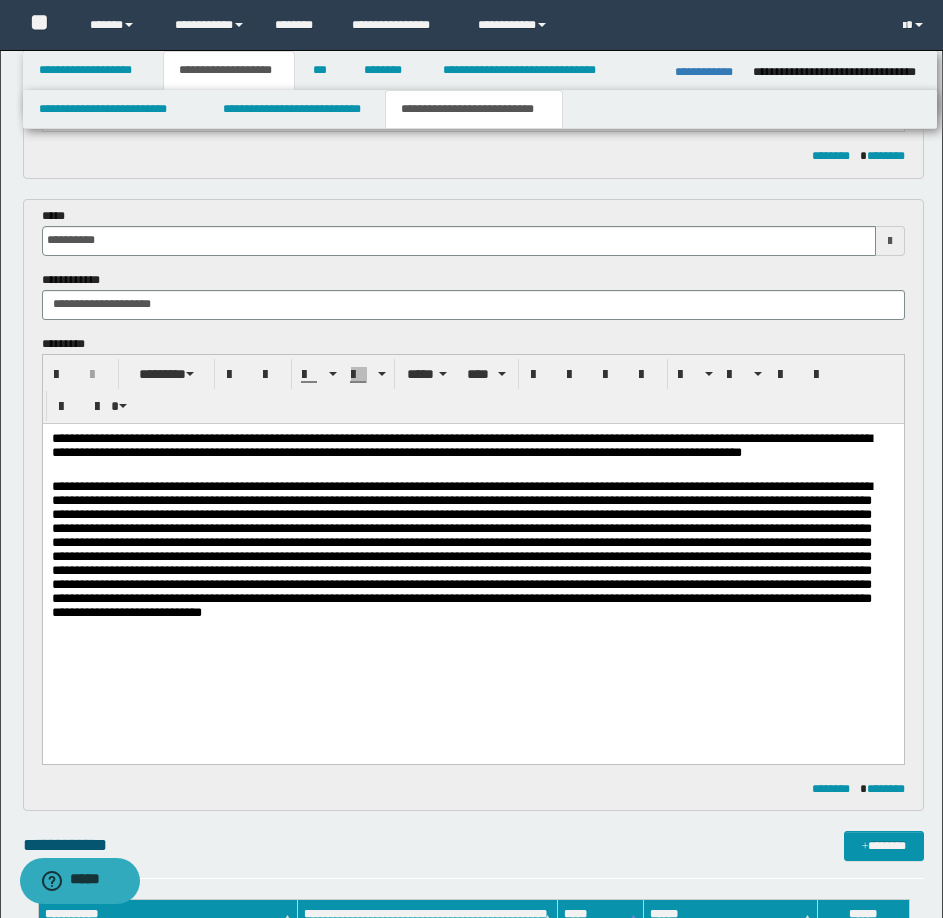 click at bounding box center [461, 548] 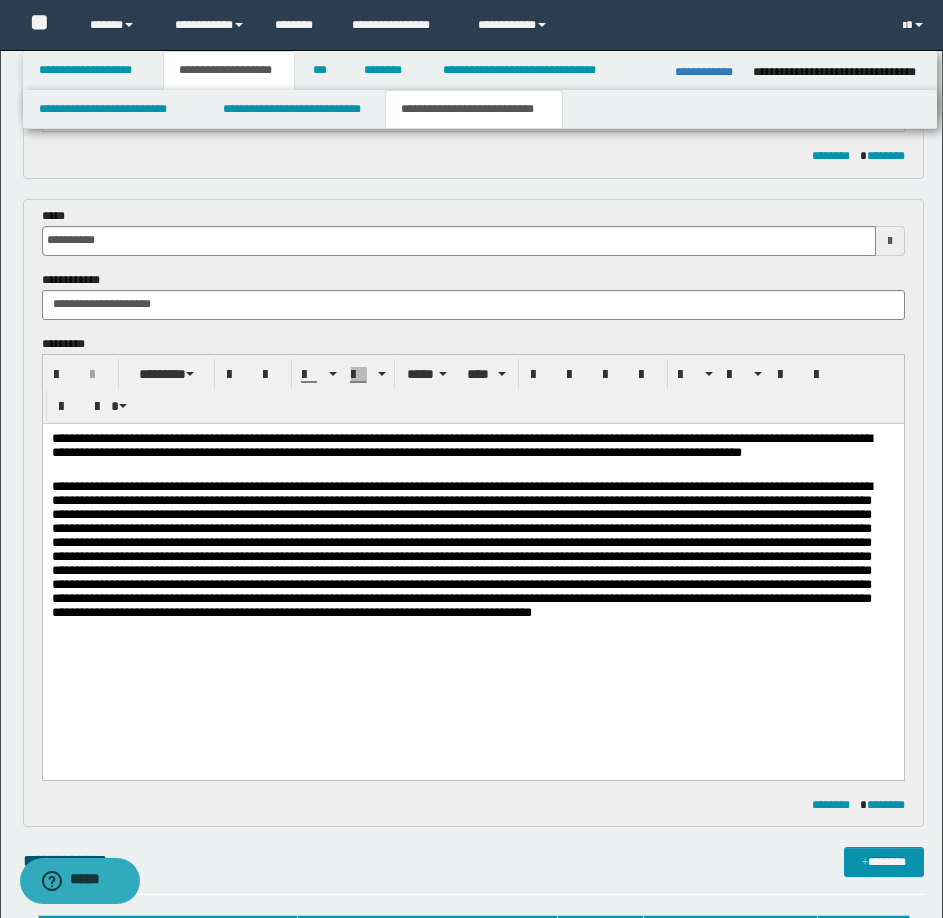 click at bounding box center [461, 548] 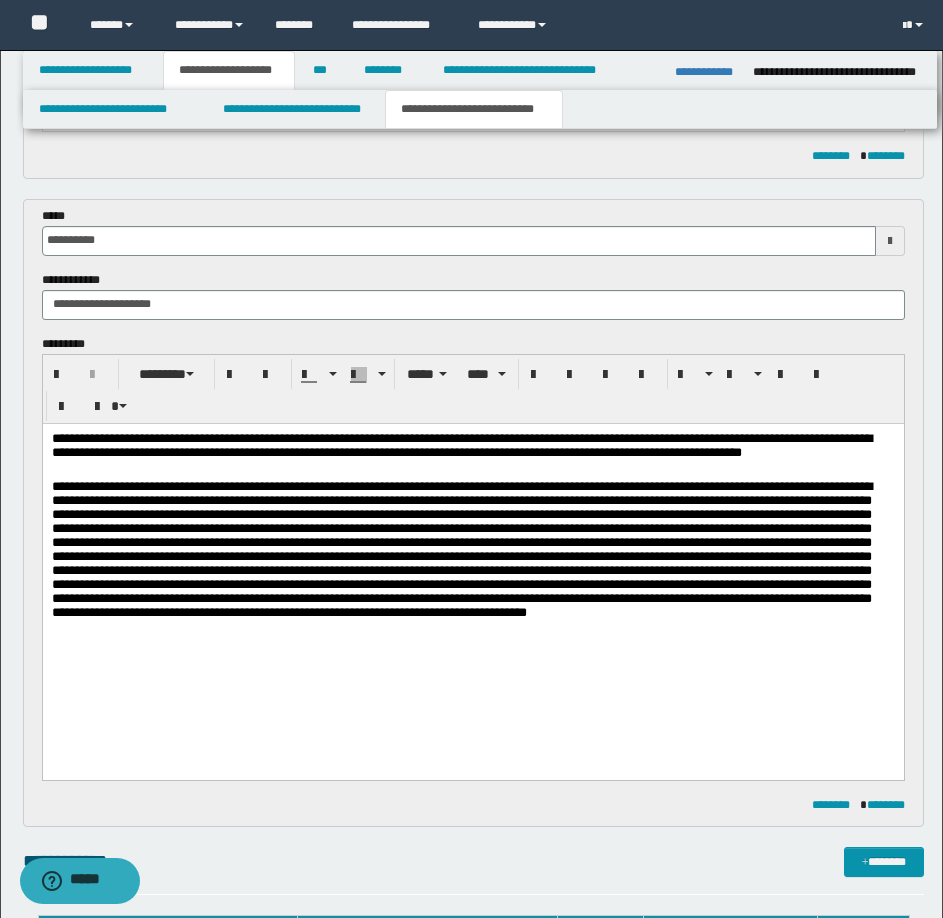 click at bounding box center (461, 548) 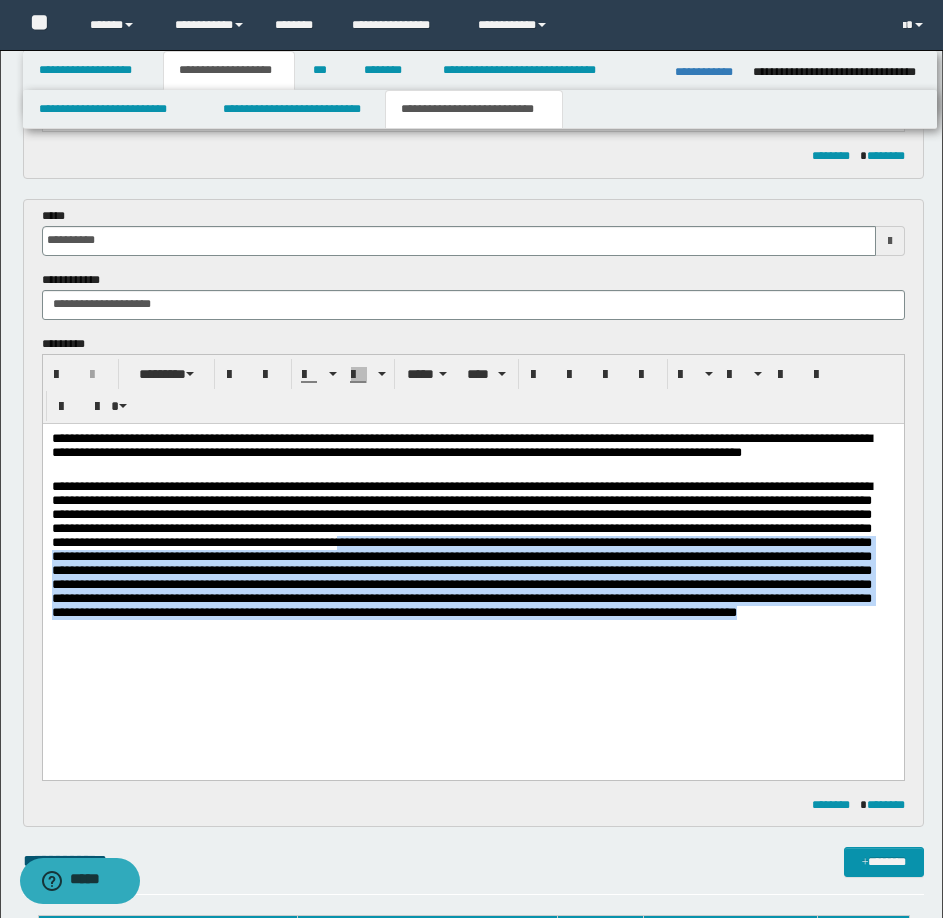 drag, startPoint x: 189, startPoint y: 566, endPoint x: 593, endPoint y: 676, distance: 418.70755 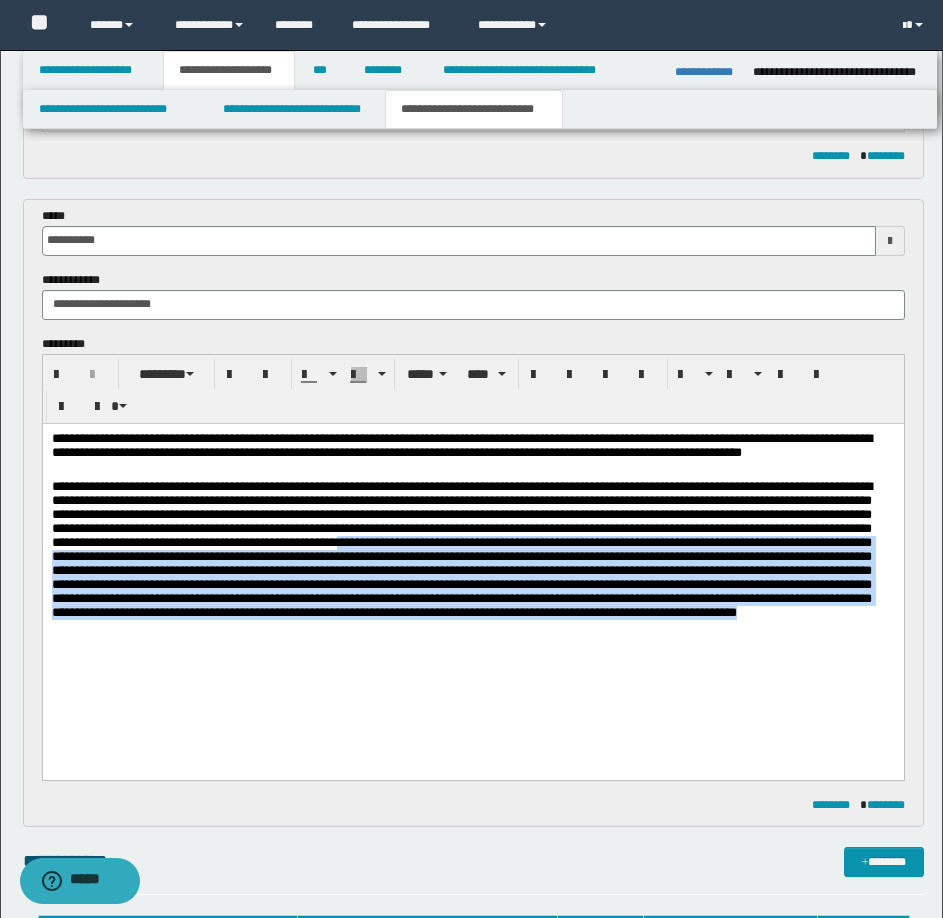 click on "**********" at bounding box center [472, 550] 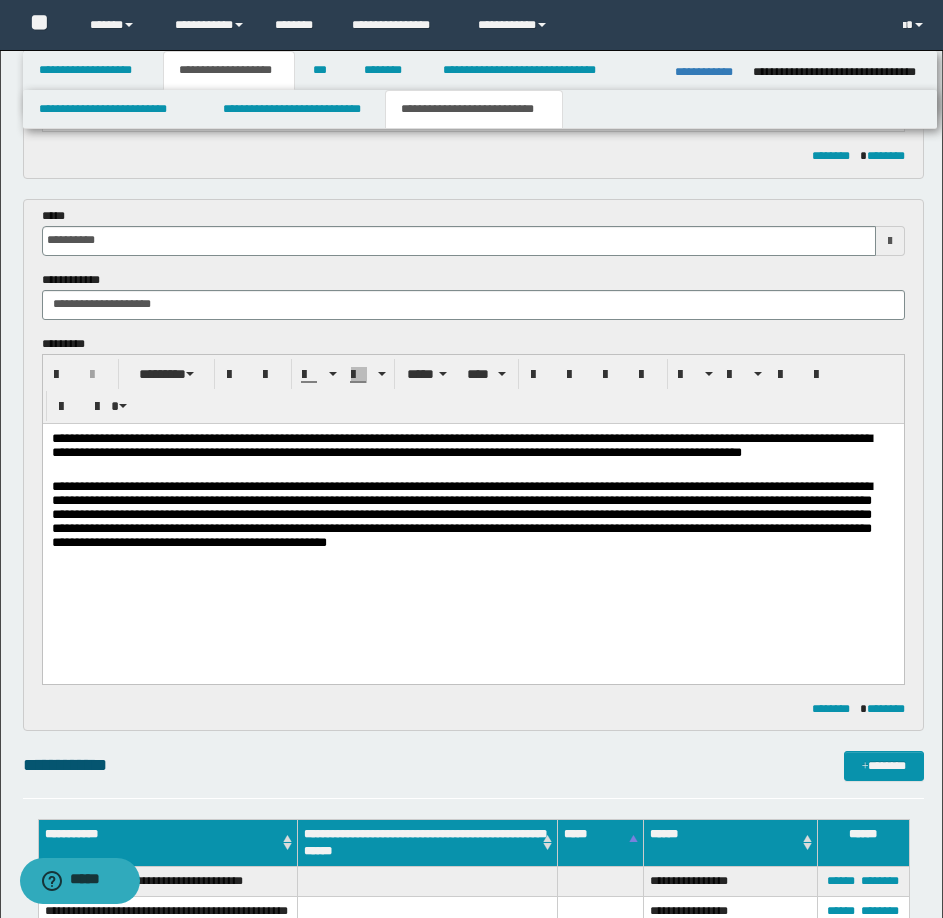 click on "**********" at bounding box center (461, 513) 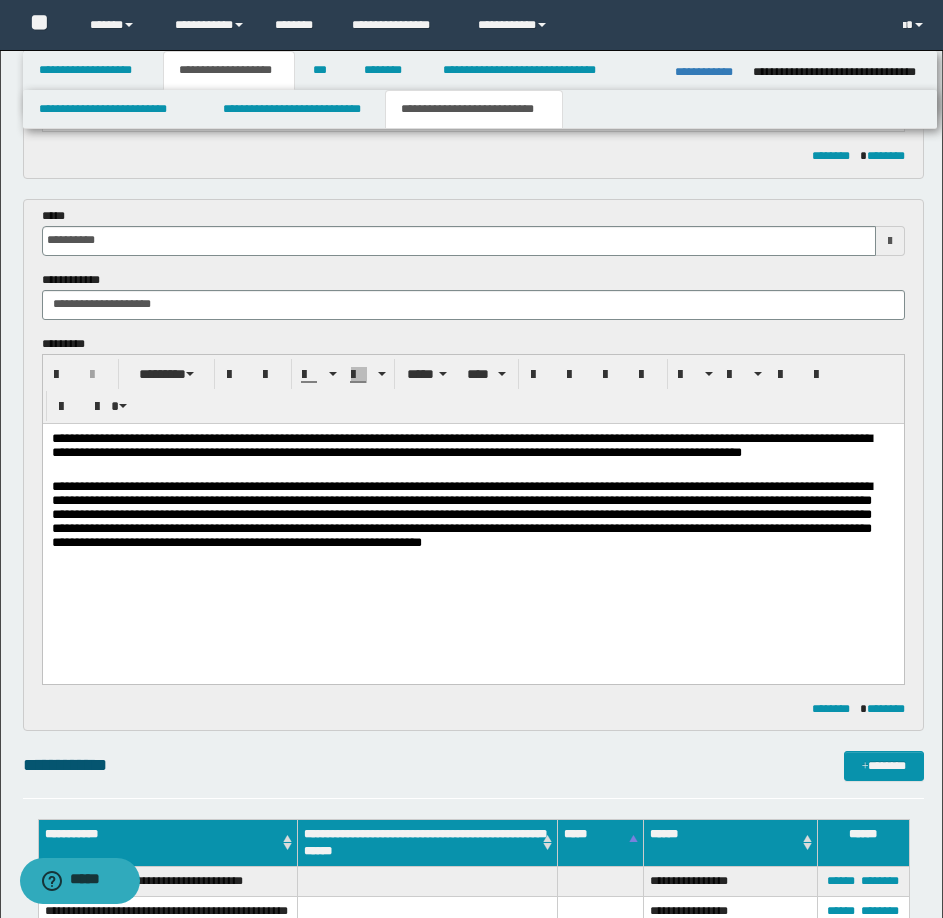 click on "**********" at bounding box center [472, 514] 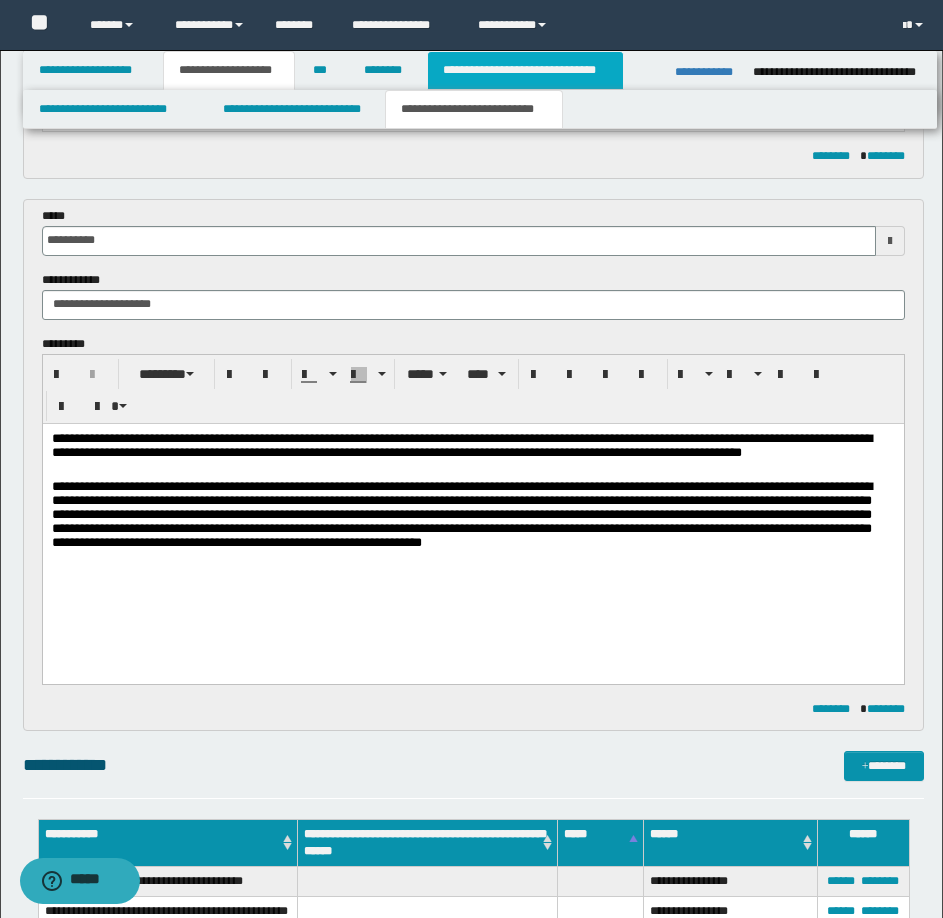 click on "**********" at bounding box center [525, 70] 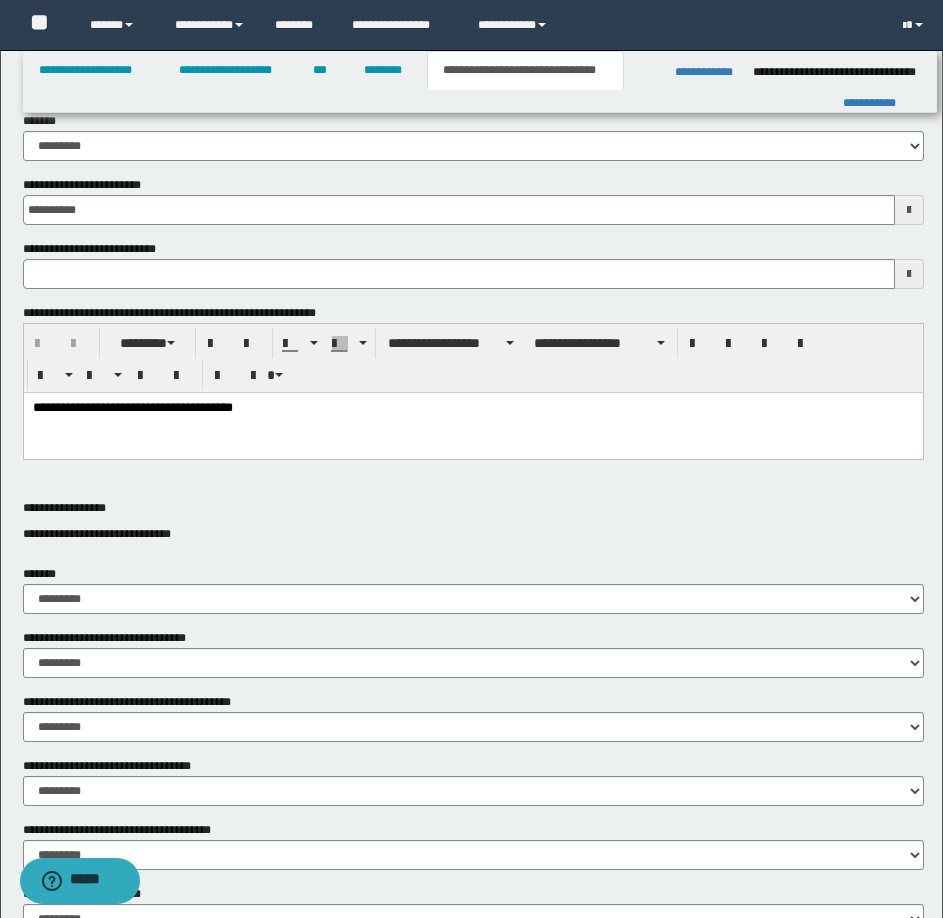 scroll, scrollTop: 128, scrollLeft: 0, axis: vertical 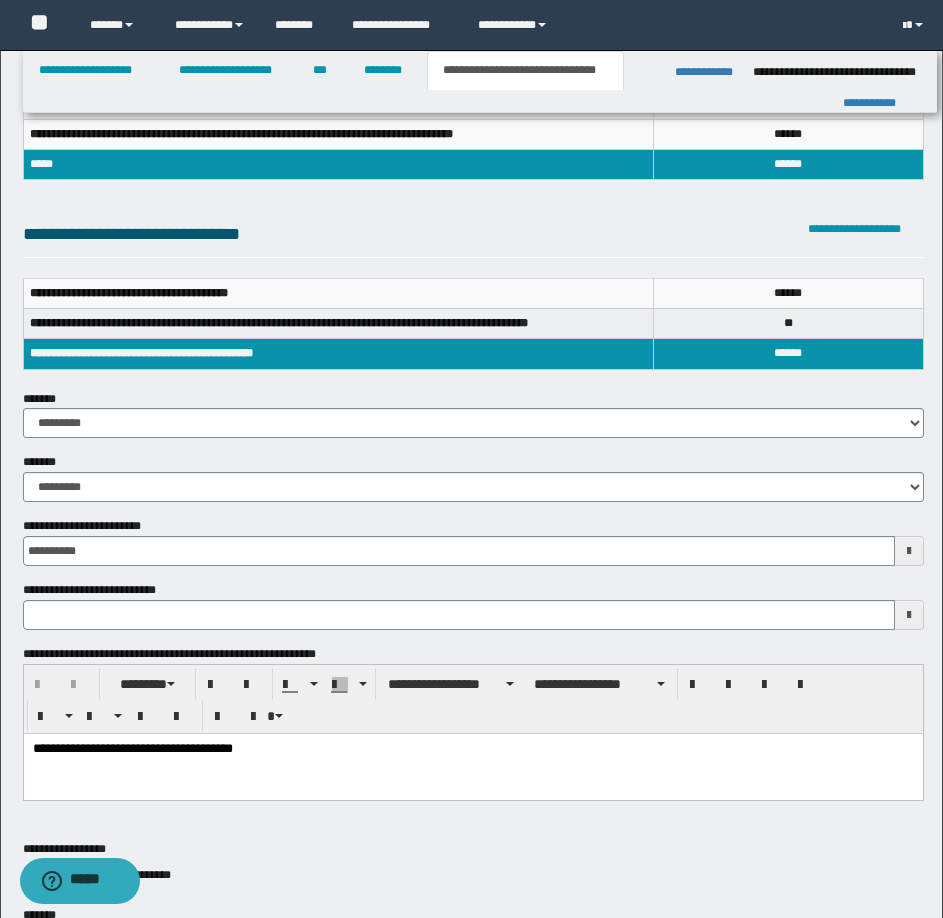 type 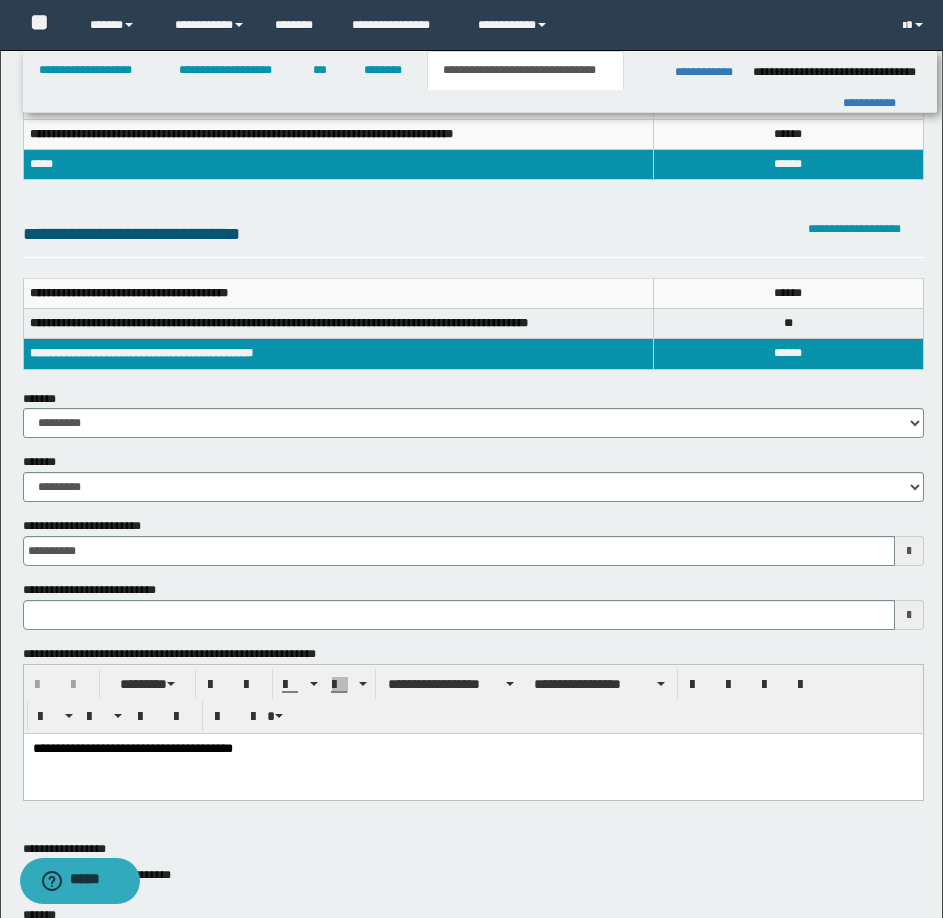 scroll, scrollTop: 0, scrollLeft: 0, axis: both 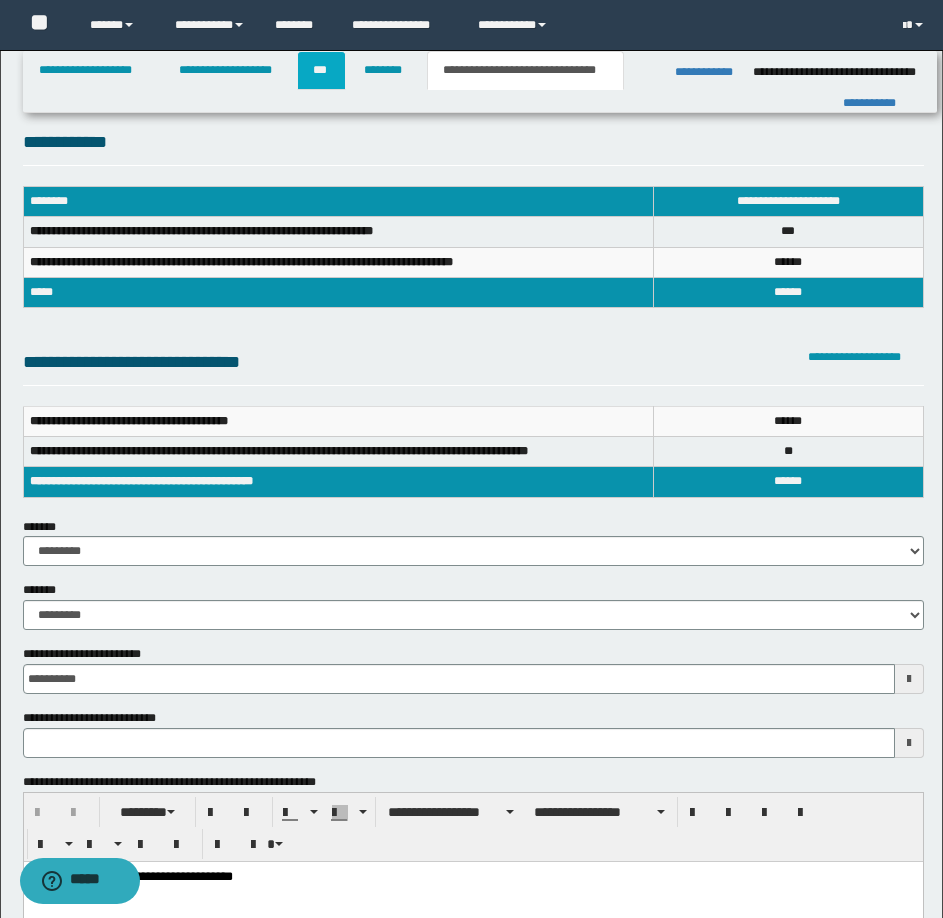 click on "***" at bounding box center [321, 70] 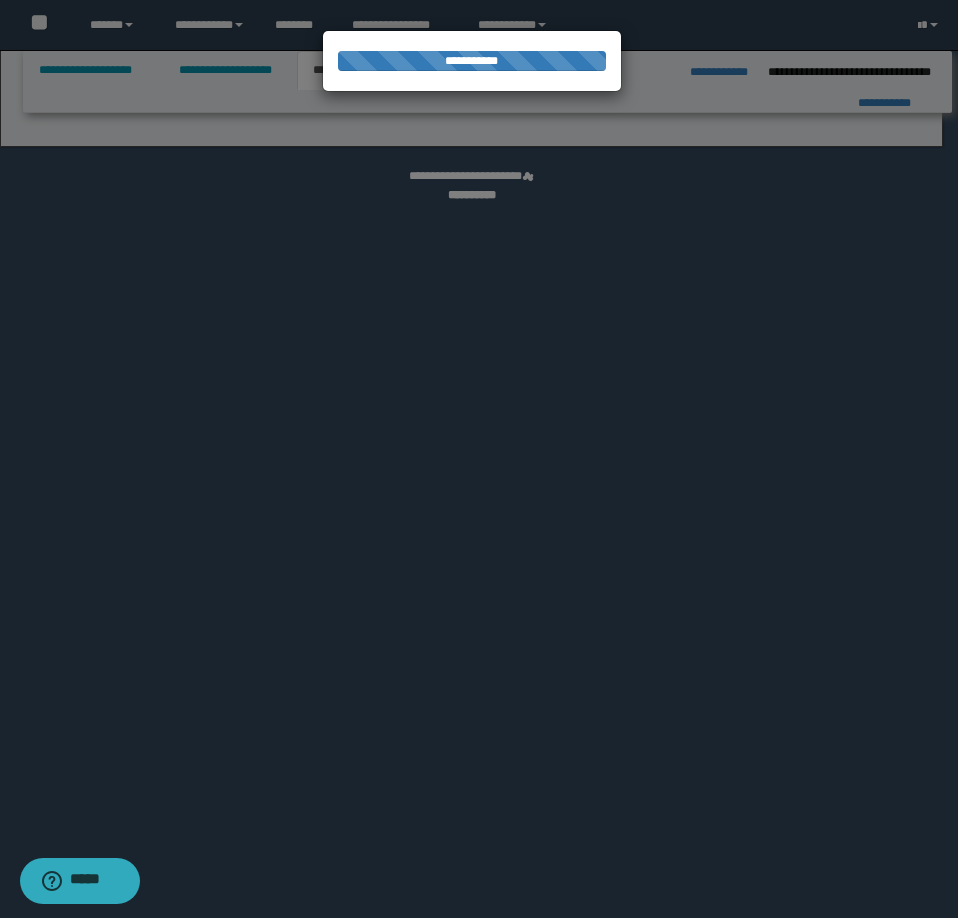 select on "*" 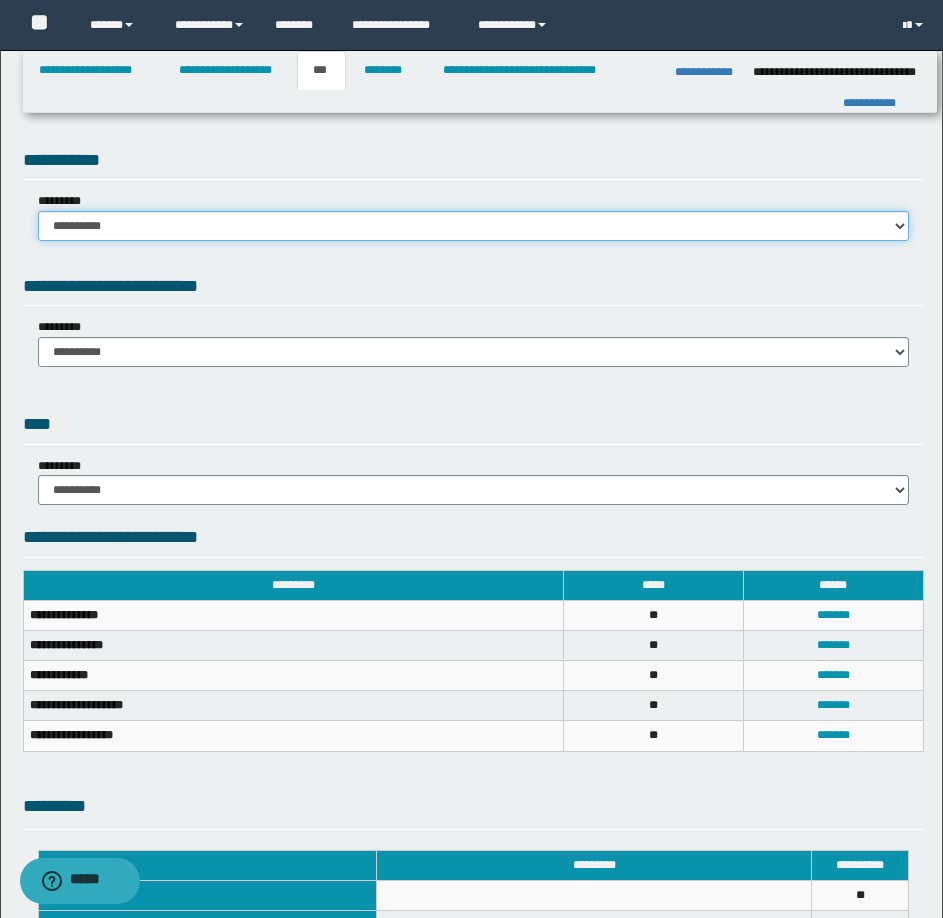 click on "**********" at bounding box center (473, 226) 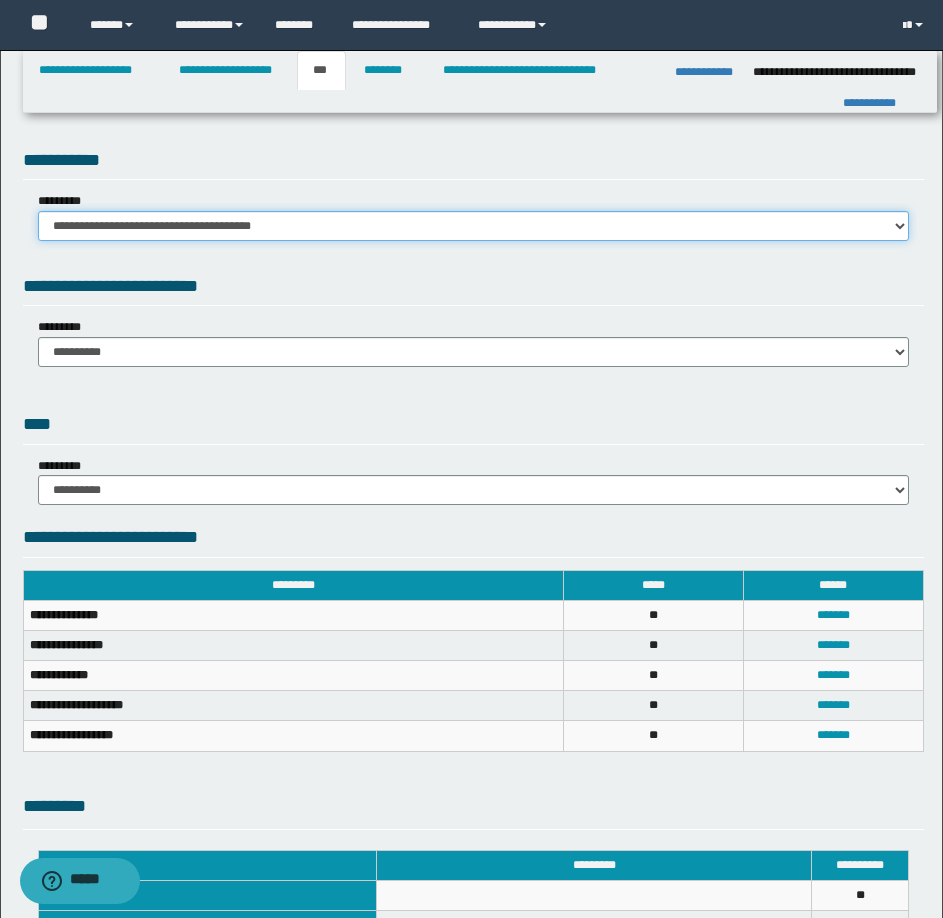 click on "**********" at bounding box center (473, 226) 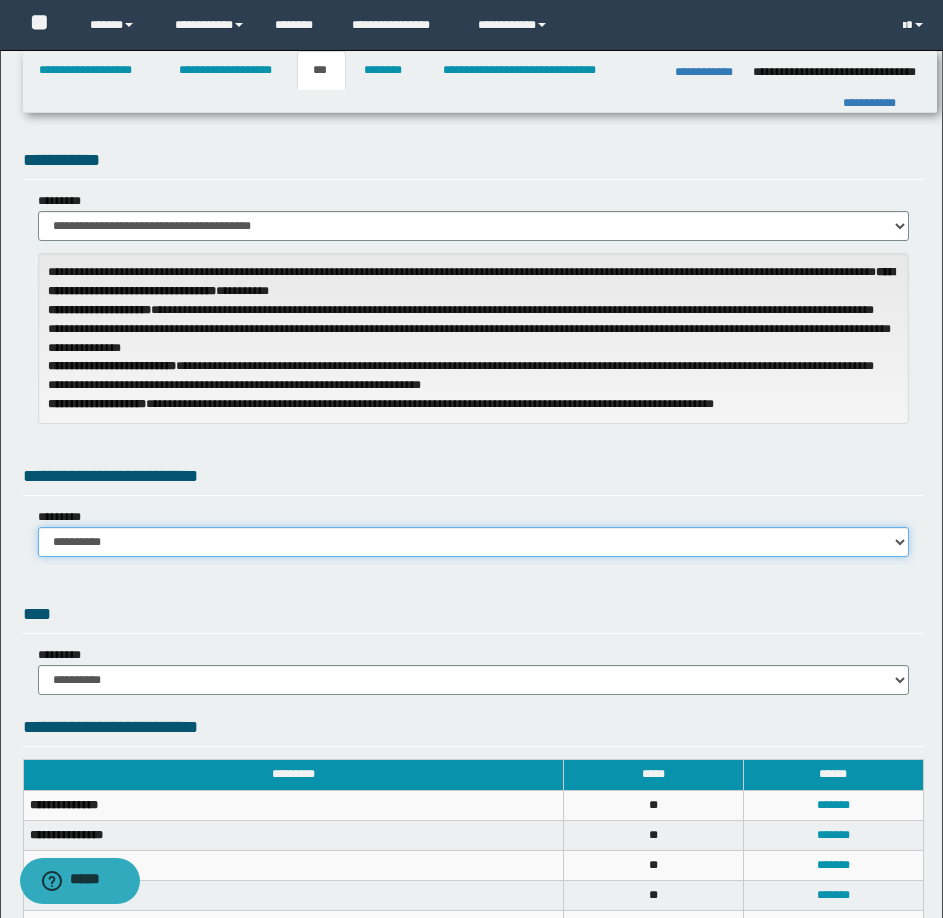 click on "**********" at bounding box center (473, 542) 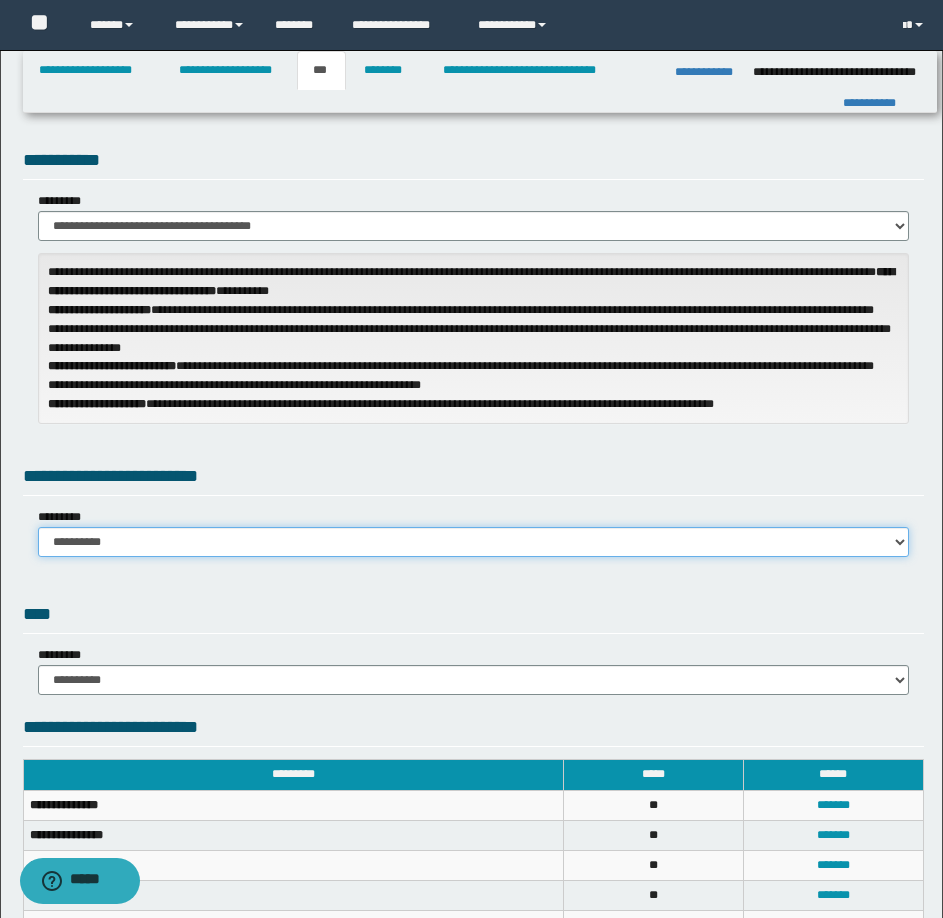 select on "*" 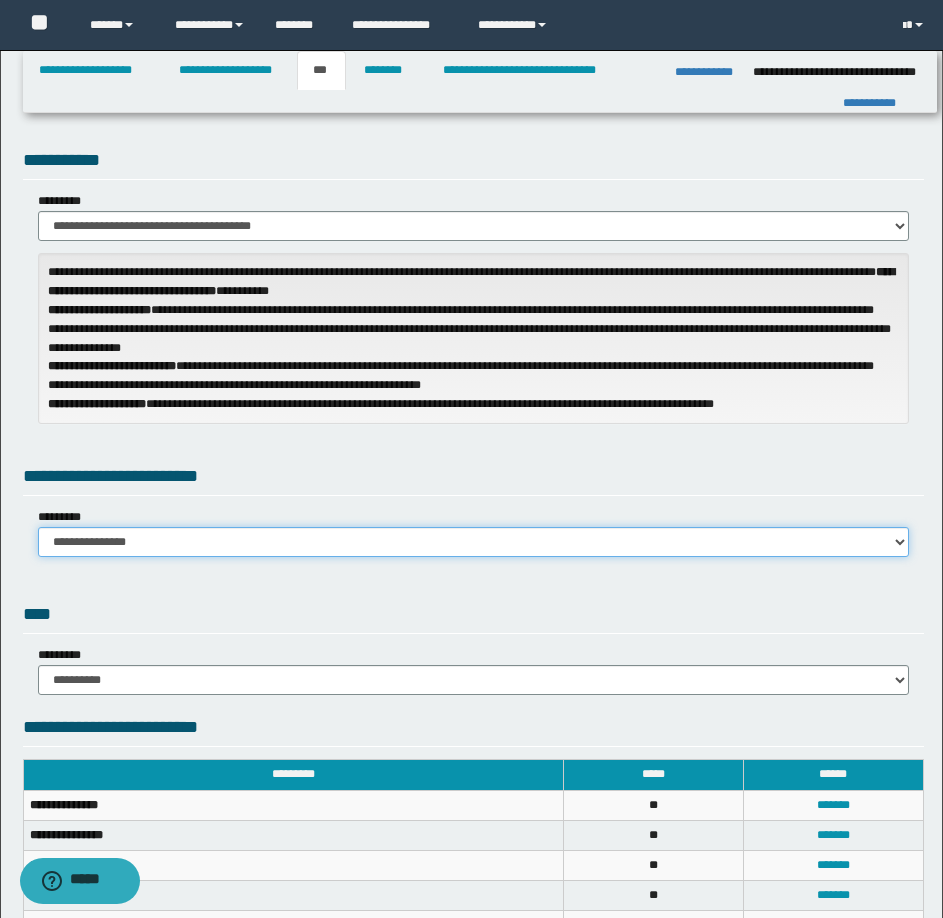 click on "**********" at bounding box center (473, 542) 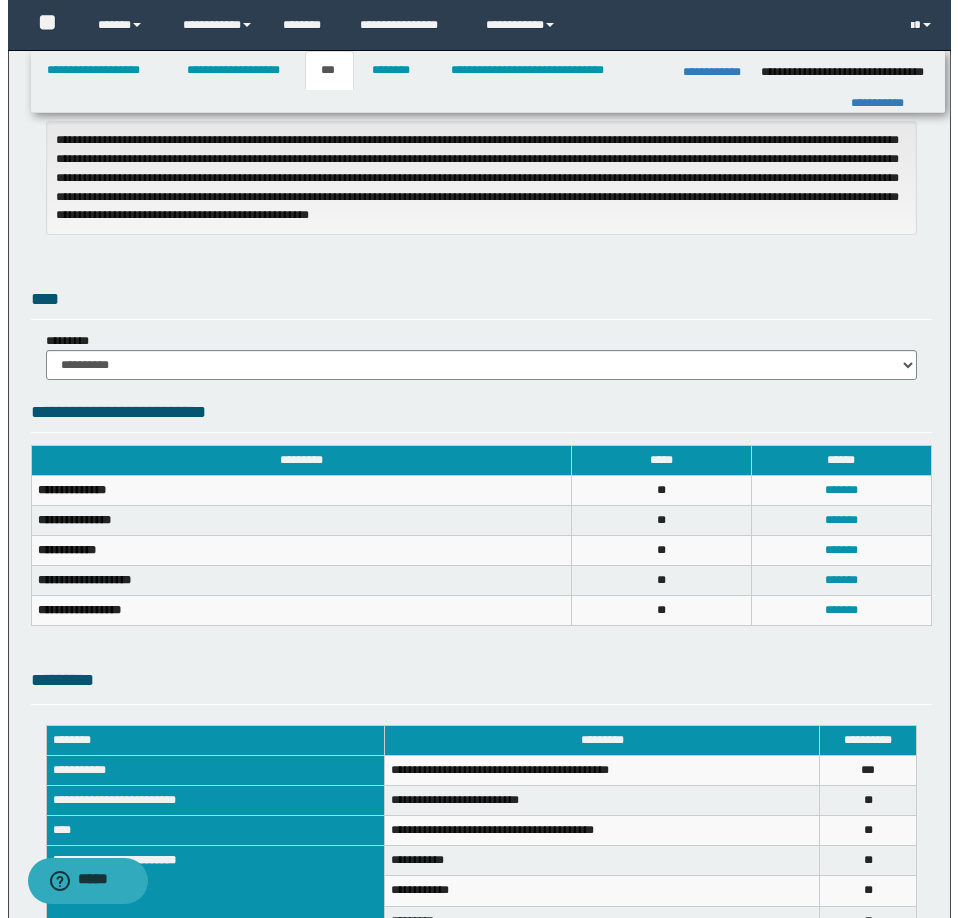scroll, scrollTop: 500, scrollLeft: 0, axis: vertical 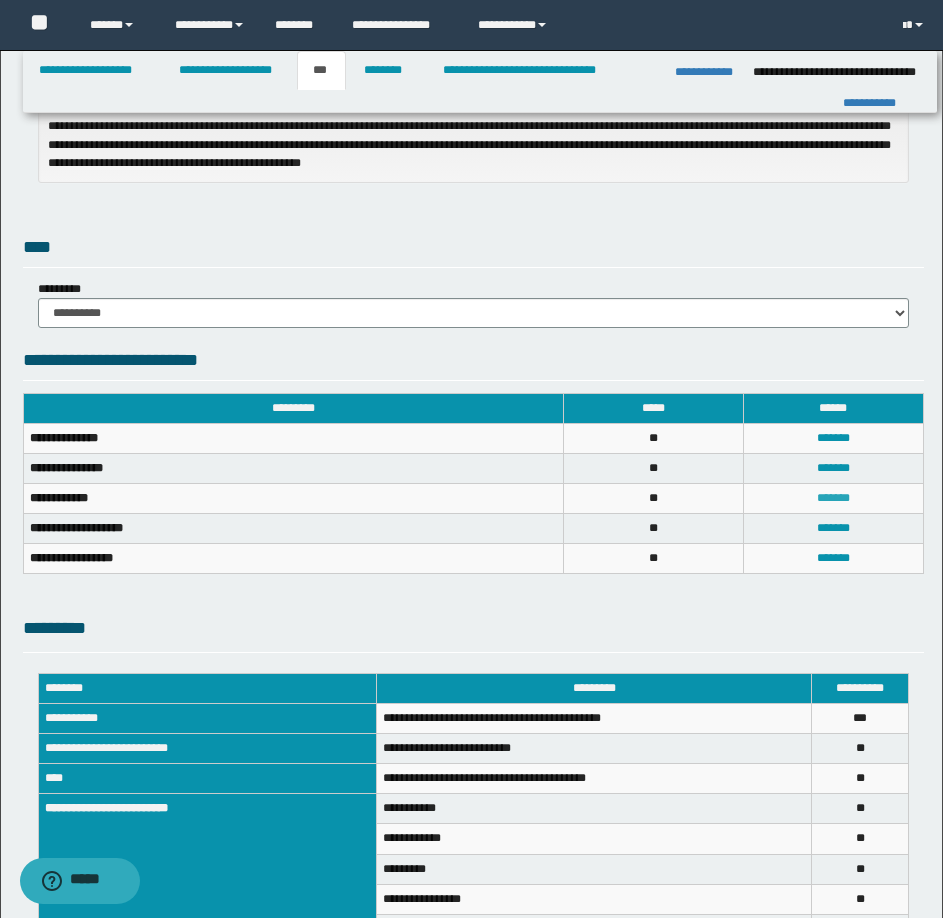 click on "*******" at bounding box center [833, 498] 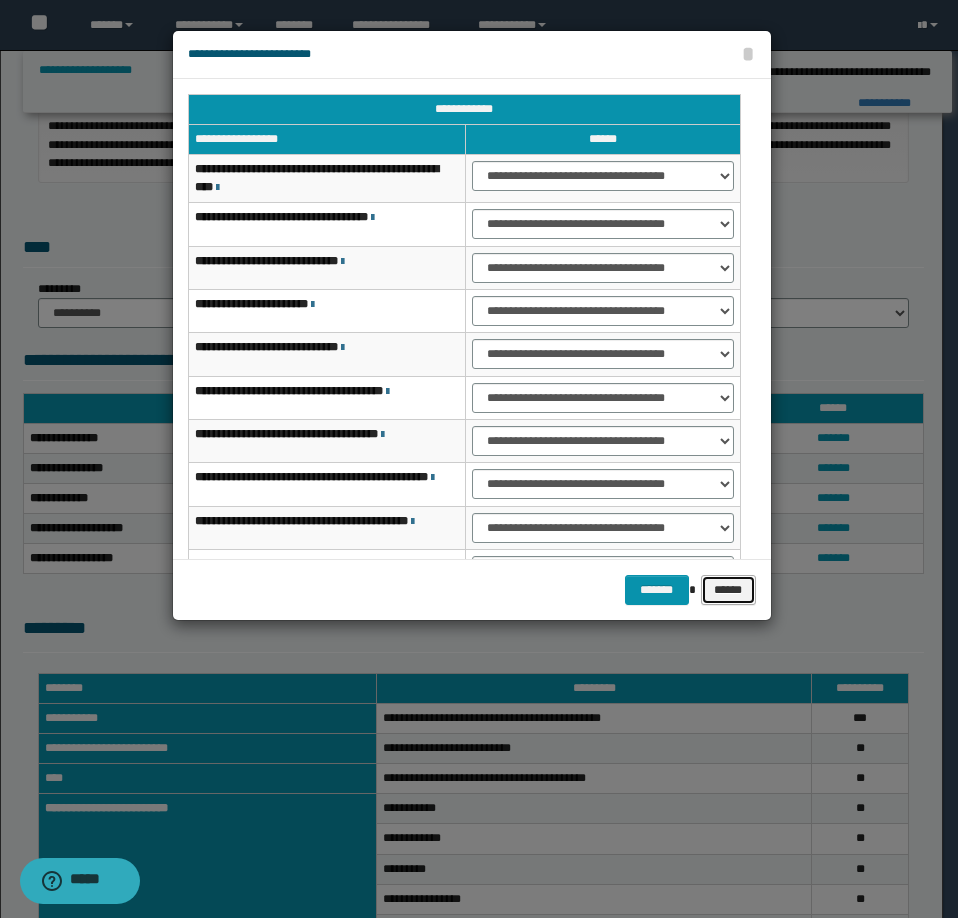 click on "******" at bounding box center (728, 590) 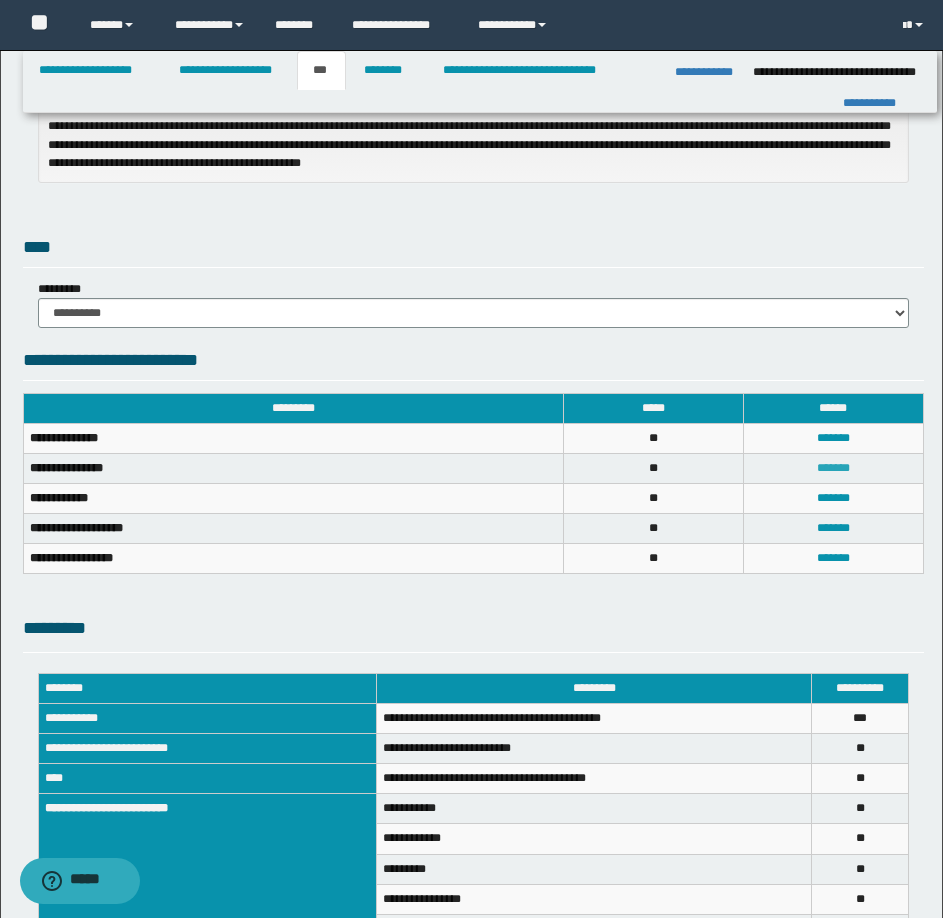click on "*******" at bounding box center [833, 468] 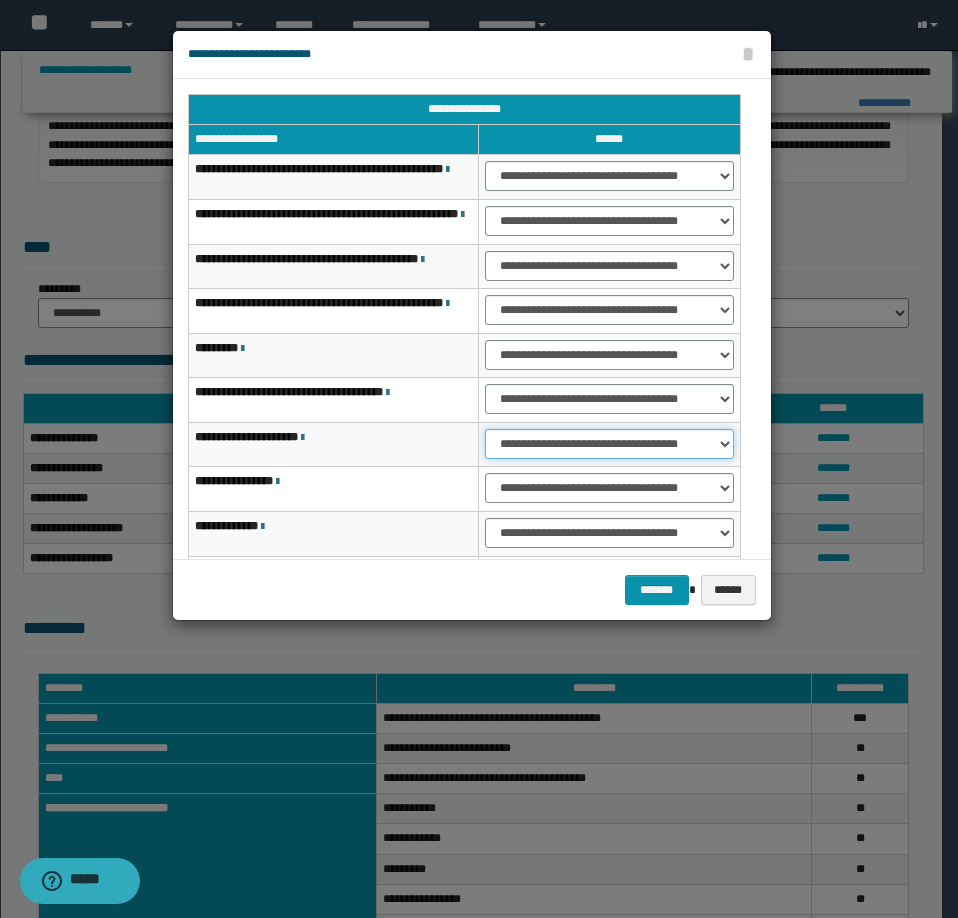 click on "**********" at bounding box center [609, 444] 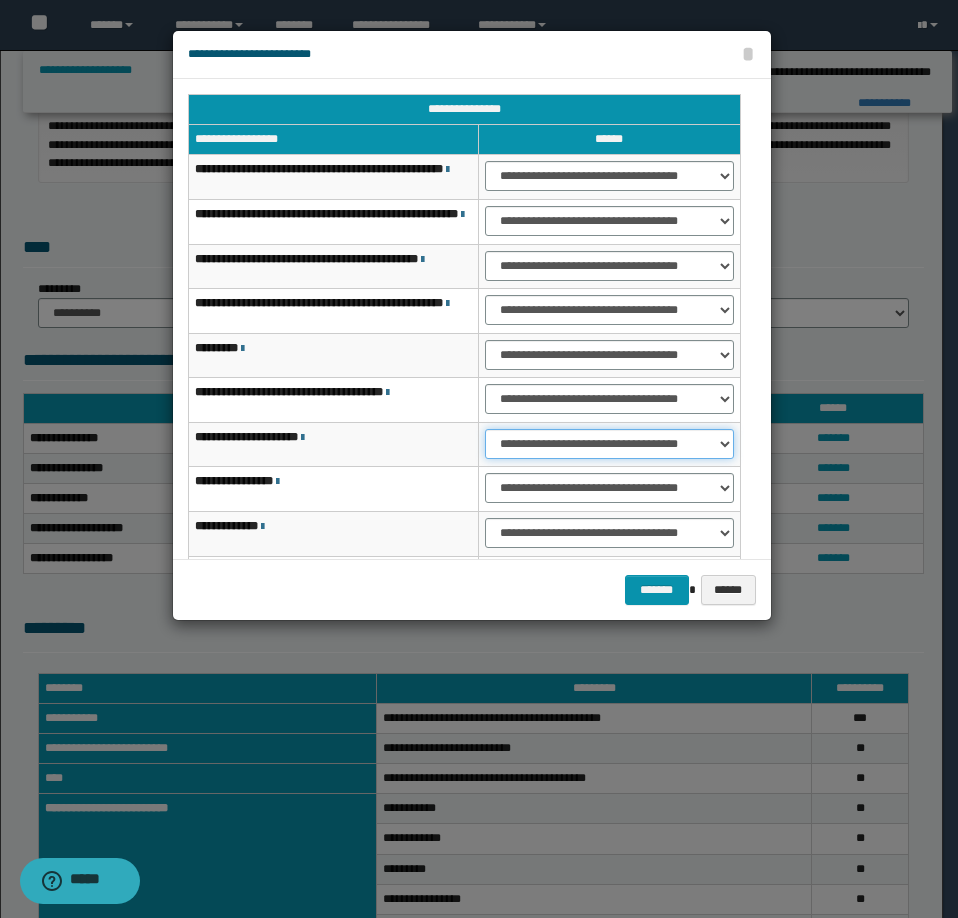 scroll, scrollTop: 173, scrollLeft: 0, axis: vertical 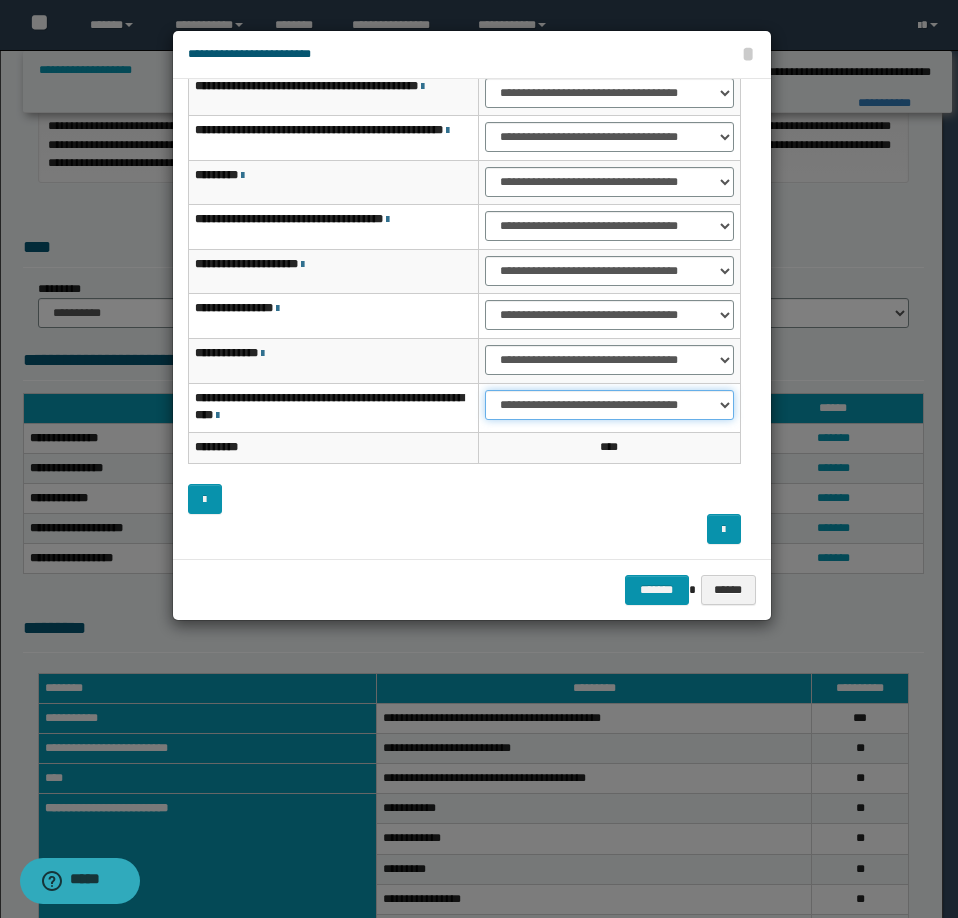 click on "**********" at bounding box center [609, 405] 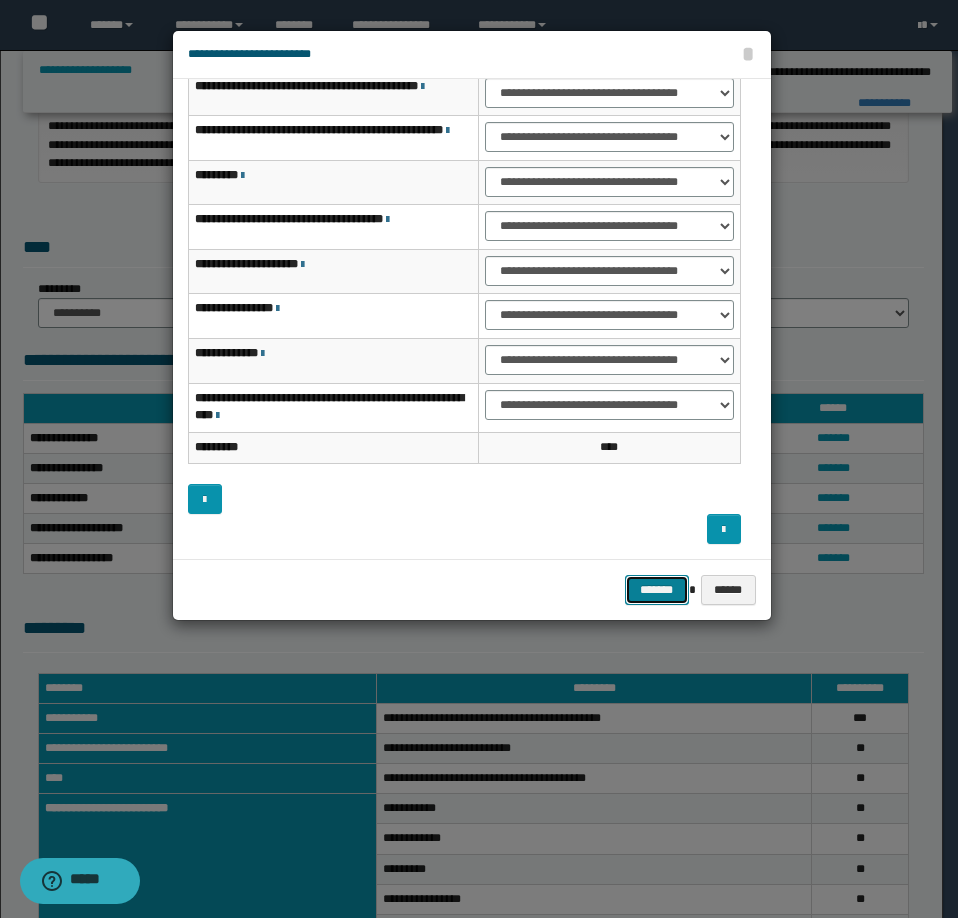click on "*******" at bounding box center [657, 590] 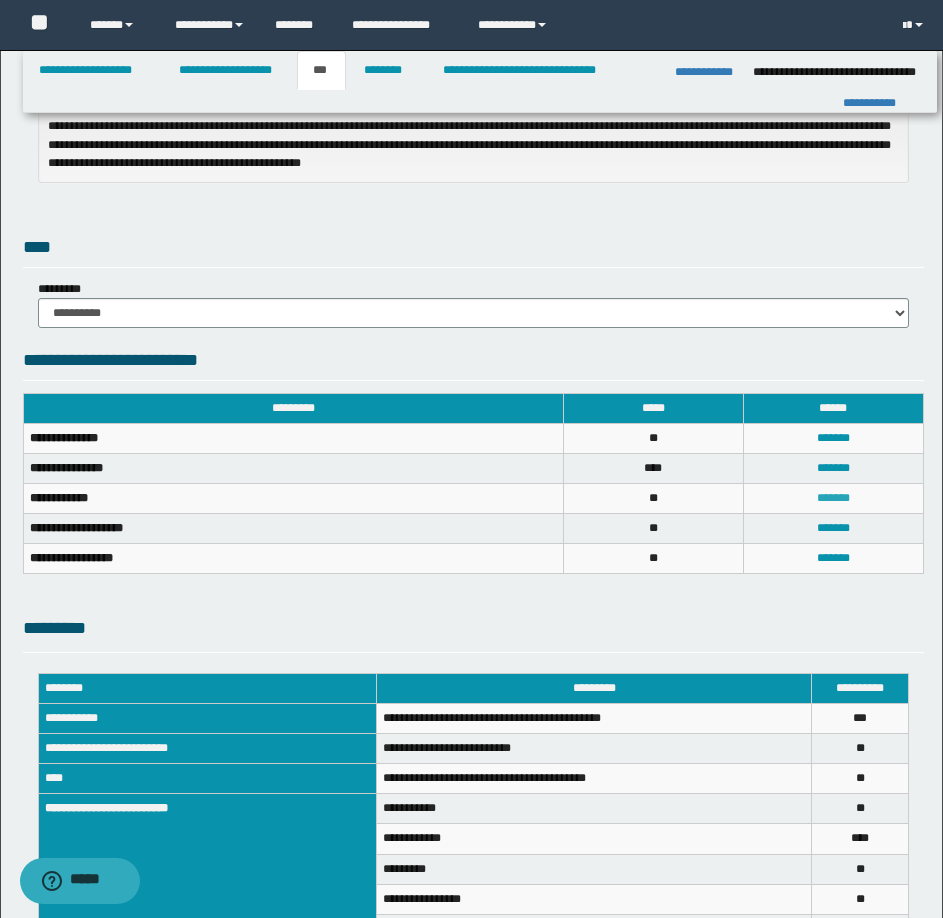 click on "*******" at bounding box center (833, 498) 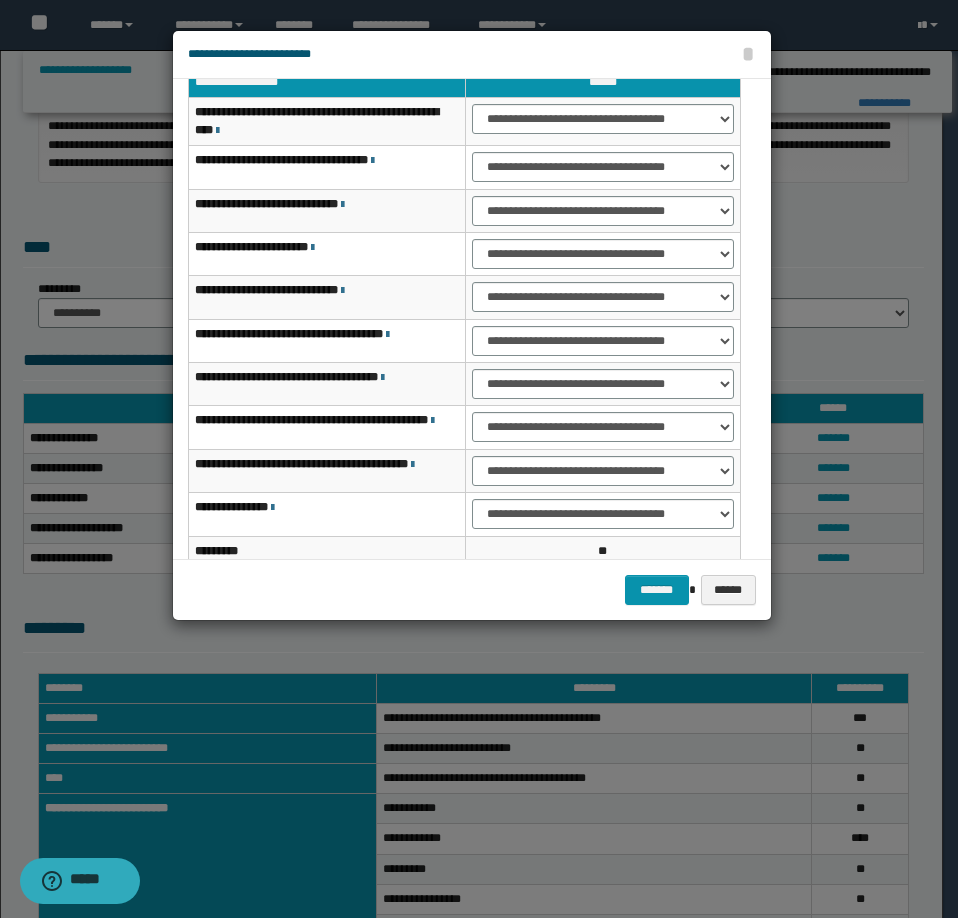 scroll, scrollTop: 0, scrollLeft: 0, axis: both 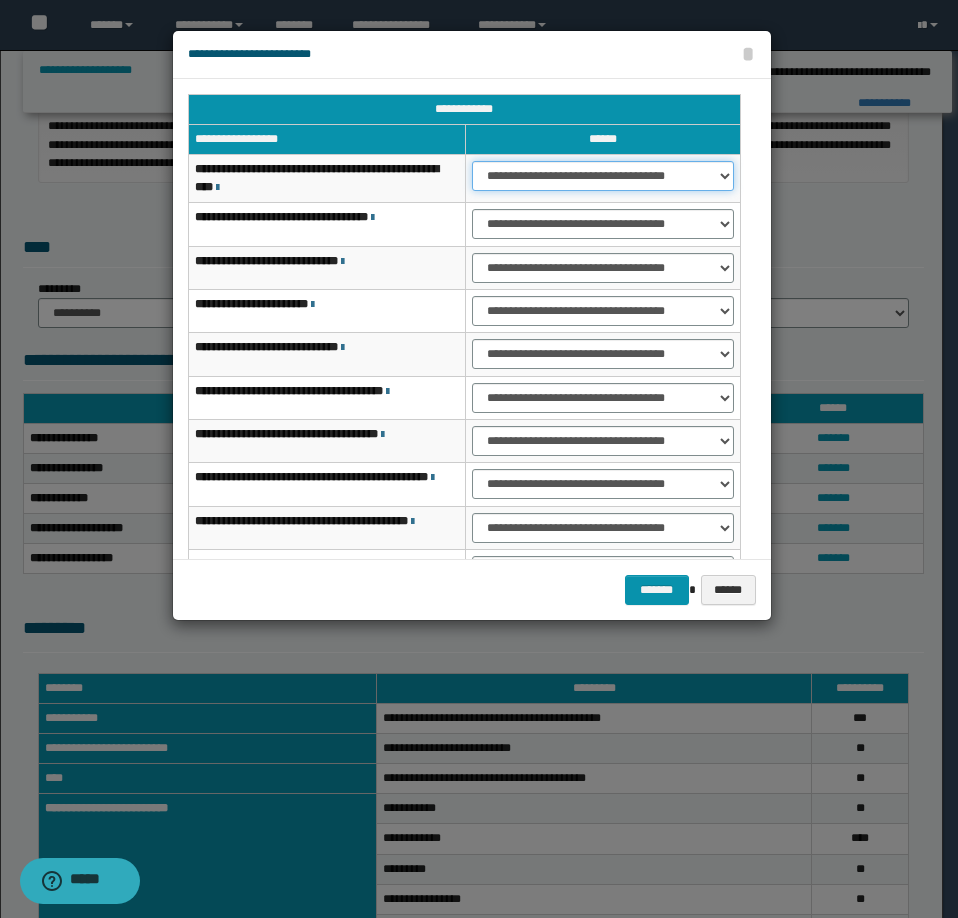 click on "**********" at bounding box center [603, 176] 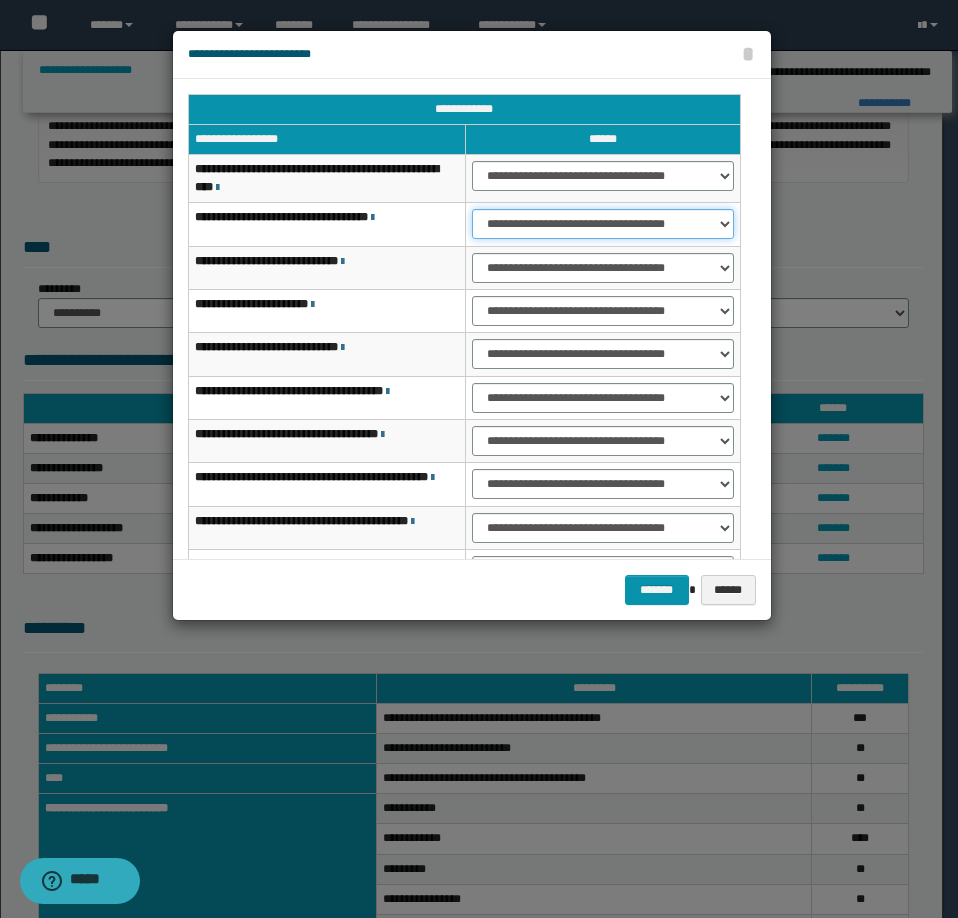 click on "**********" at bounding box center (603, 224) 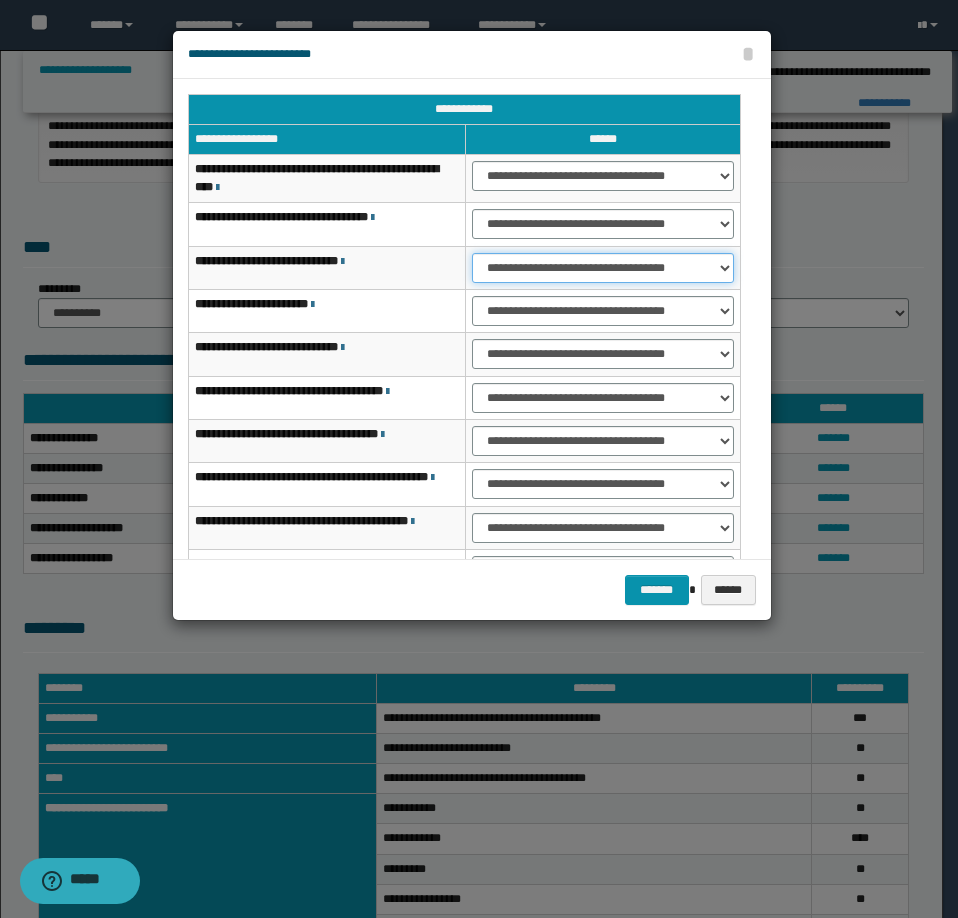 click on "**********" at bounding box center (603, 268) 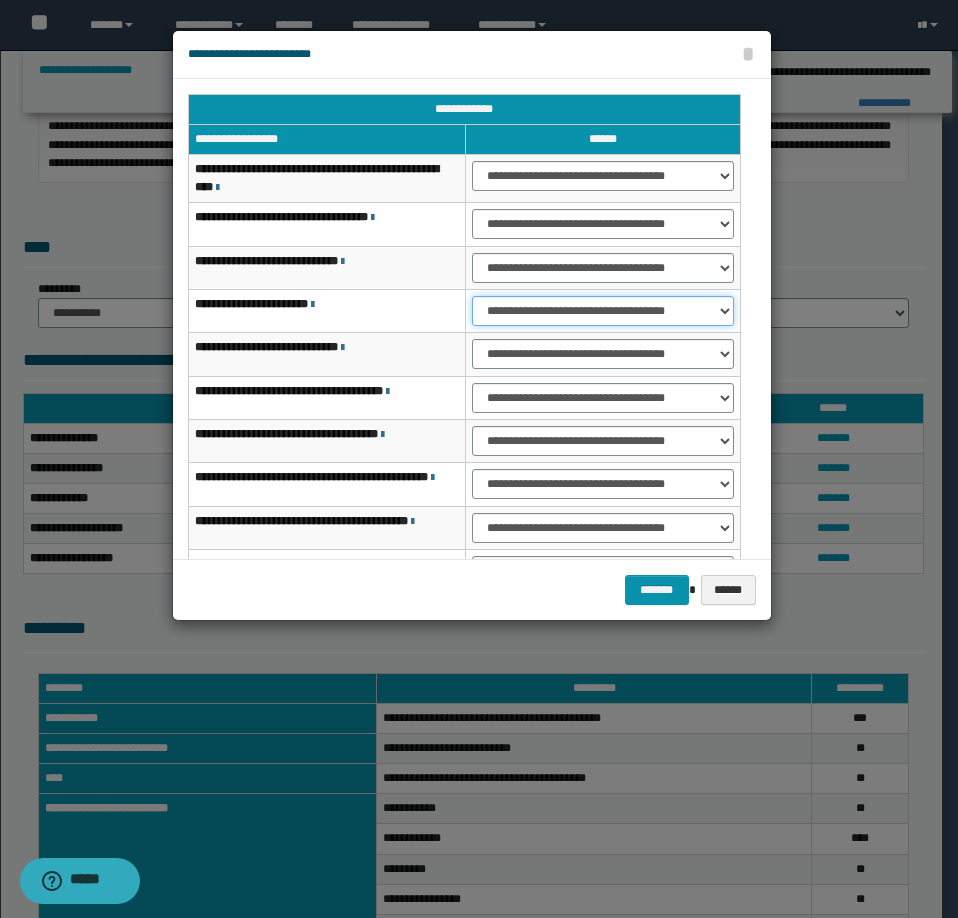 drag, startPoint x: 546, startPoint y: 311, endPoint x: 563, endPoint y: 322, distance: 20.248457 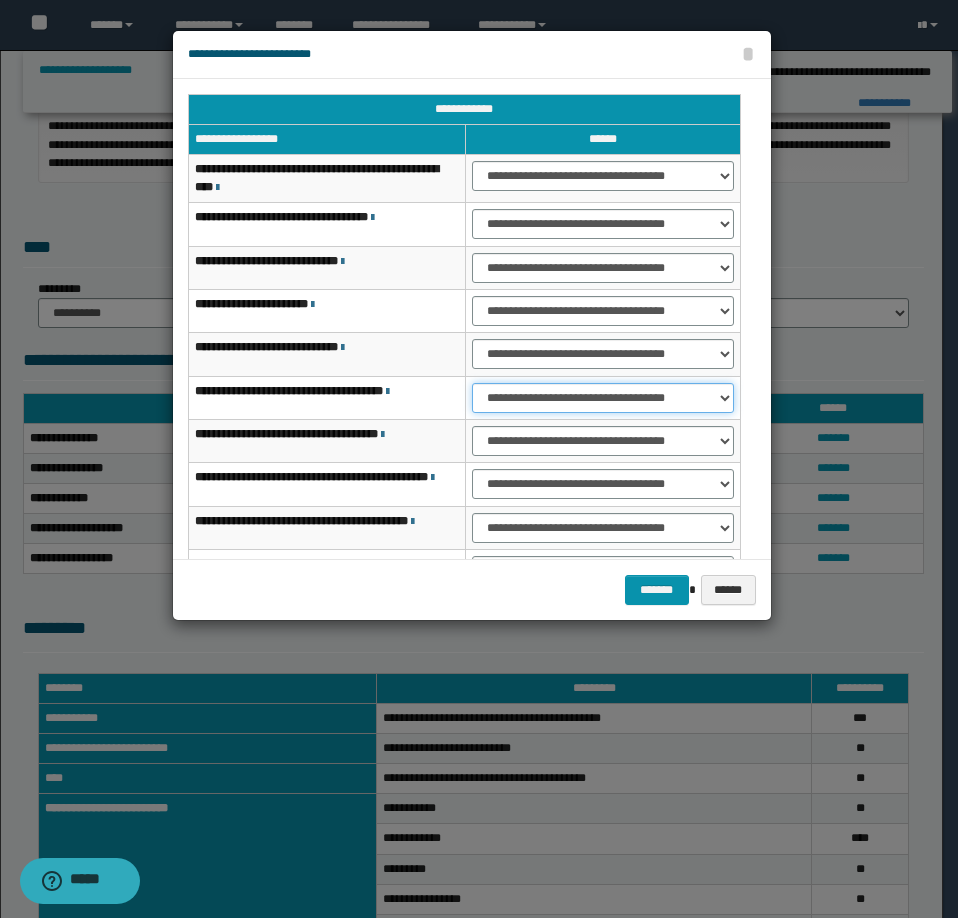 click on "**********" at bounding box center [603, 398] 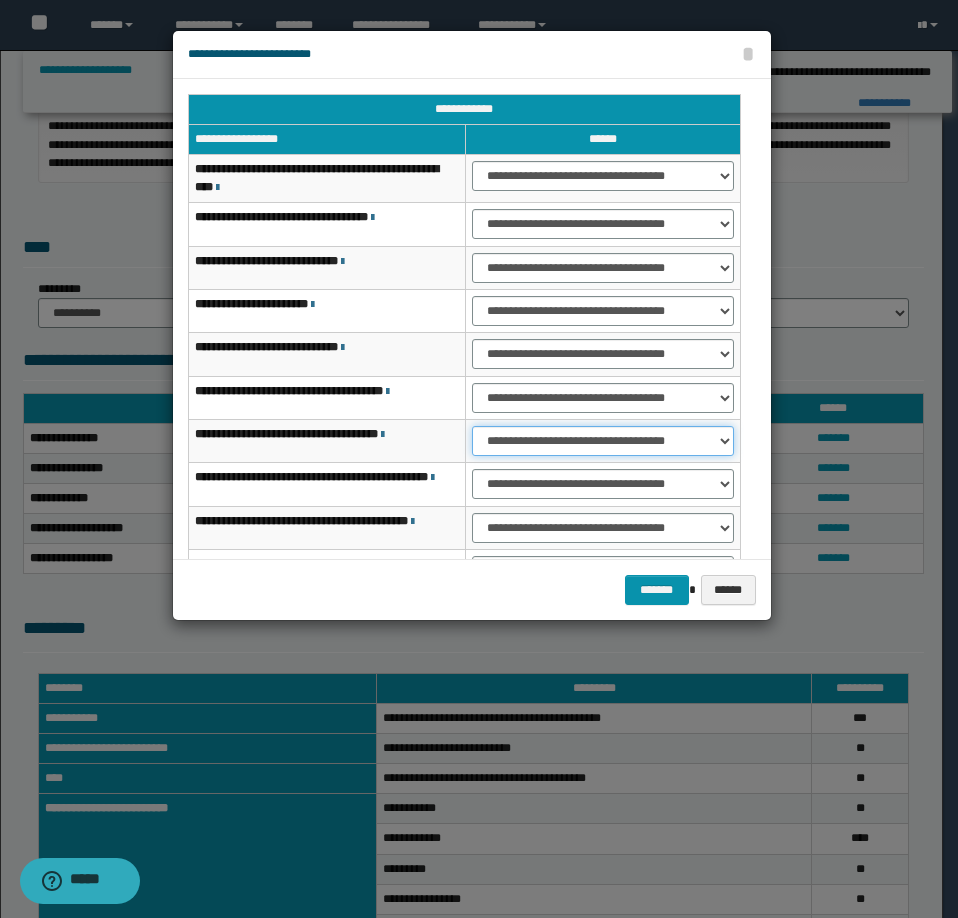 click on "**********" at bounding box center (603, 441) 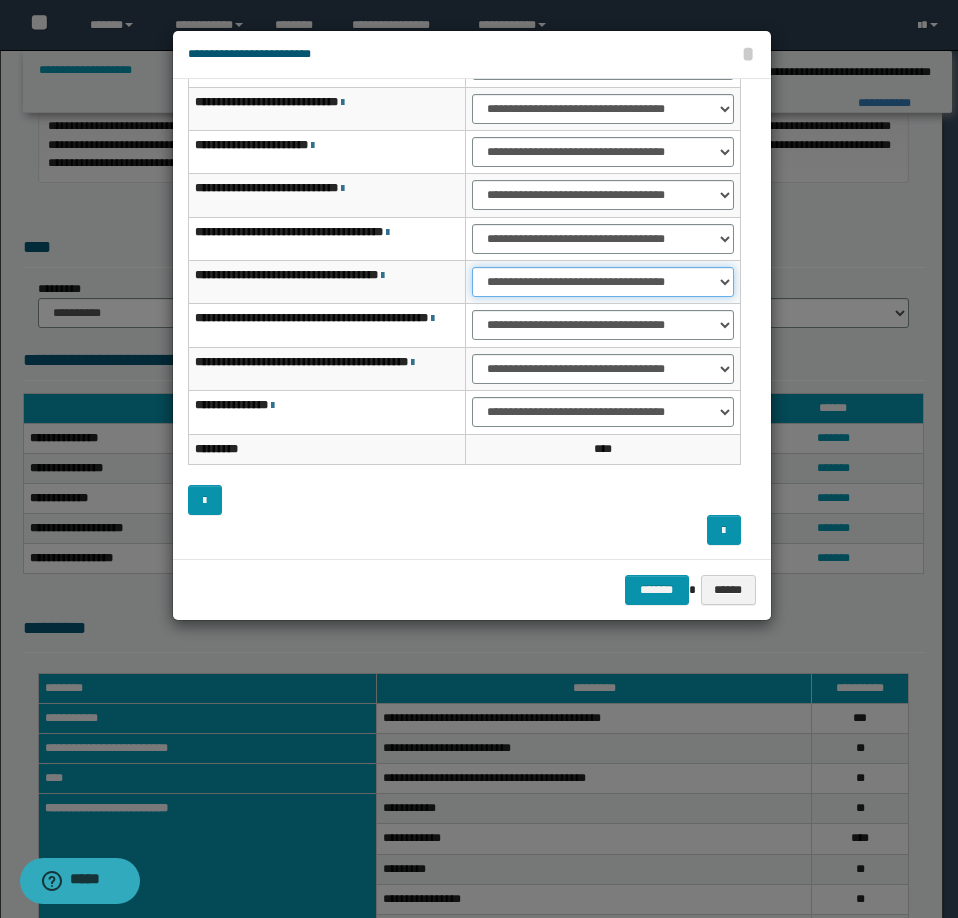 scroll, scrollTop: 160, scrollLeft: 0, axis: vertical 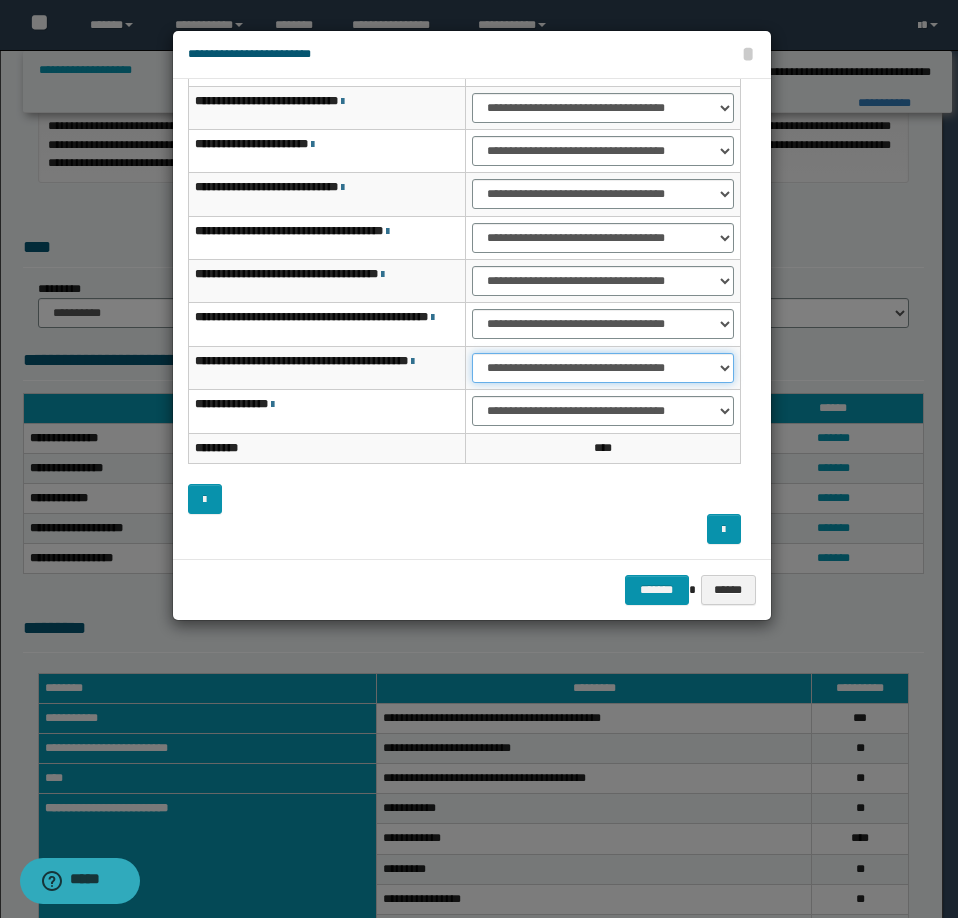 click on "**********" at bounding box center (603, 368) 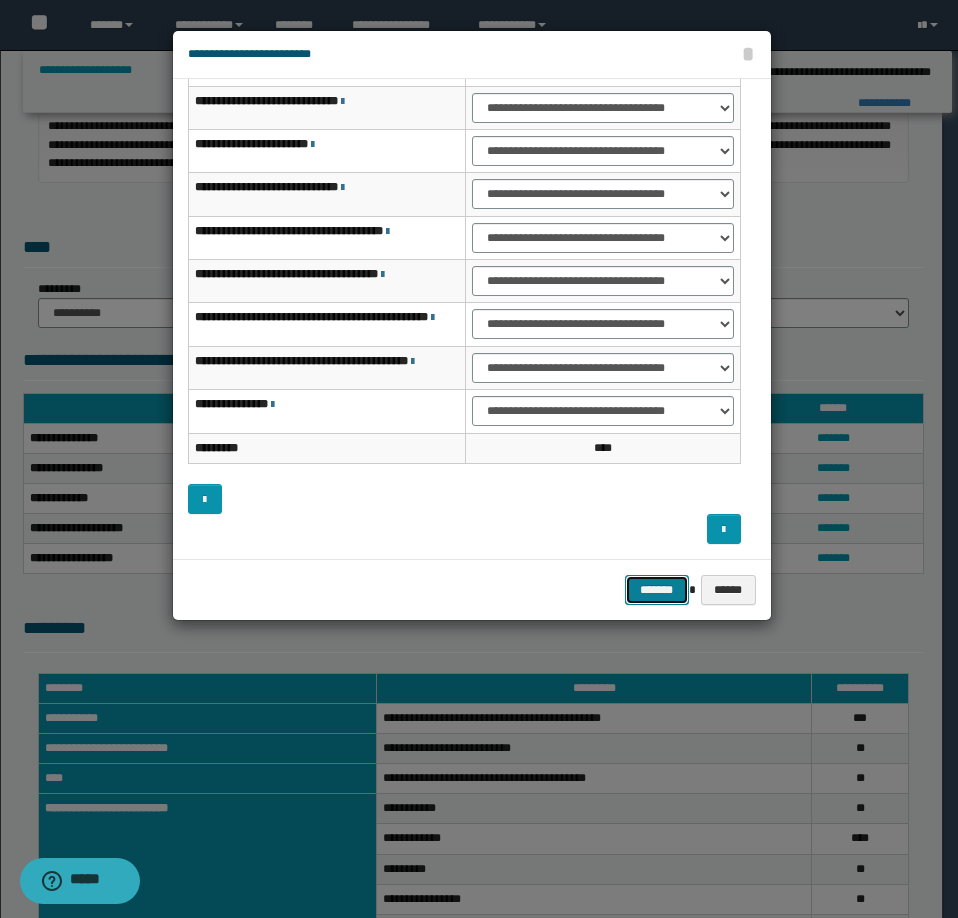 click on "*******" at bounding box center (657, 590) 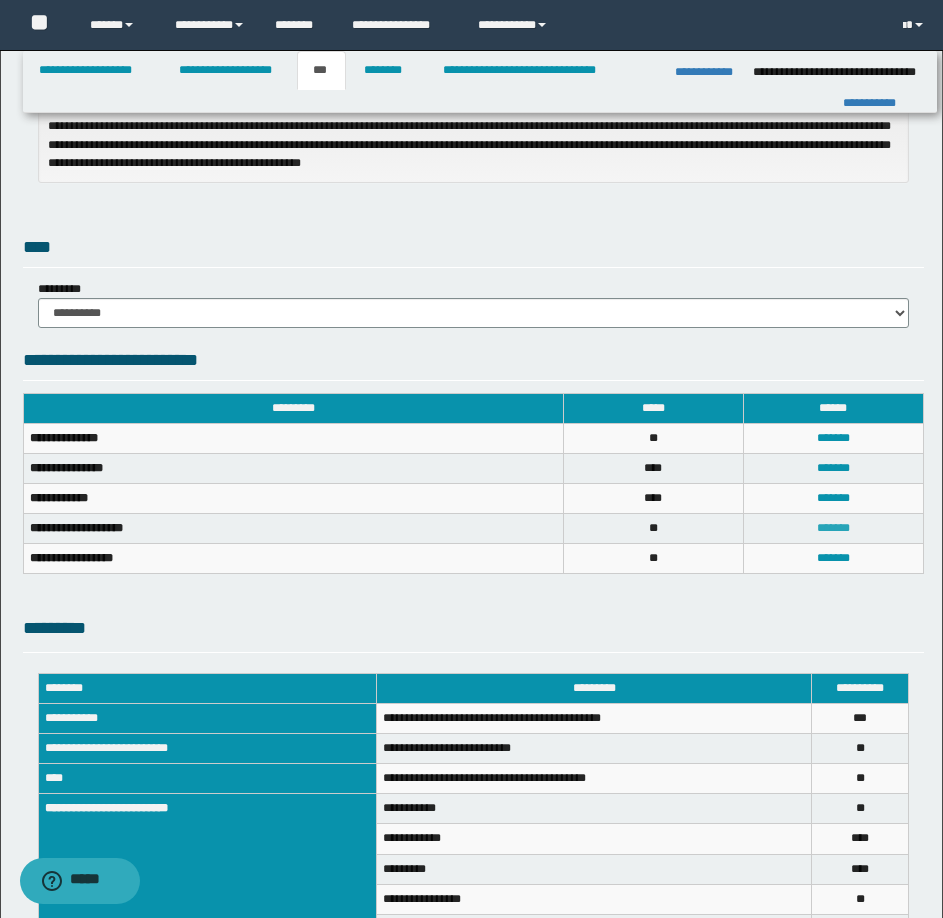 click on "*******" at bounding box center (833, 528) 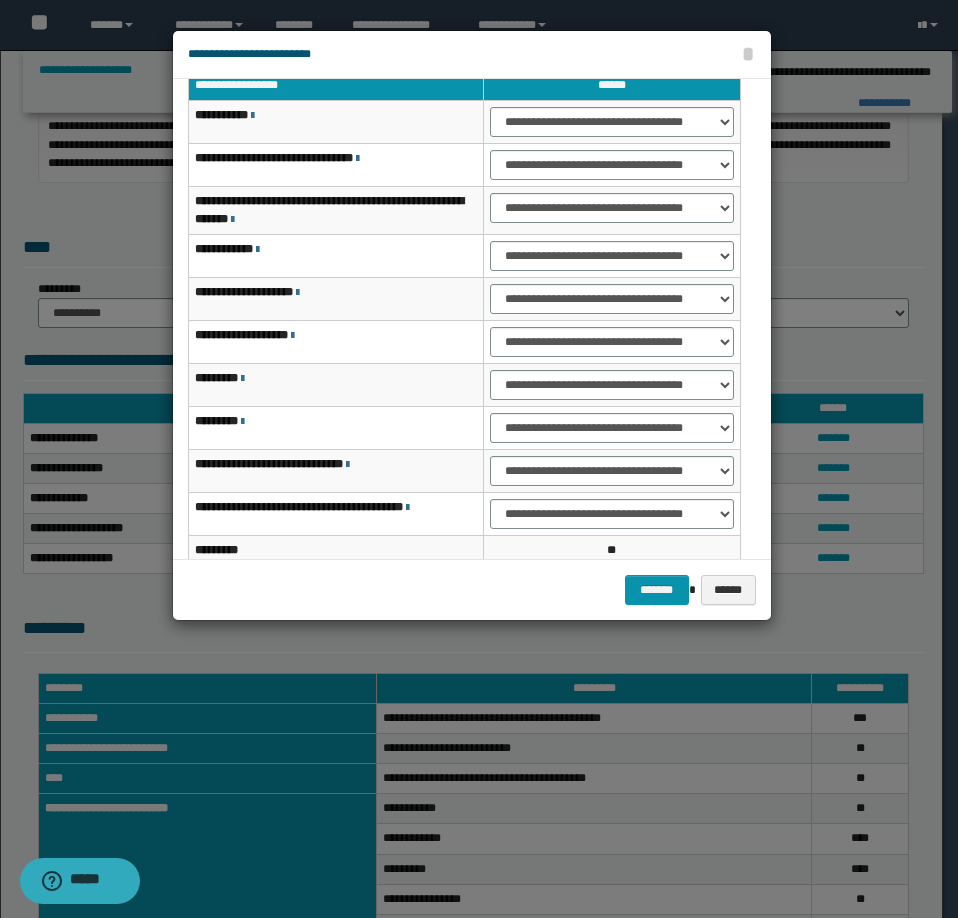 scroll, scrollTop: 0, scrollLeft: 0, axis: both 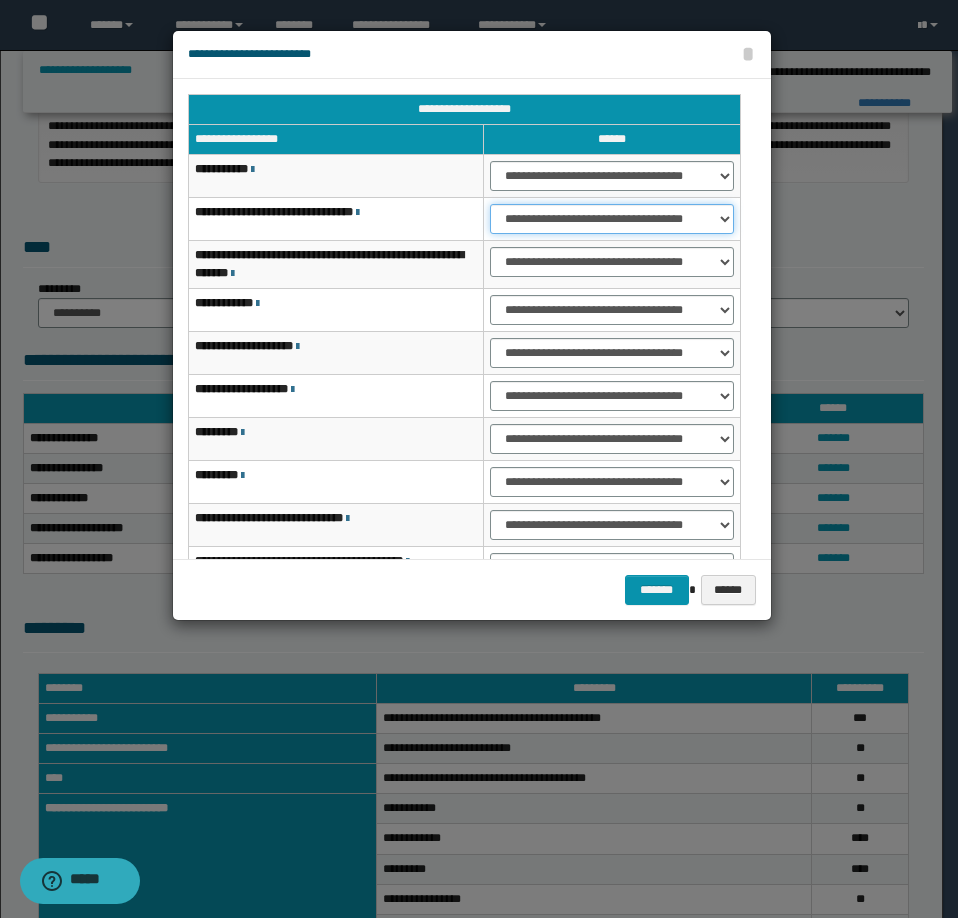 drag, startPoint x: 556, startPoint y: 220, endPoint x: 564, endPoint y: 231, distance: 13.601471 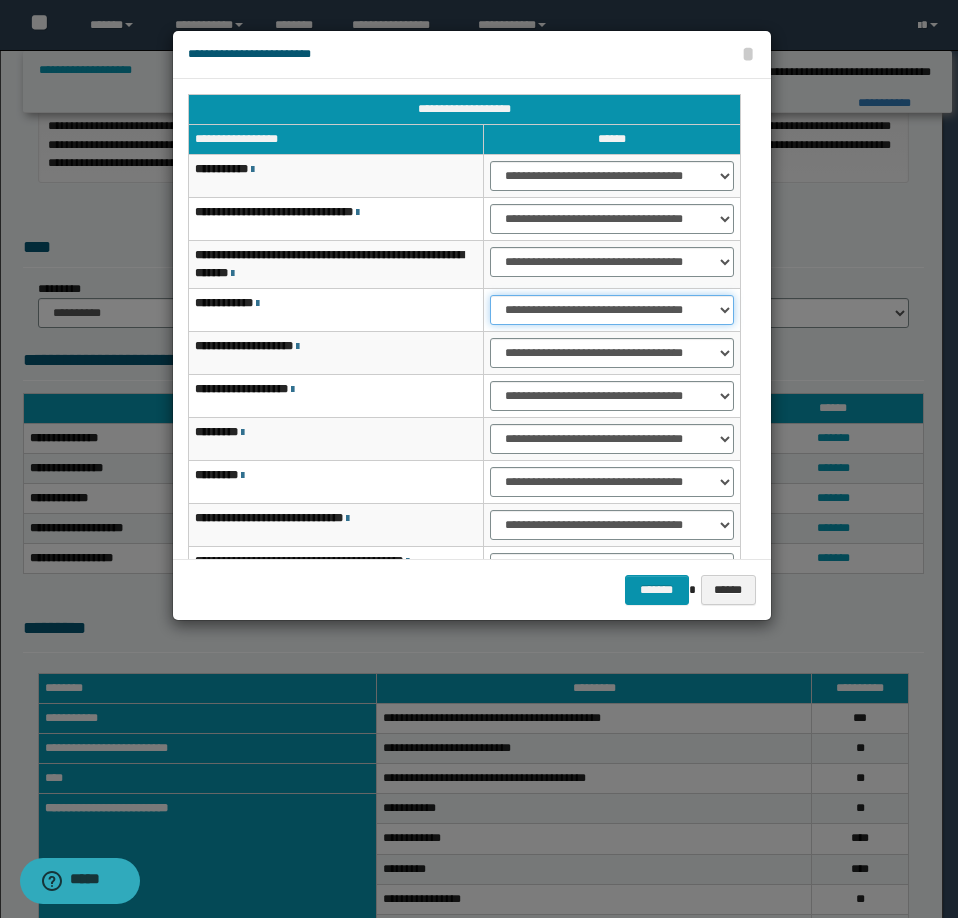 drag, startPoint x: 553, startPoint y: 312, endPoint x: 564, endPoint y: 324, distance: 16.27882 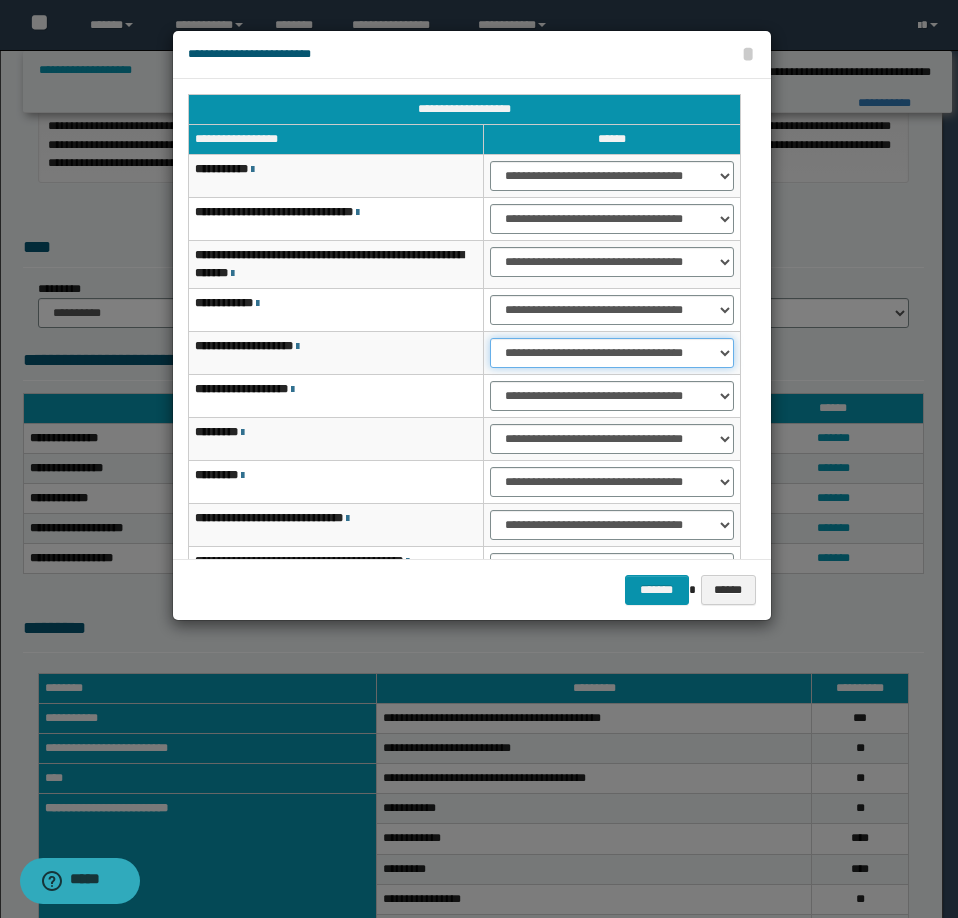 click on "**********" at bounding box center [611, 353] 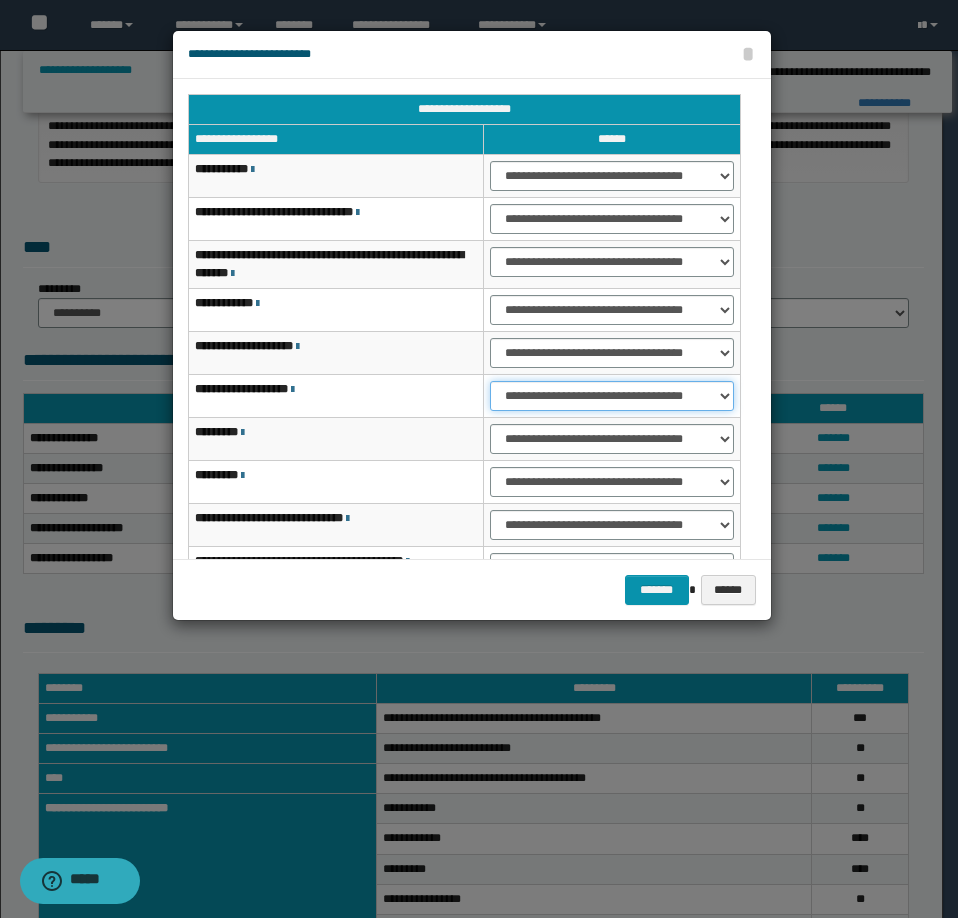 drag, startPoint x: 569, startPoint y: 394, endPoint x: 577, endPoint y: 403, distance: 12.0415945 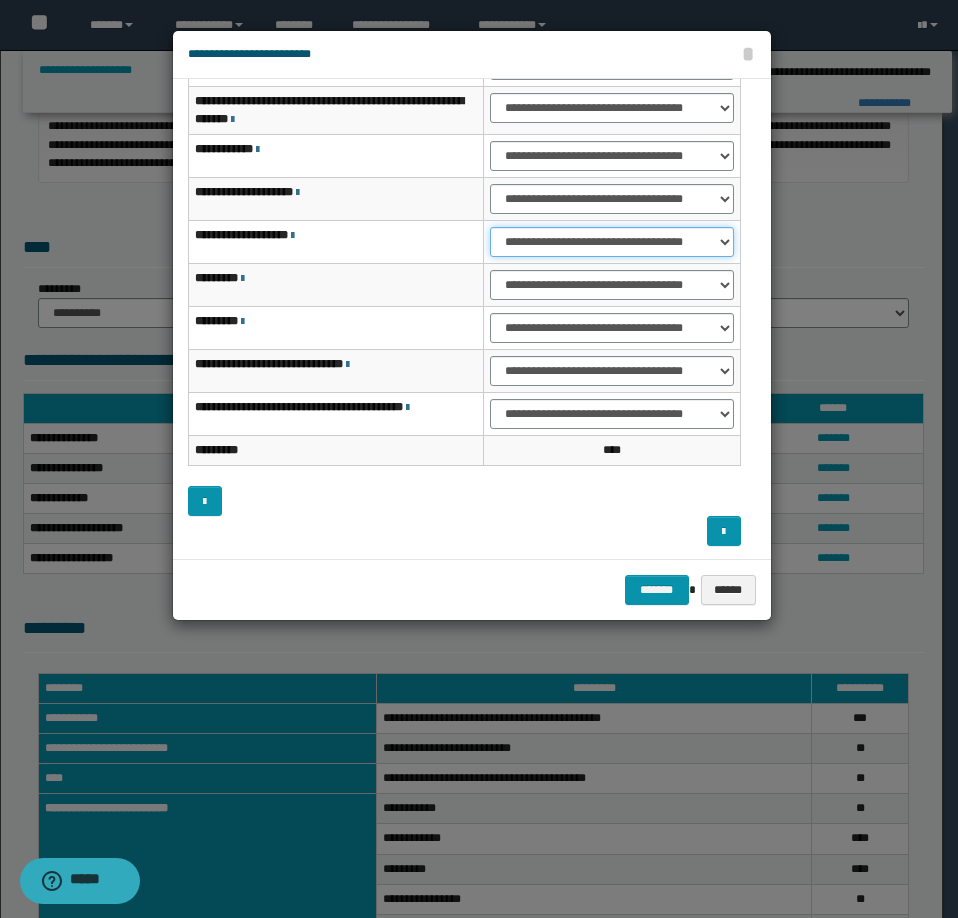 scroll, scrollTop: 156, scrollLeft: 0, axis: vertical 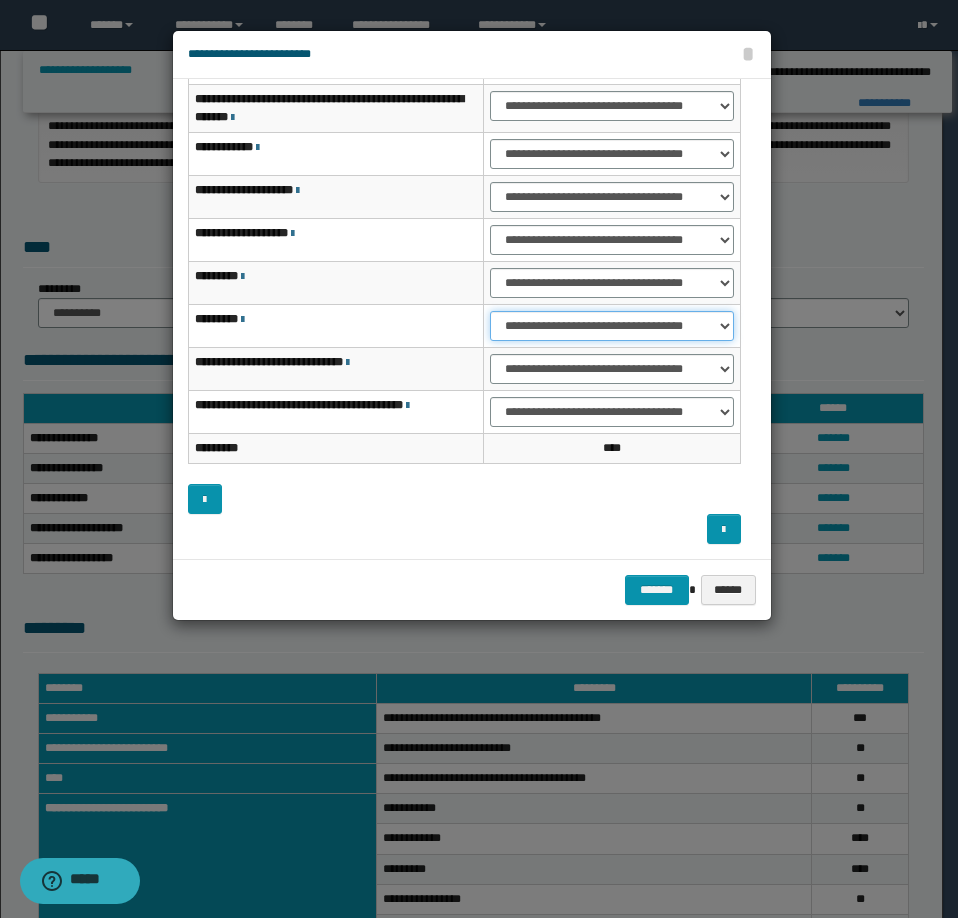click on "**********" at bounding box center [611, 326] 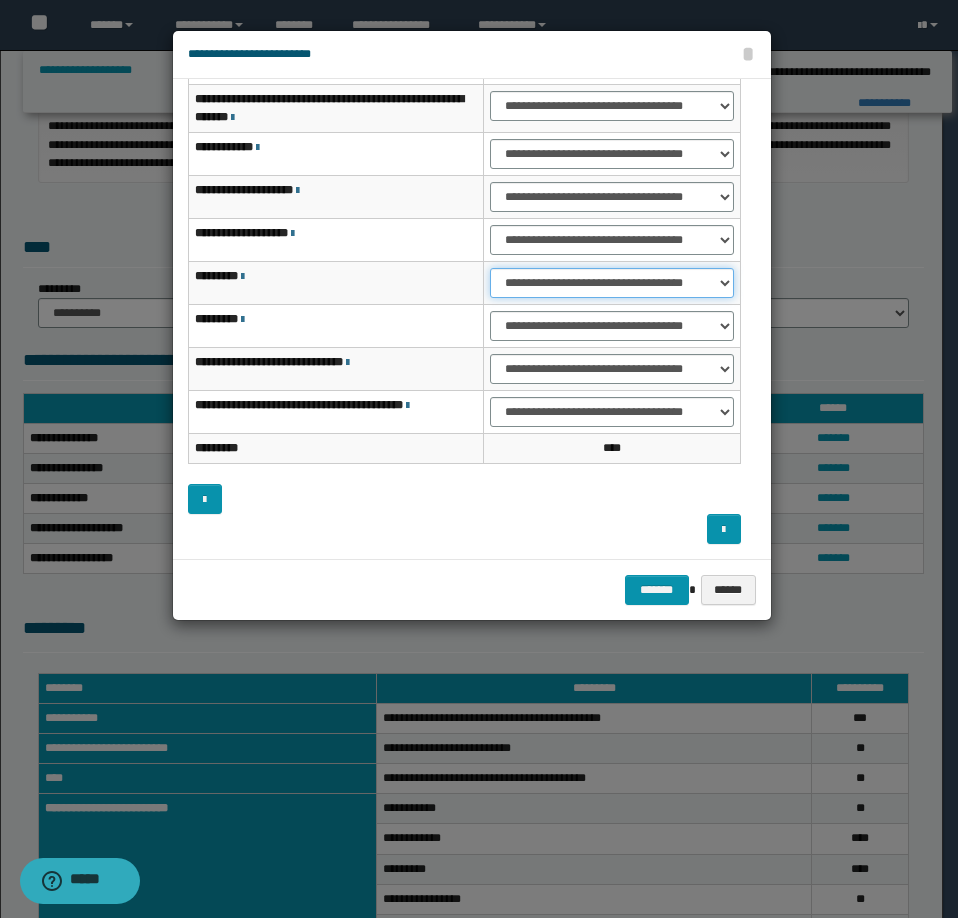 click on "**********" at bounding box center [611, 283] 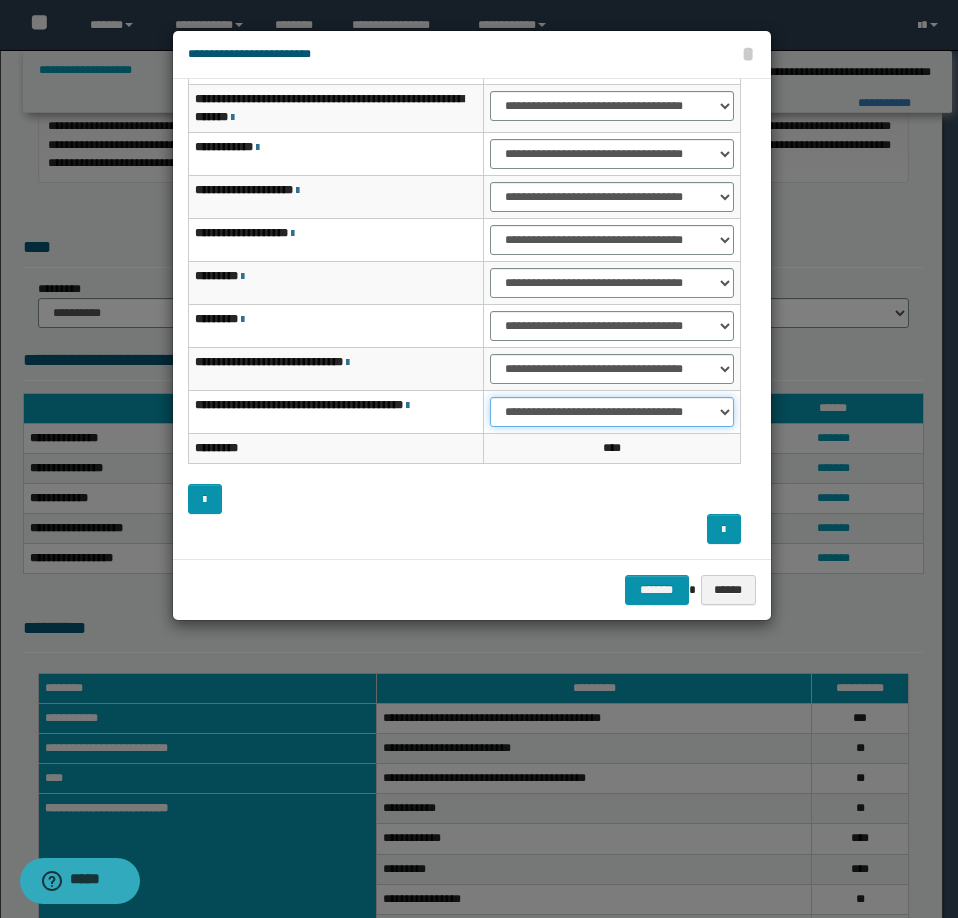 drag, startPoint x: 600, startPoint y: 414, endPoint x: 606, endPoint y: 425, distance: 12.529964 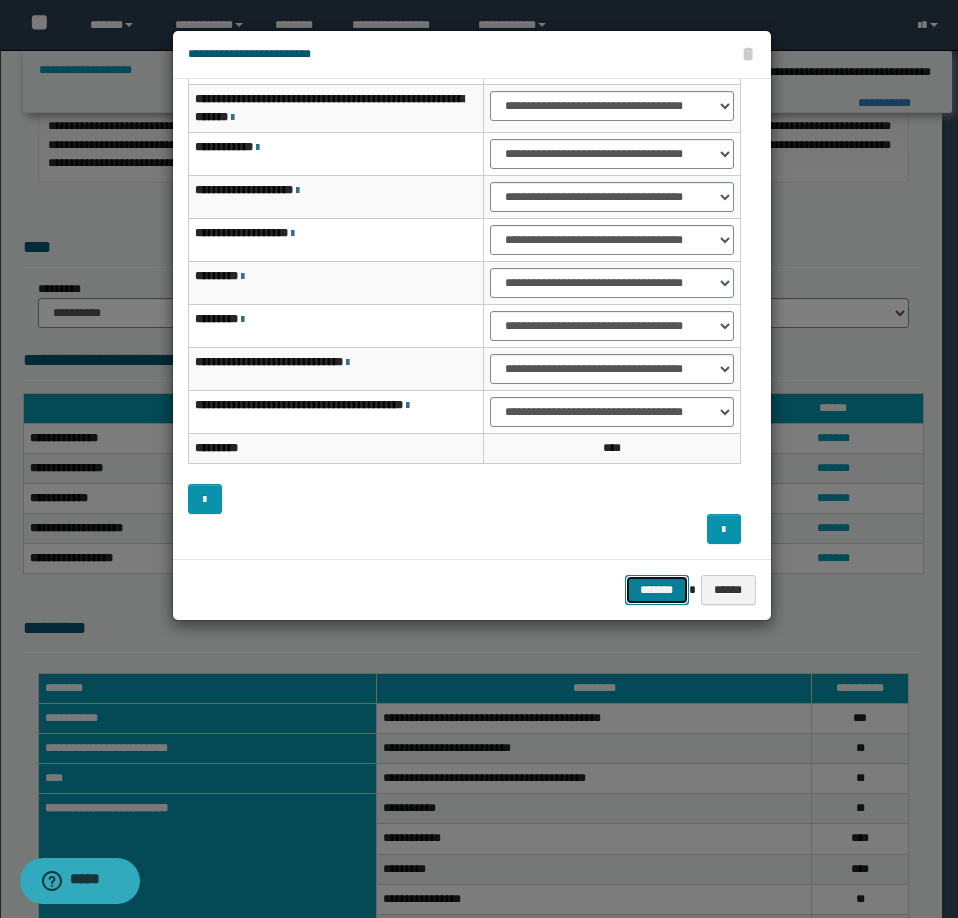 click on "*******" at bounding box center [657, 590] 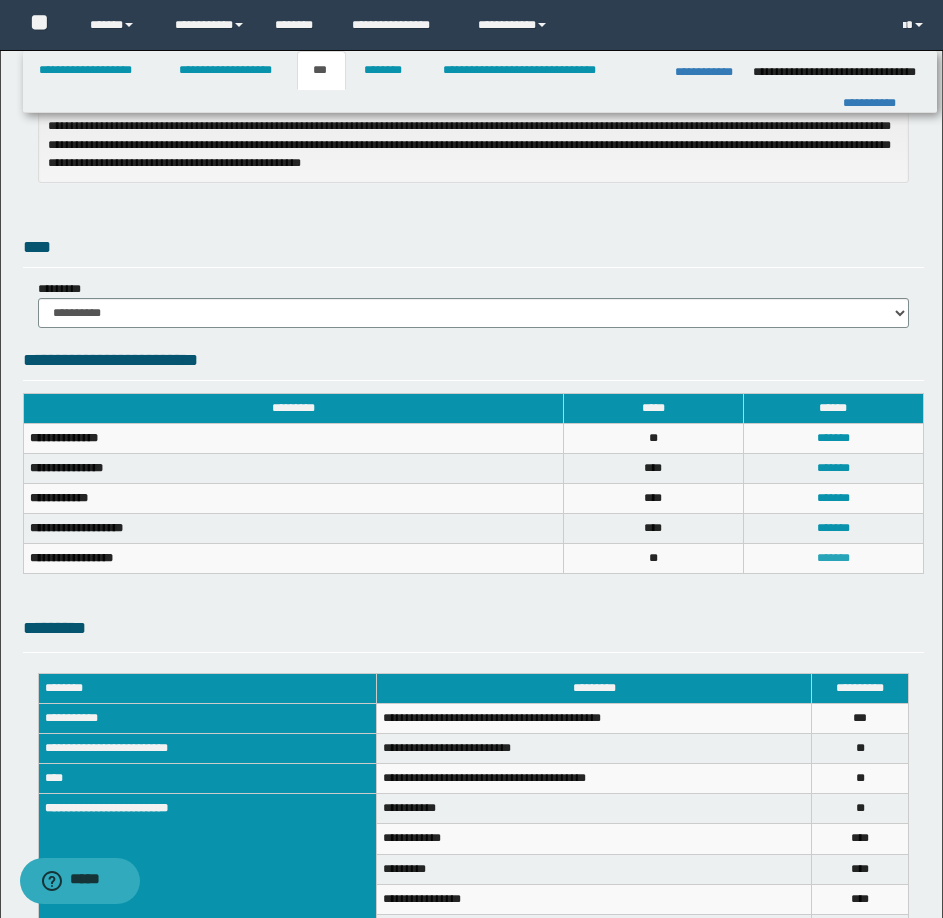 click on "*******" at bounding box center [833, 558] 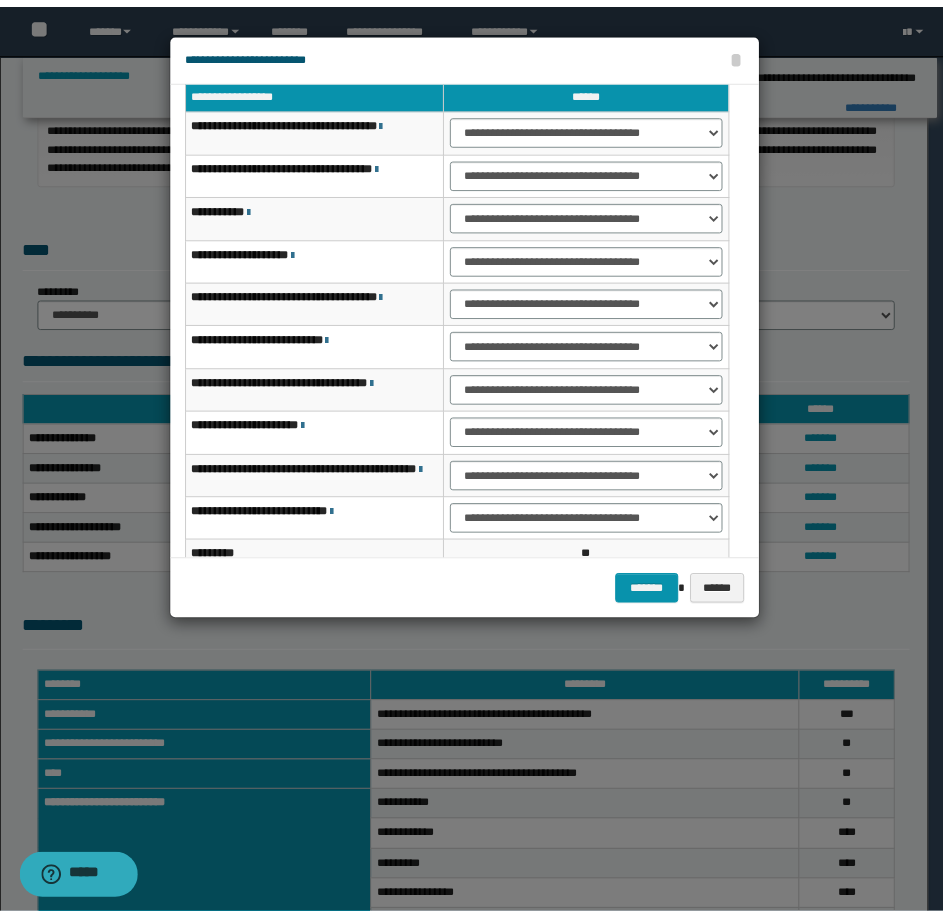 scroll, scrollTop: 0, scrollLeft: 0, axis: both 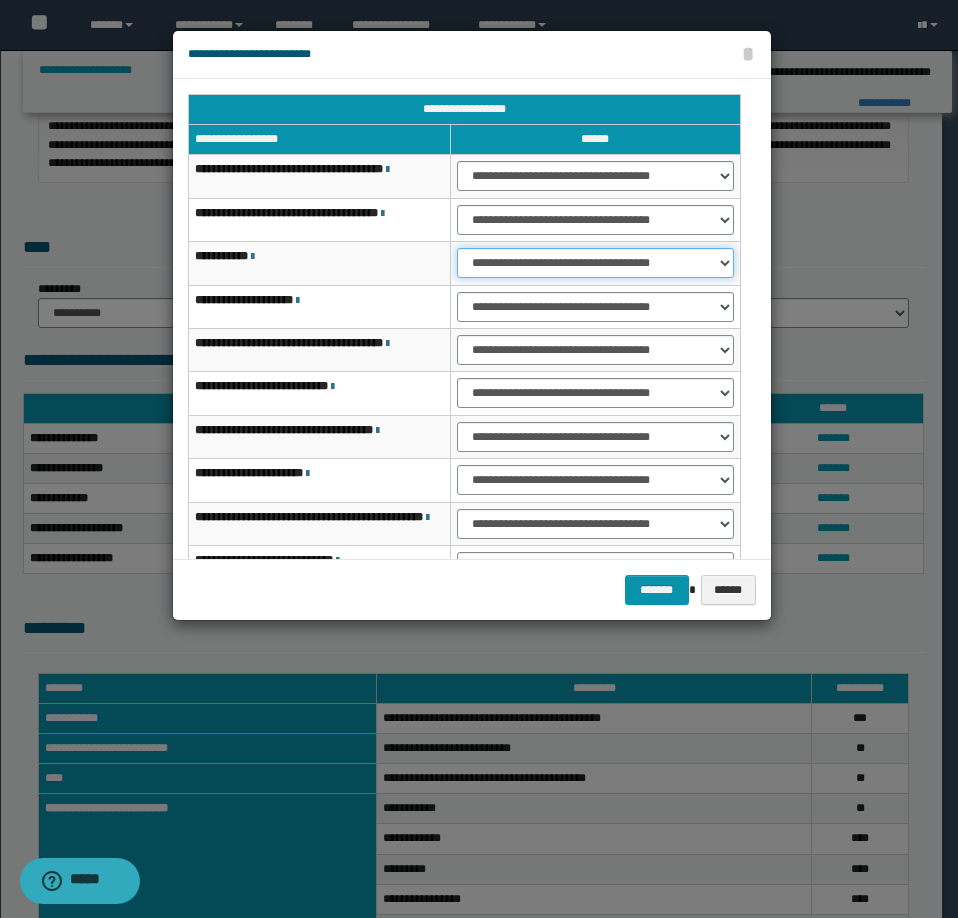 drag, startPoint x: 530, startPoint y: 263, endPoint x: 551, endPoint y: 275, distance: 24.186773 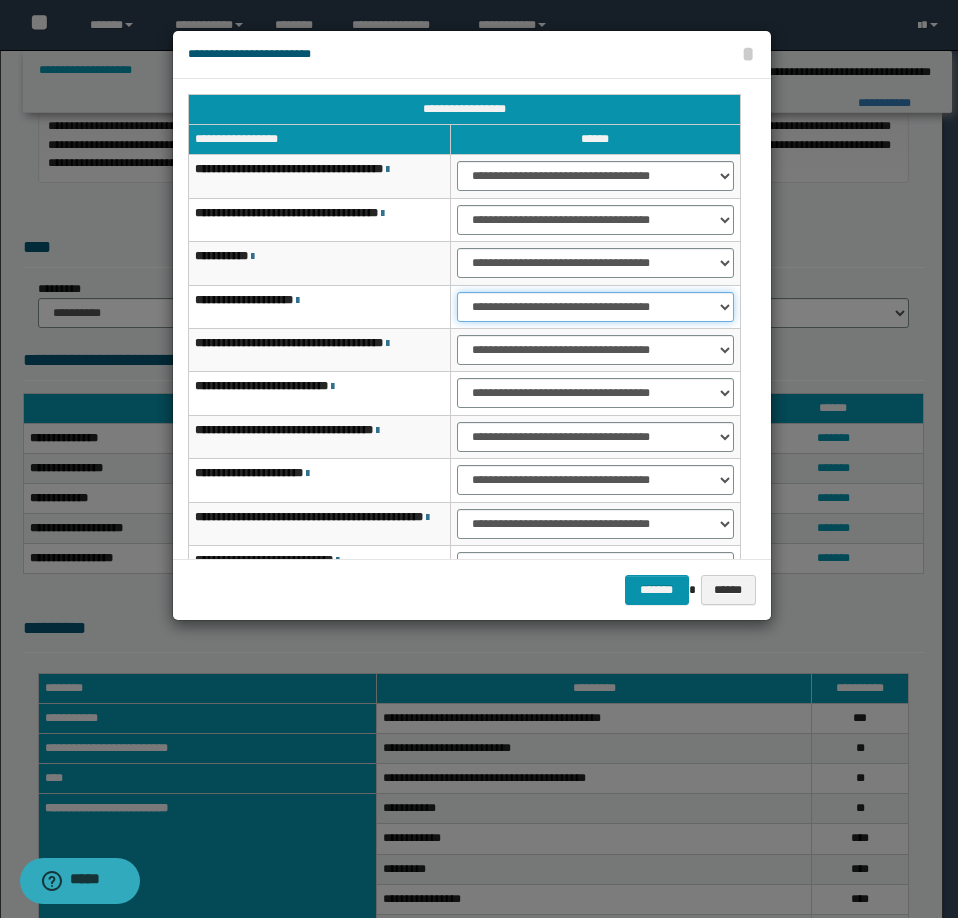 drag, startPoint x: 519, startPoint y: 304, endPoint x: 533, endPoint y: 318, distance: 19.79899 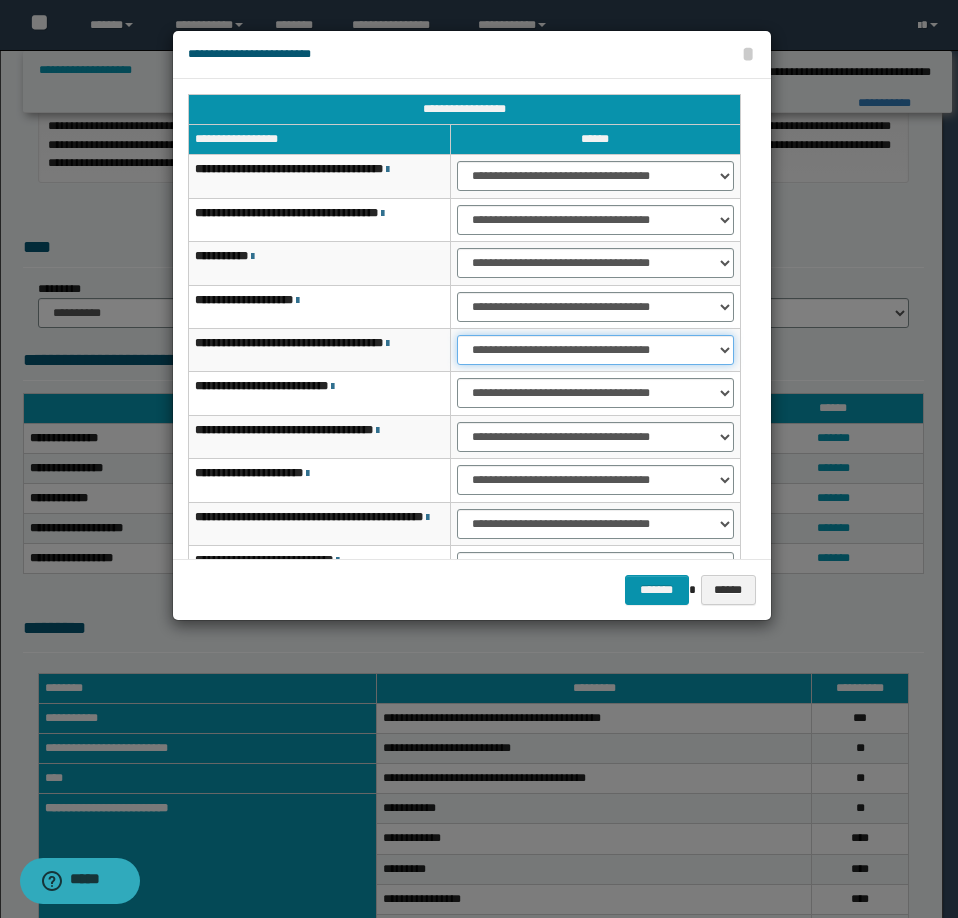 click on "**********" at bounding box center (595, 350) 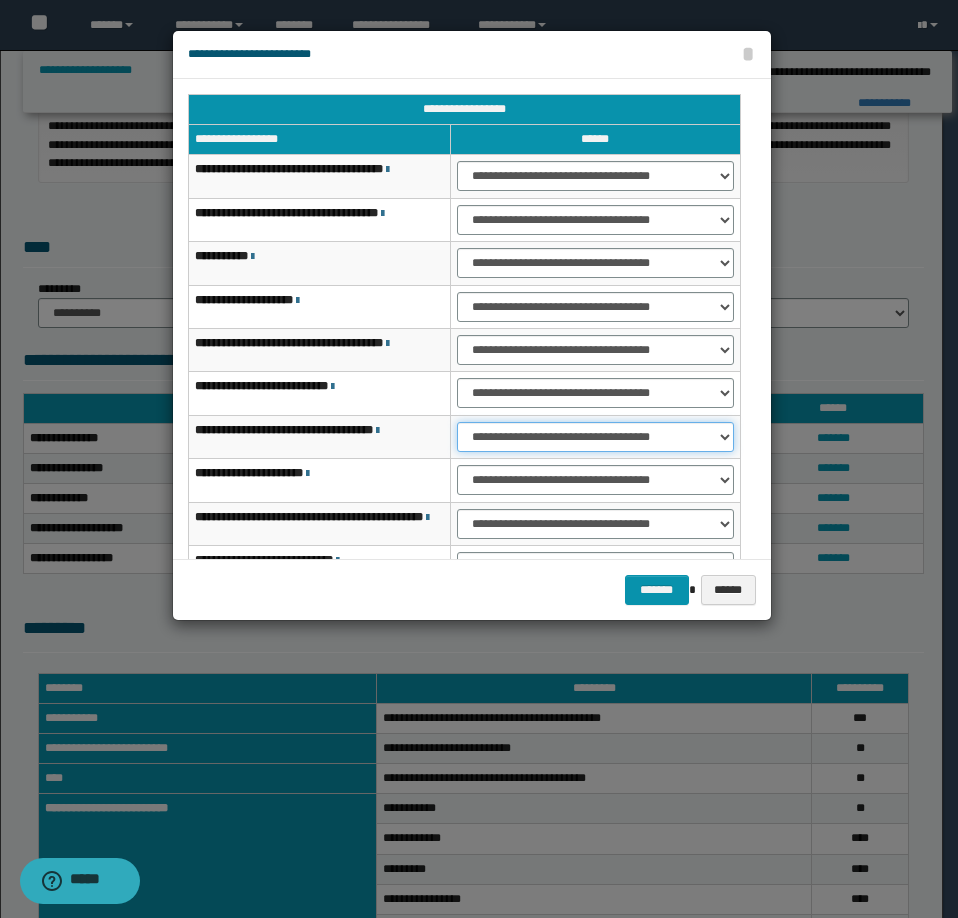 drag, startPoint x: 523, startPoint y: 426, endPoint x: 537, endPoint y: 448, distance: 26.076809 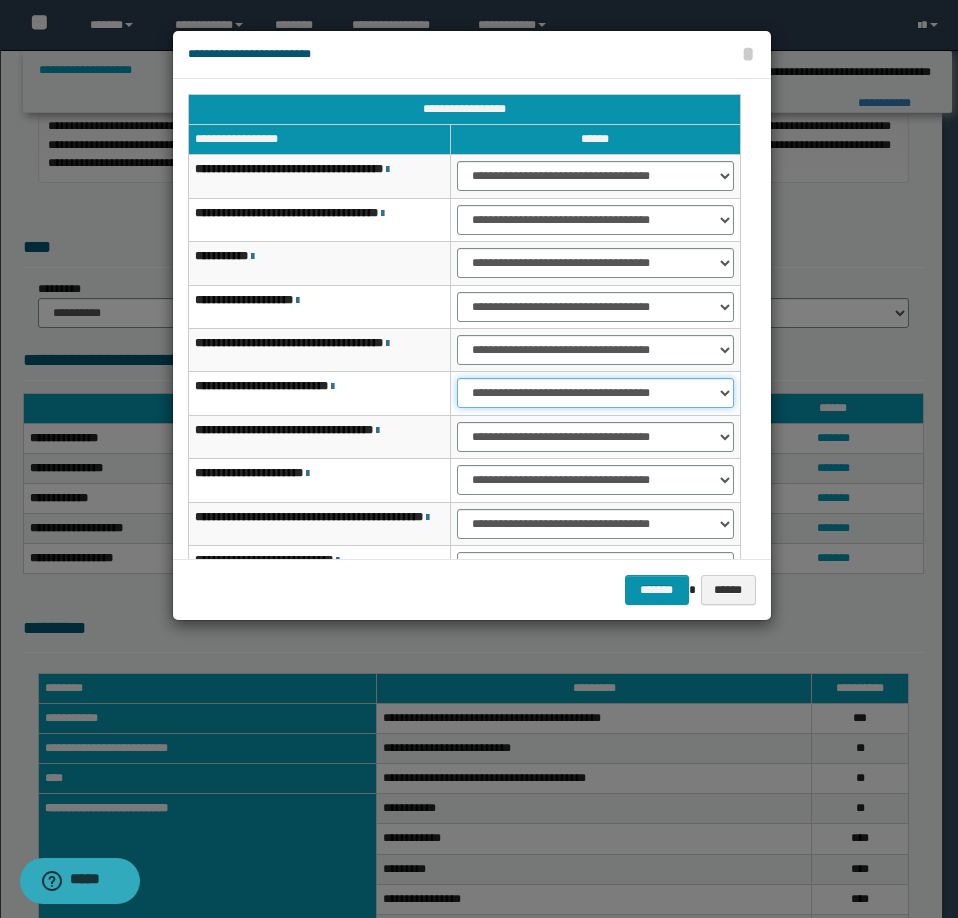 click on "**********" at bounding box center [595, 393] 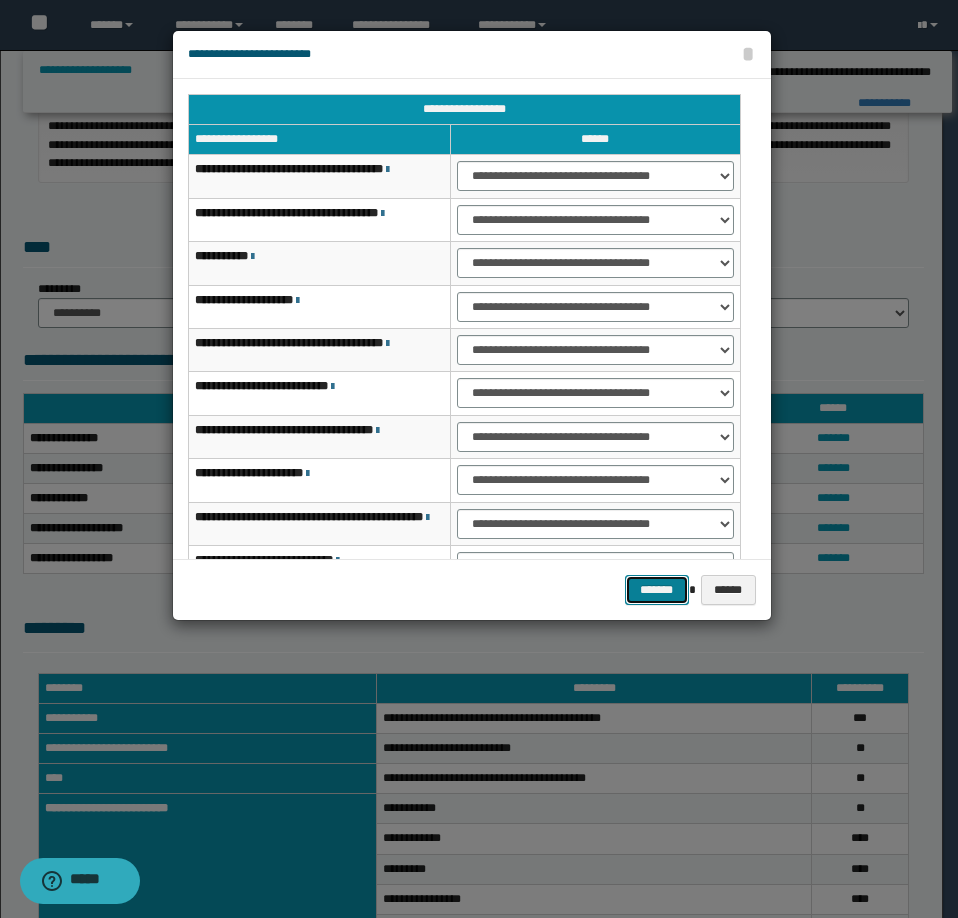click on "*******" at bounding box center [657, 590] 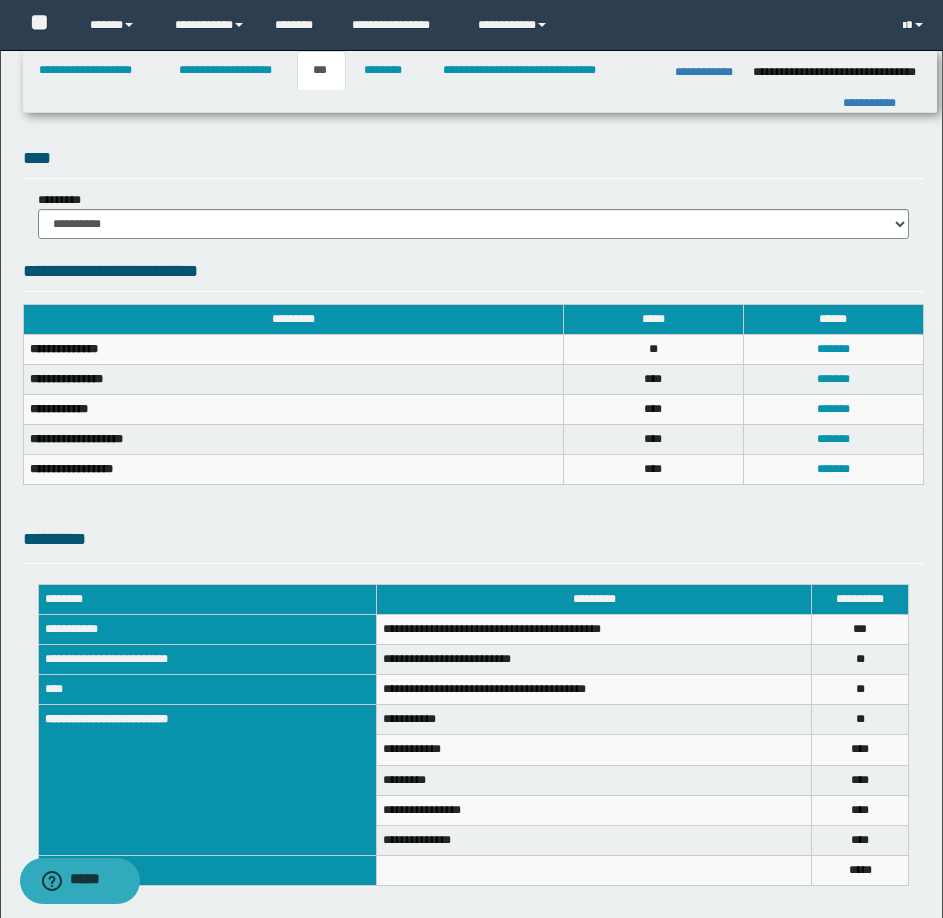 scroll, scrollTop: 686, scrollLeft: 0, axis: vertical 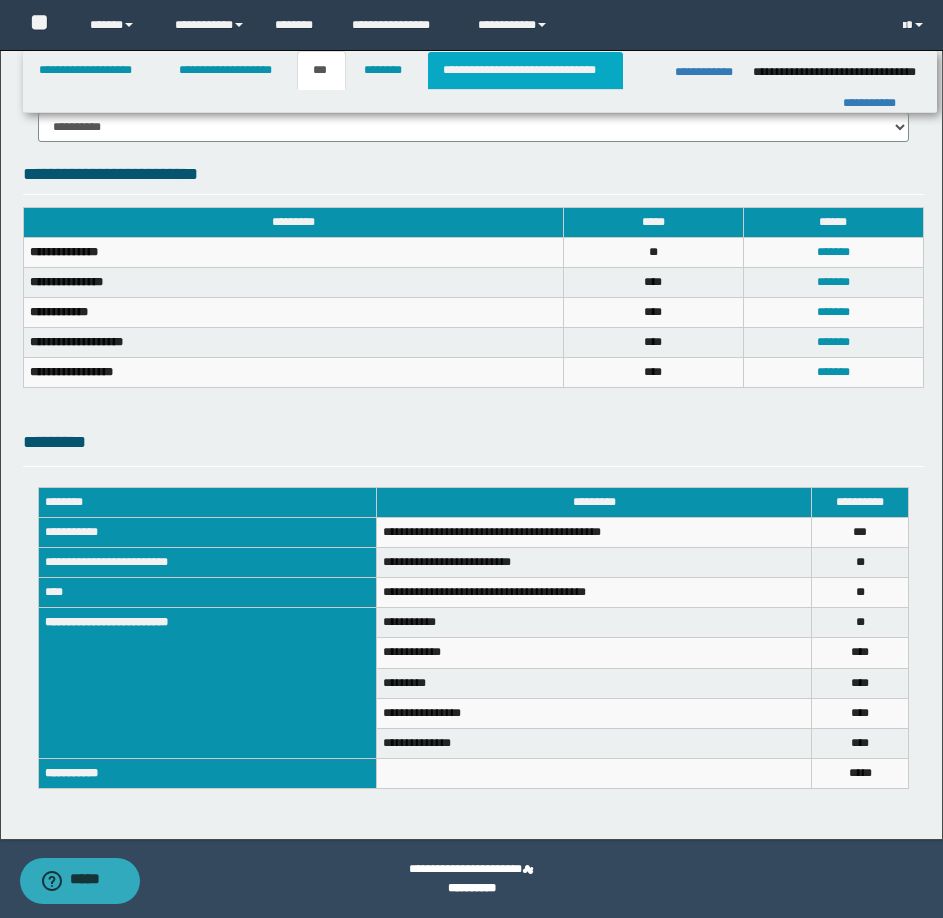drag, startPoint x: 515, startPoint y: 76, endPoint x: 511, endPoint y: 36, distance: 40.1995 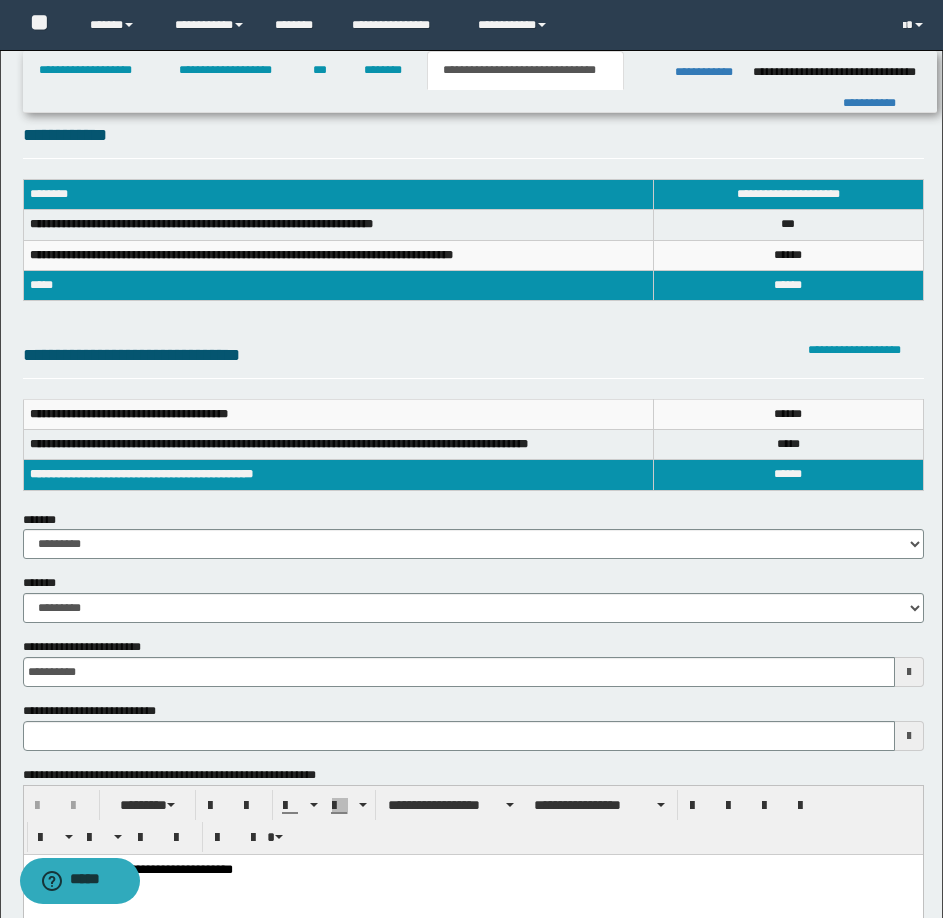 scroll, scrollTop: 0, scrollLeft: 0, axis: both 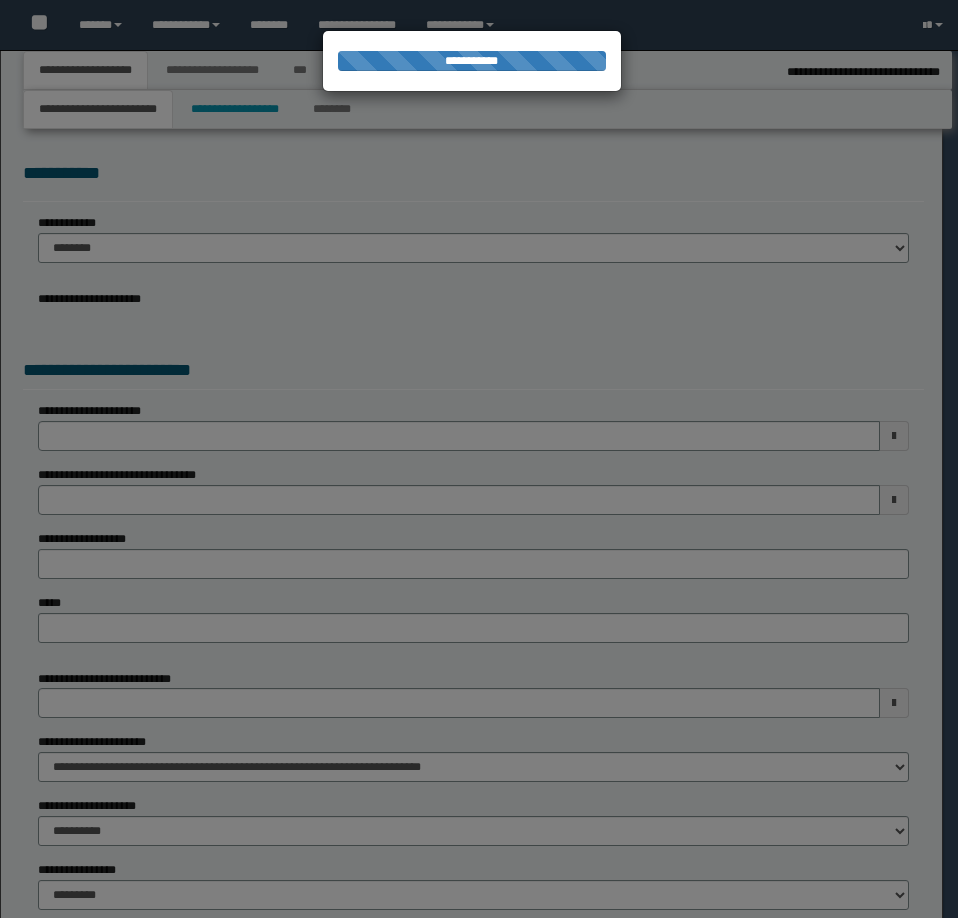 select on "*" 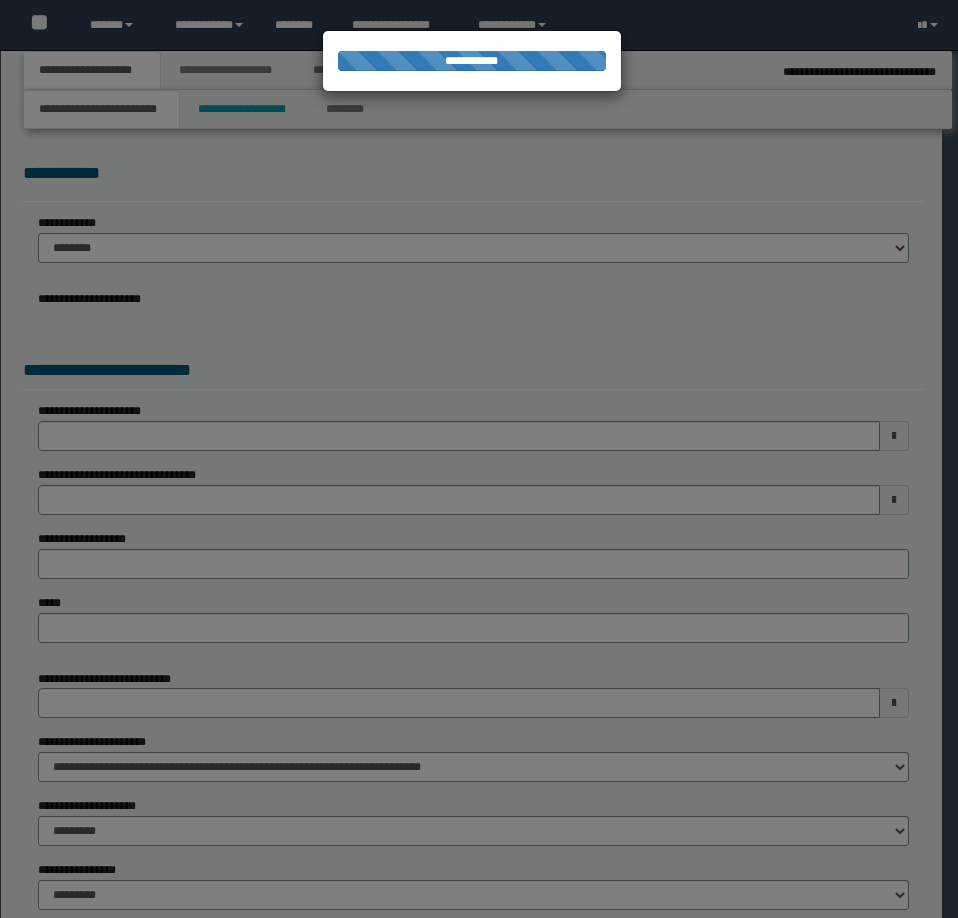 scroll, scrollTop: 0, scrollLeft: 0, axis: both 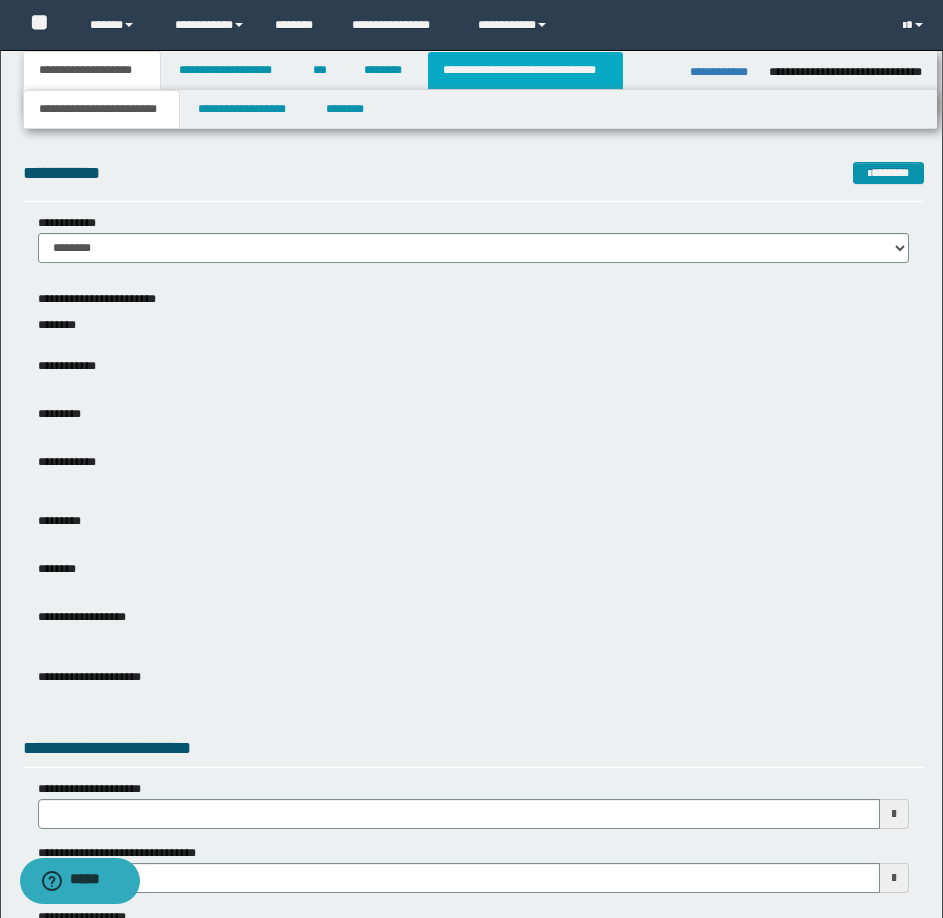 click on "**********" at bounding box center [525, 70] 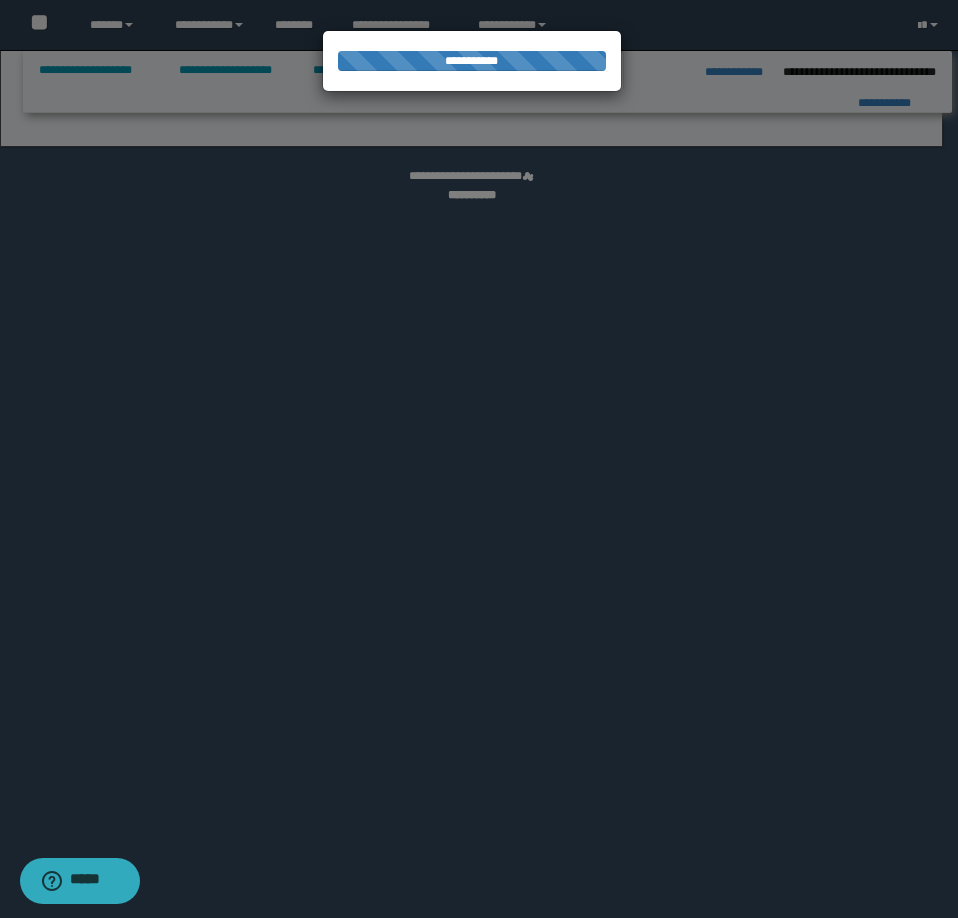 select on "*" 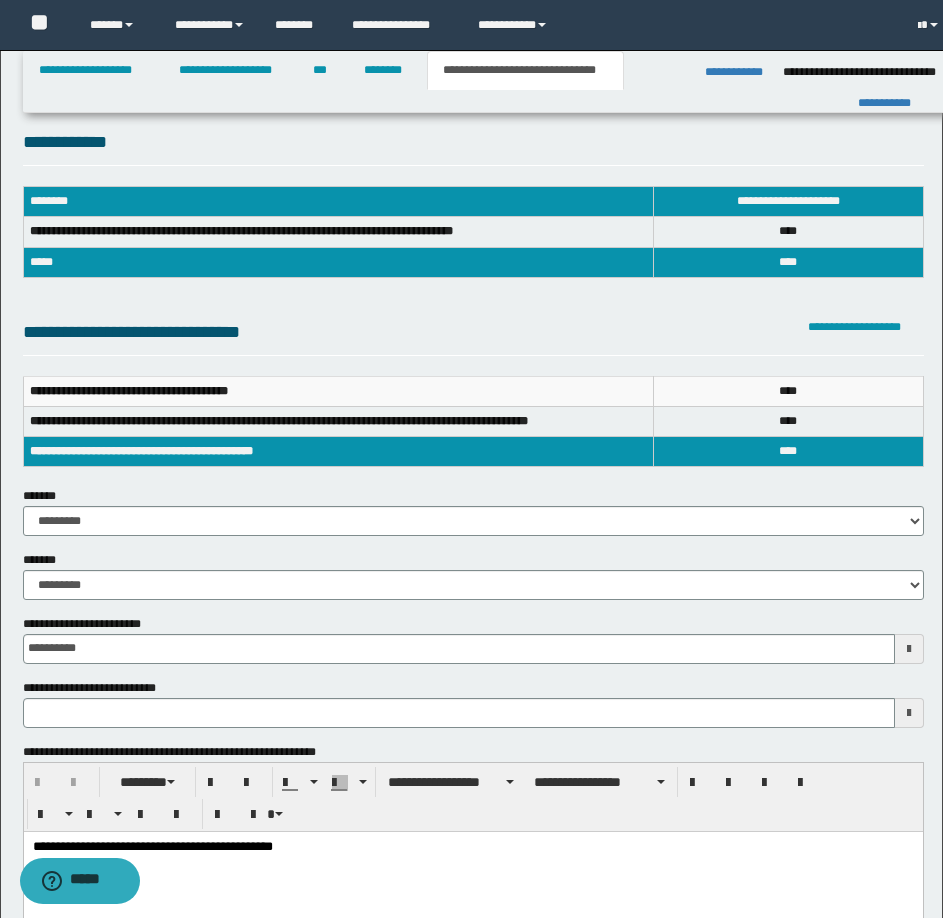 scroll, scrollTop: 0, scrollLeft: 0, axis: both 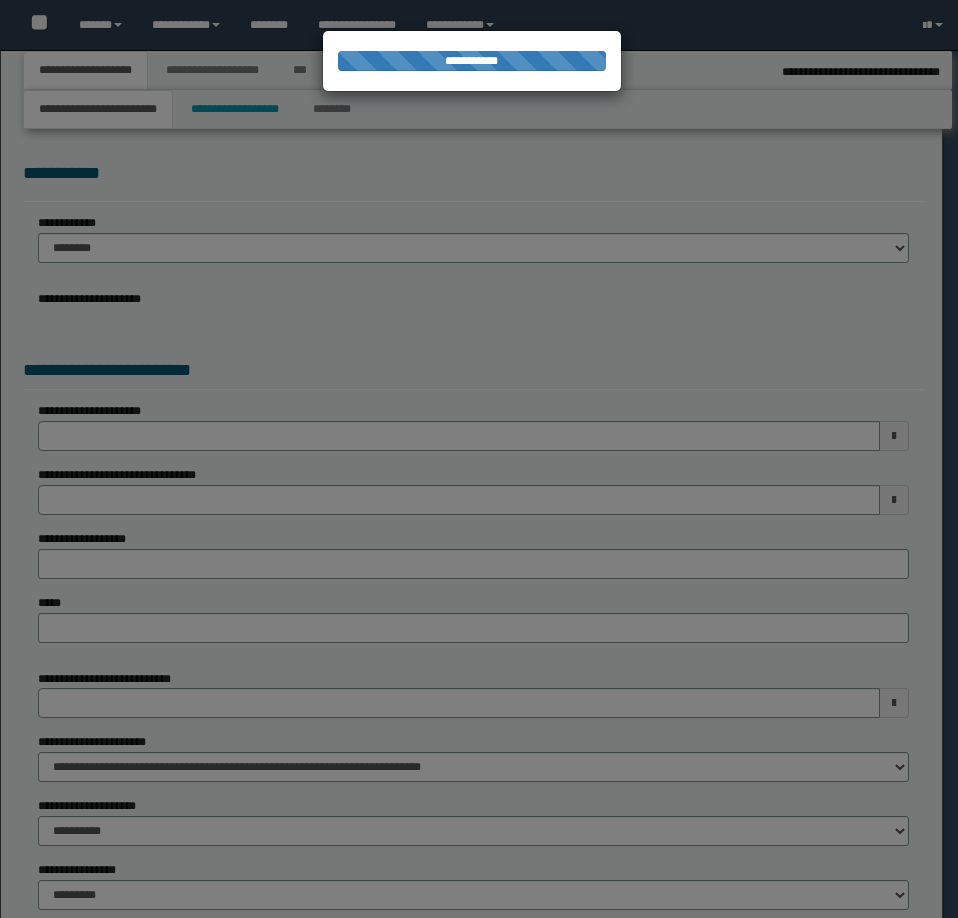 select on "*" 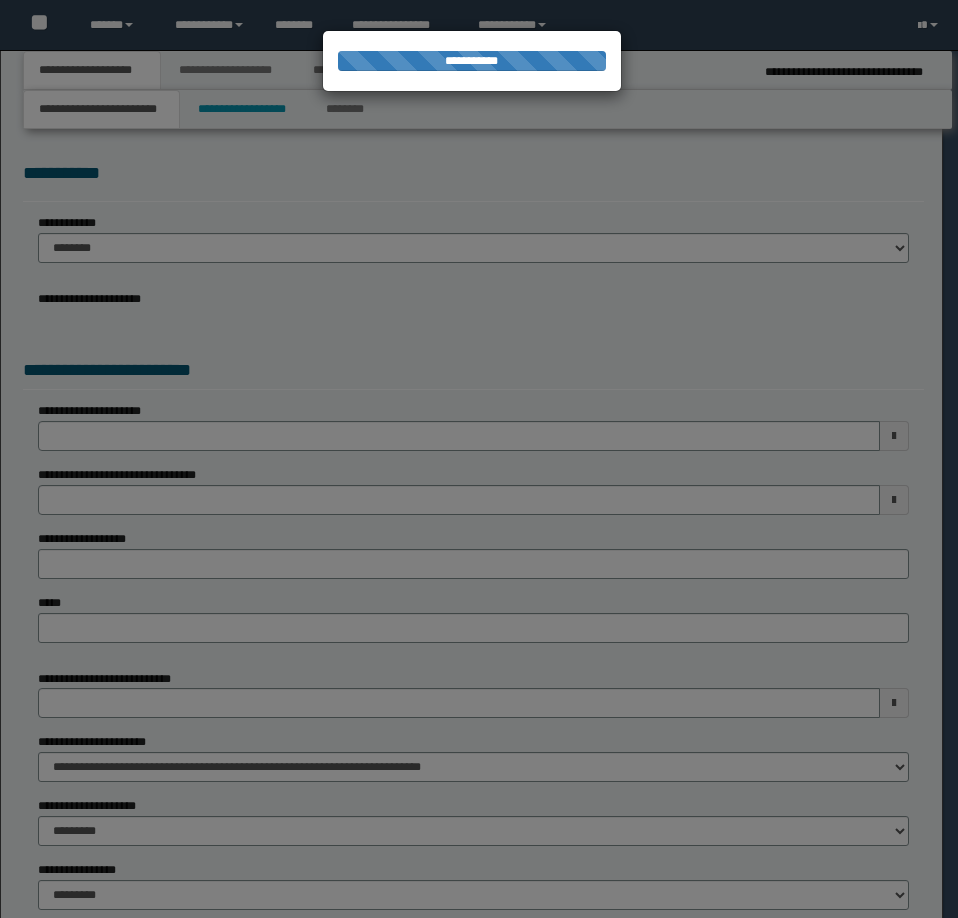 scroll, scrollTop: 0, scrollLeft: 0, axis: both 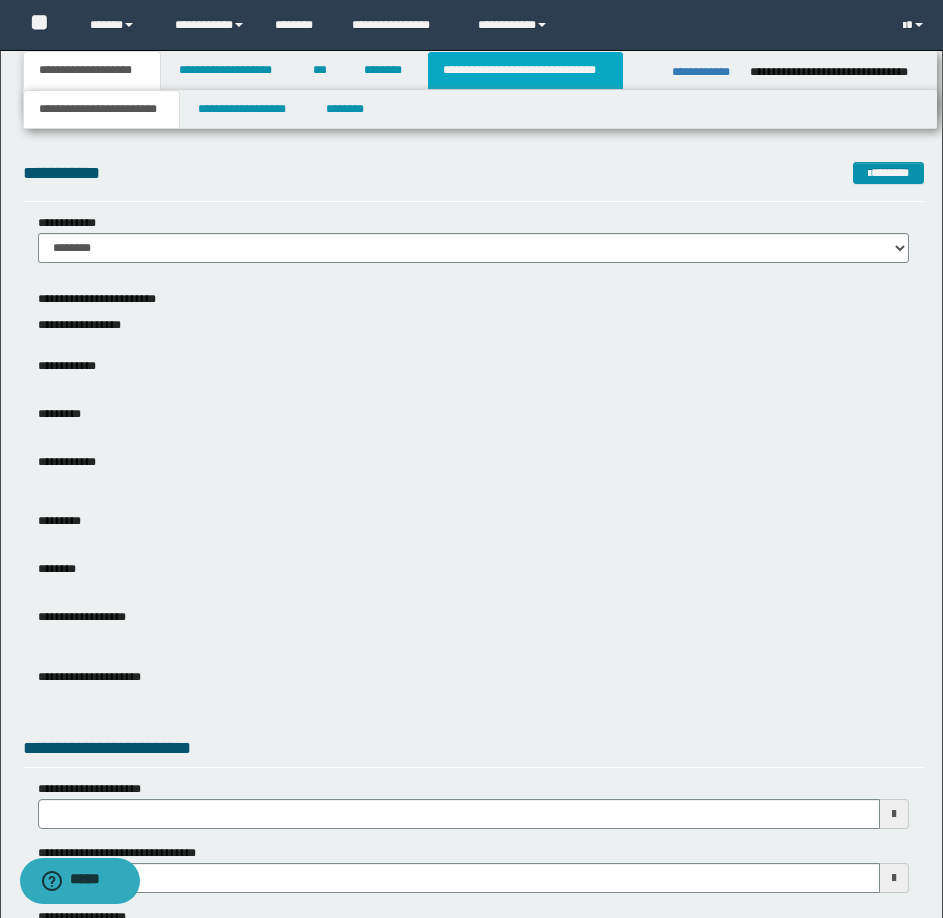 click on "**********" at bounding box center (525, 70) 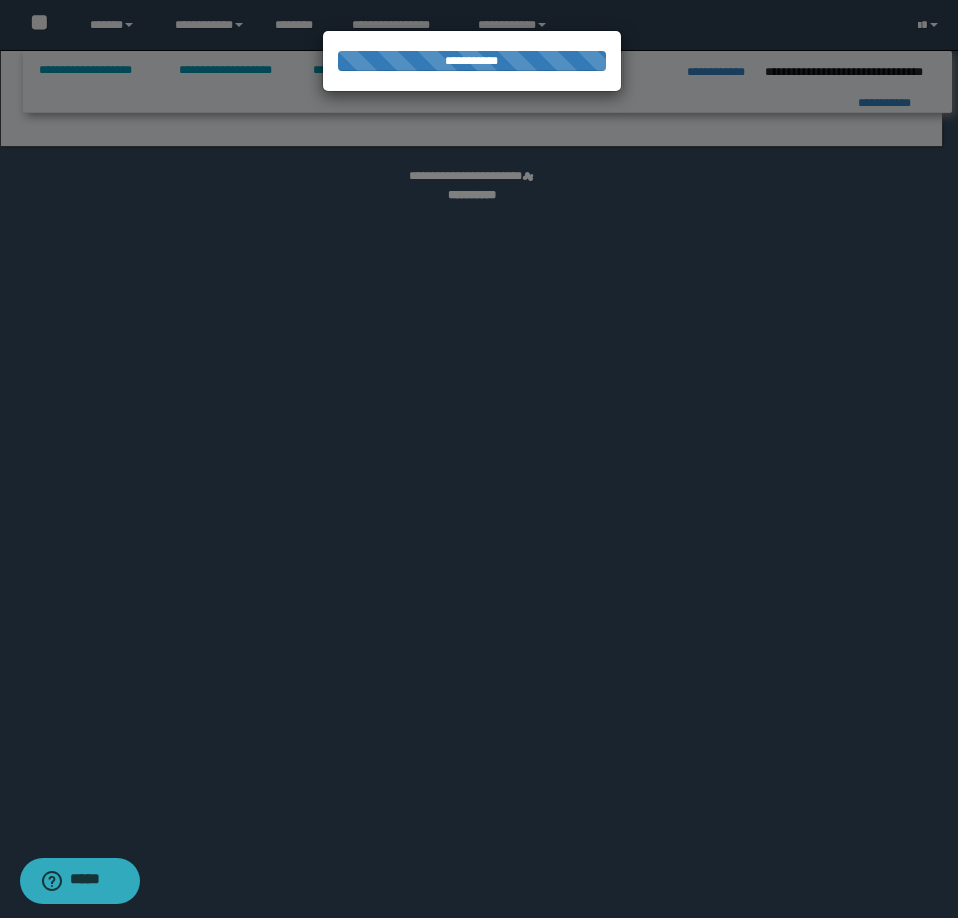 select on "*" 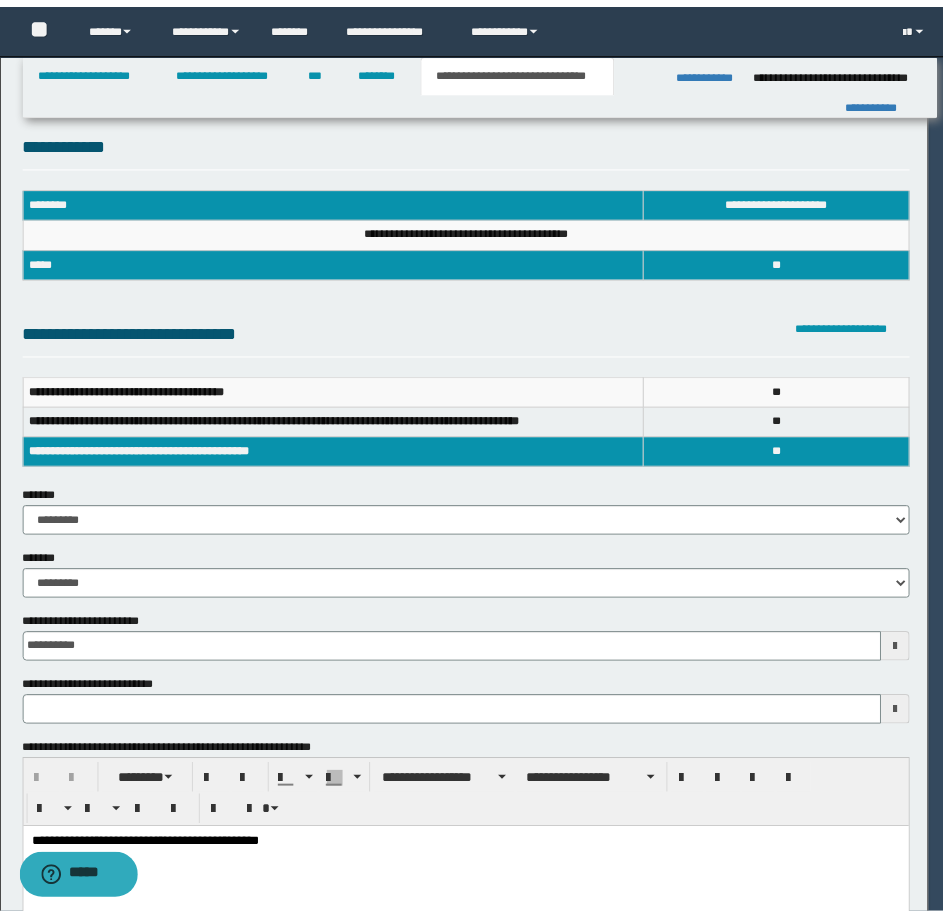 scroll, scrollTop: 0, scrollLeft: 0, axis: both 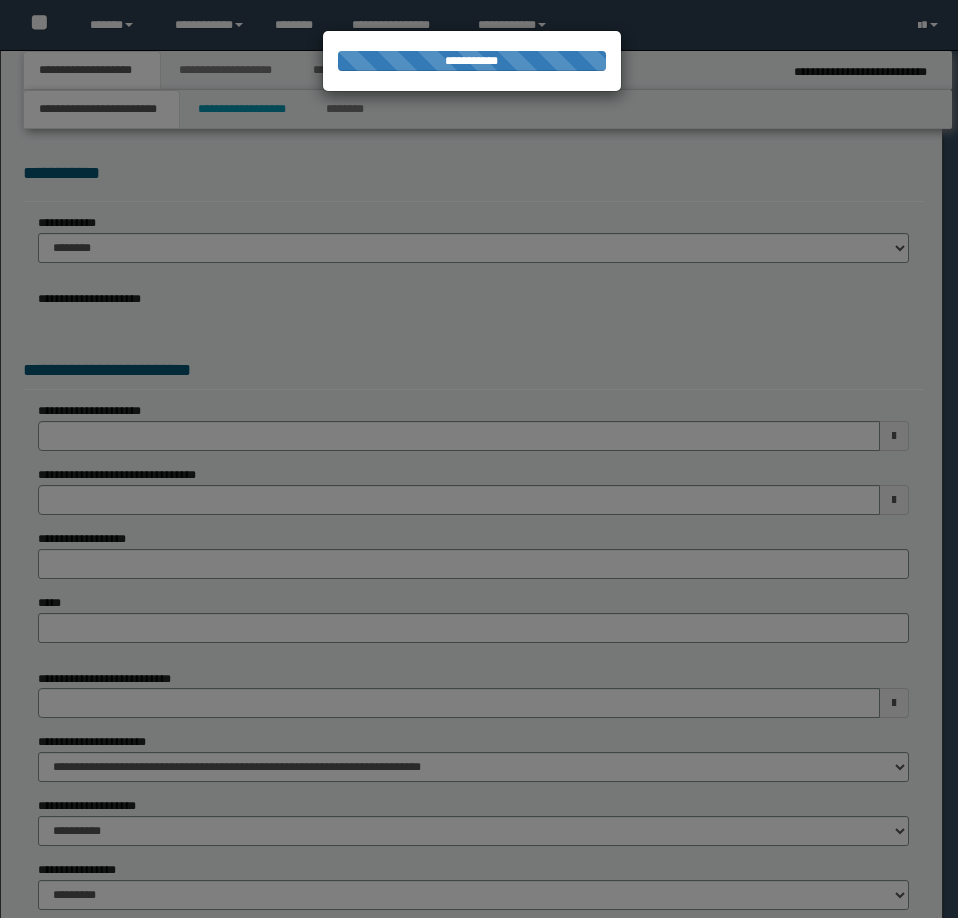 select on "*" 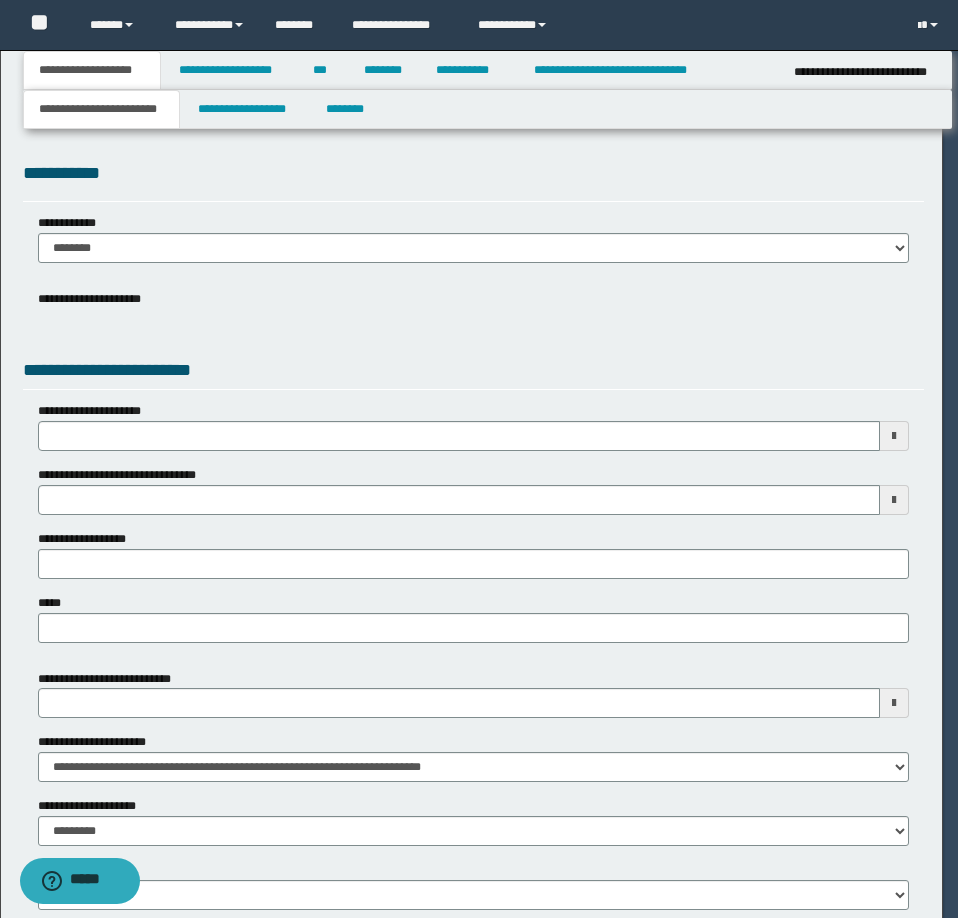 scroll, scrollTop: 0, scrollLeft: 0, axis: both 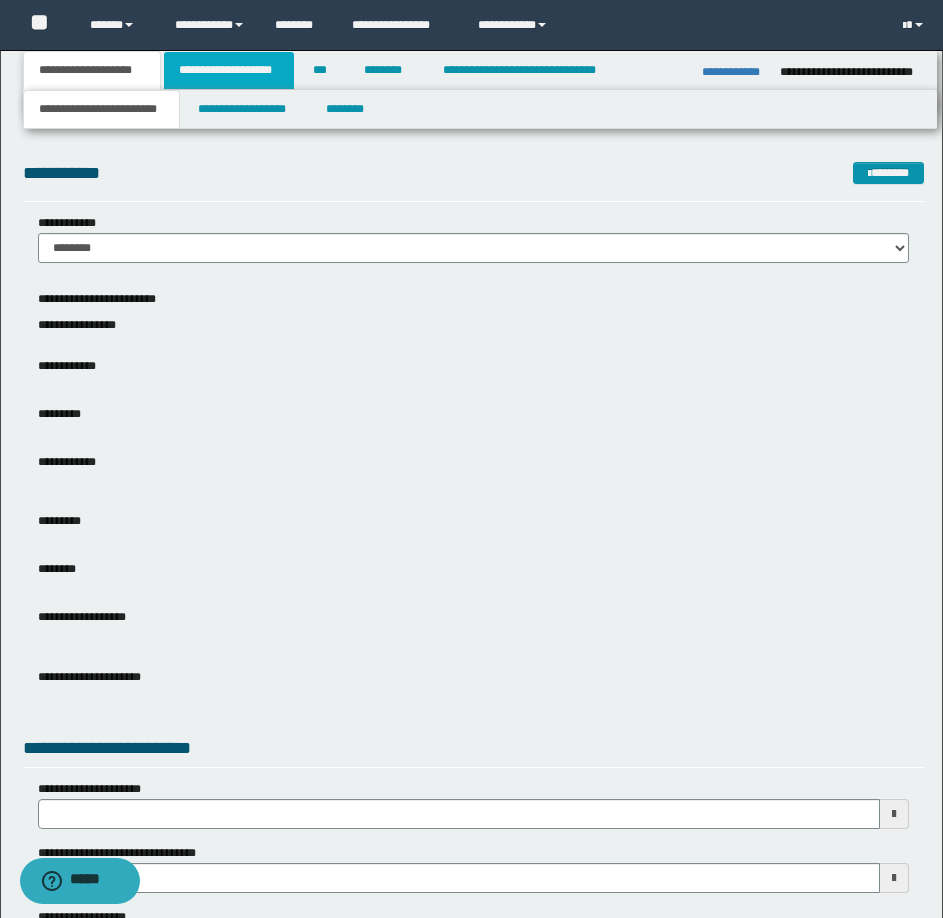click on "**********" at bounding box center (229, 70) 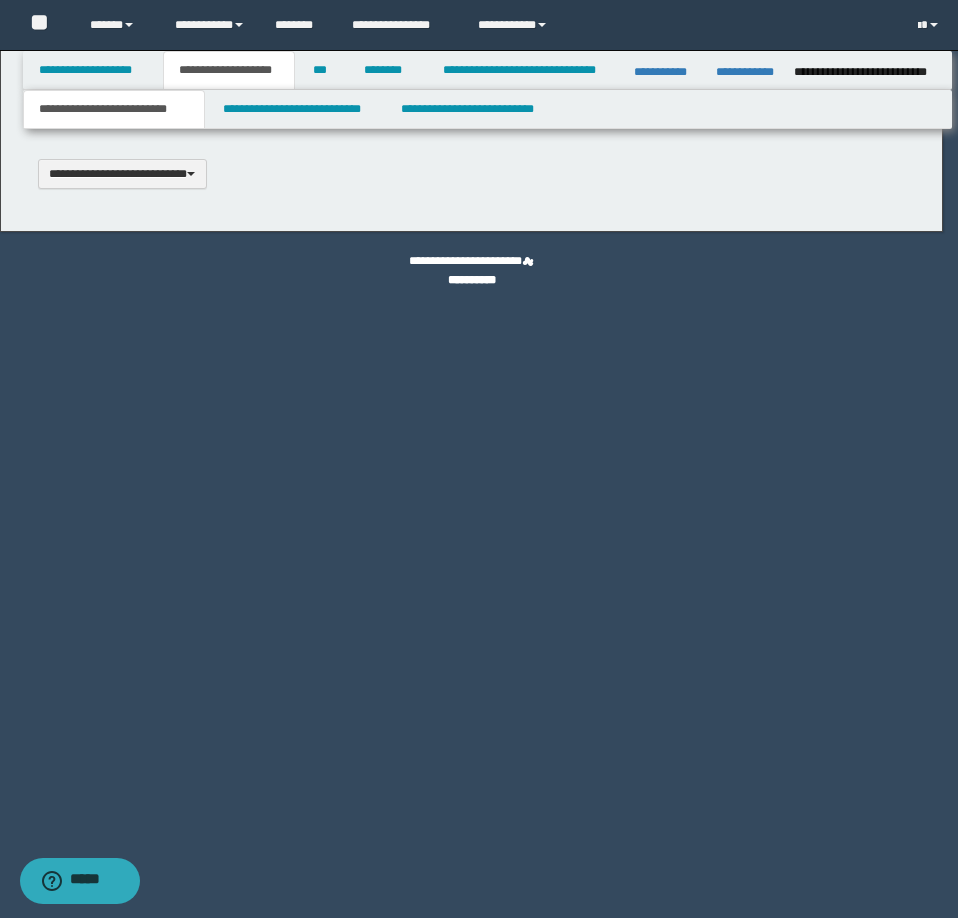 scroll, scrollTop: 0, scrollLeft: 0, axis: both 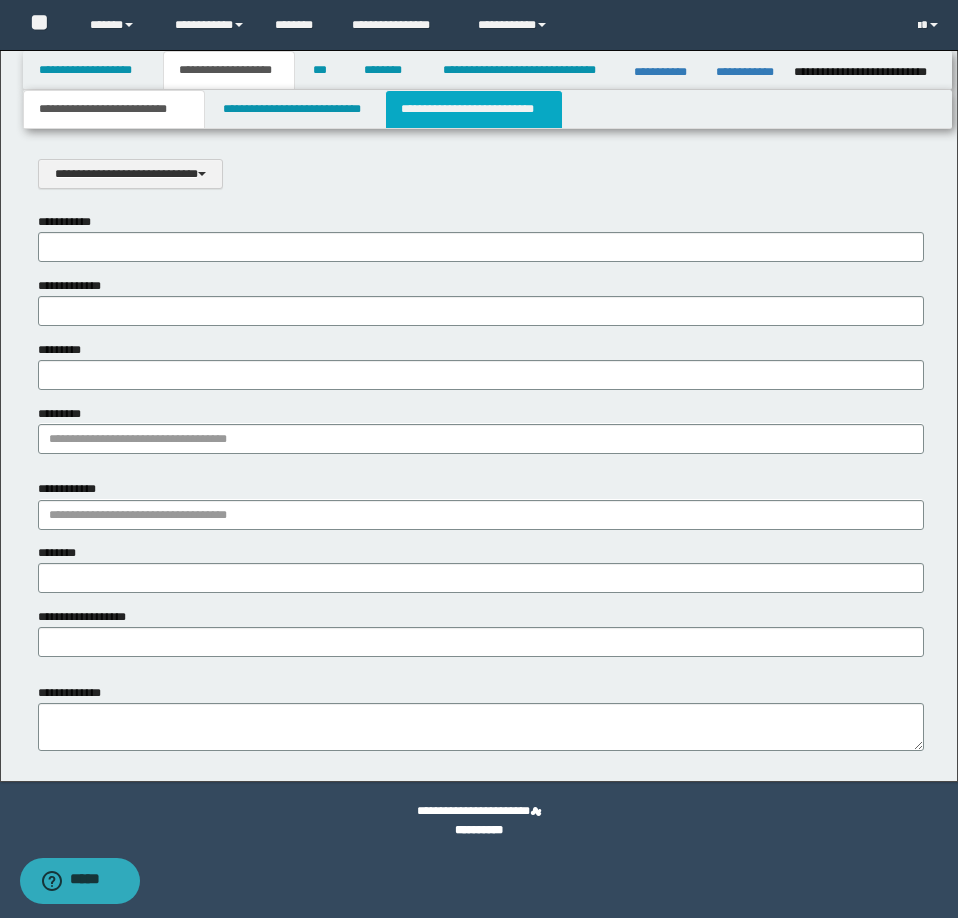 click on "**********" at bounding box center (474, 109) 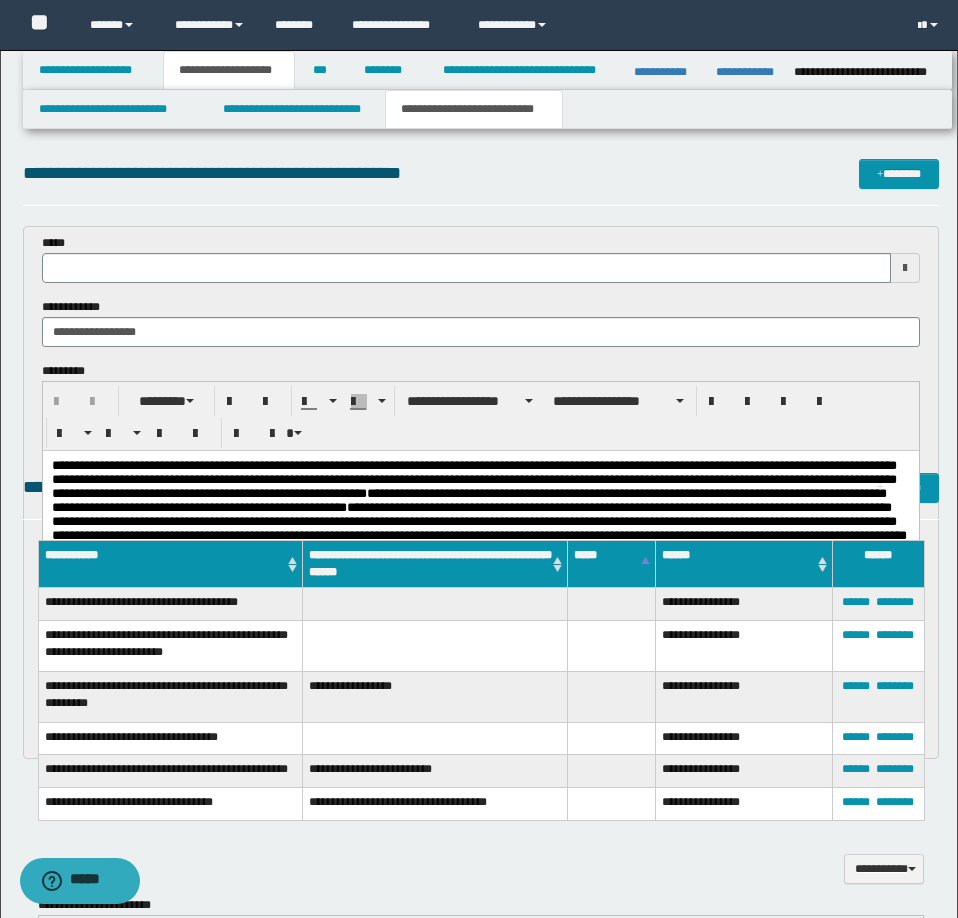 scroll, scrollTop: 0, scrollLeft: 0, axis: both 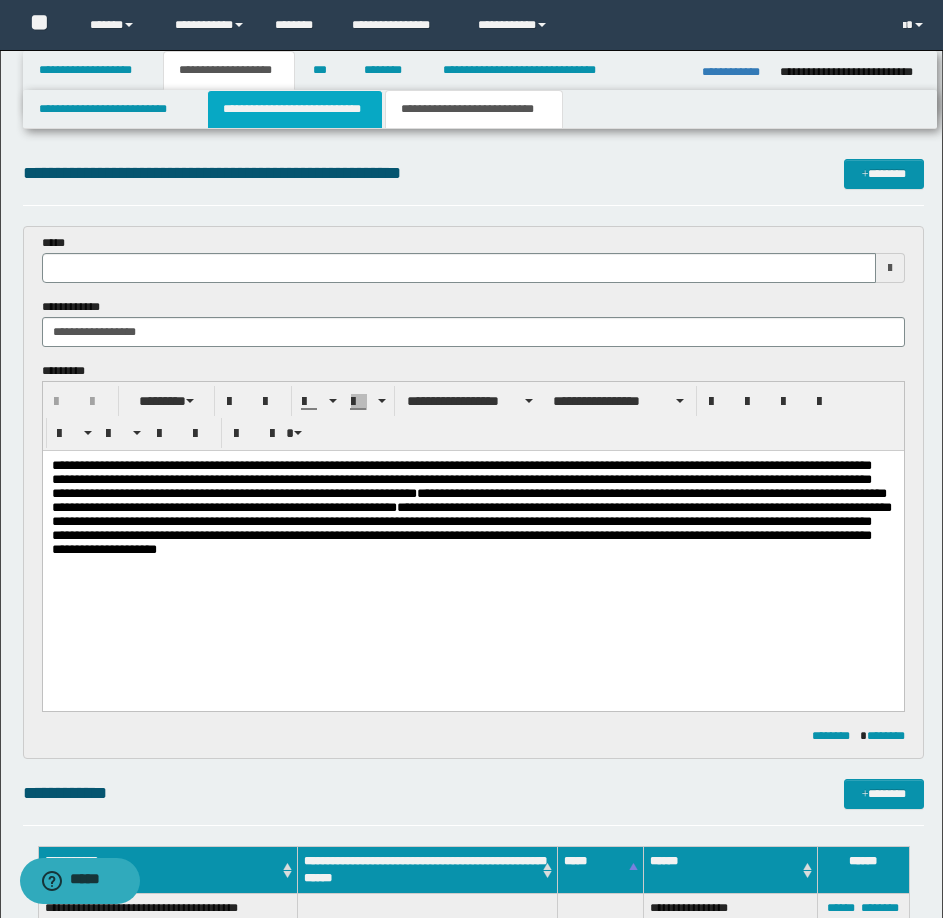 click on "**********" at bounding box center [295, 109] 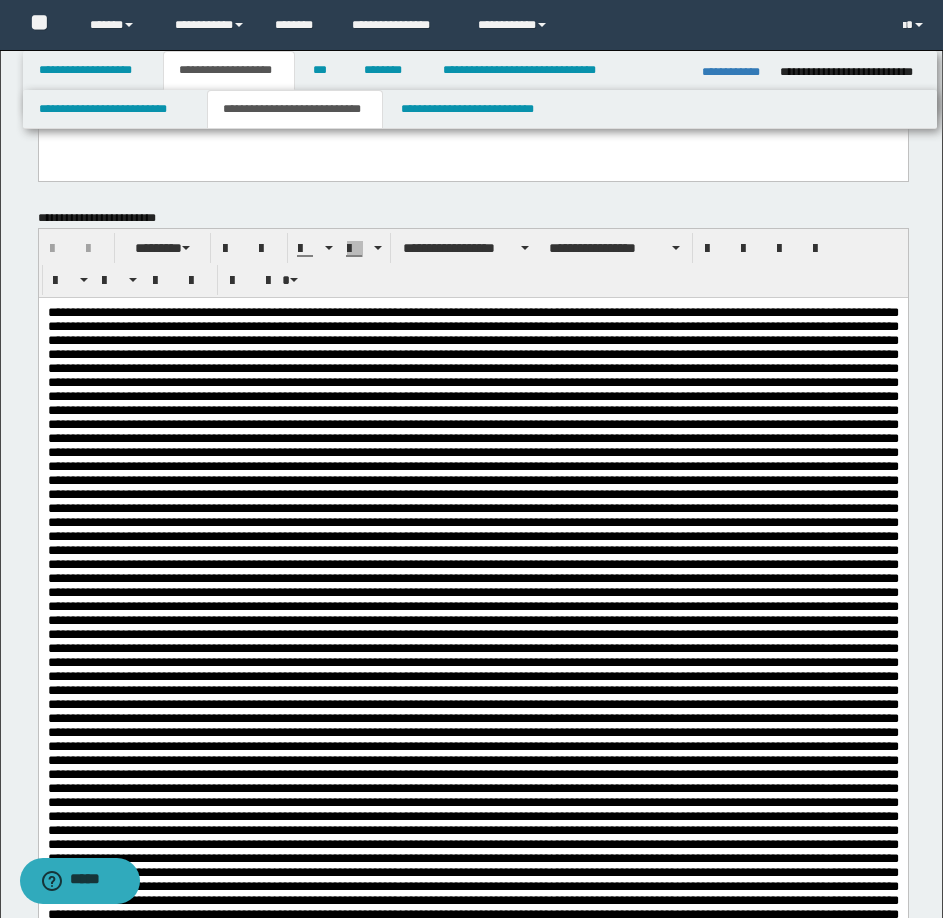 scroll, scrollTop: 200, scrollLeft: 0, axis: vertical 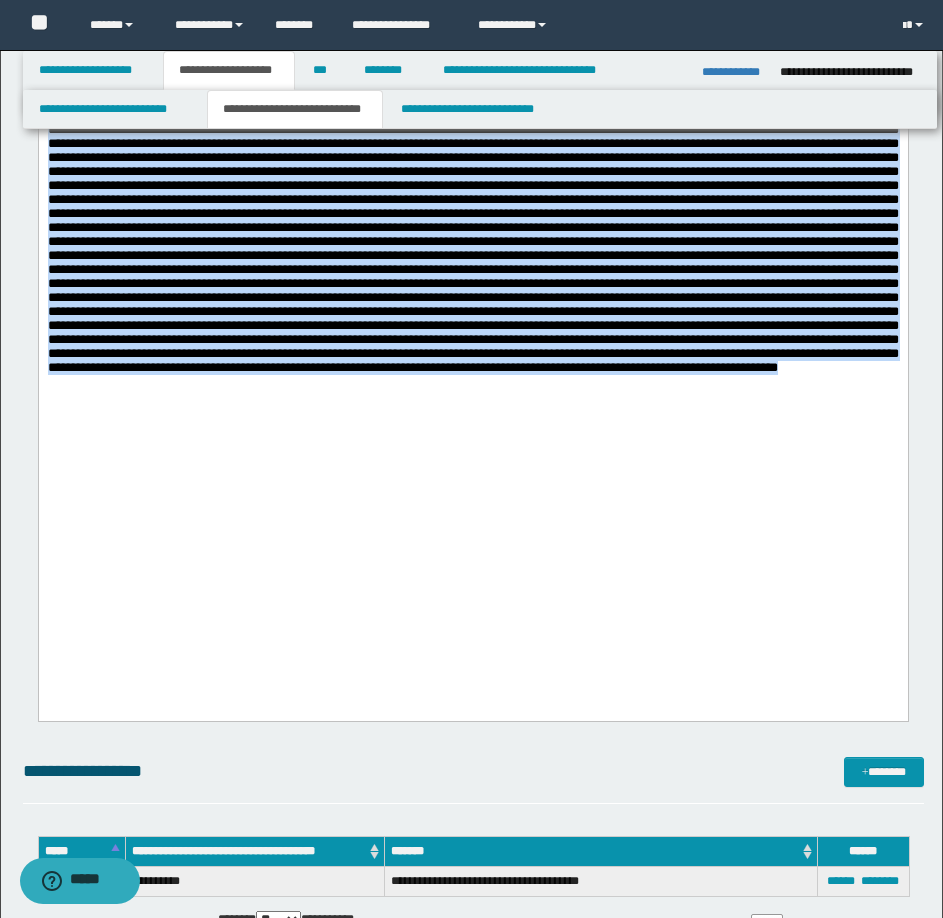 drag, startPoint x: 827, startPoint y: -385, endPoint x: 844, endPoint y: 817, distance: 1202.1202 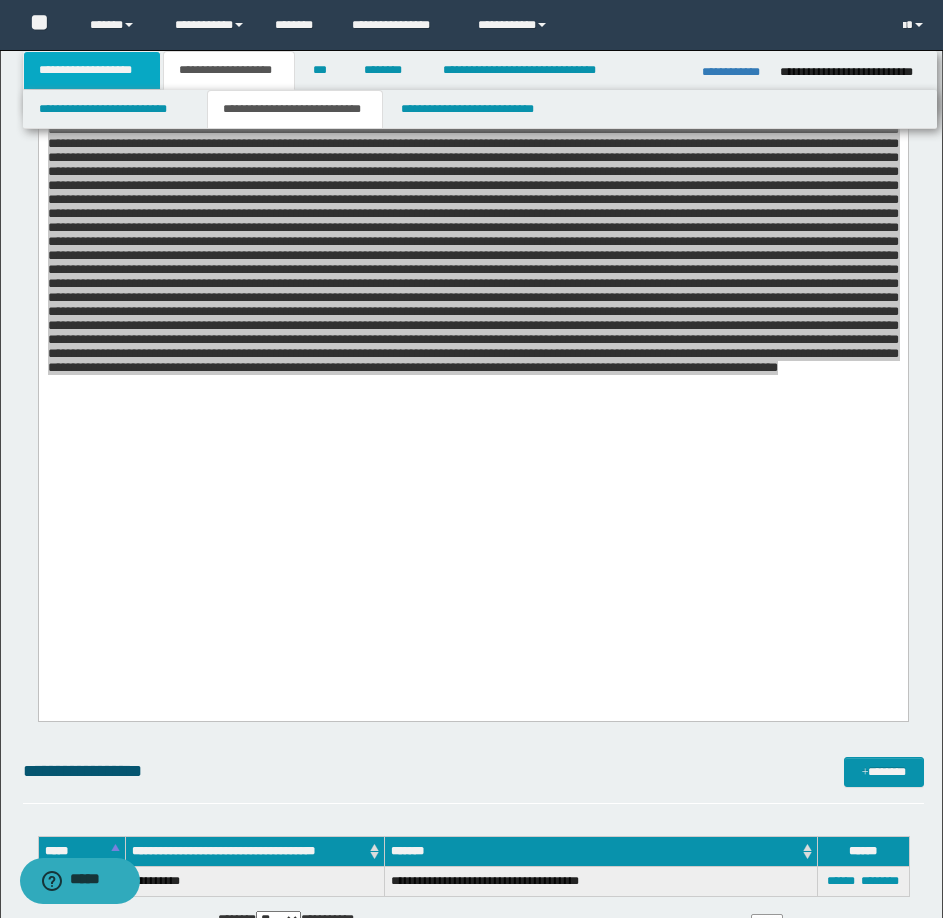 click on "**********" at bounding box center [92, 70] 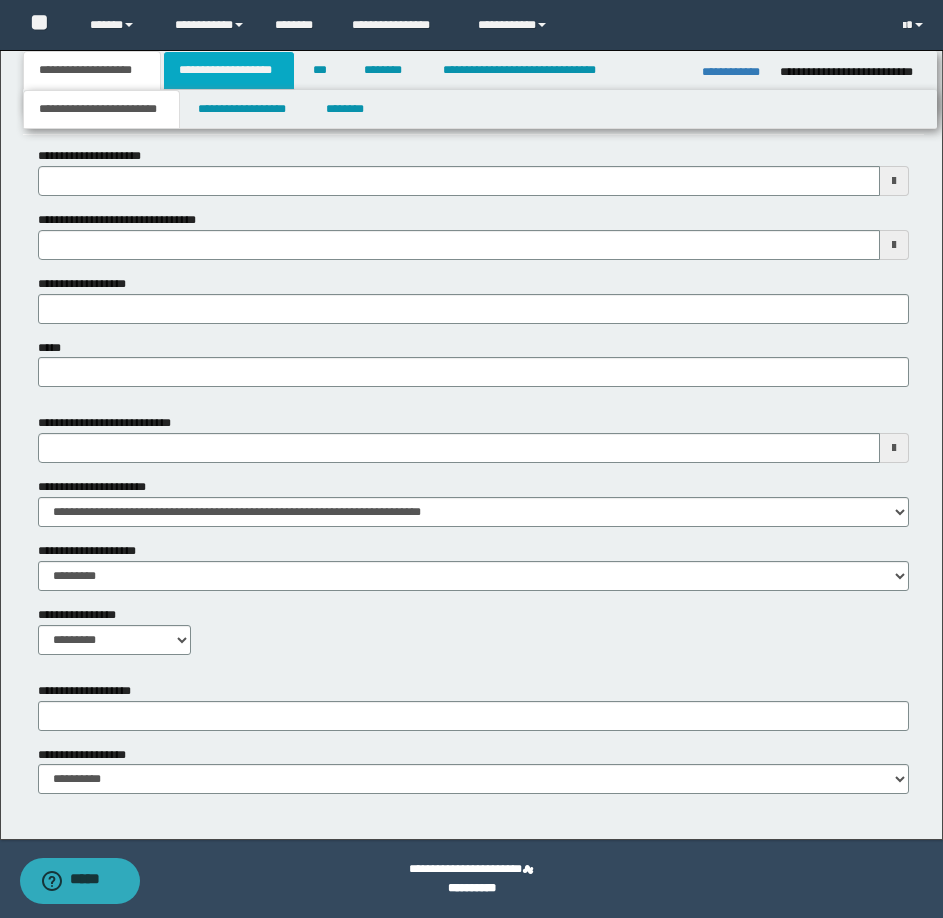 click on "**********" at bounding box center (229, 70) 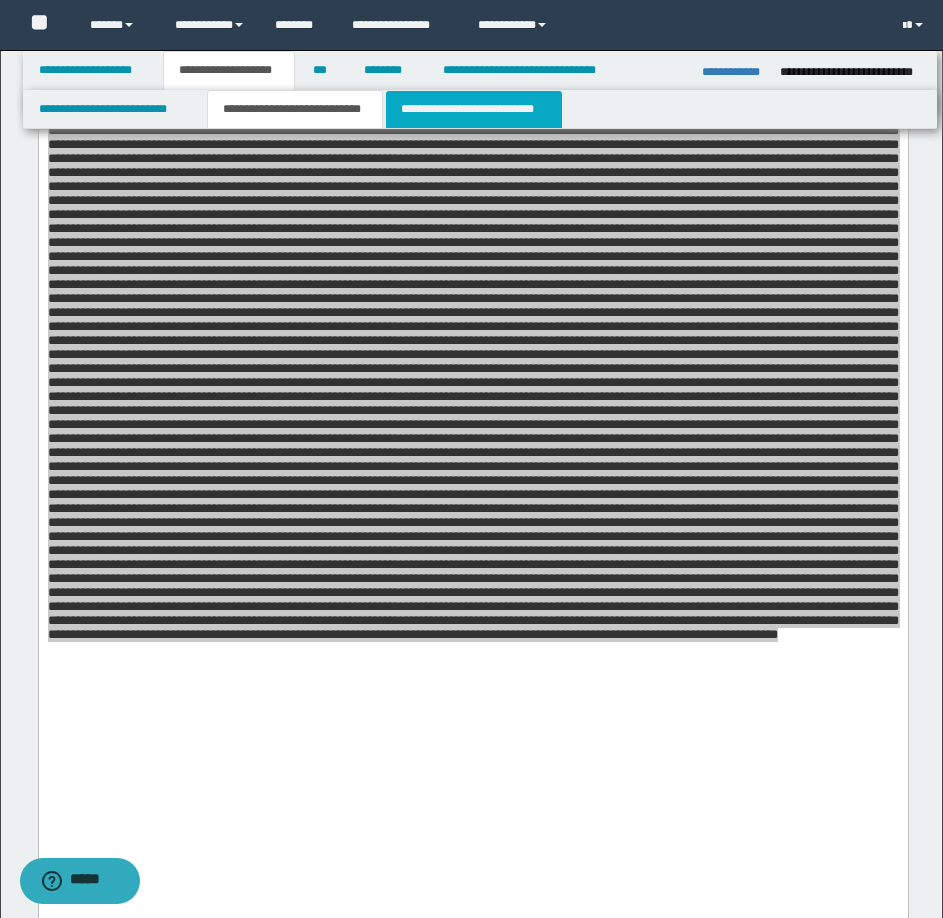 click on "**********" at bounding box center [474, 109] 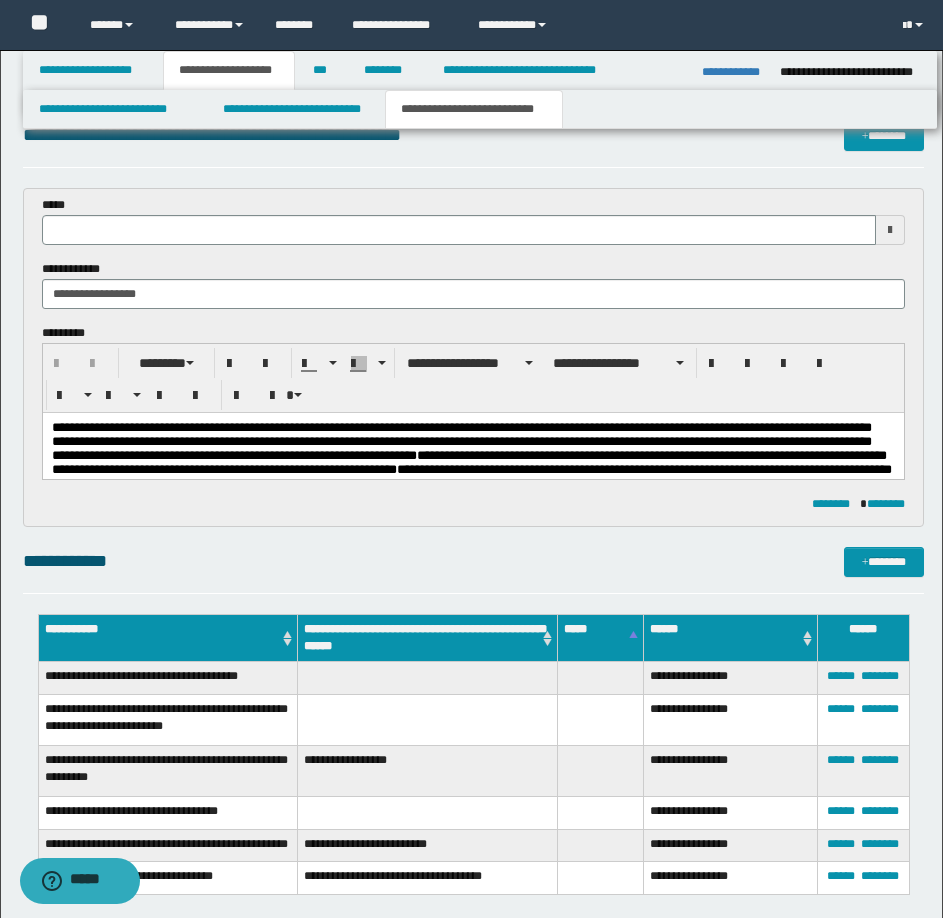 scroll, scrollTop: 0, scrollLeft: 0, axis: both 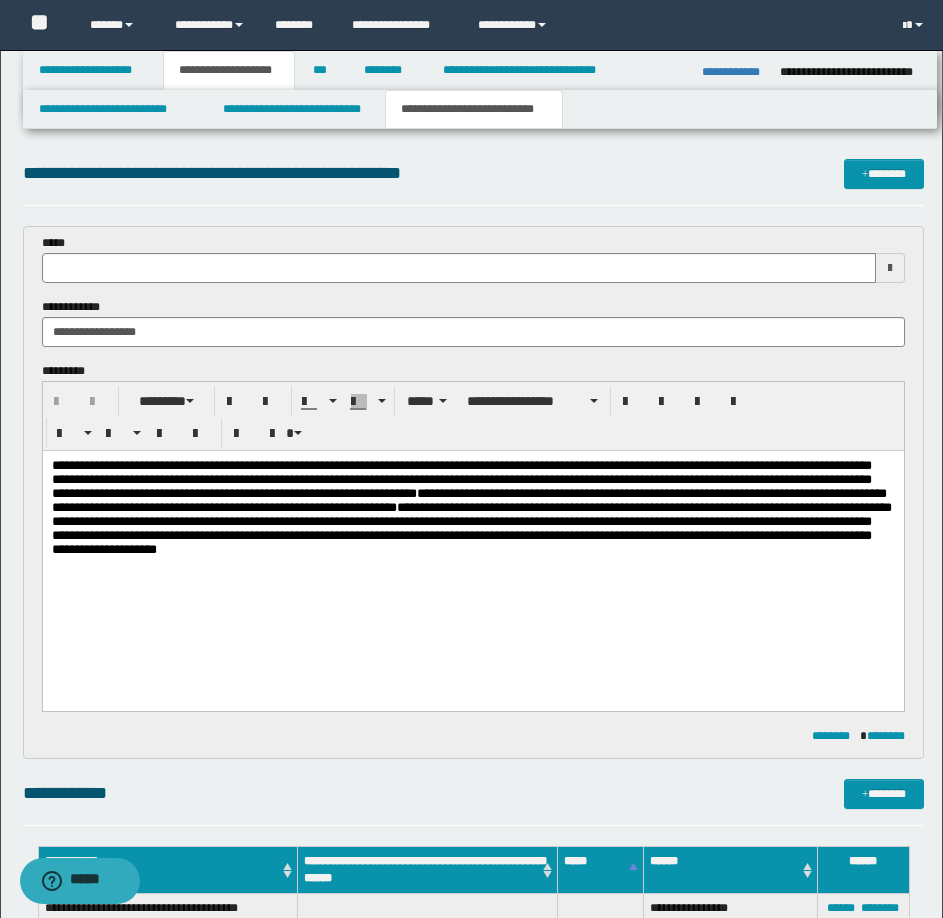 click on "**********" at bounding box center (461, 479) 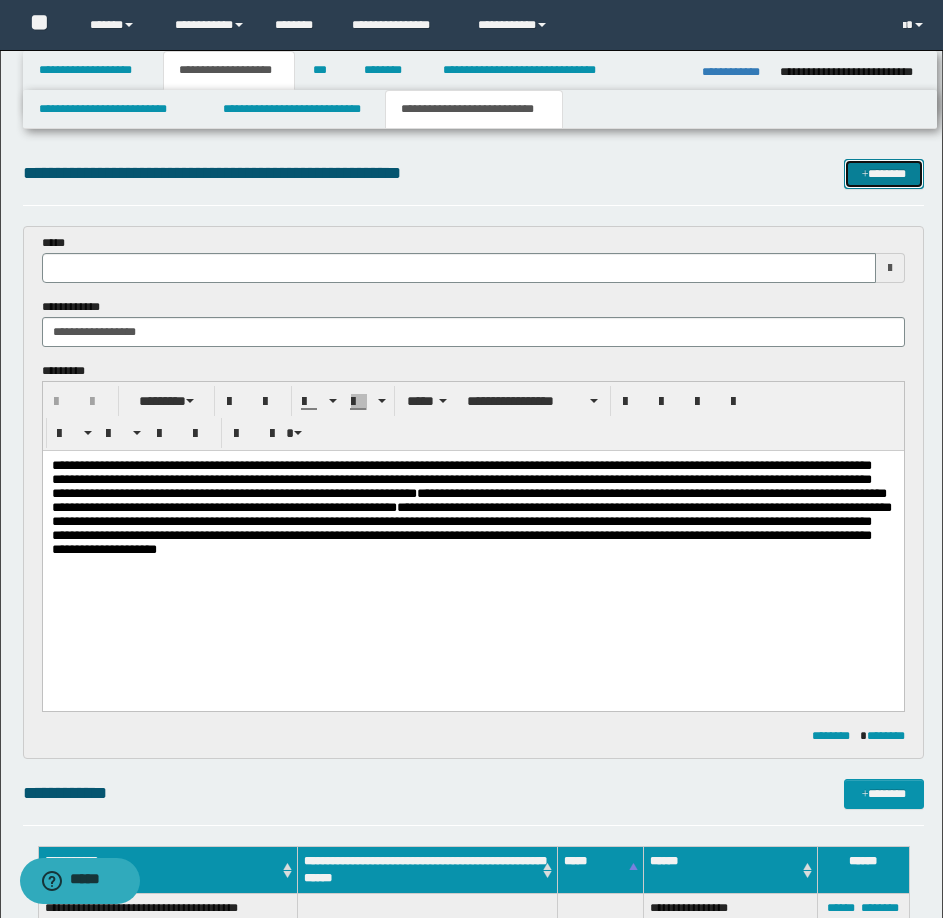 click on "*******" at bounding box center [884, 174] 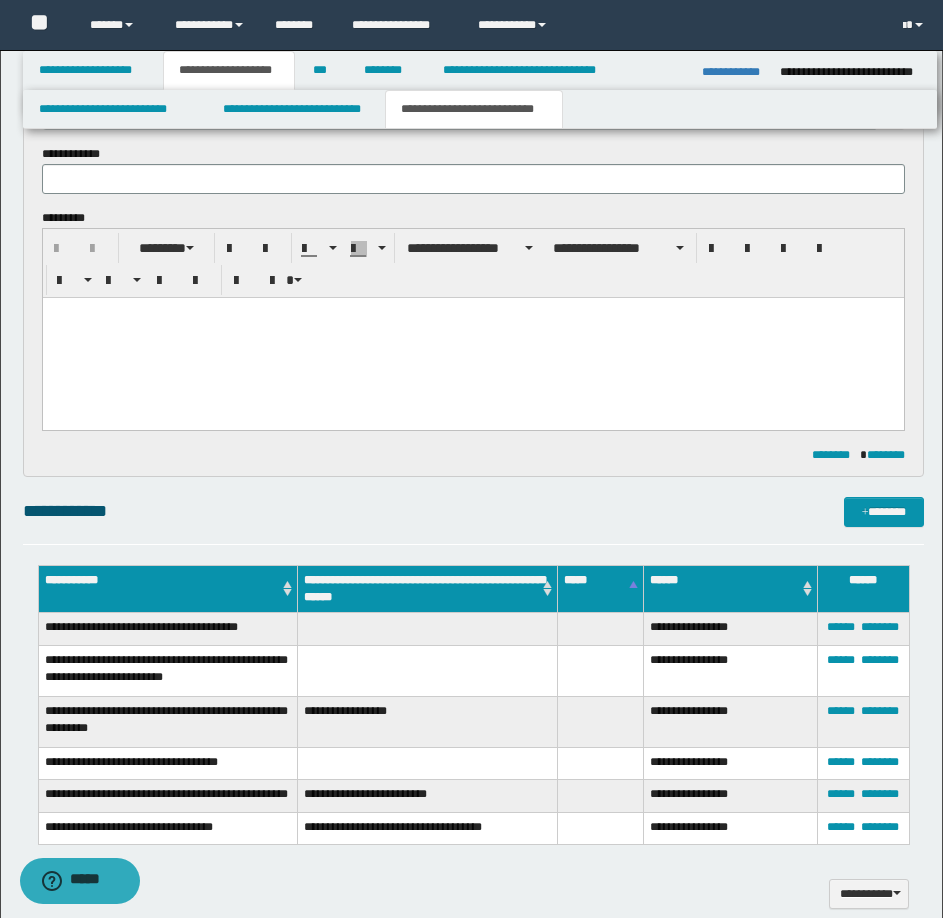scroll, scrollTop: 0, scrollLeft: 0, axis: both 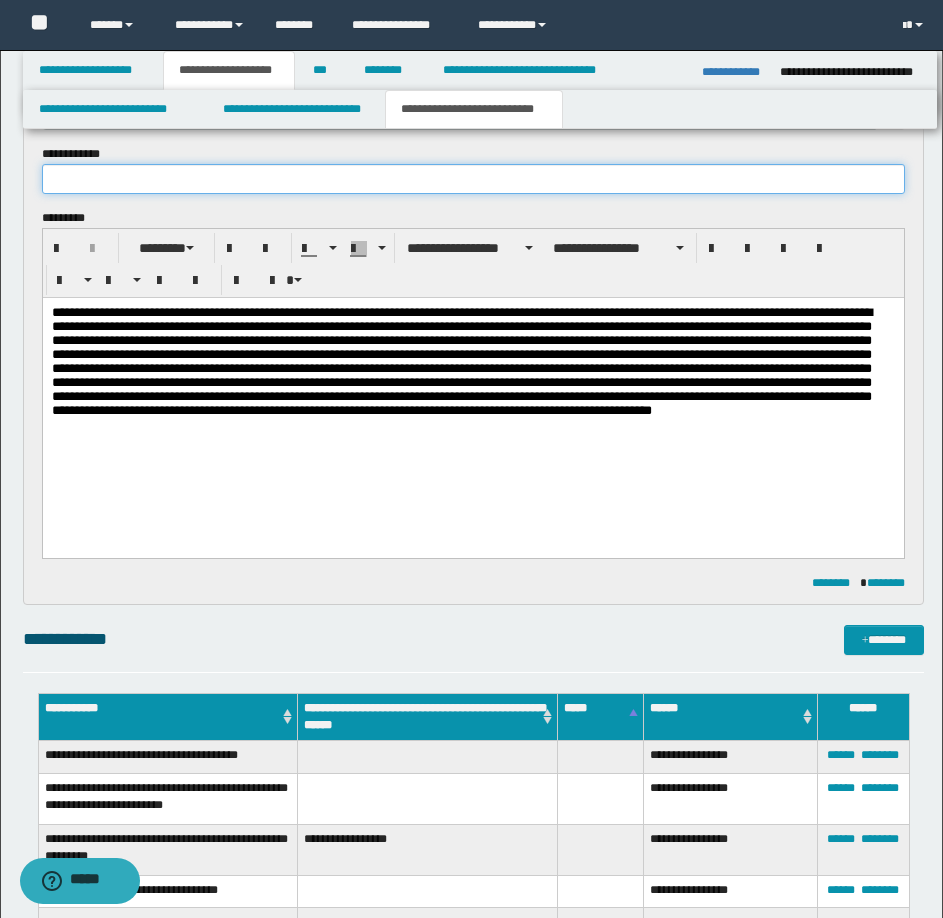 click at bounding box center (473, 179) 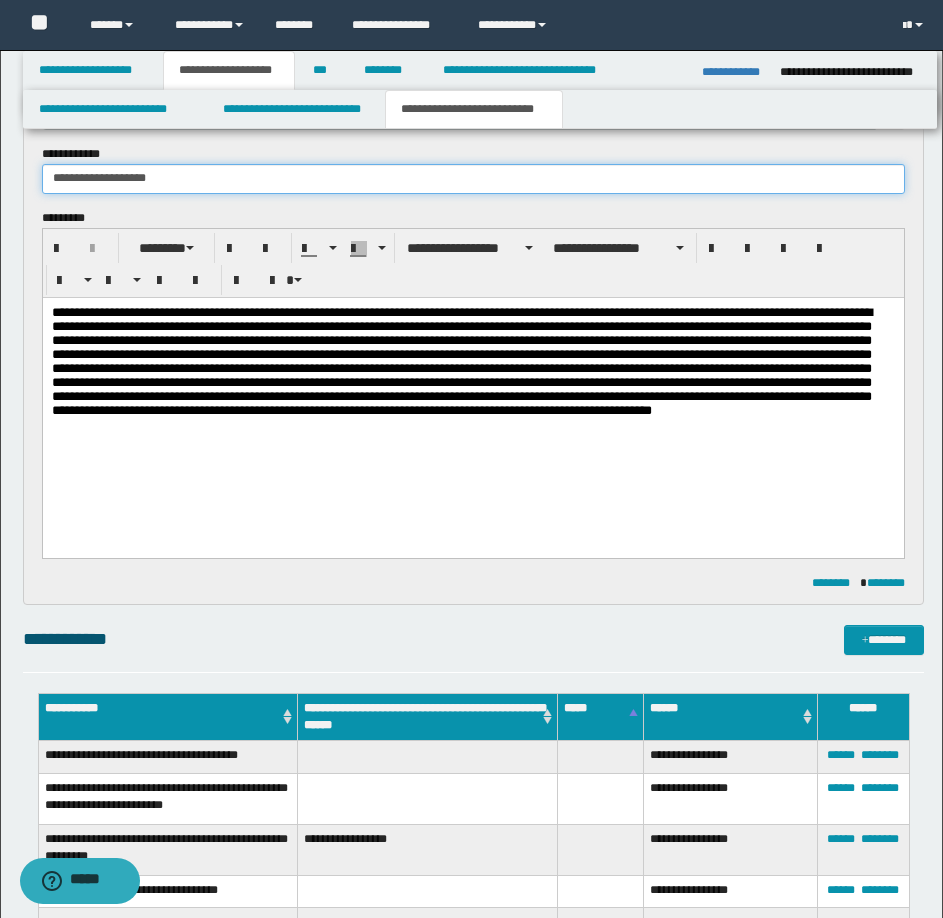 type on "**********" 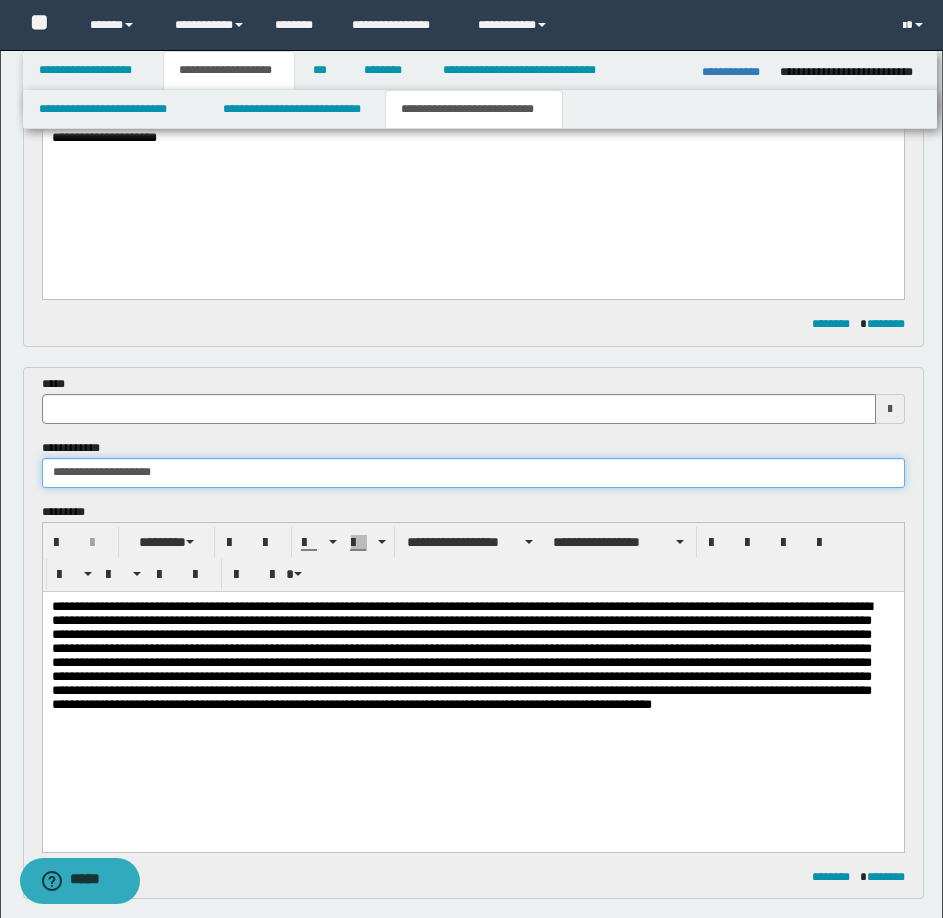 scroll, scrollTop: 406, scrollLeft: 0, axis: vertical 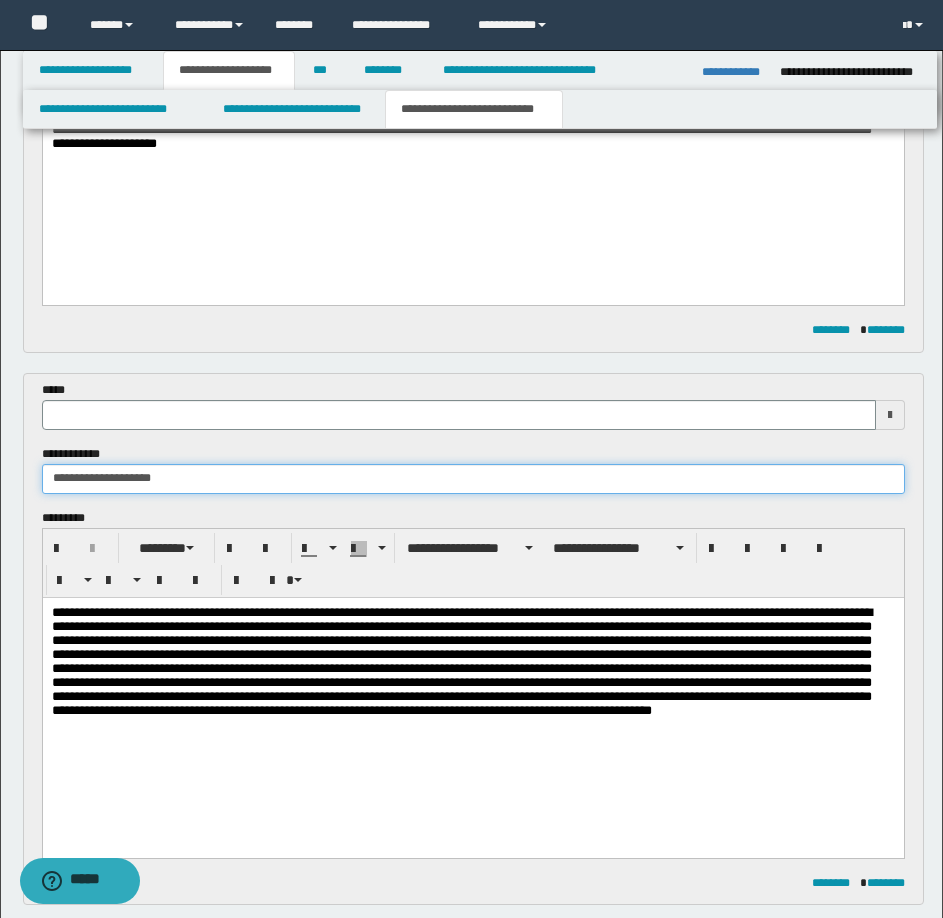 type 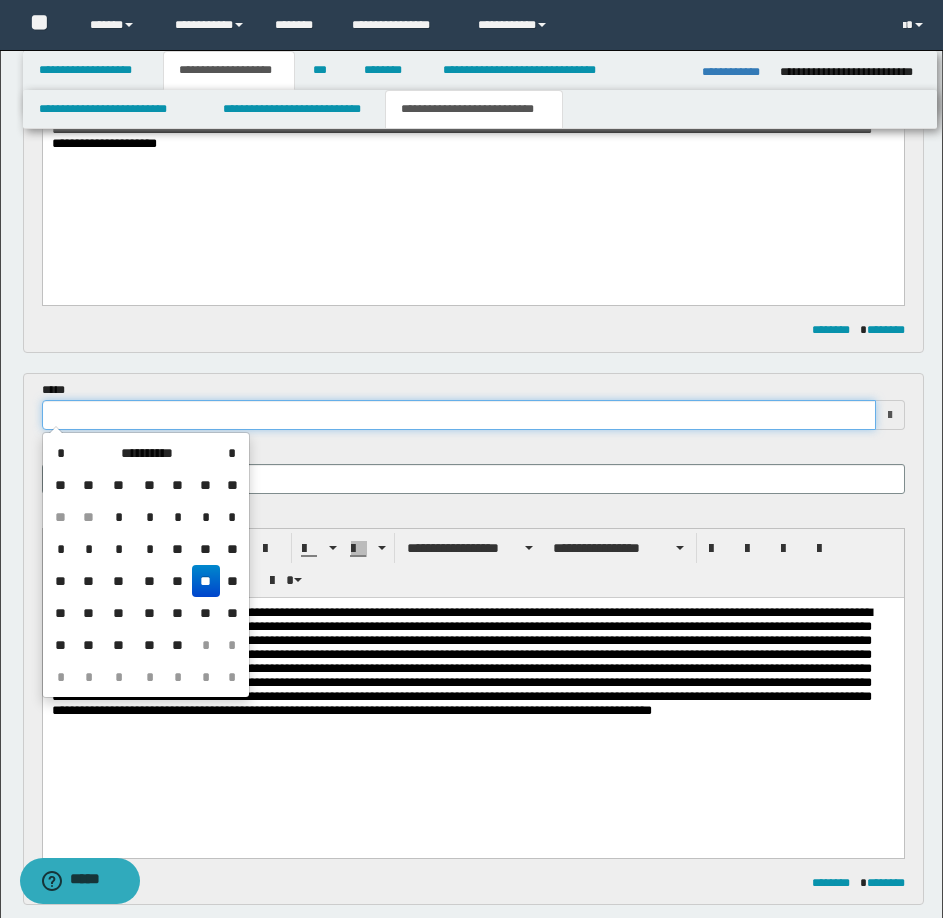 click at bounding box center [459, 415] 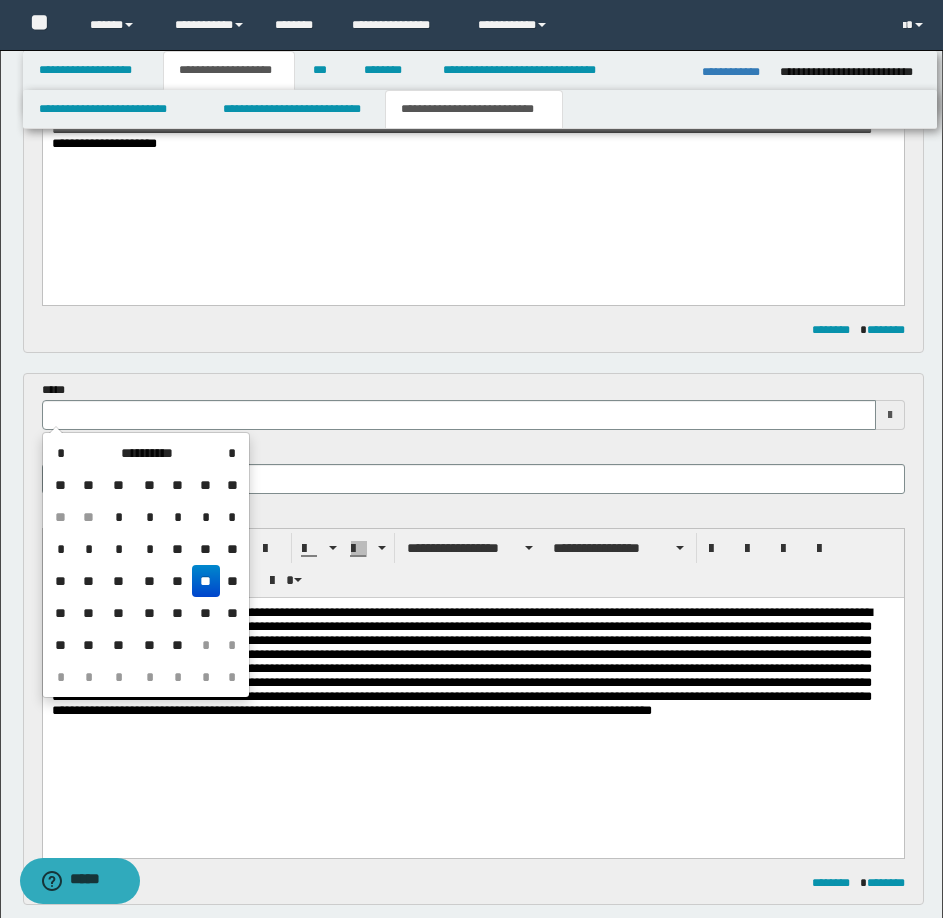 click on "**" at bounding box center (206, 581) 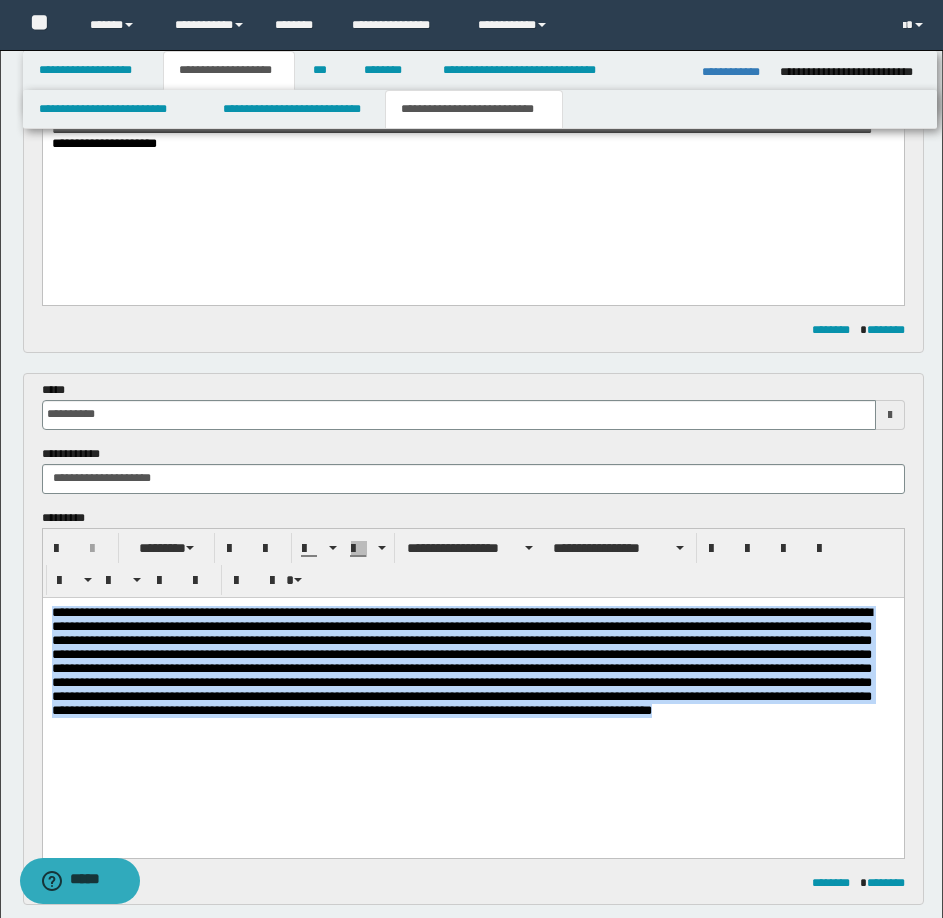 drag, startPoint x: 361, startPoint y: 748, endPoint x: 76, endPoint y: 1201, distance: 535.1953 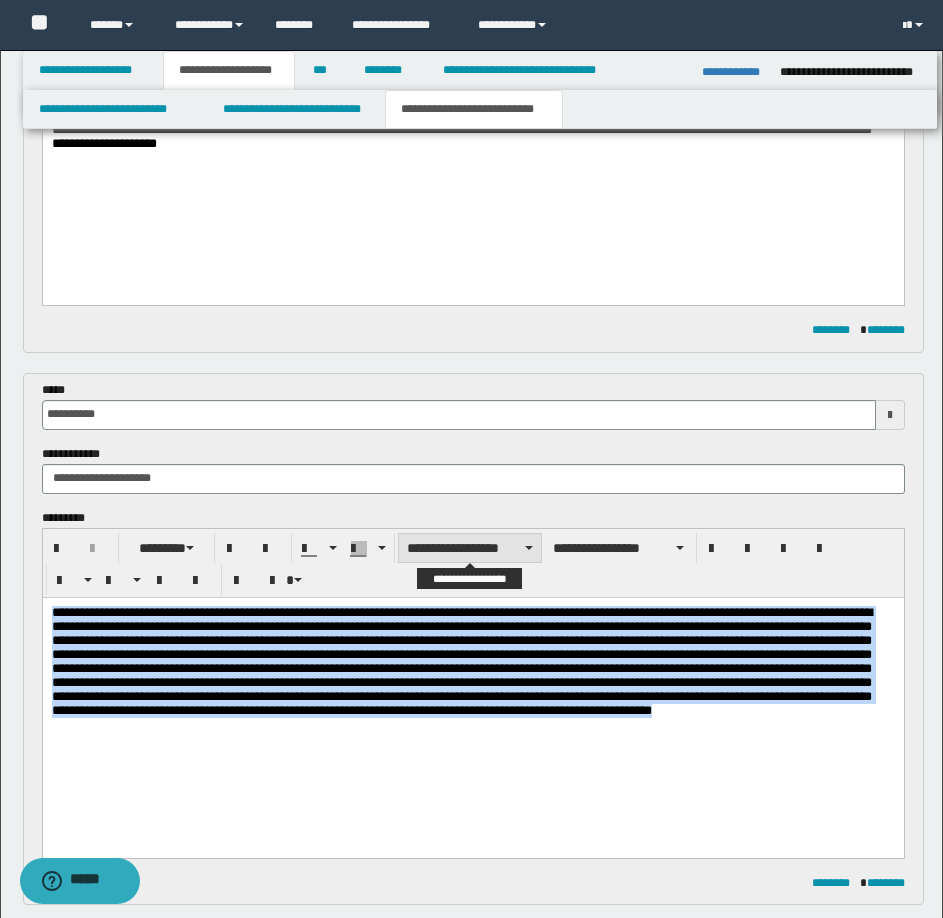 click on "**********" at bounding box center (470, 548) 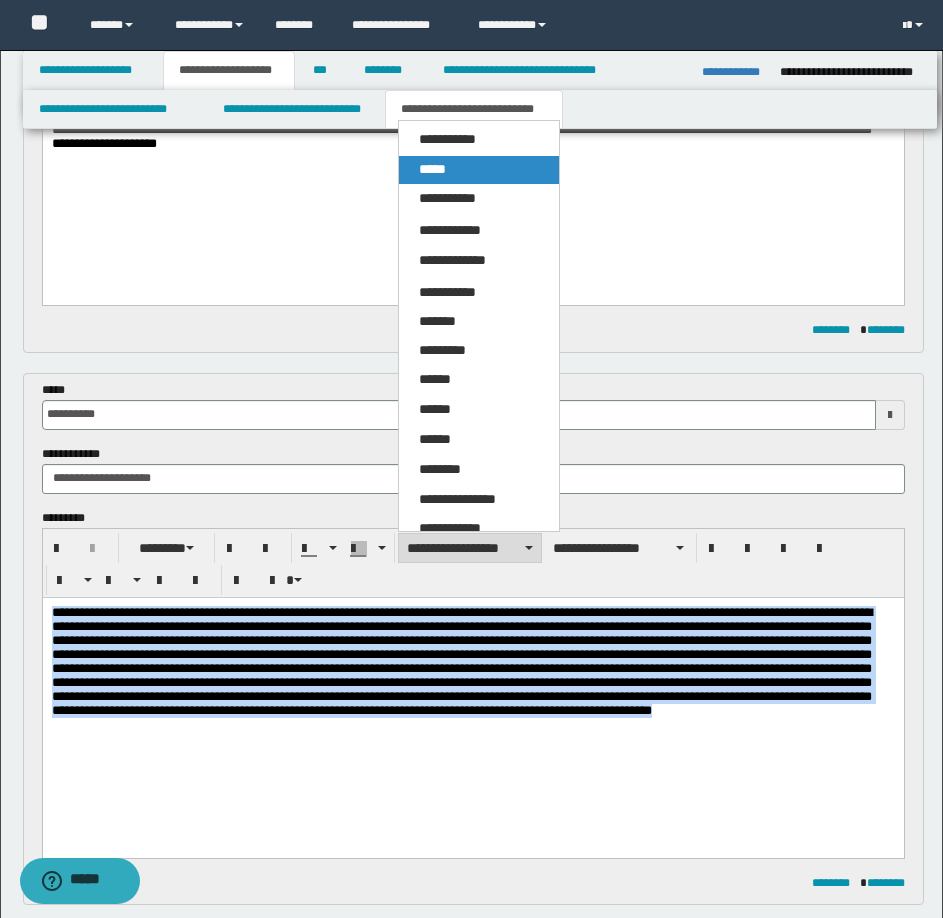 click on "*****" at bounding box center [432, 169] 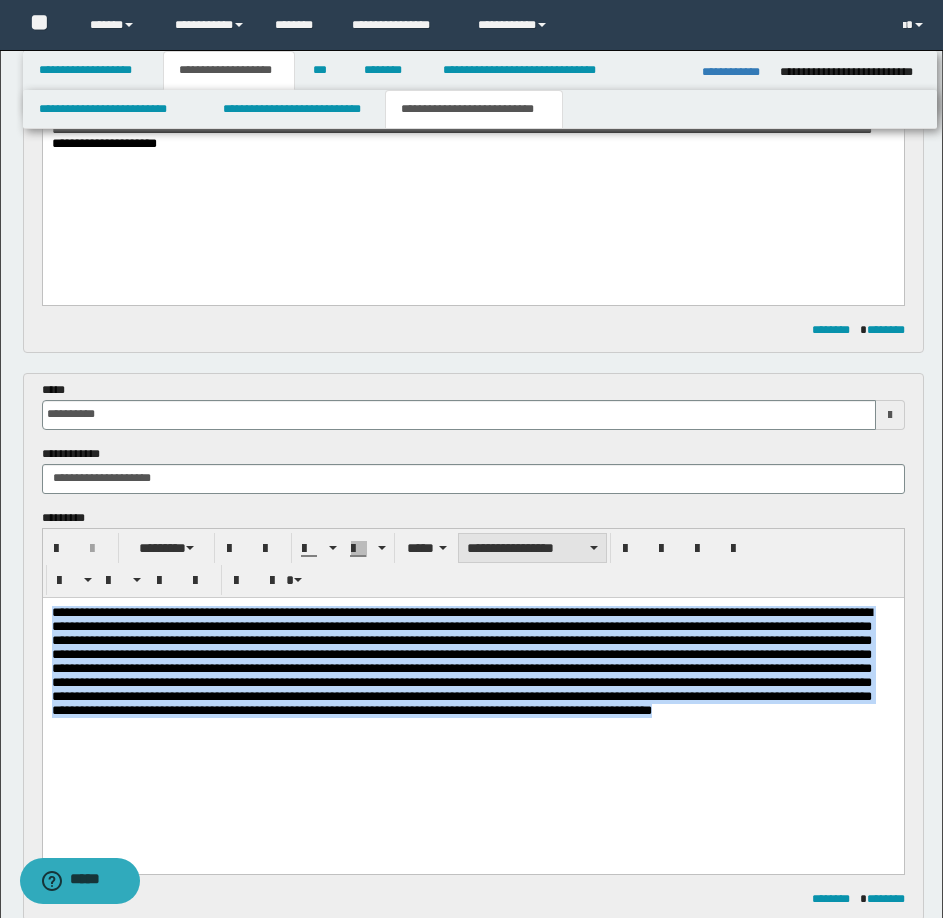click on "**********" at bounding box center (532, 548) 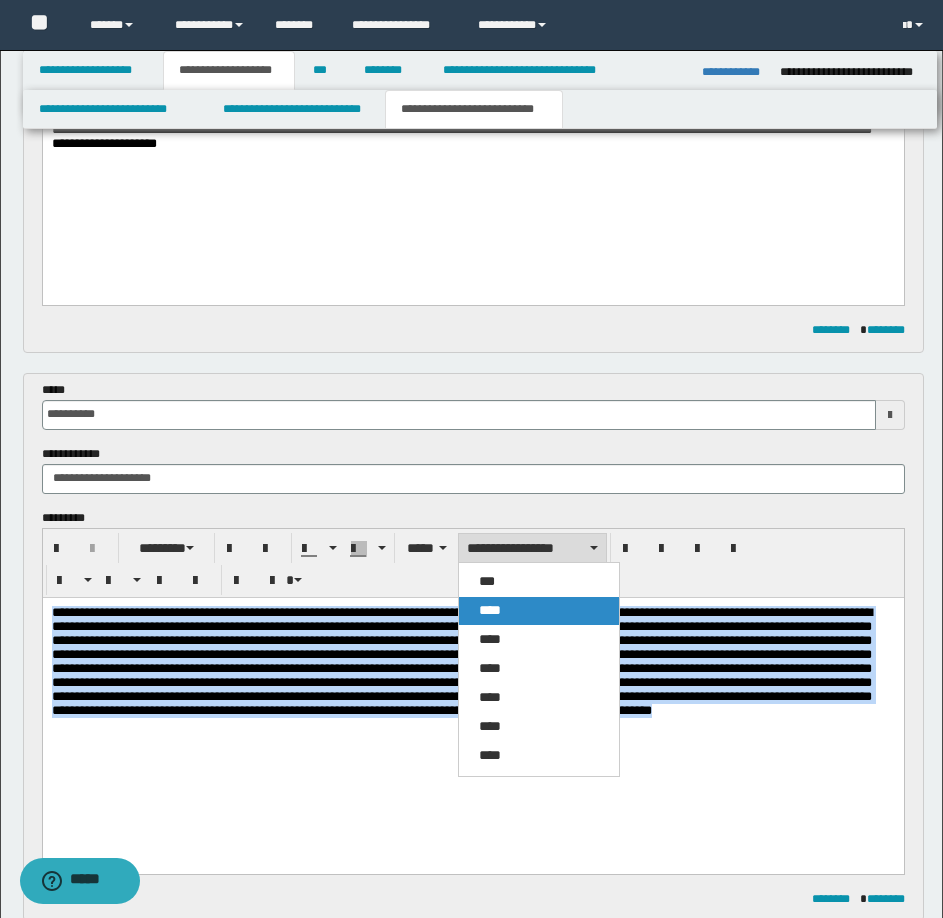click on "****" at bounding box center (490, 610) 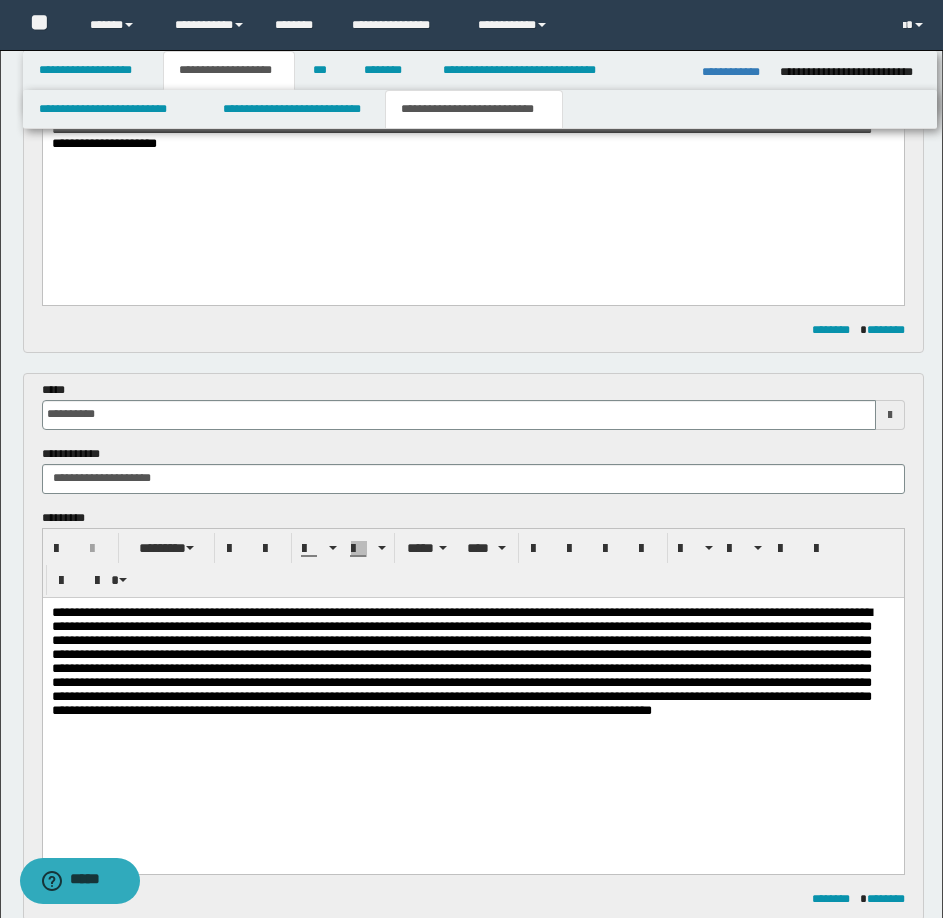 click at bounding box center (472, 710) 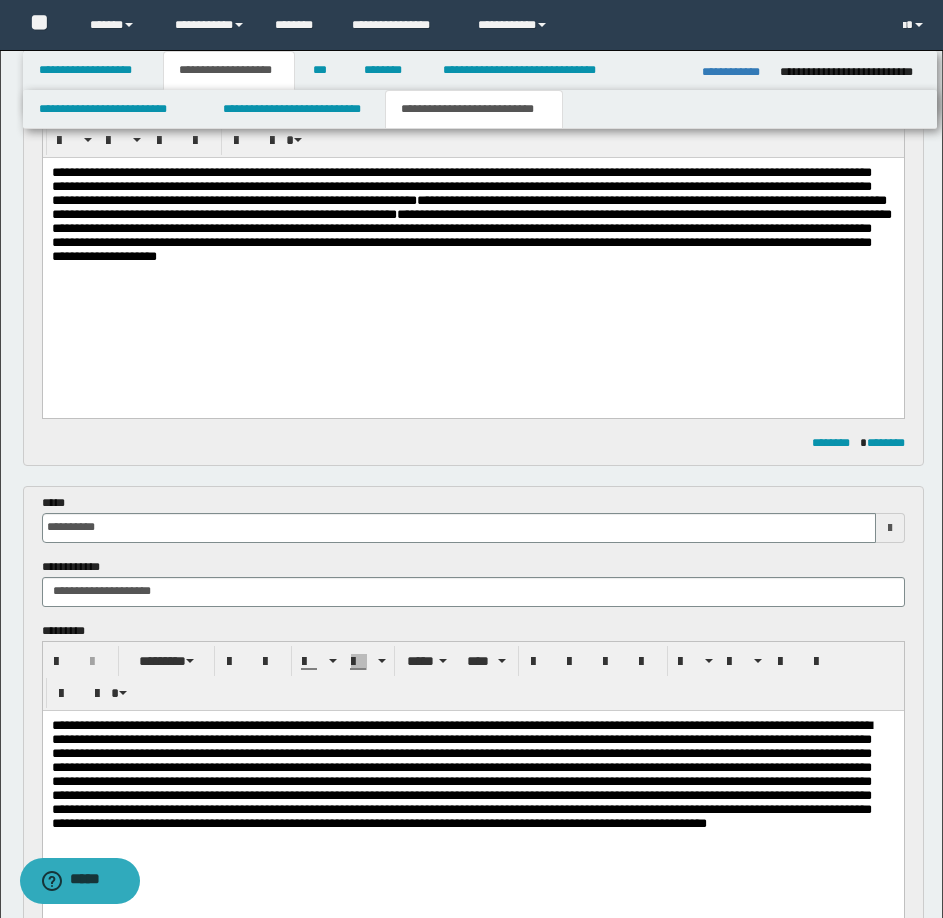 scroll, scrollTop: 206, scrollLeft: 0, axis: vertical 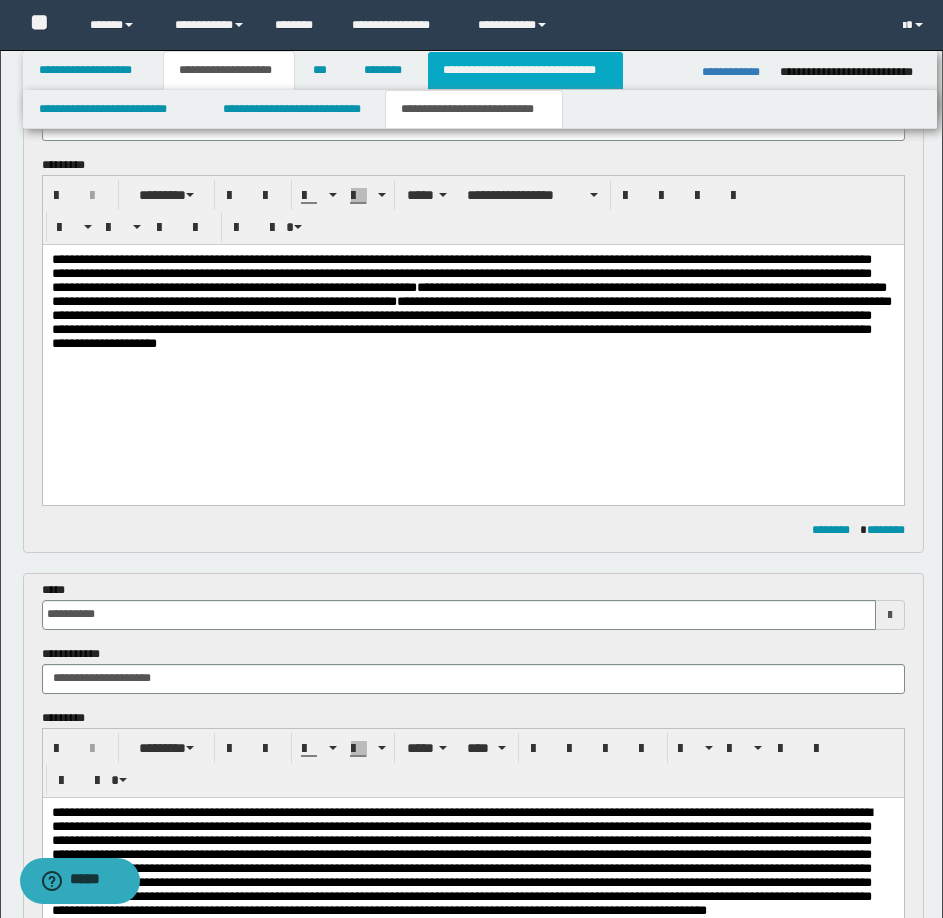 click on "**********" at bounding box center [525, 70] 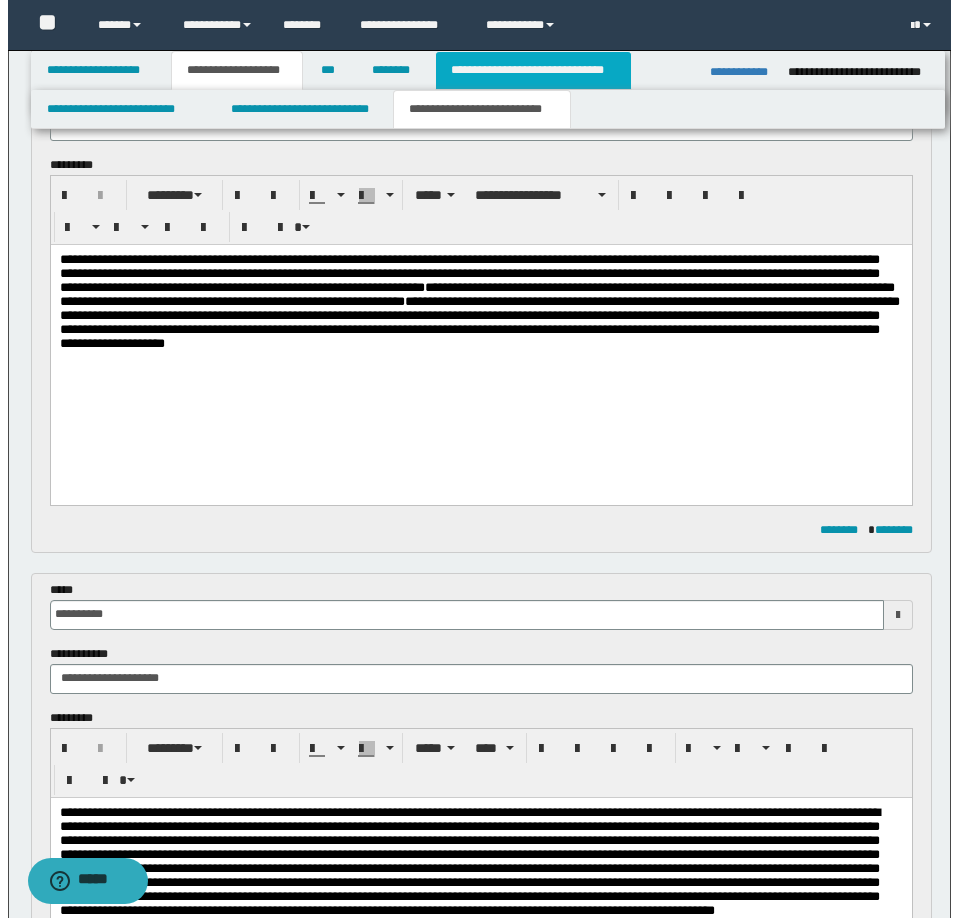 scroll, scrollTop: 0, scrollLeft: 0, axis: both 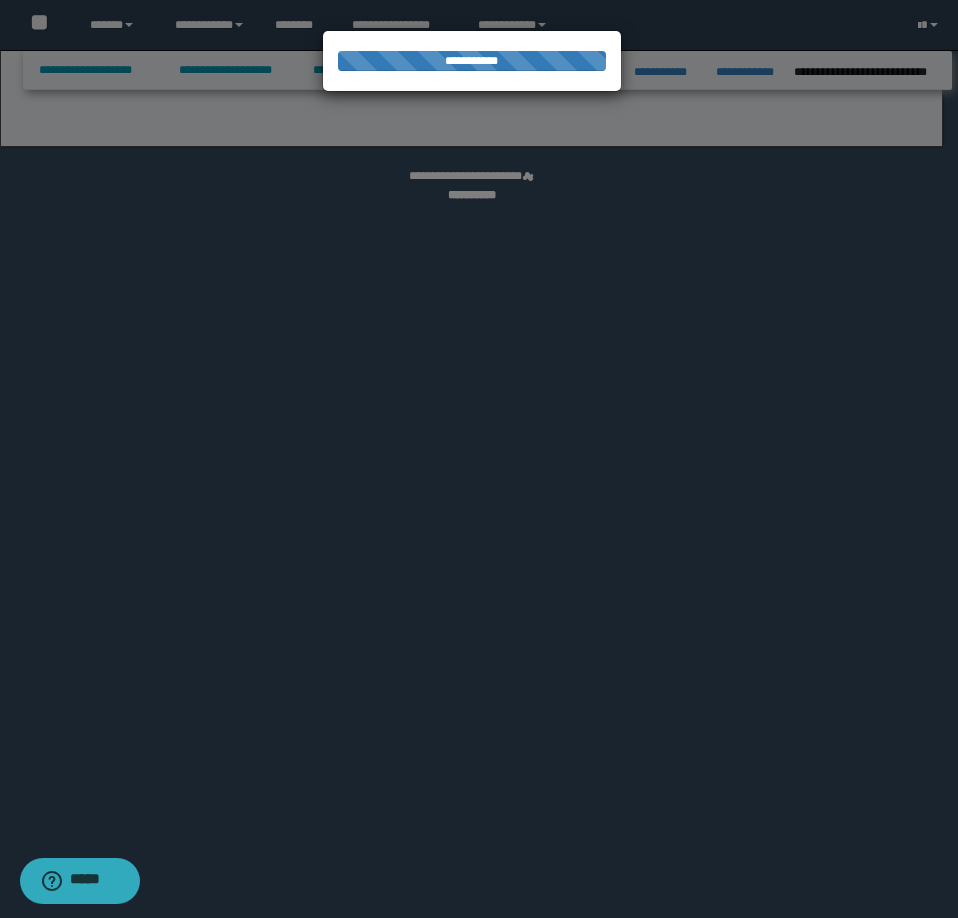 select on "*" 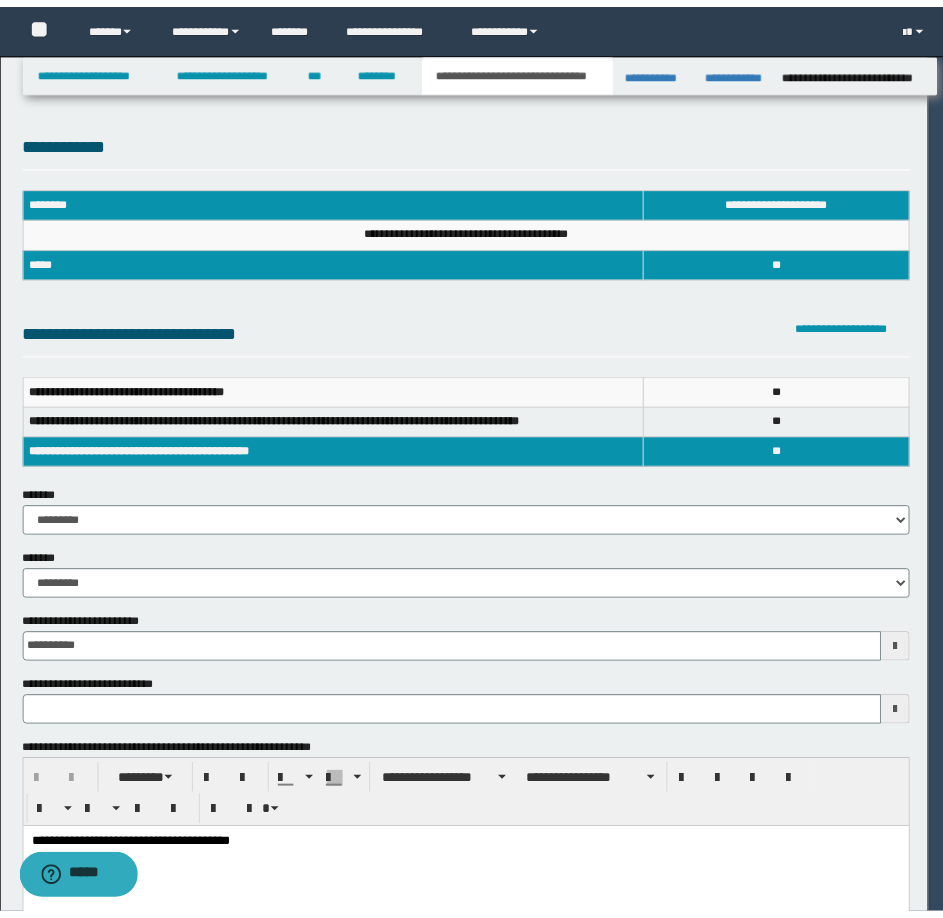 scroll, scrollTop: 0, scrollLeft: 0, axis: both 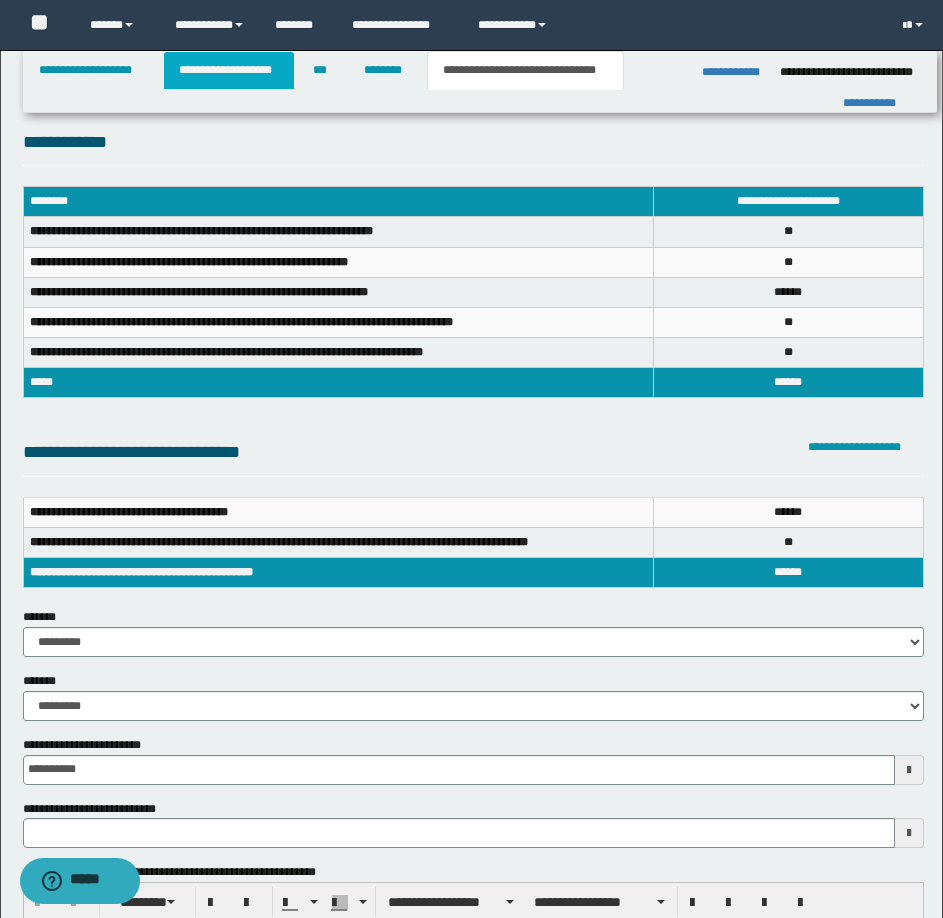 click on "**********" at bounding box center [229, 70] 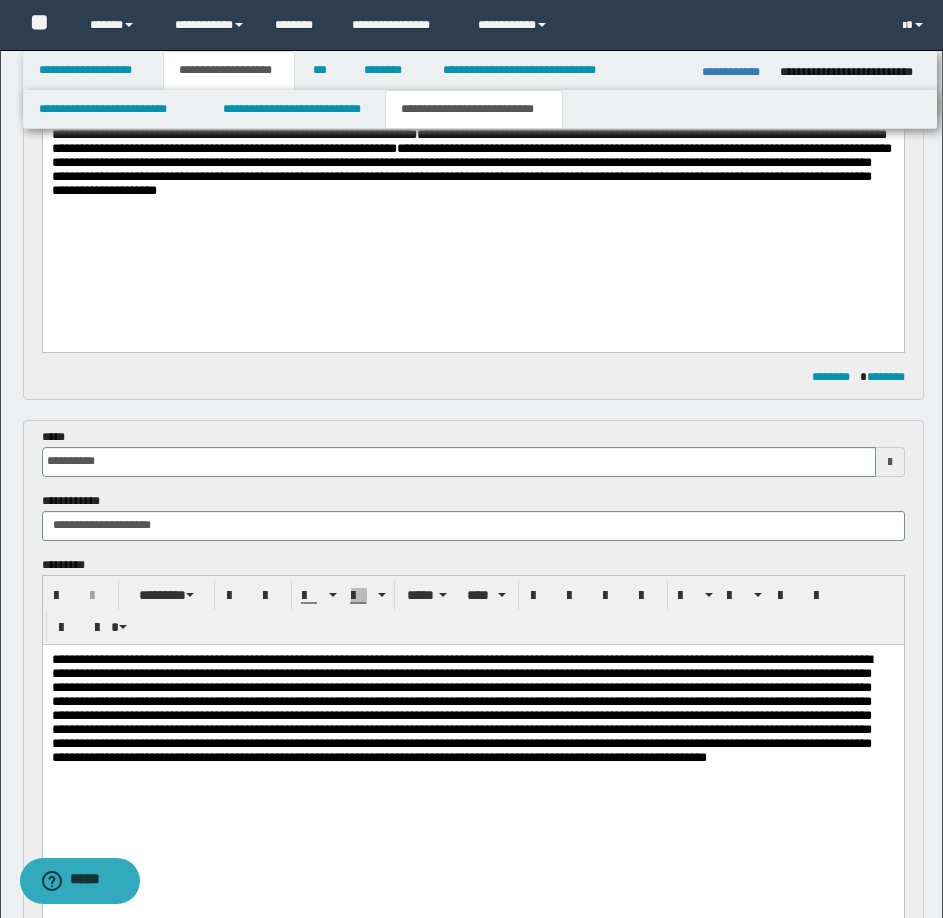 scroll, scrollTop: 400, scrollLeft: 0, axis: vertical 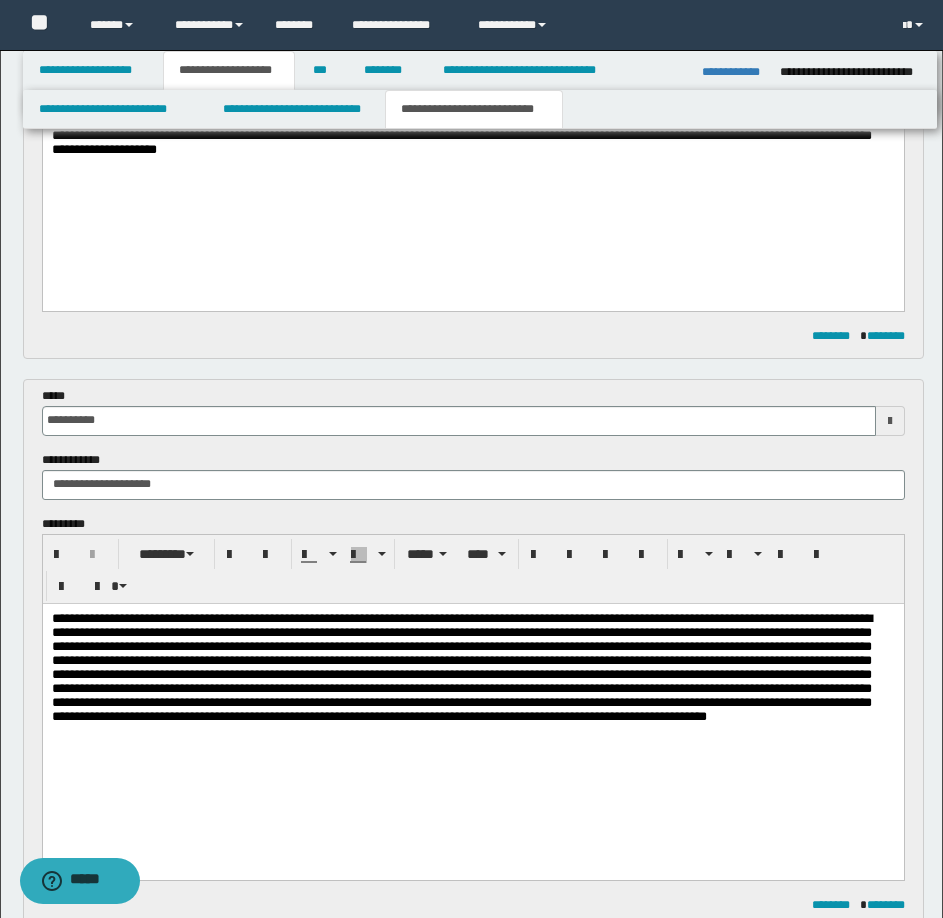 click at bounding box center [461, 666] 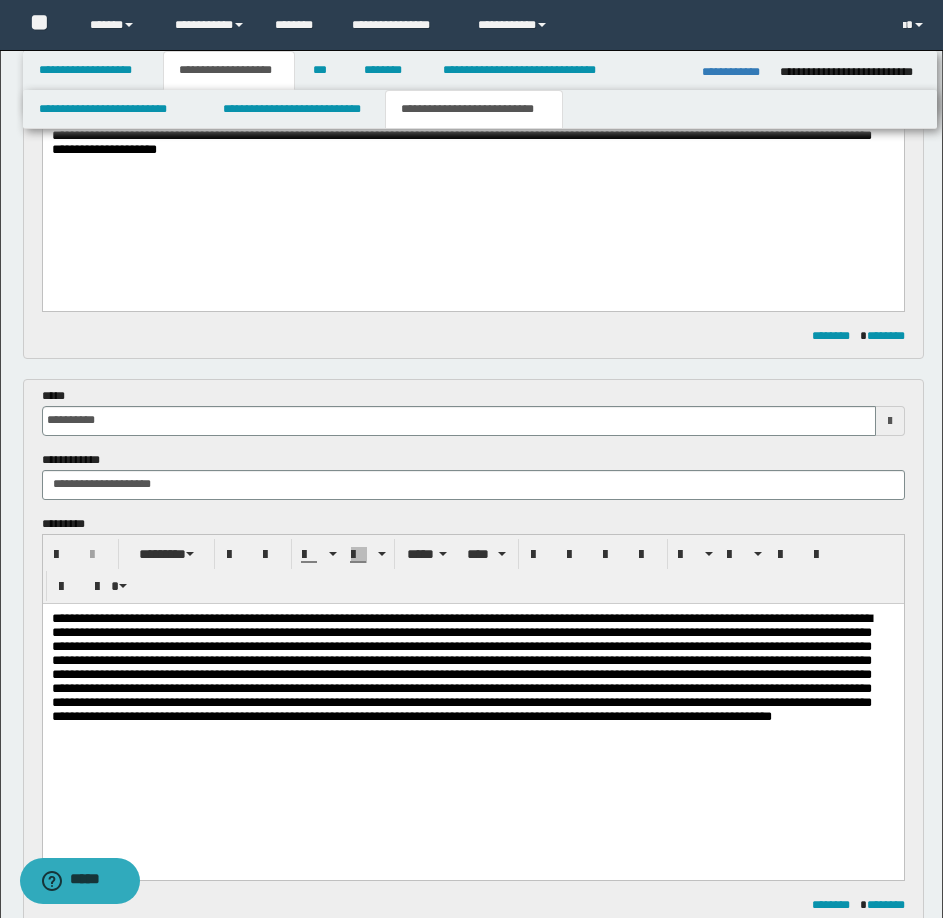 click on "**********" at bounding box center (472, 133) 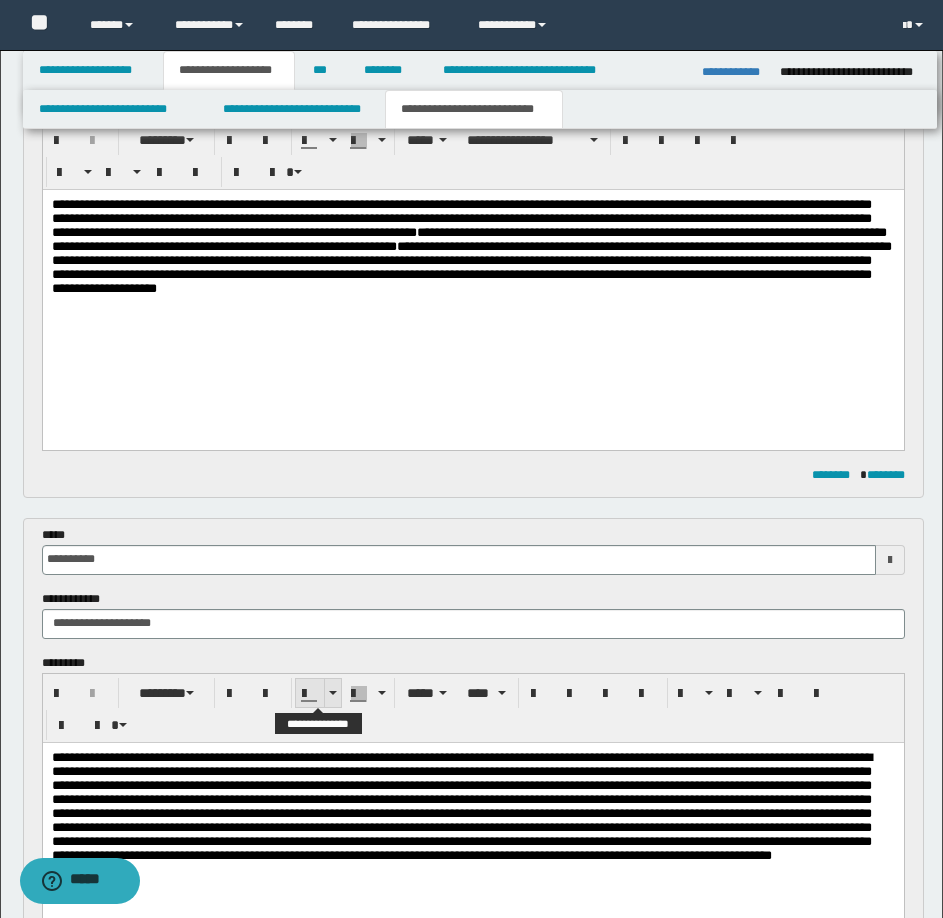 scroll, scrollTop: 300, scrollLeft: 0, axis: vertical 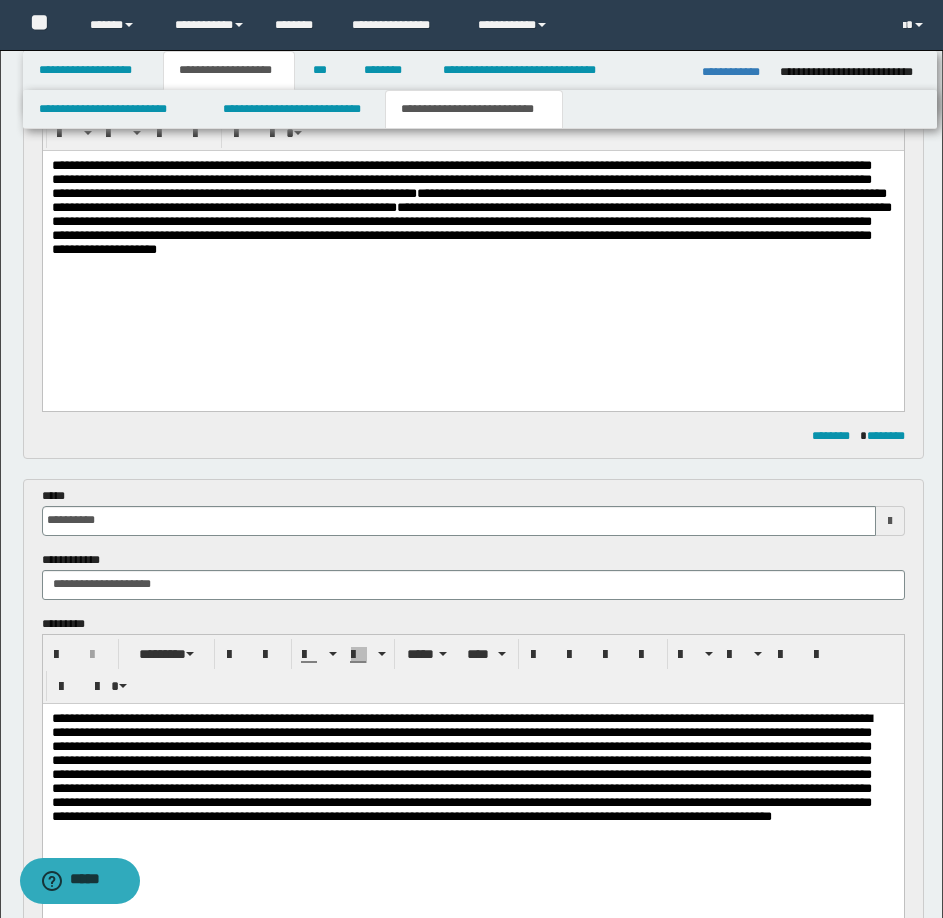 click at bounding box center [461, 766] 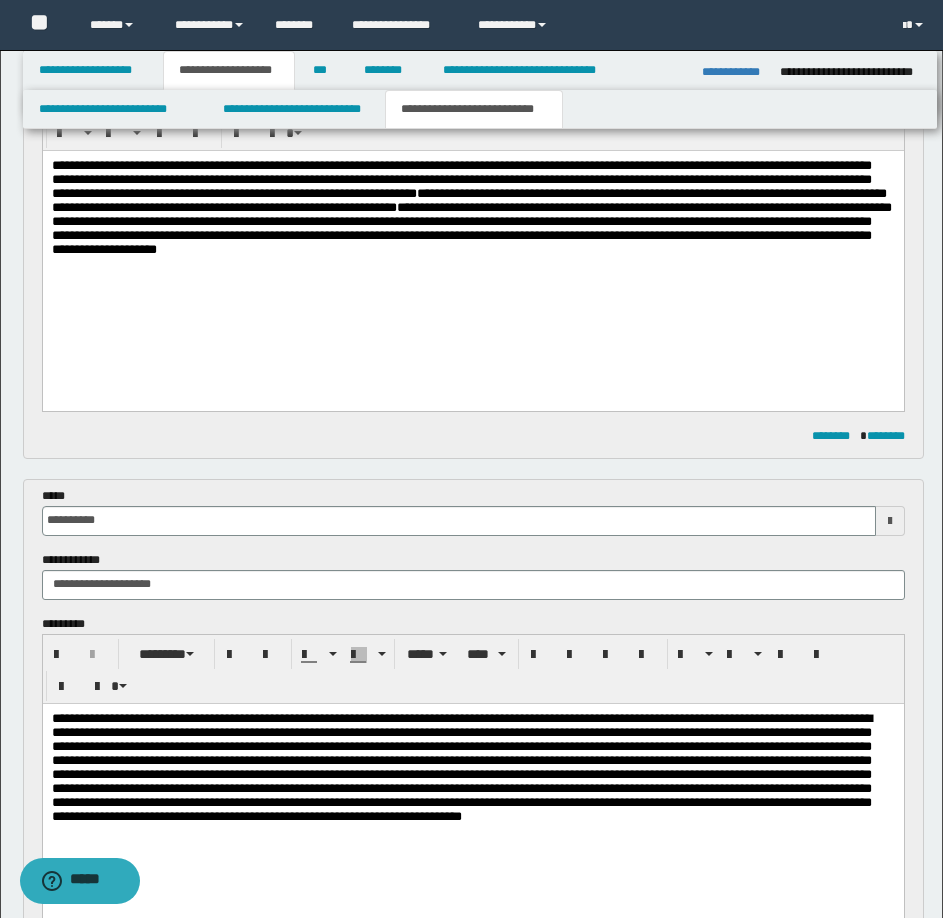 click at bounding box center (461, 766) 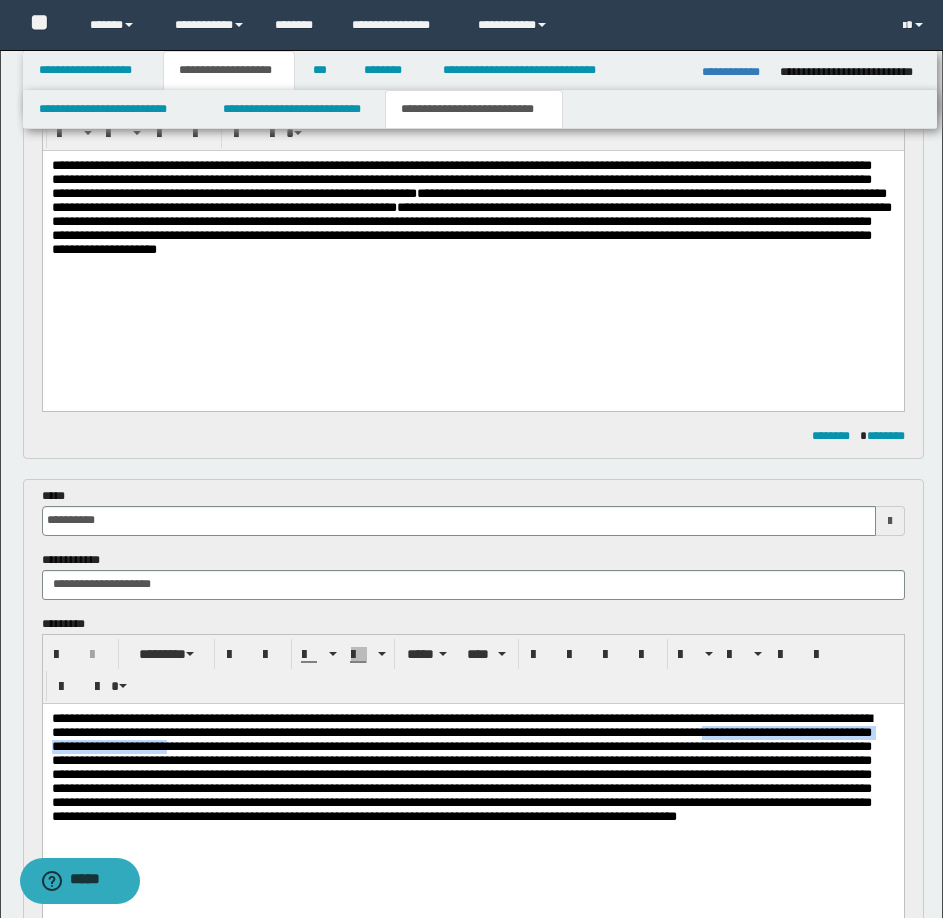 drag, startPoint x: 176, startPoint y: 753, endPoint x: 531, endPoint y: 749, distance: 355.02252 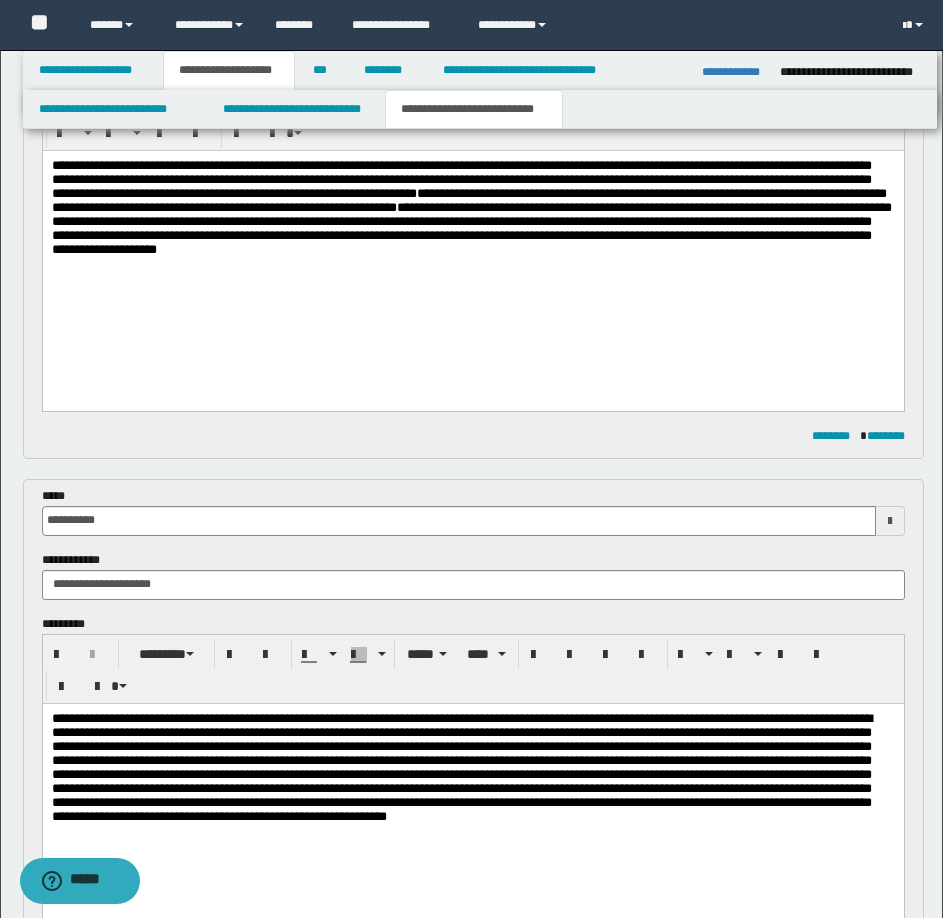 click at bounding box center (461, 766) 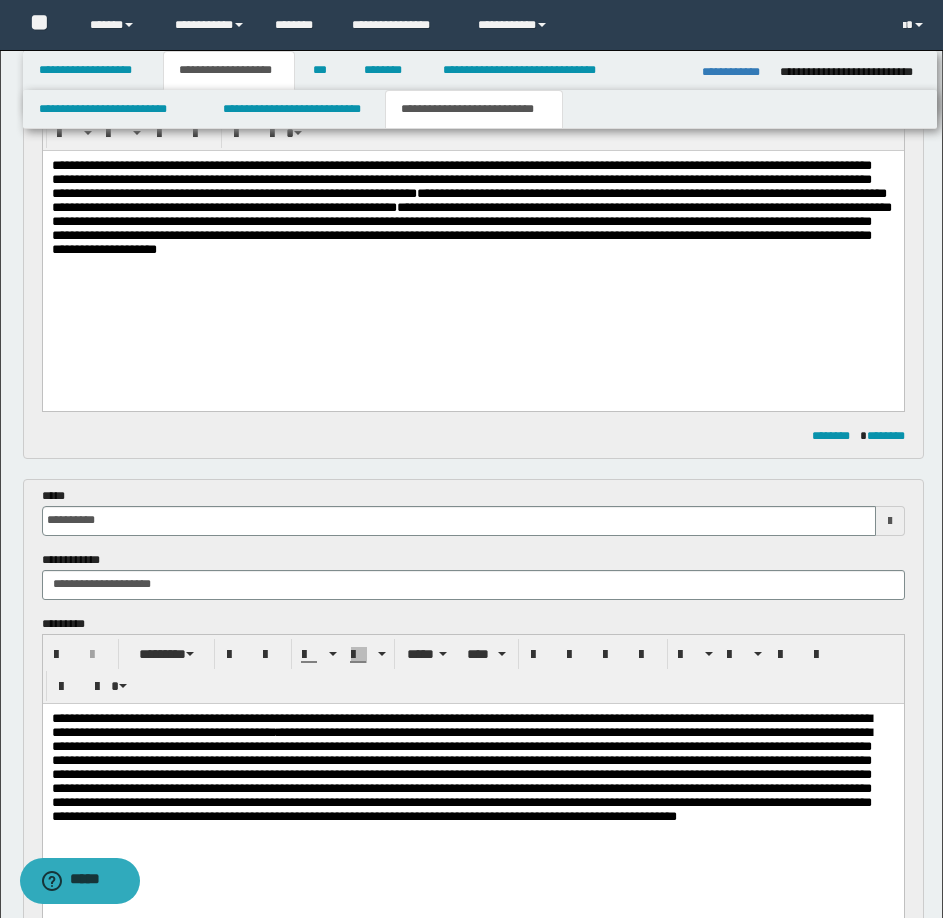 click on "**********" at bounding box center [461, 766] 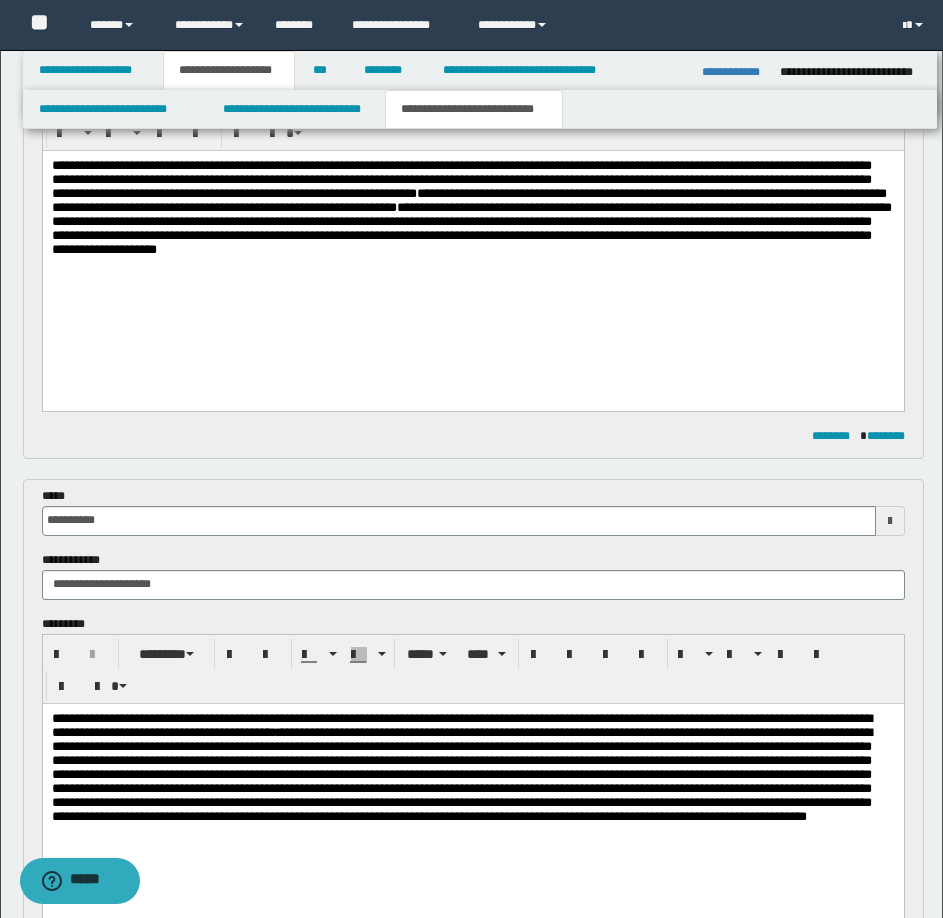 click on "**********" at bounding box center [461, 766] 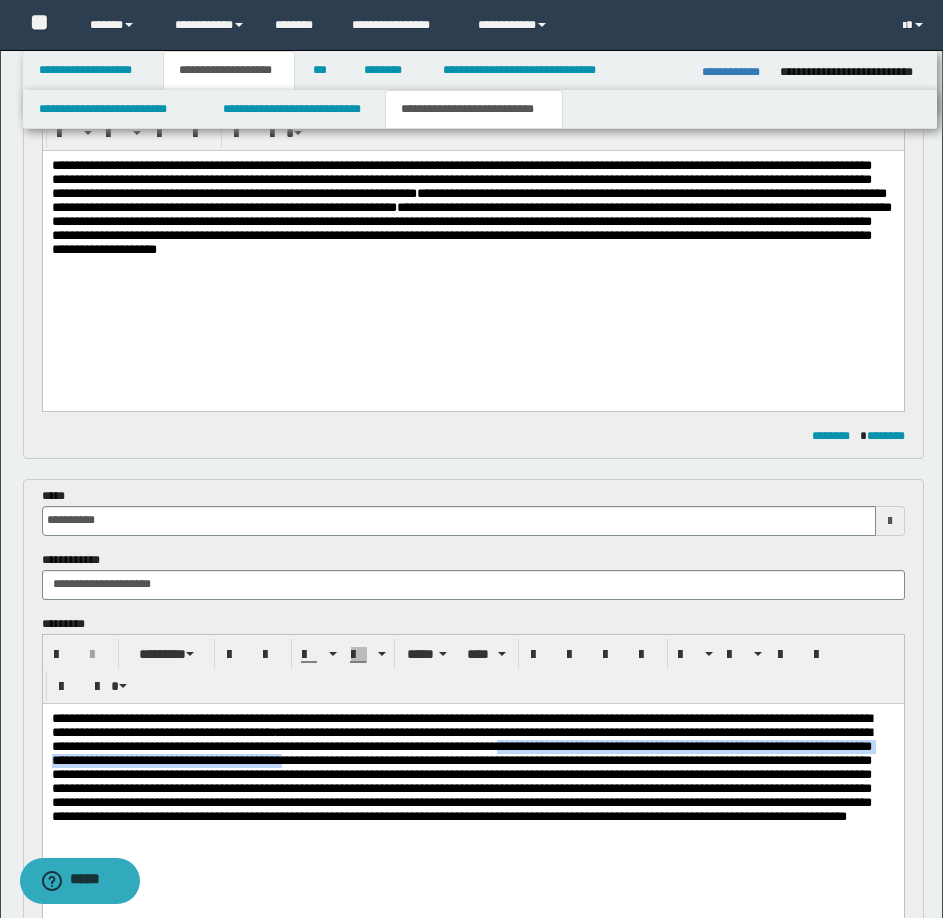 drag, startPoint x: 139, startPoint y: 768, endPoint x: 843, endPoint y: 769, distance: 704.00073 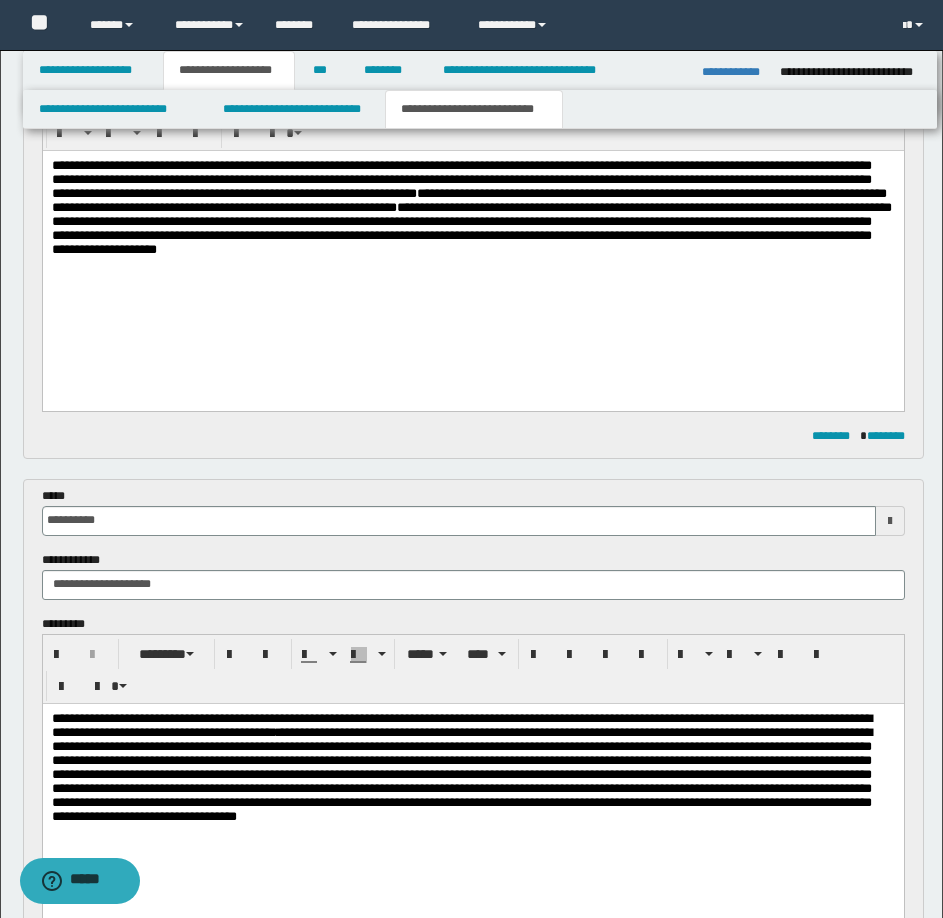 click on "**********" at bounding box center [461, 766] 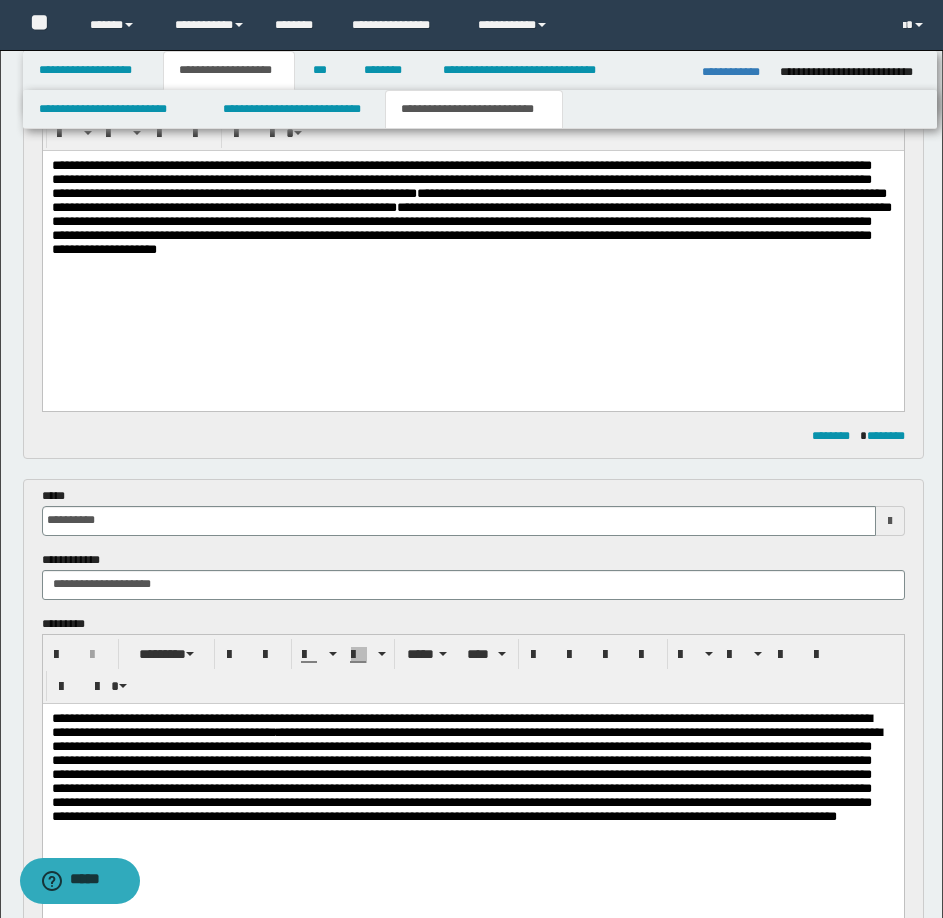 click on "**********" at bounding box center (466, 766) 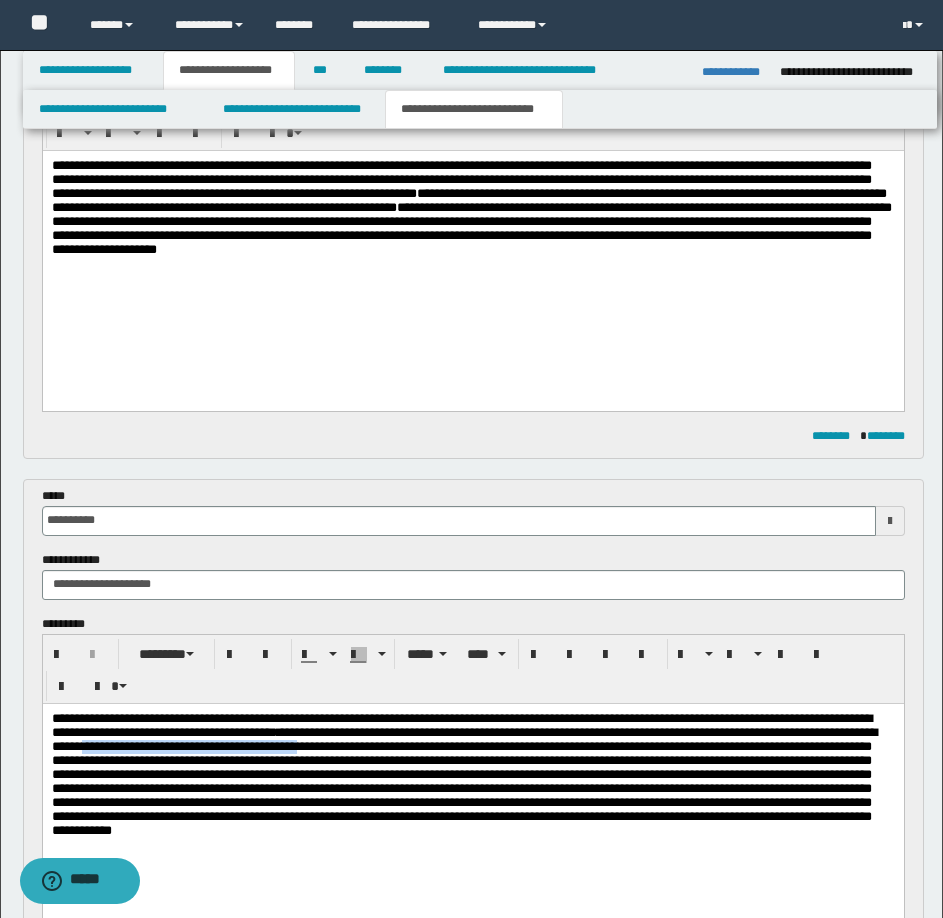drag, startPoint x: 437, startPoint y: 758, endPoint x: 692, endPoint y: 755, distance: 255.01764 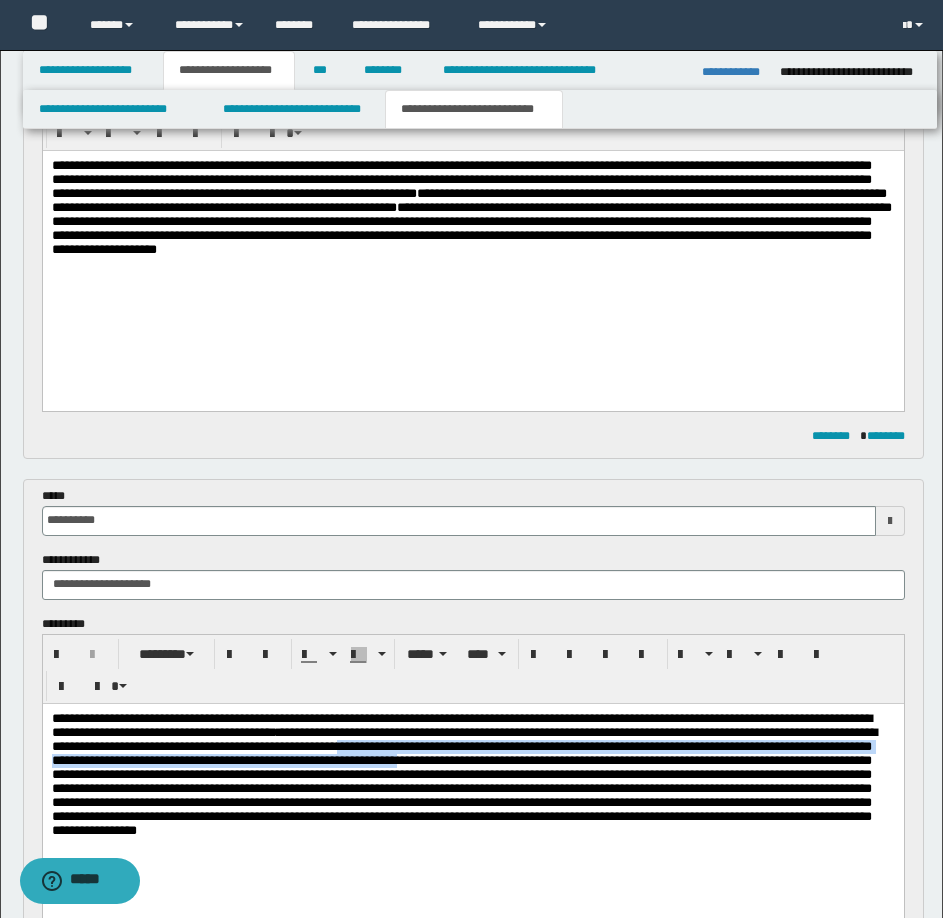 drag, startPoint x: 757, startPoint y: 752, endPoint x: 159, endPoint y: 779, distance: 598.6092 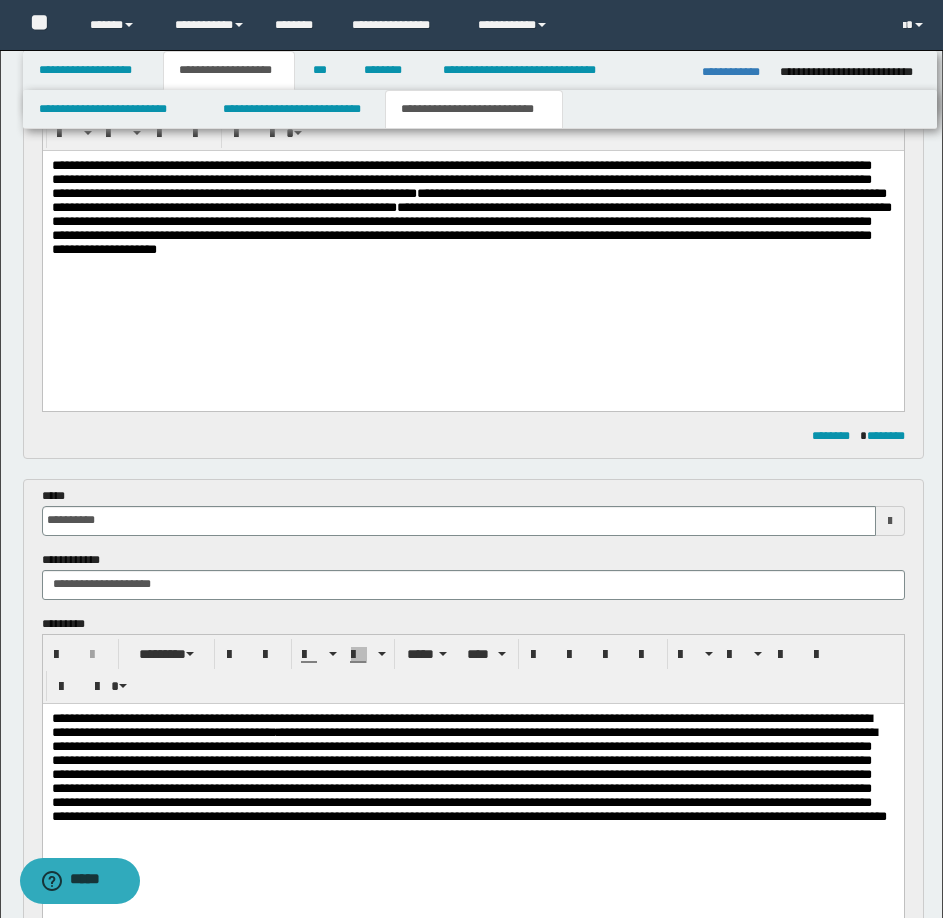 click on "**********" at bounding box center (468, 766) 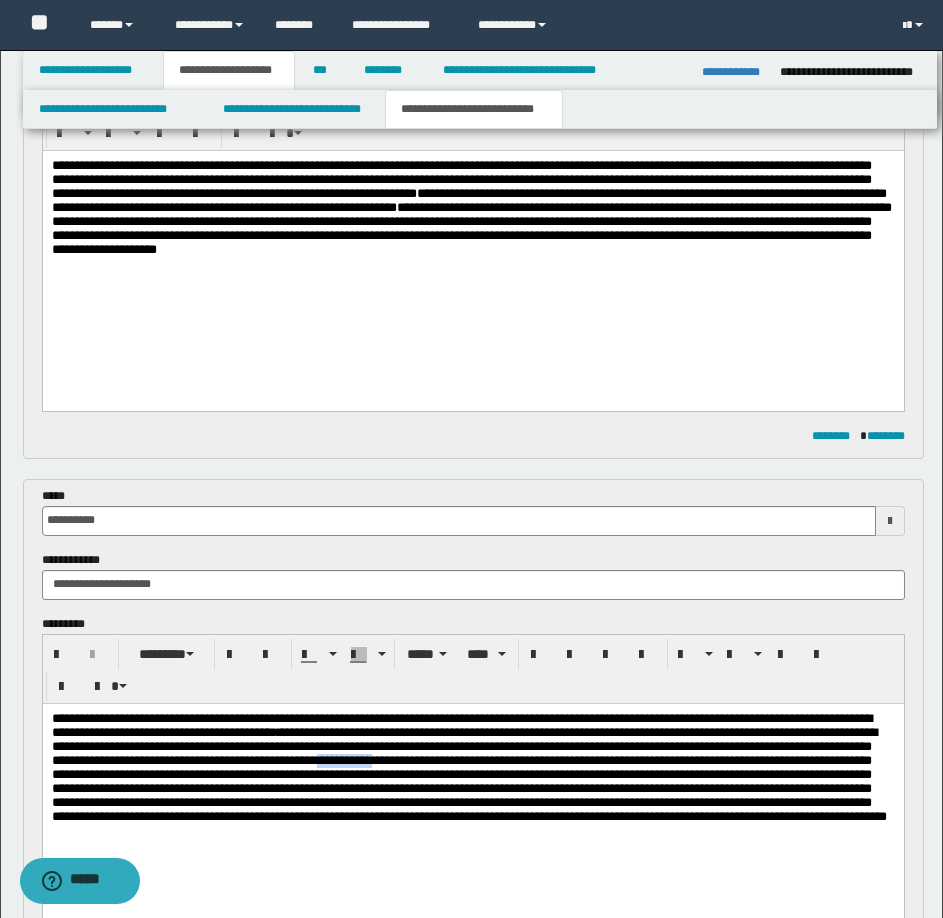 drag, startPoint x: 817, startPoint y: 773, endPoint x: 885, endPoint y: 771, distance: 68.0294 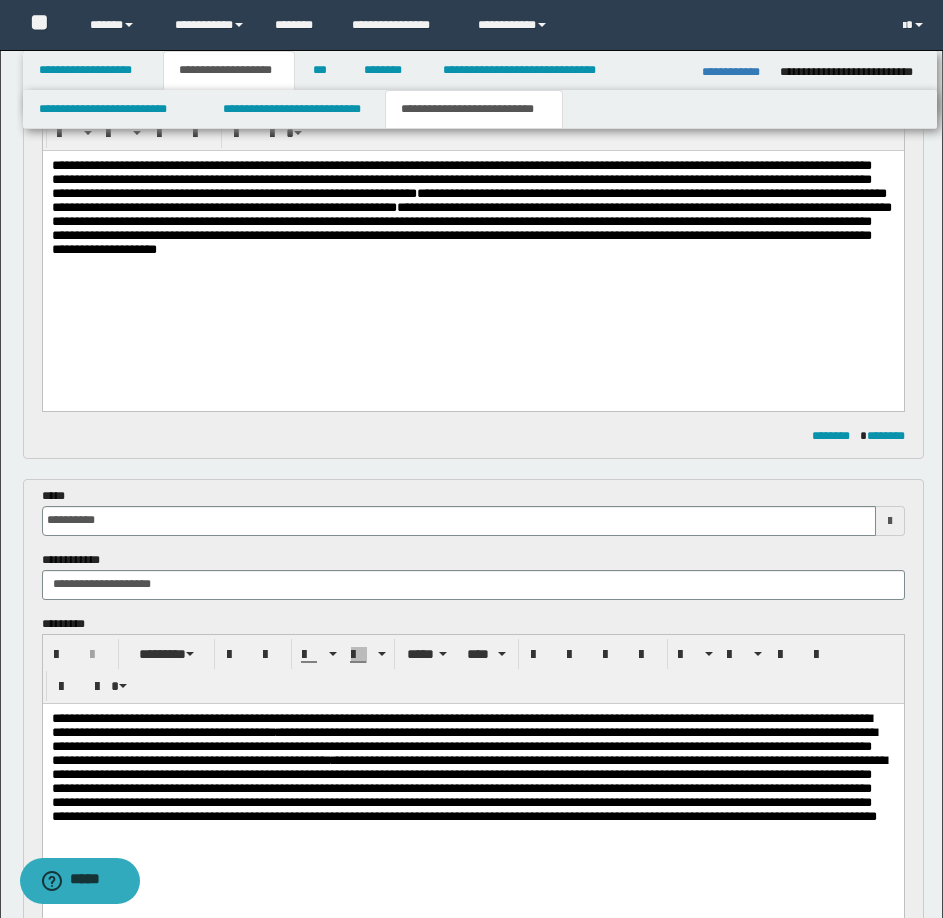 click on "**********" at bounding box center (468, 766) 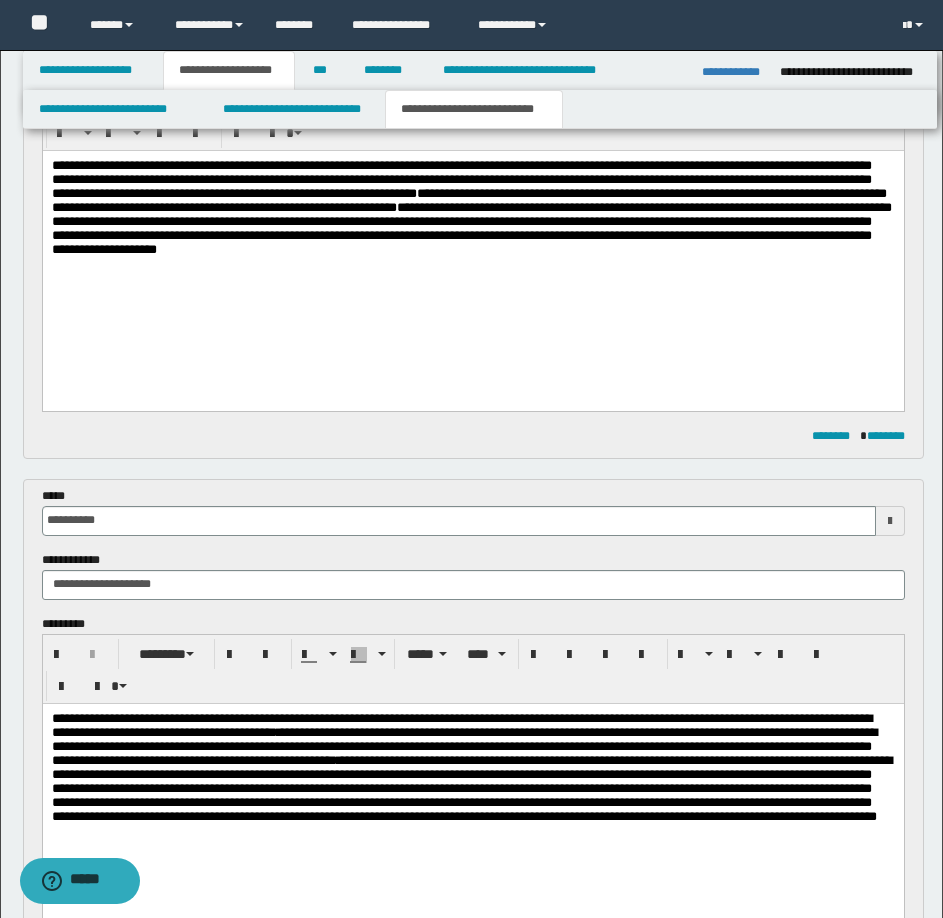 click on "**********" at bounding box center [471, 766] 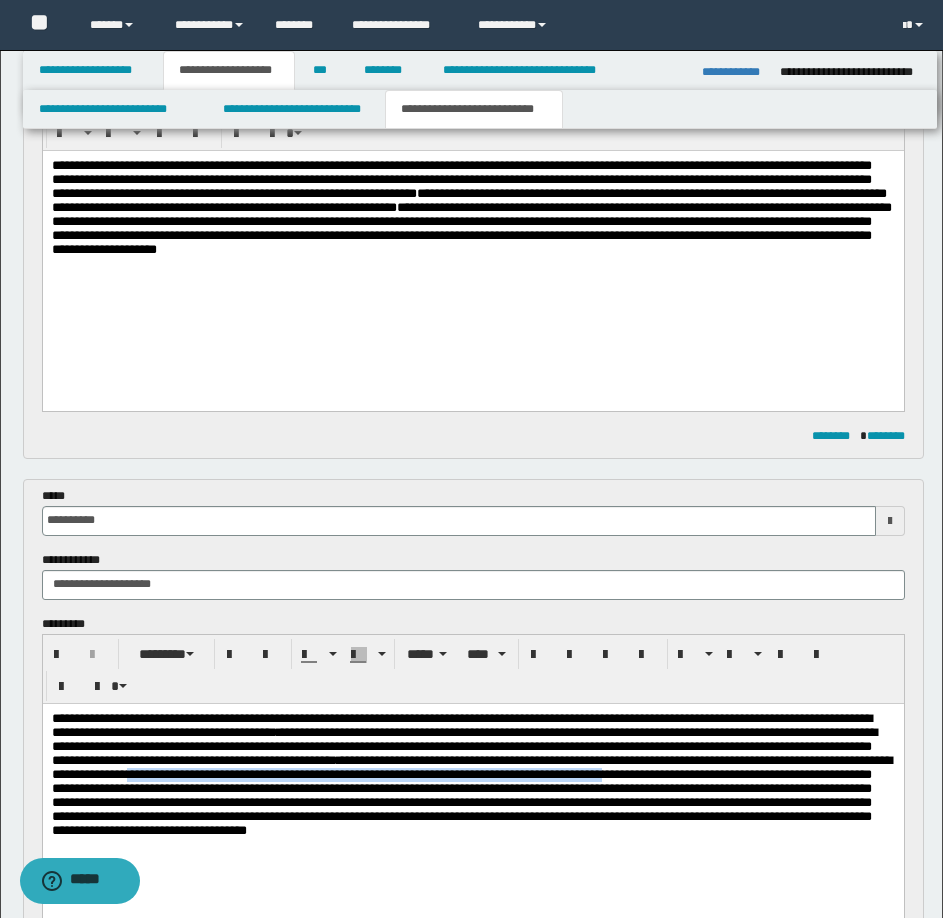 drag, startPoint x: 809, startPoint y: 782, endPoint x: 591, endPoint y: 798, distance: 218.58636 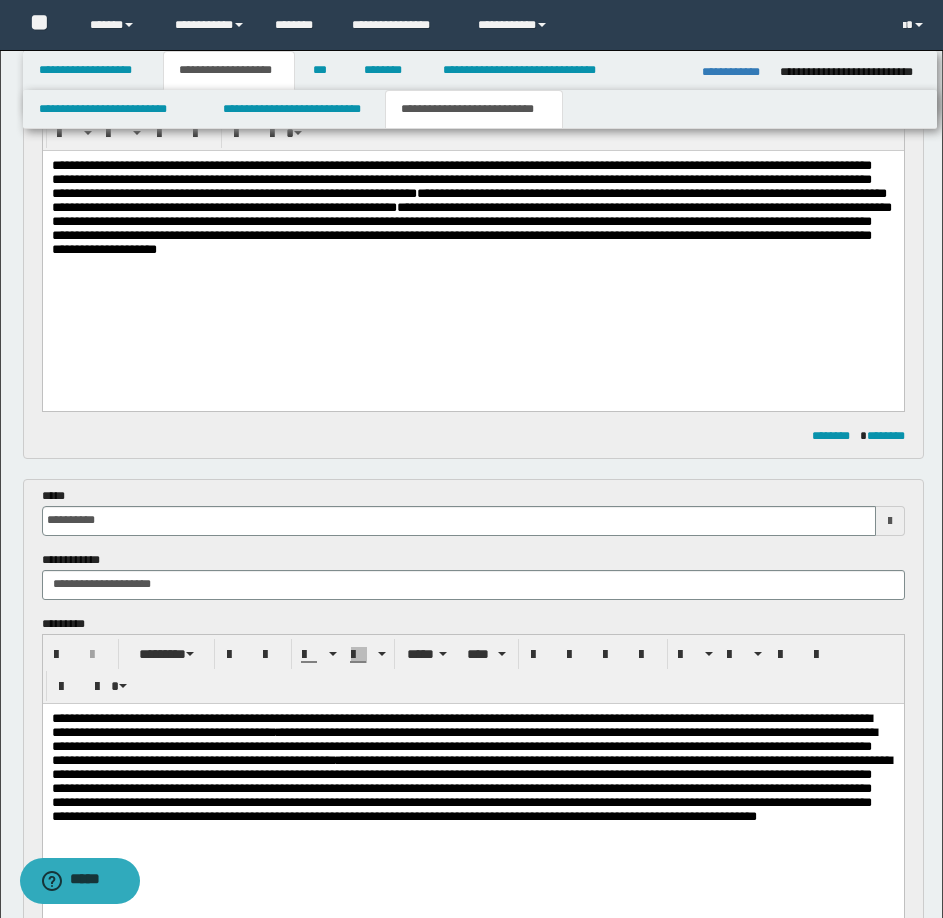 click on "**********" at bounding box center [471, 766] 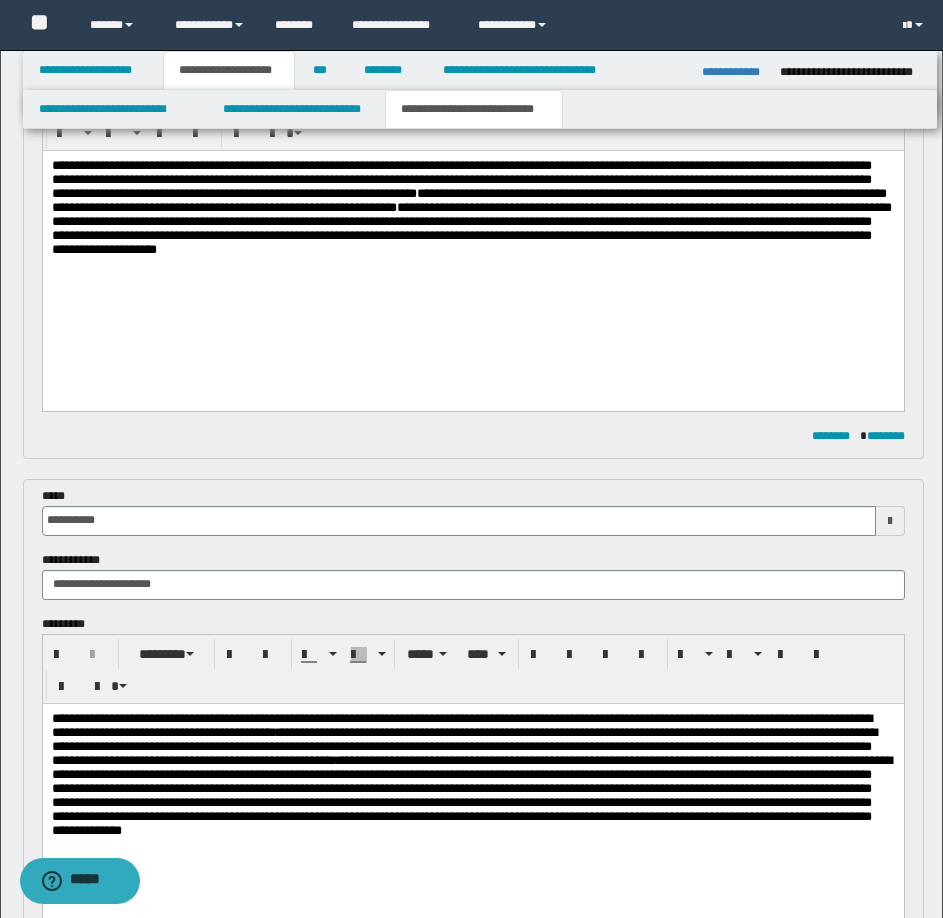 scroll, scrollTop: 400, scrollLeft: 0, axis: vertical 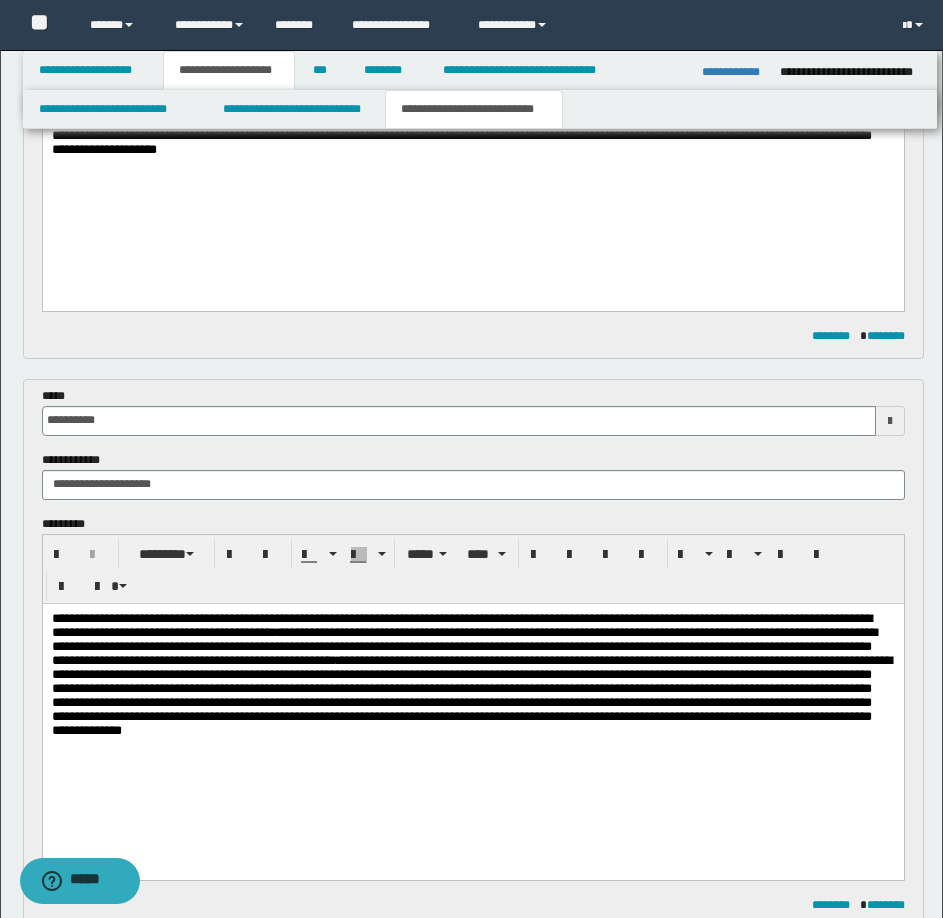 click on "**********" at bounding box center [471, 673] 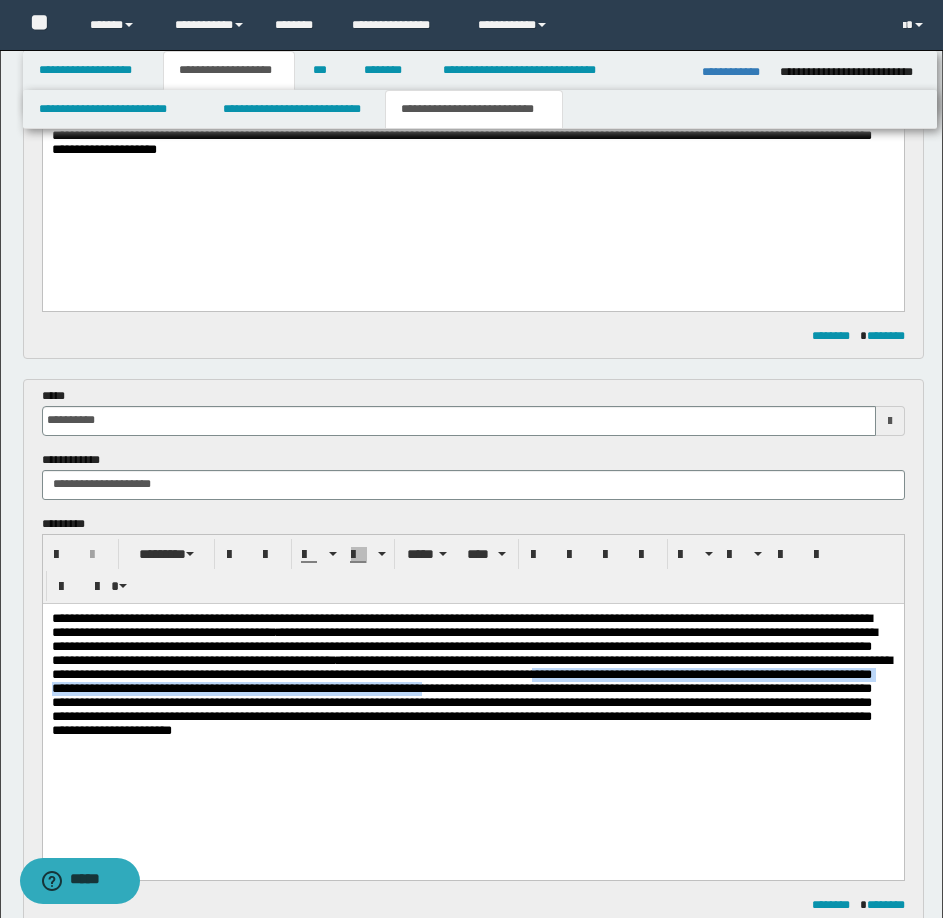 drag, startPoint x: 474, startPoint y: 699, endPoint x: 485, endPoint y: 707, distance: 13.601471 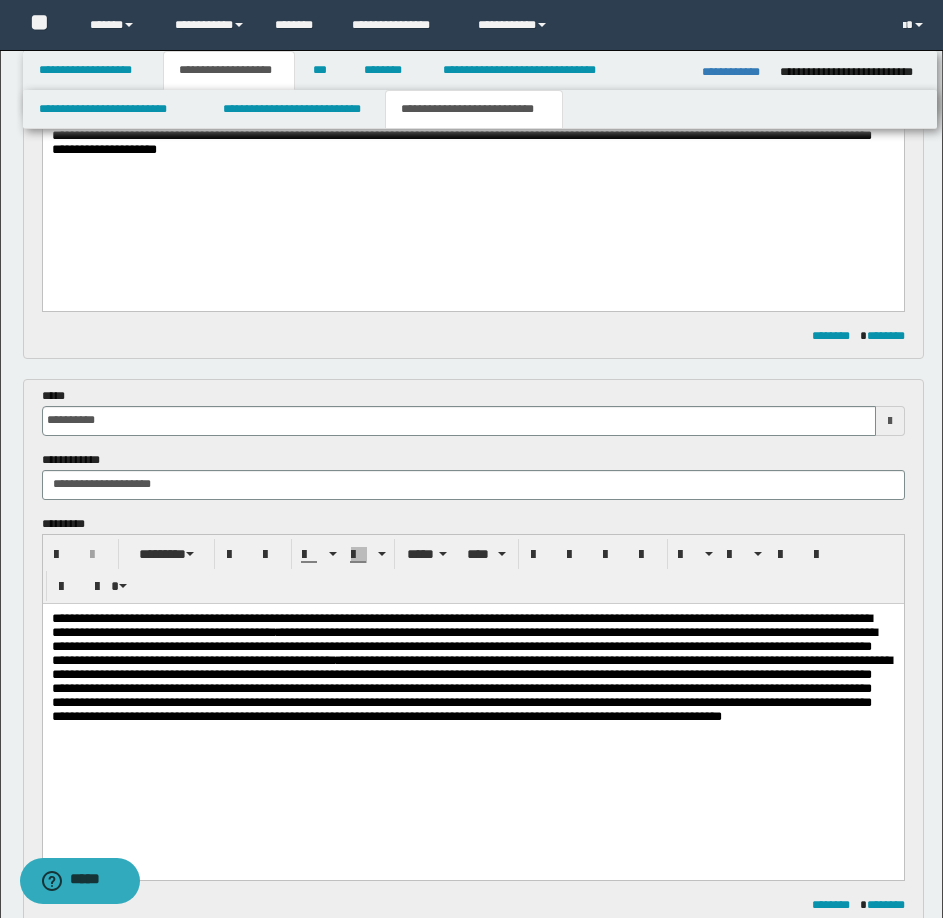 click on "**********" at bounding box center (471, 666) 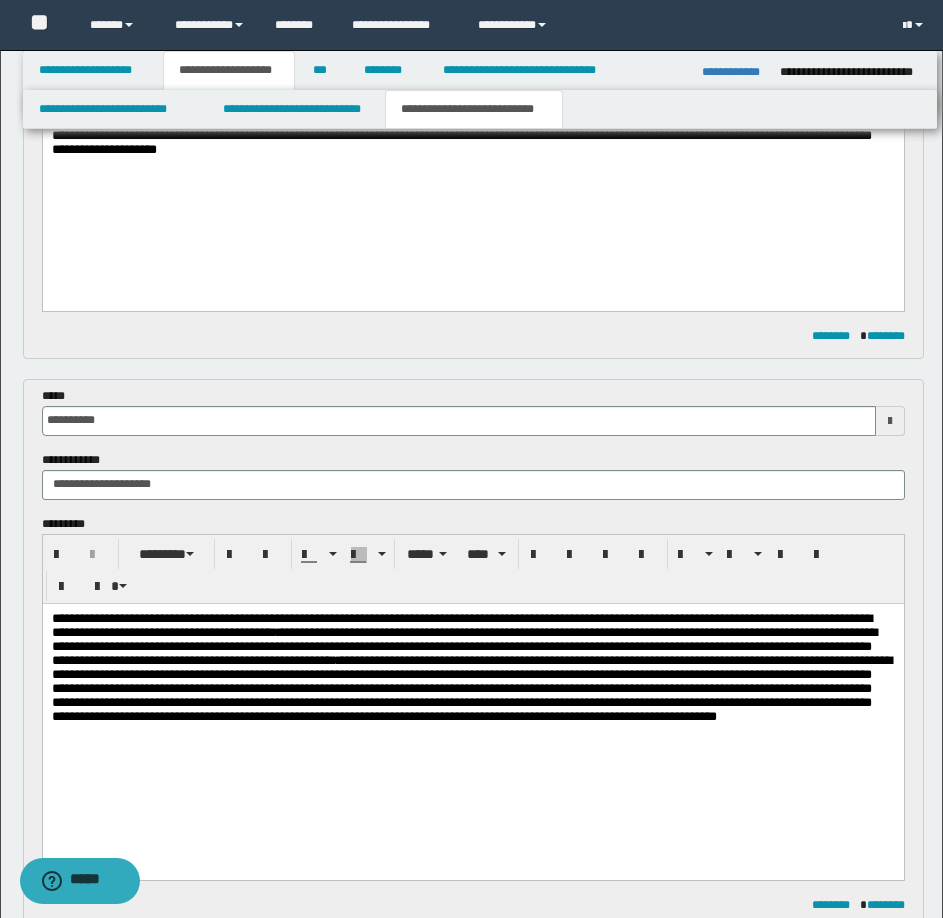 click on "**********" at bounding box center [471, 666] 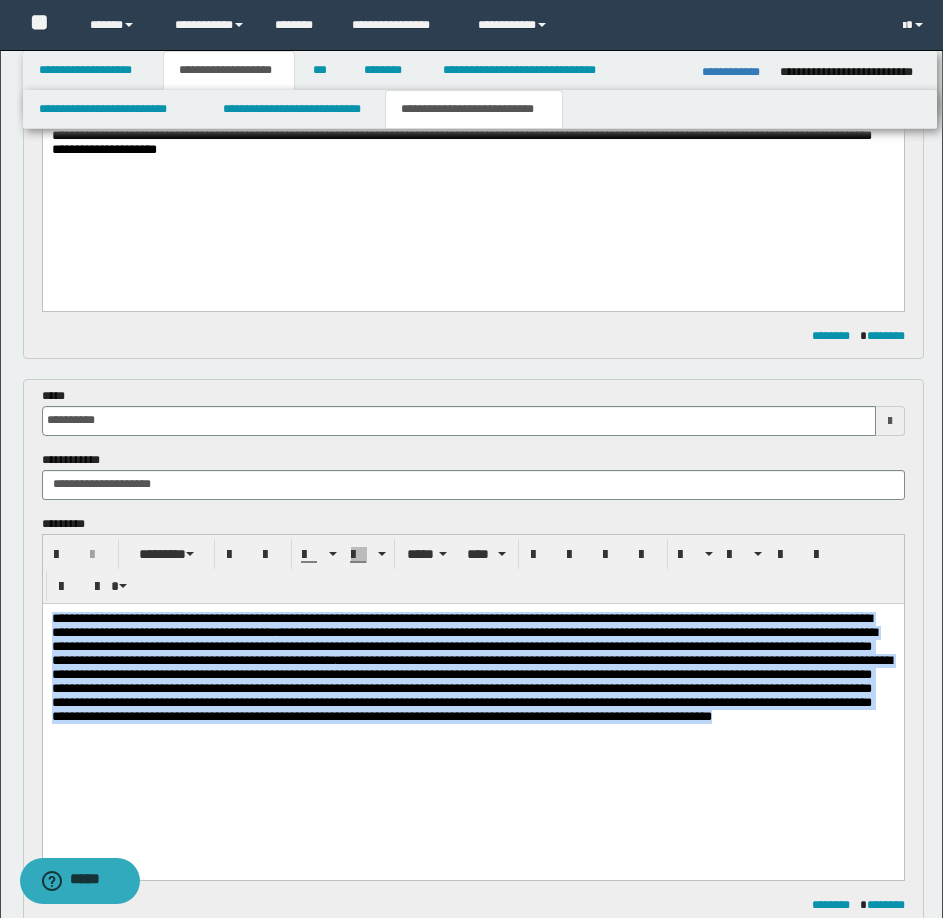 drag, startPoint x: 288, startPoint y: 762, endPoint x: 74, endPoint y: 1200, distance: 487.48334 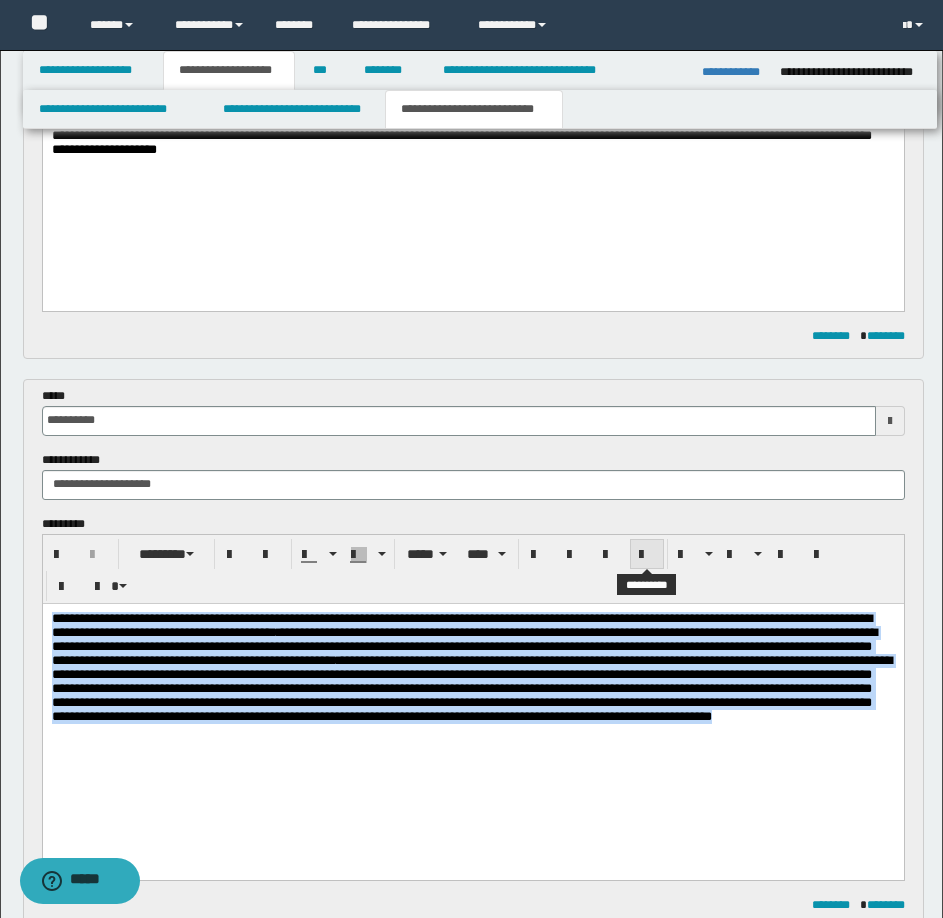 click at bounding box center [647, 555] 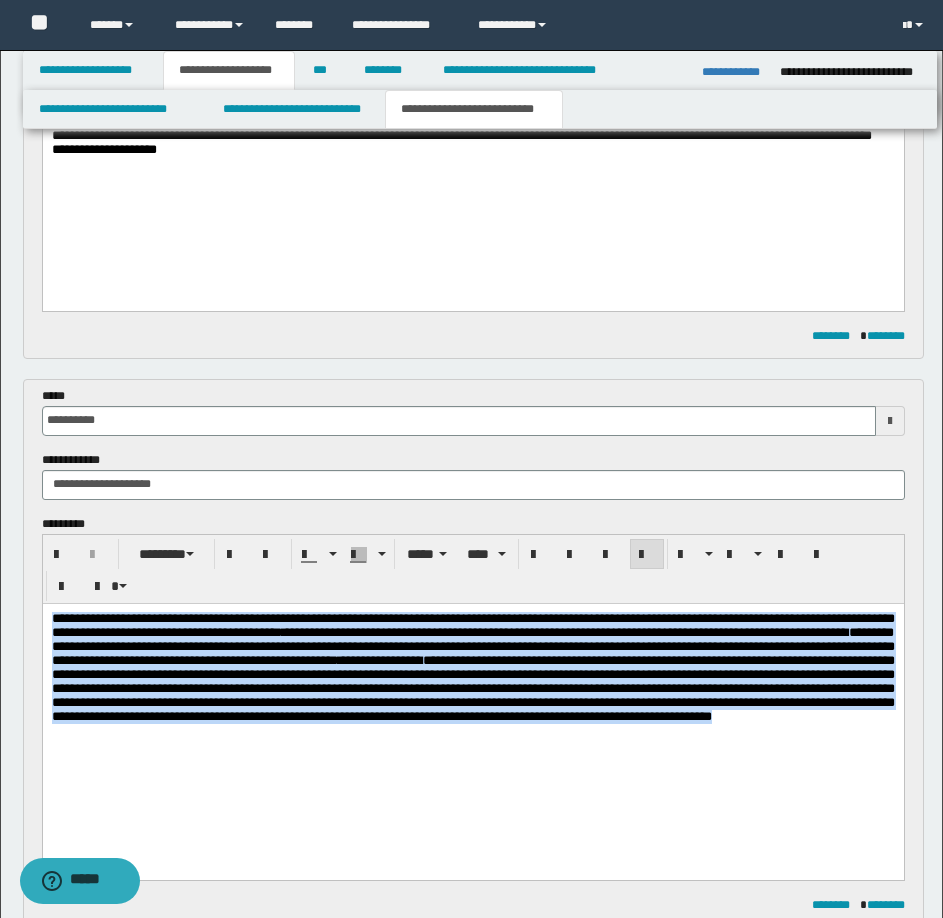 click on "**********" at bounding box center (472, 716) 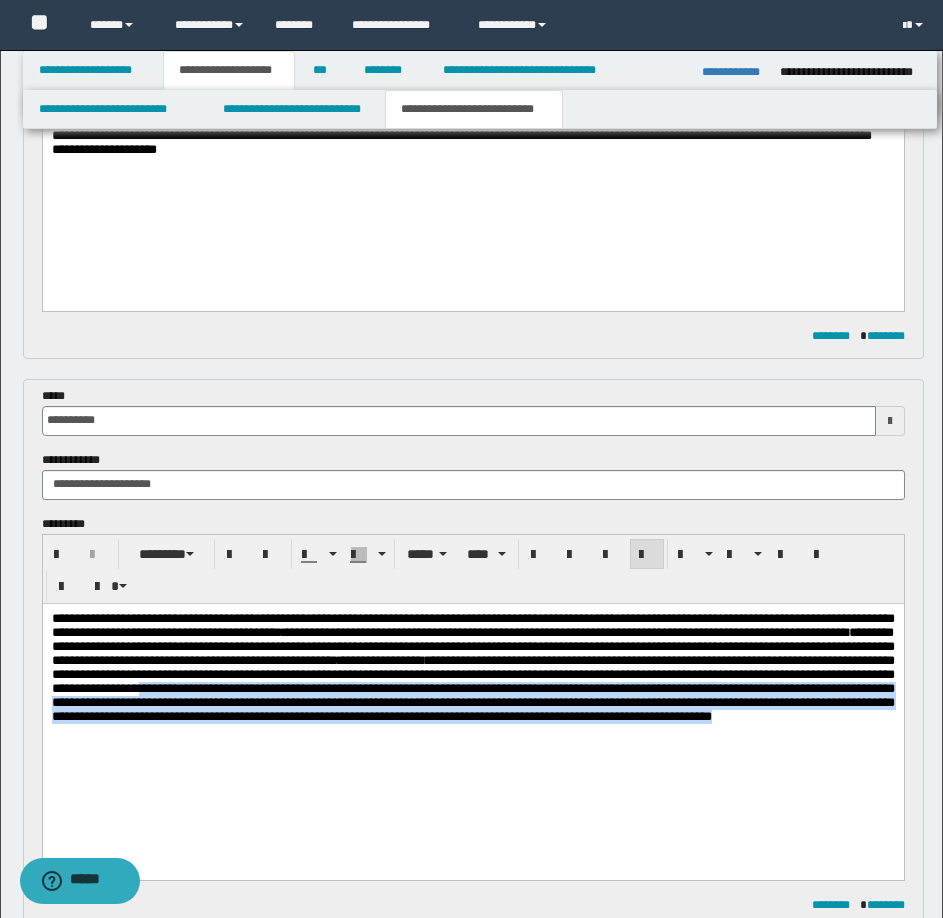 drag, startPoint x: 129, startPoint y: 715, endPoint x: 272, endPoint y: 766, distance: 151.82227 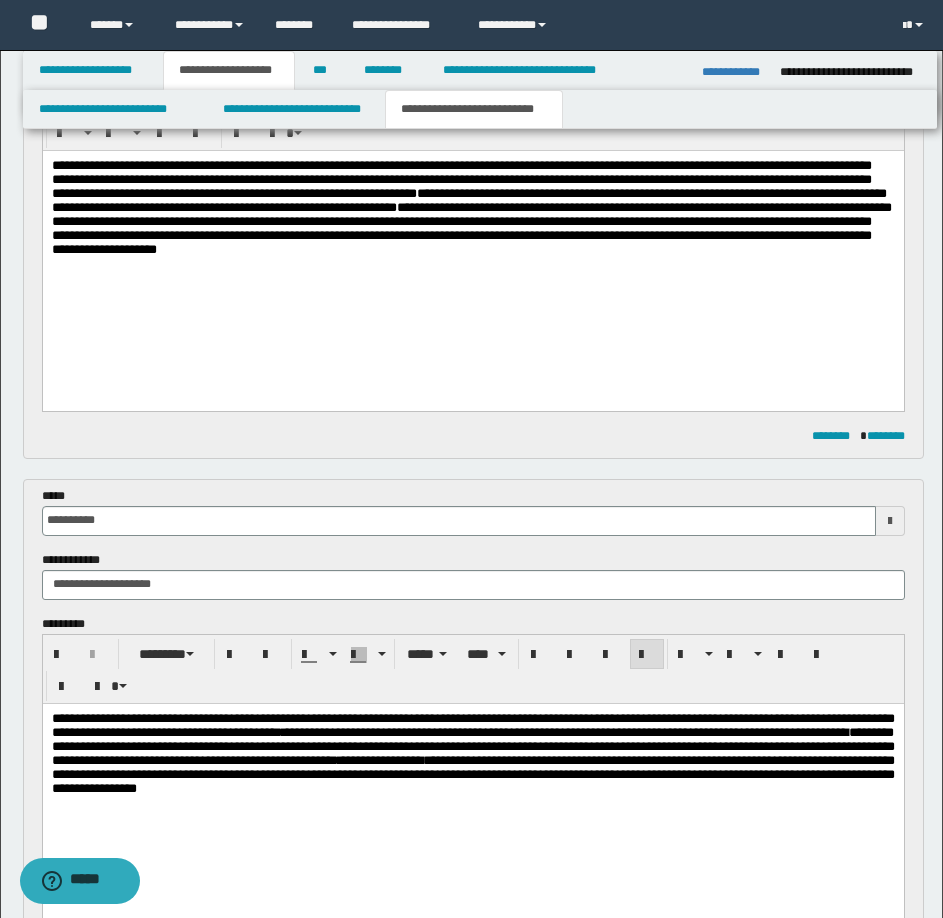 scroll, scrollTop: 200, scrollLeft: 0, axis: vertical 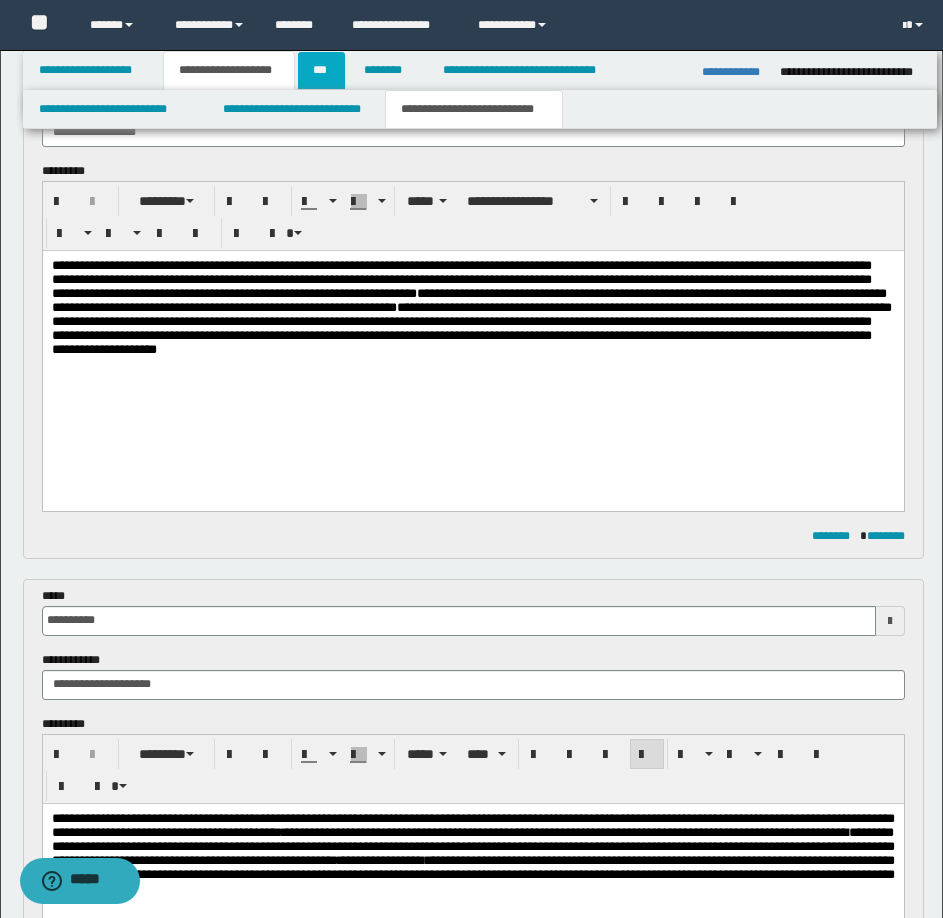click on "***" at bounding box center [321, 70] 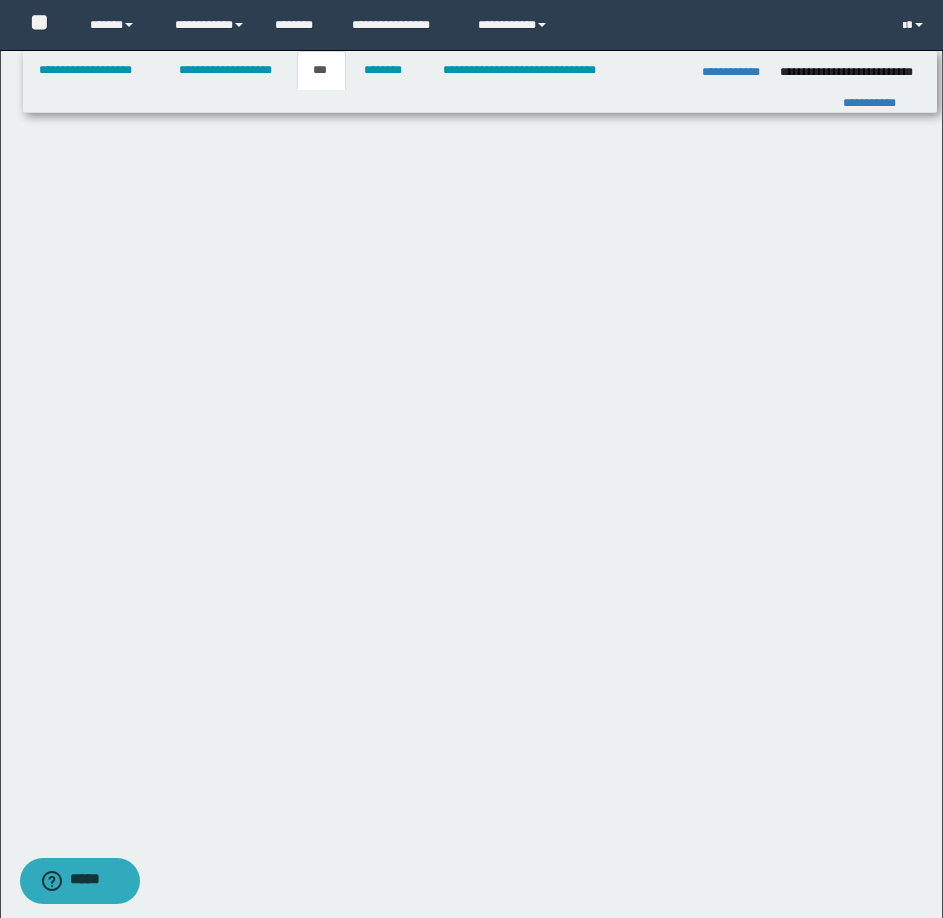 scroll, scrollTop: 0, scrollLeft: 0, axis: both 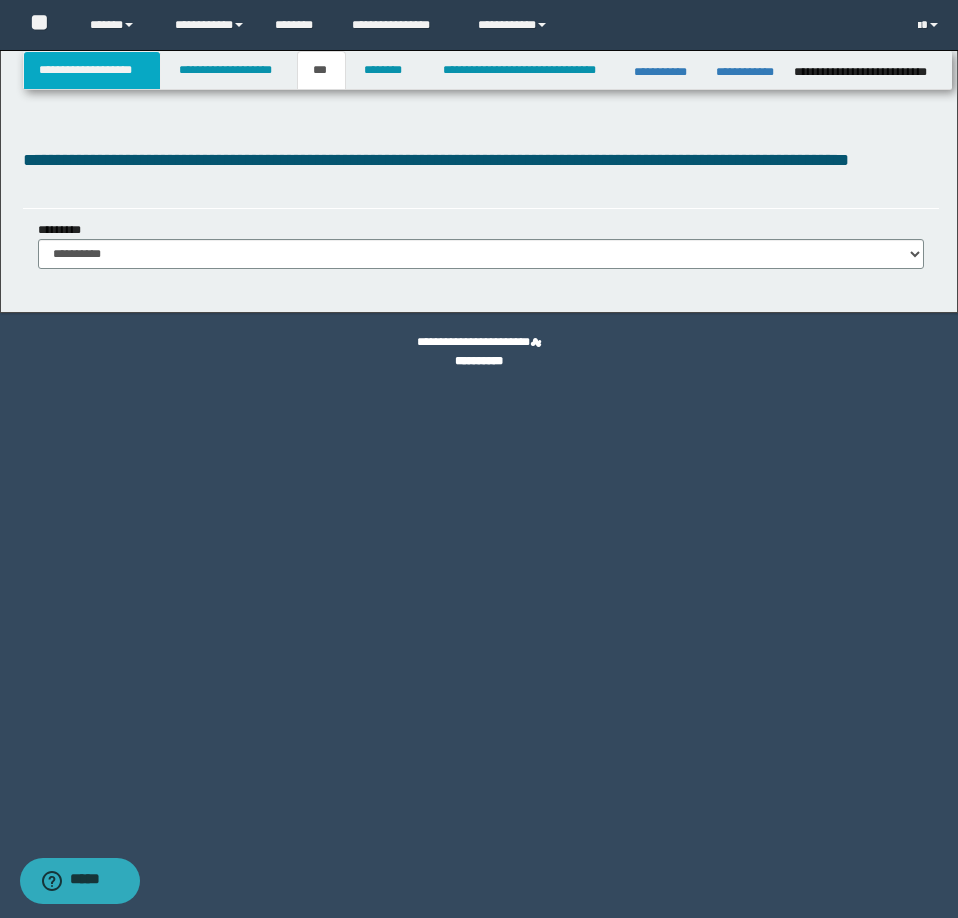 click on "**********" at bounding box center [92, 70] 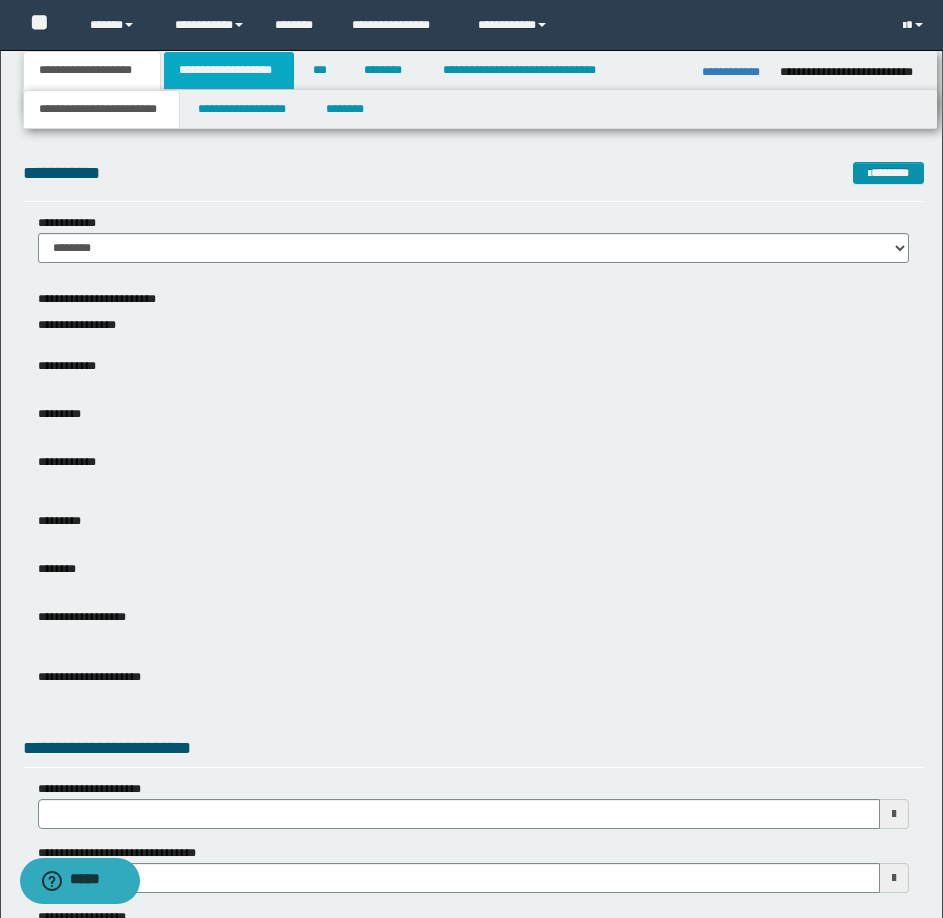 click on "**********" at bounding box center [229, 70] 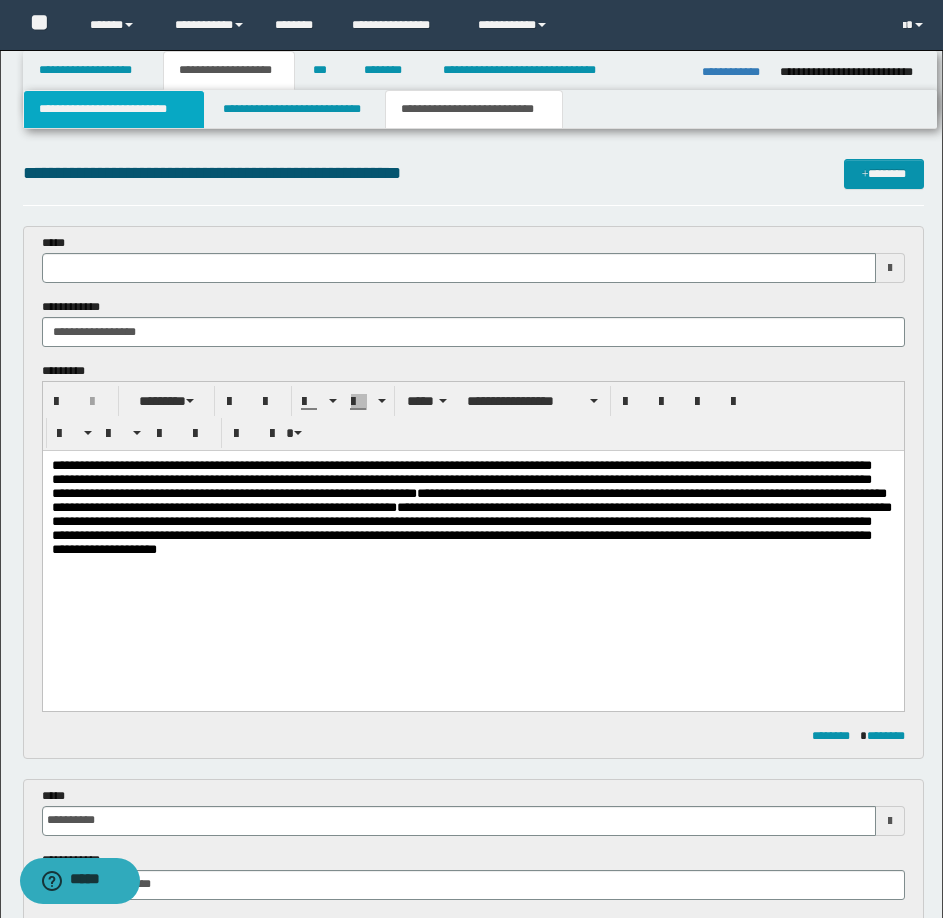 click on "**********" at bounding box center [114, 109] 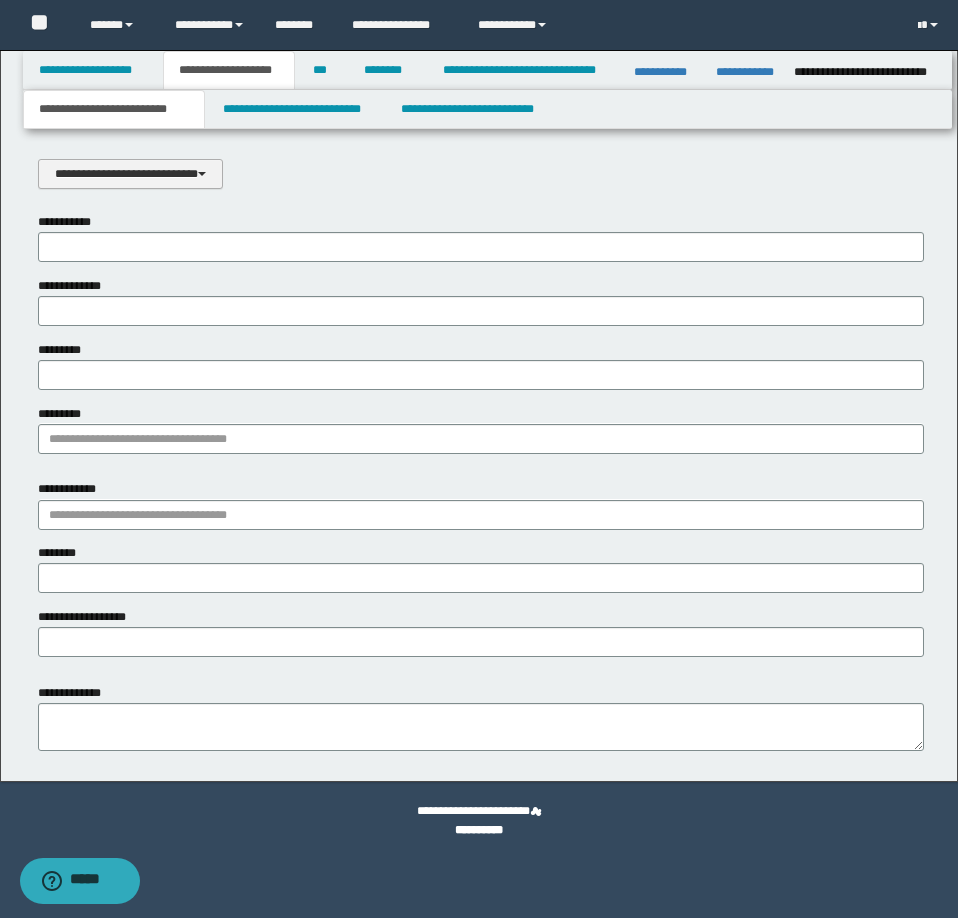 click on "**********" at bounding box center (130, 174) 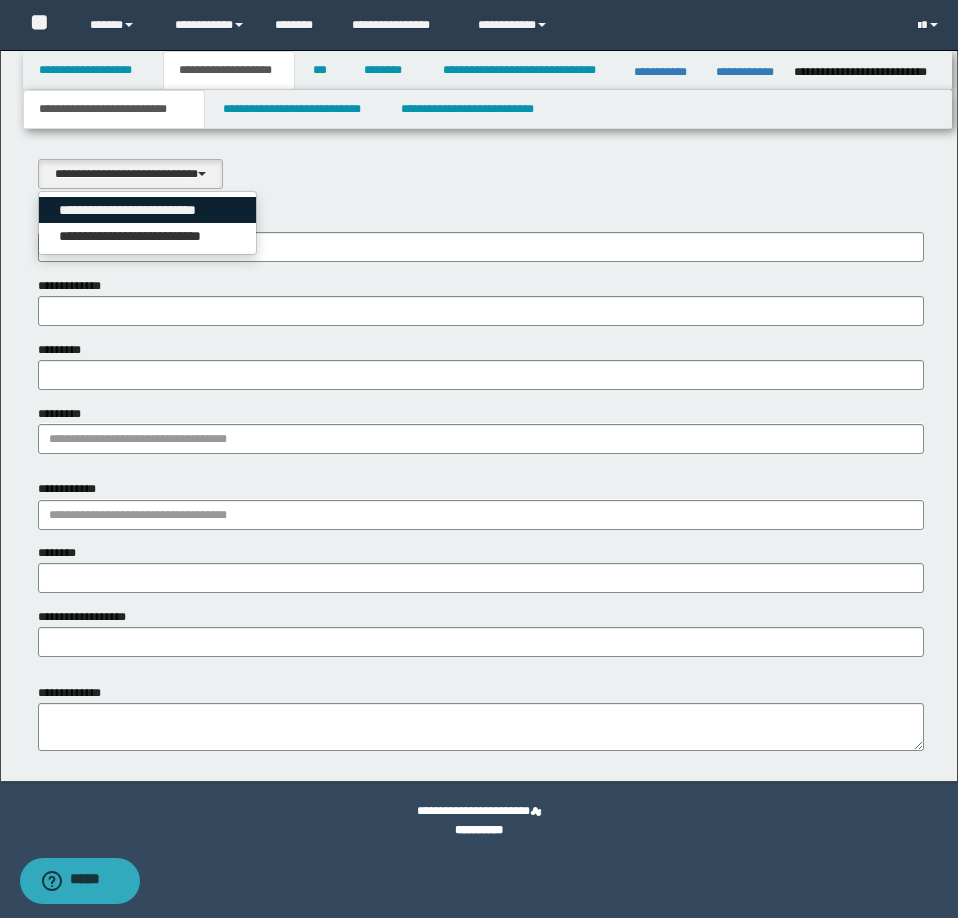 click on "**********" at bounding box center (148, 210) 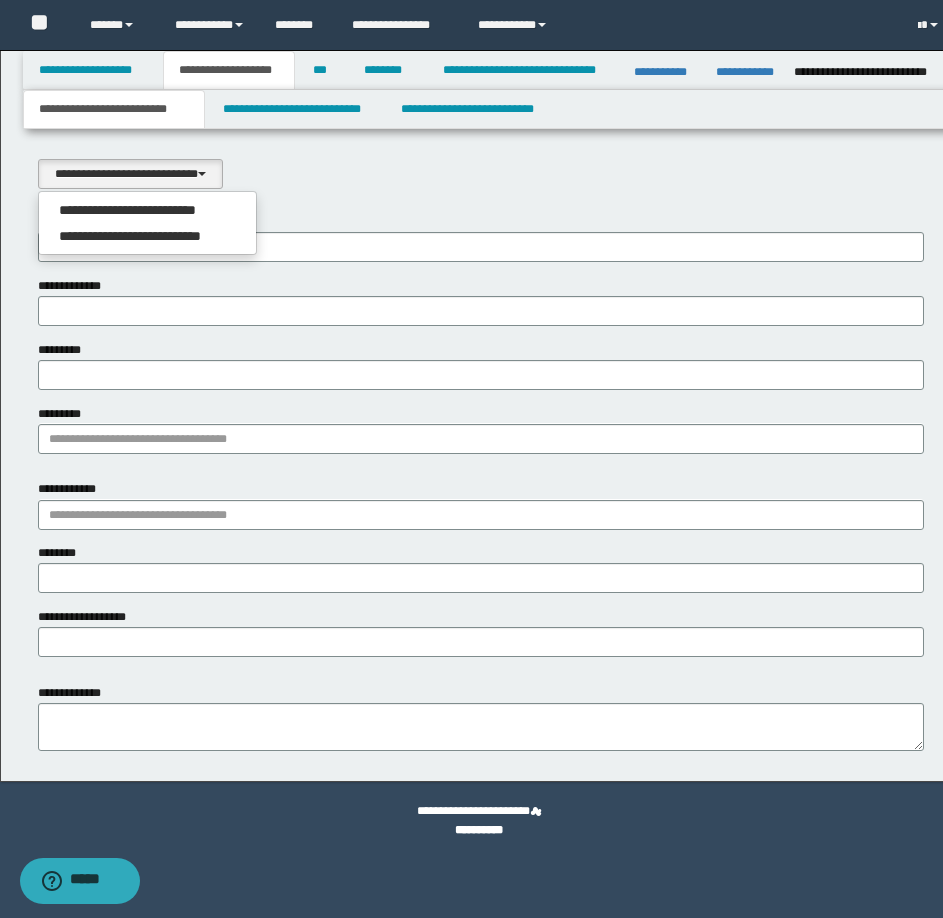 select on "*" 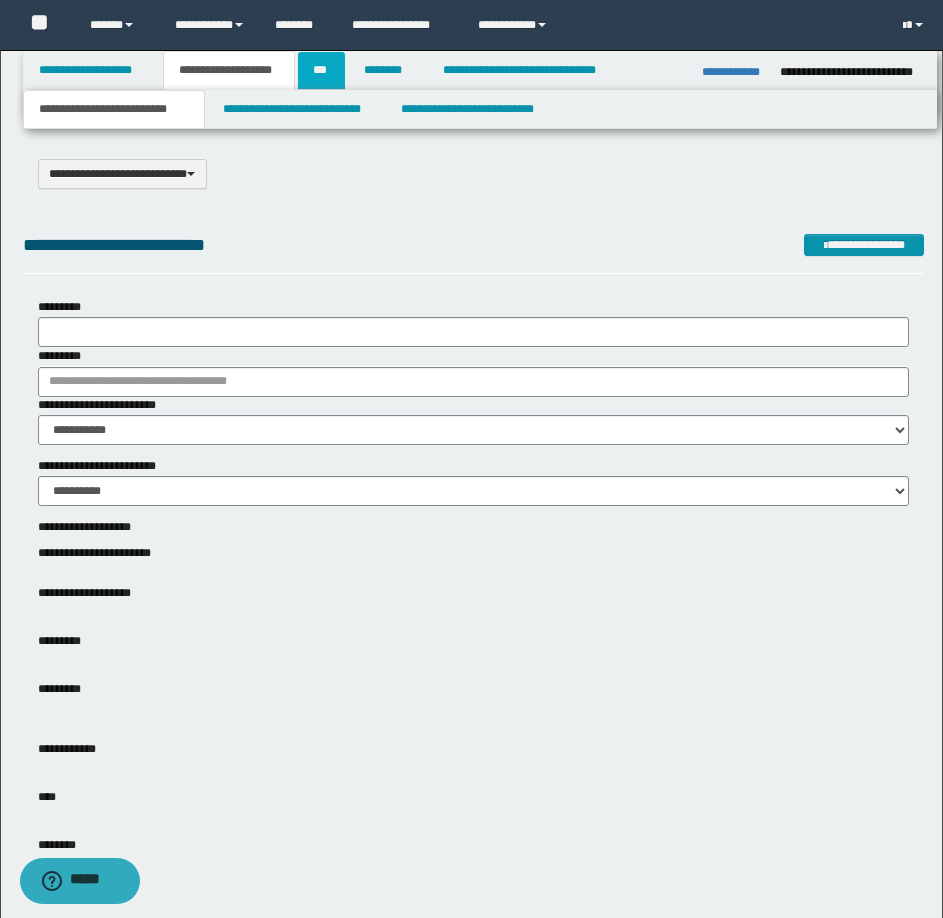 click on "***" at bounding box center (321, 70) 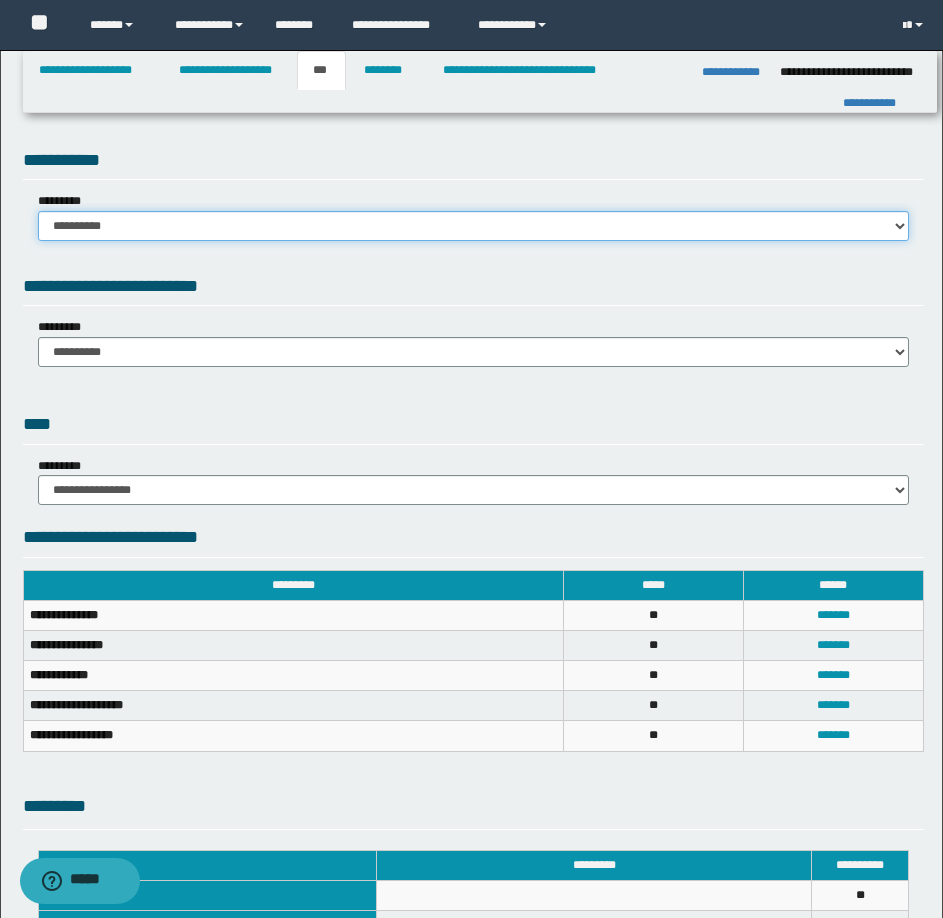 click on "**********" at bounding box center (473, 226) 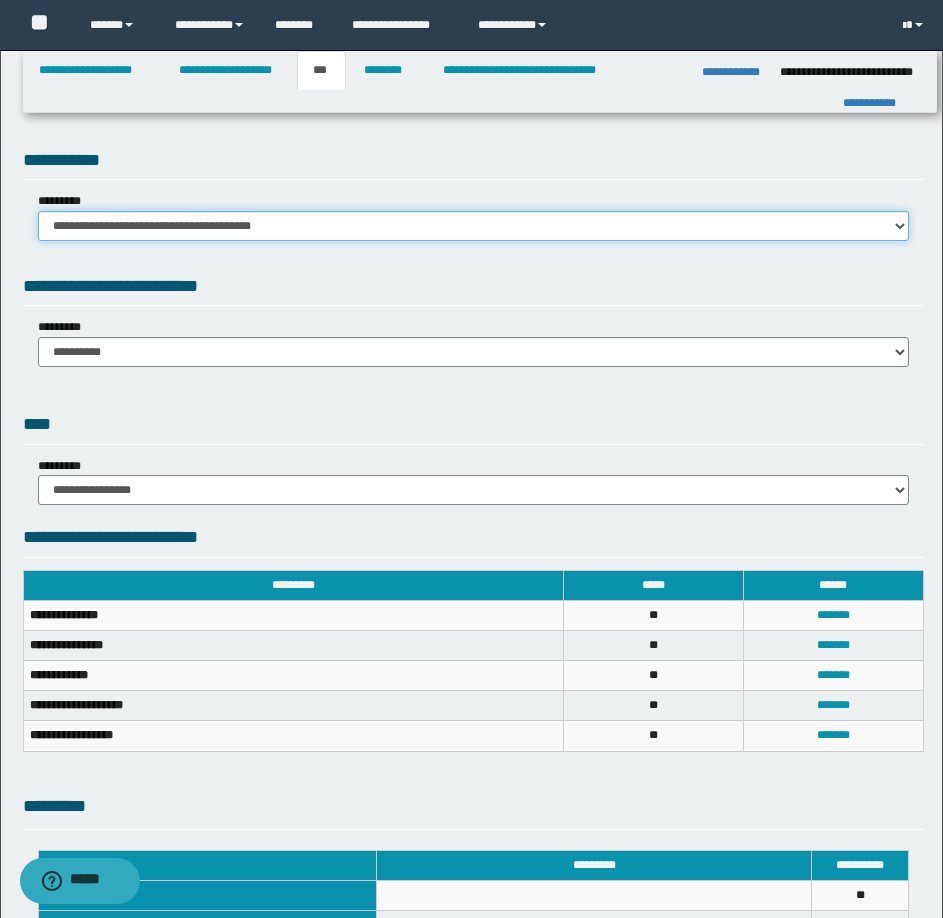 click on "**********" at bounding box center (473, 226) 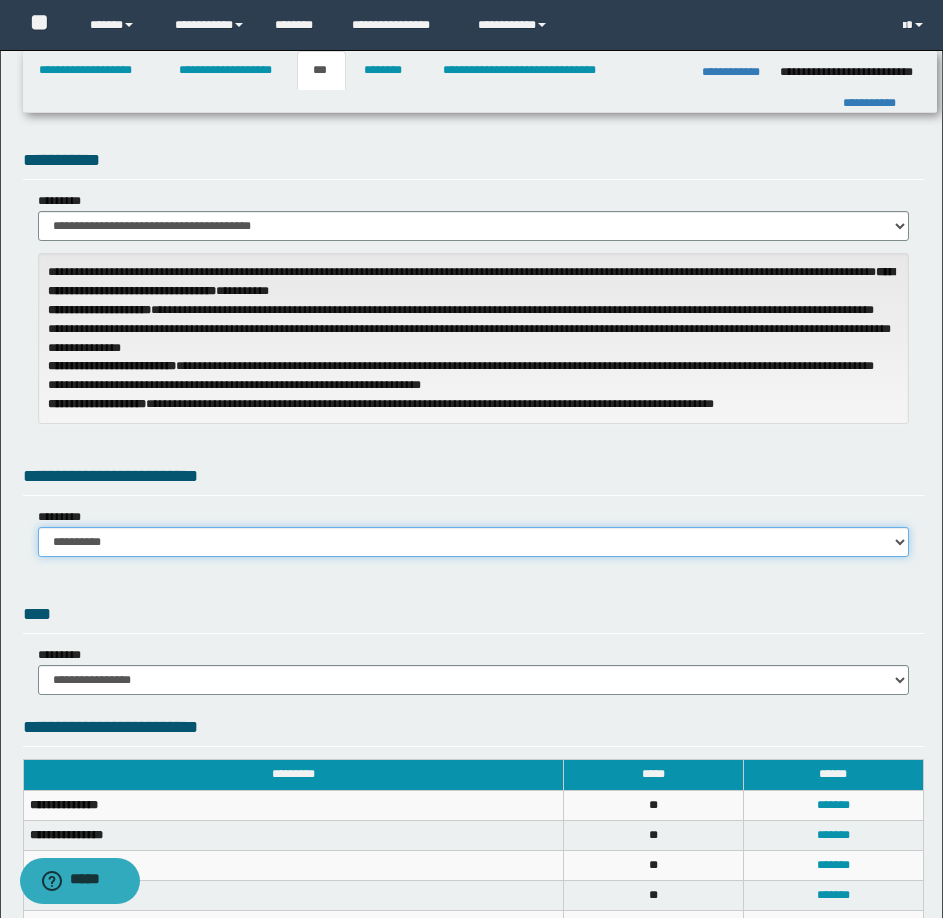 click on "**********" at bounding box center [473, 542] 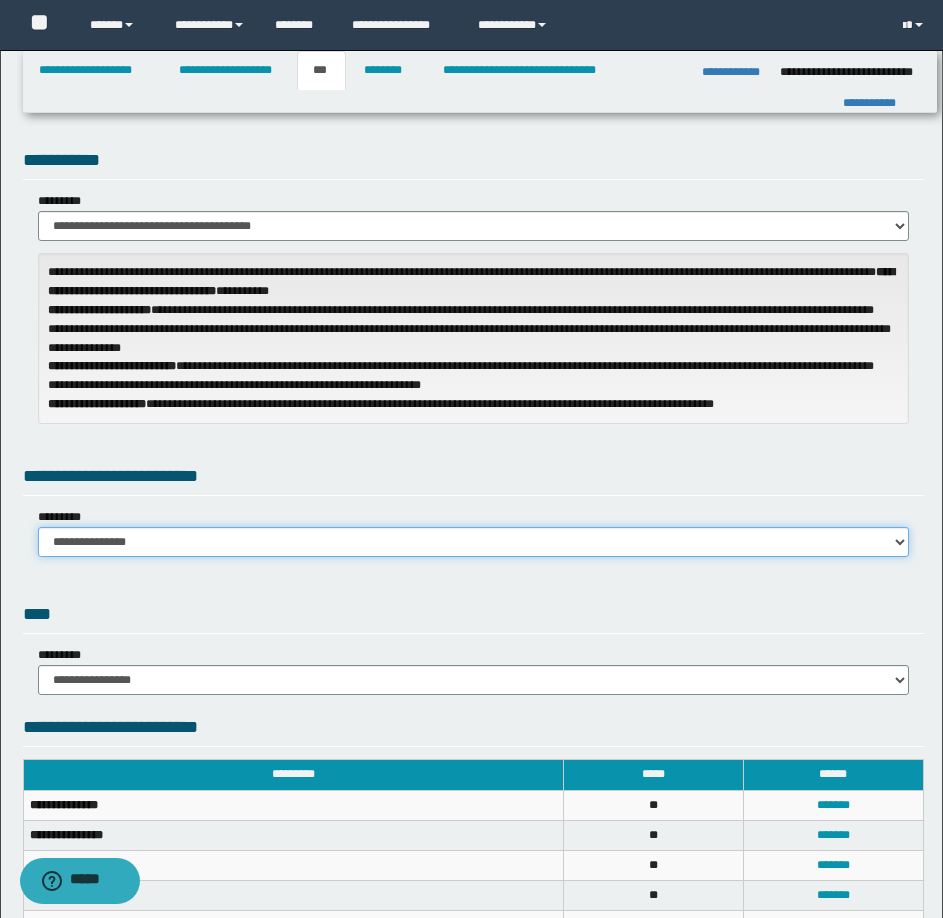 click on "**********" at bounding box center (473, 542) 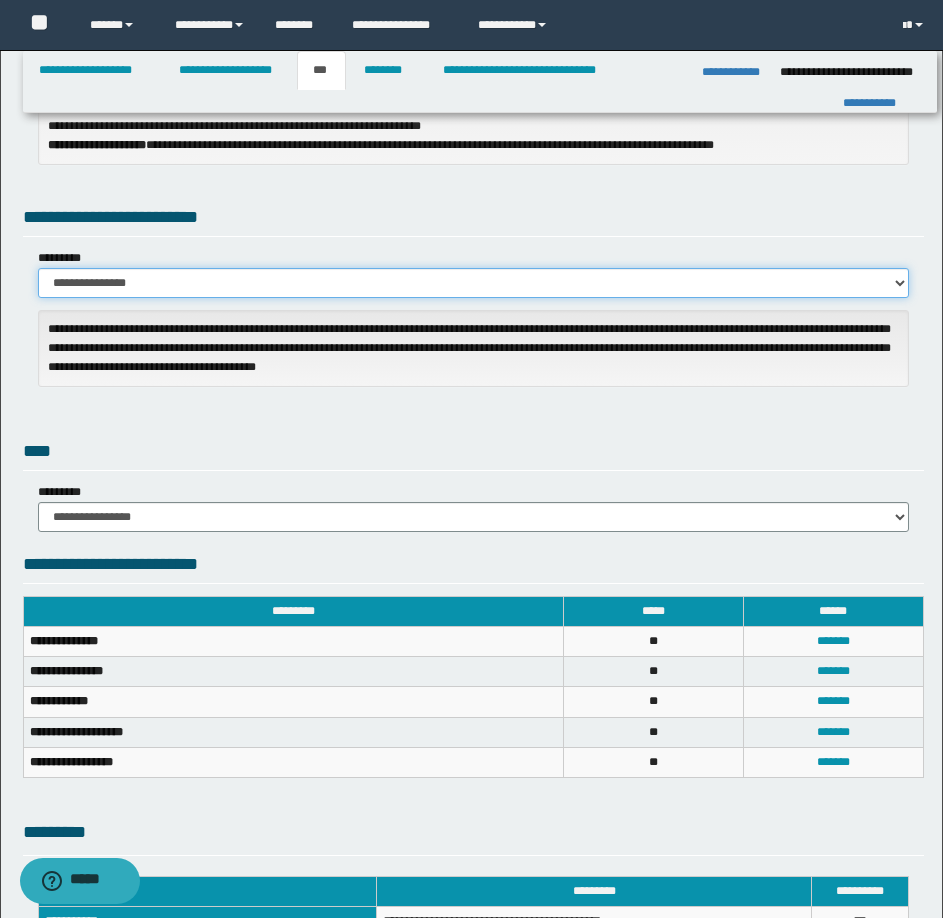scroll, scrollTop: 300, scrollLeft: 0, axis: vertical 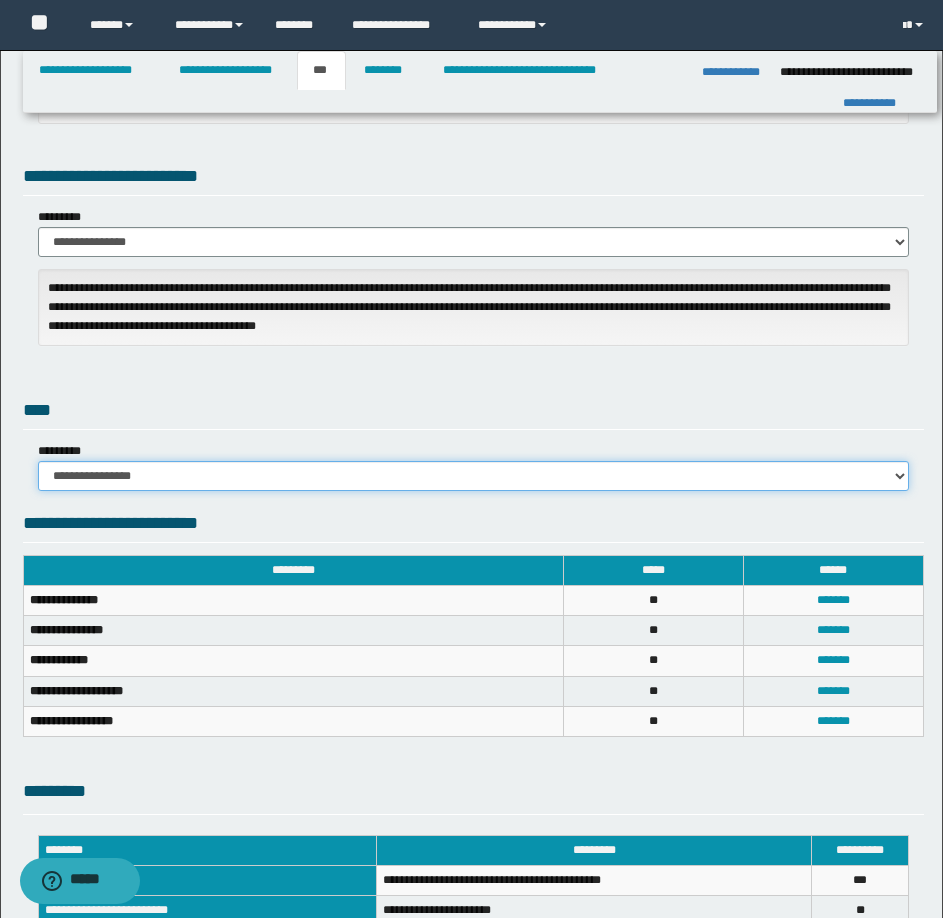 click on "**********" at bounding box center (473, 476) 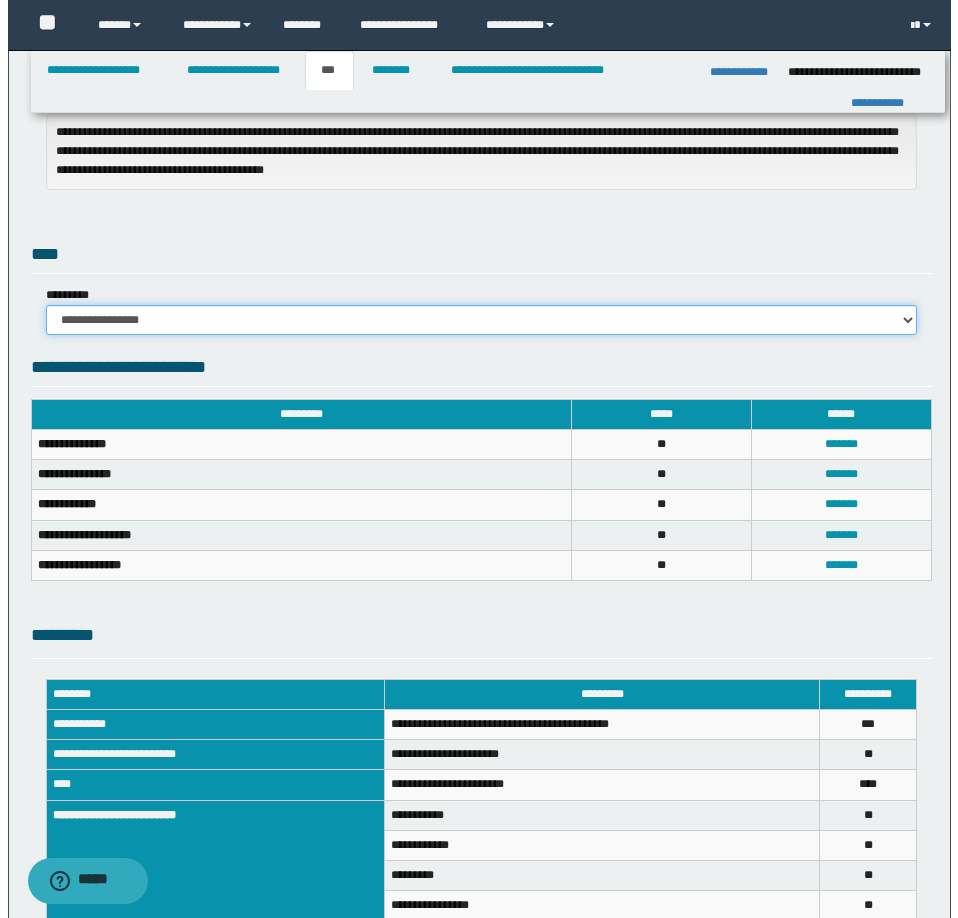 scroll, scrollTop: 500, scrollLeft: 0, axis: vertical 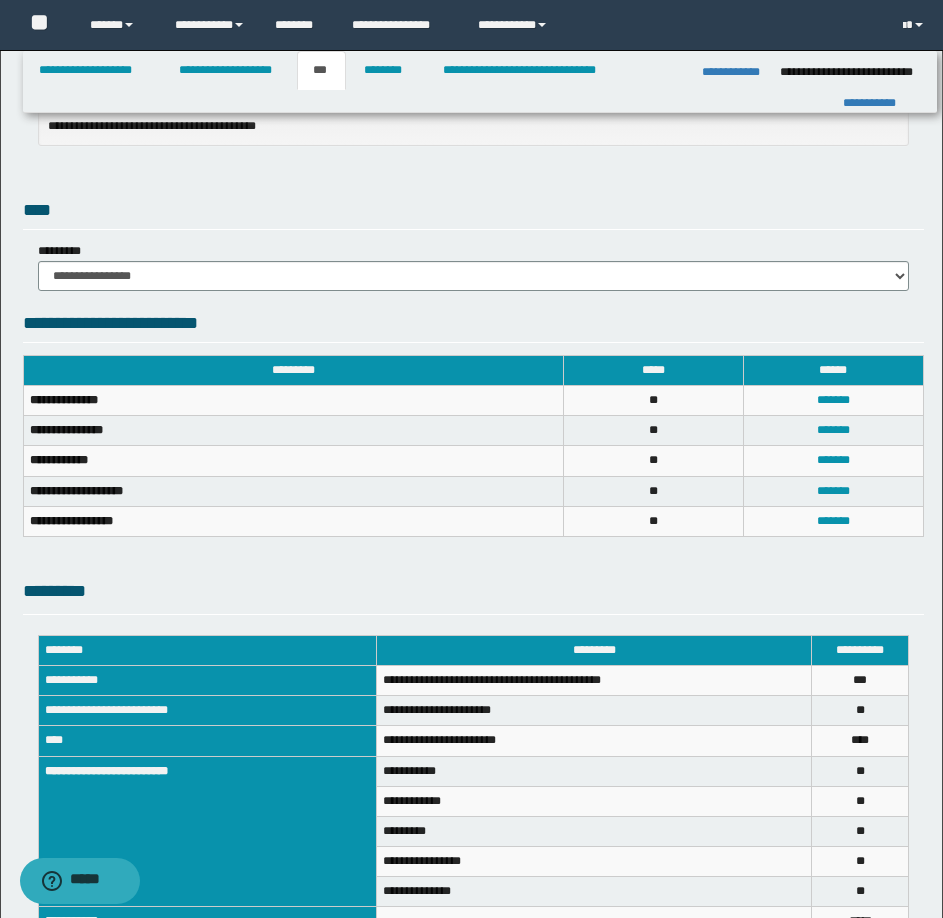 click on "**********" at bounding box center (473, 456) 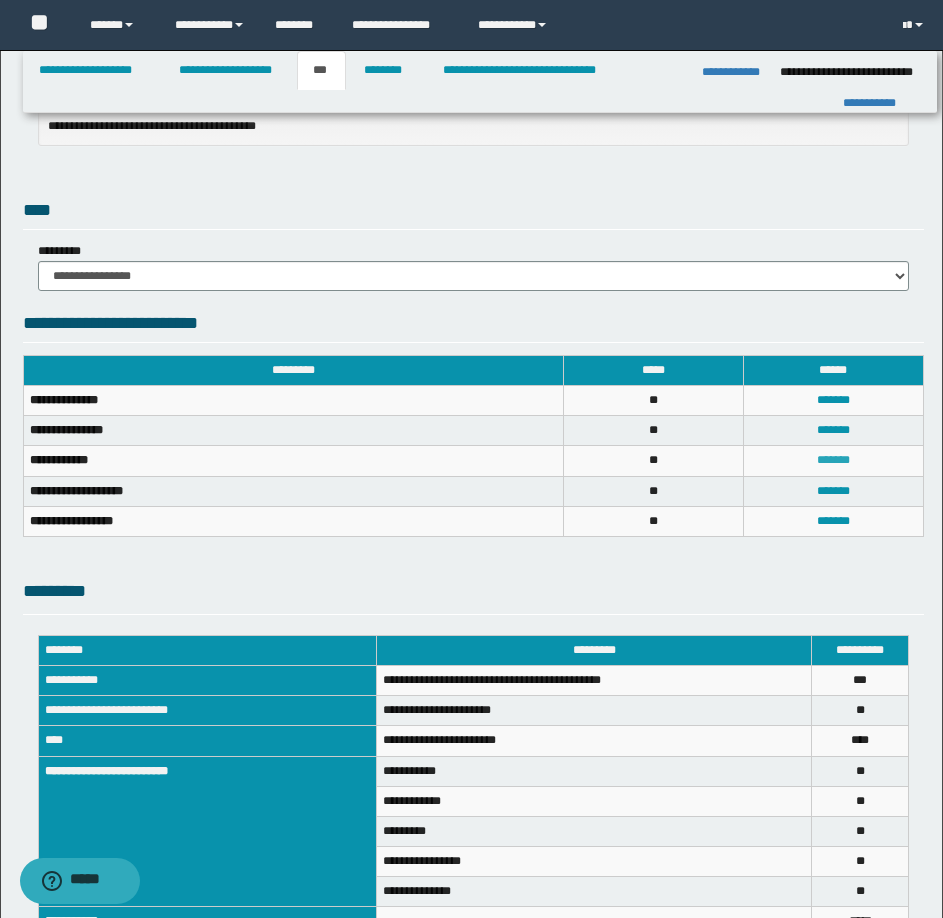 click on "*******" at bounding box center [833, 460] 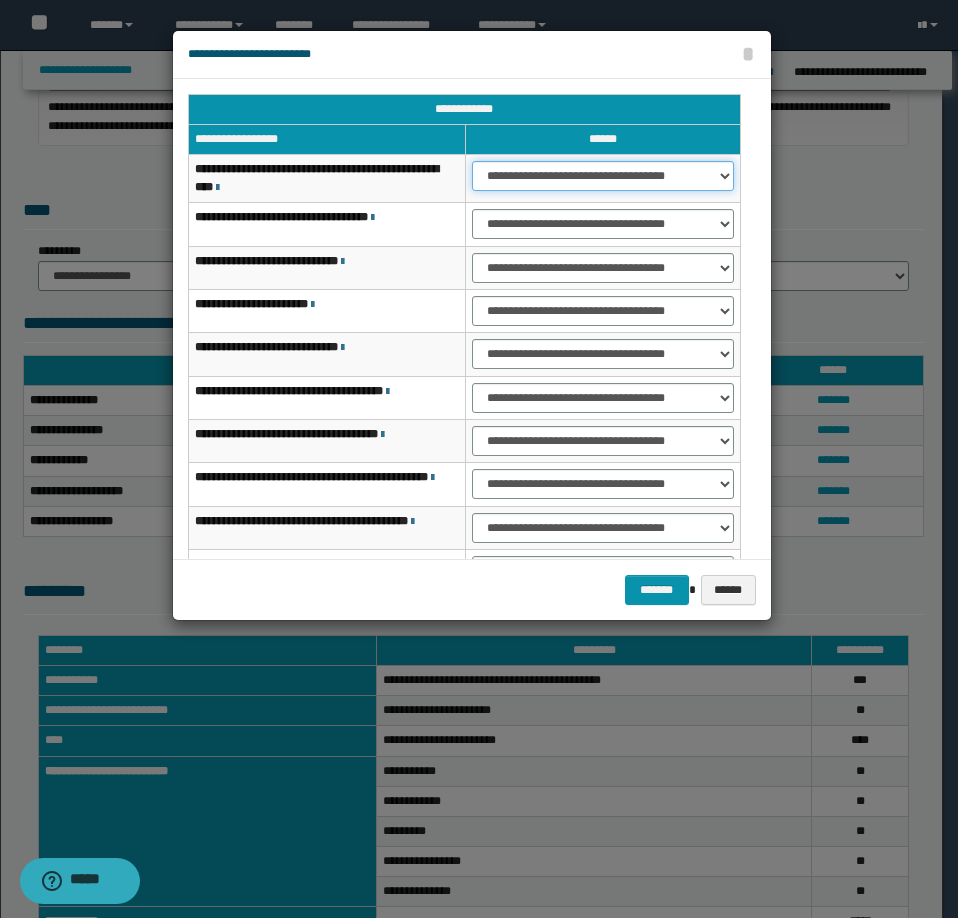 click on "**********" at bounding box center (603, 176) 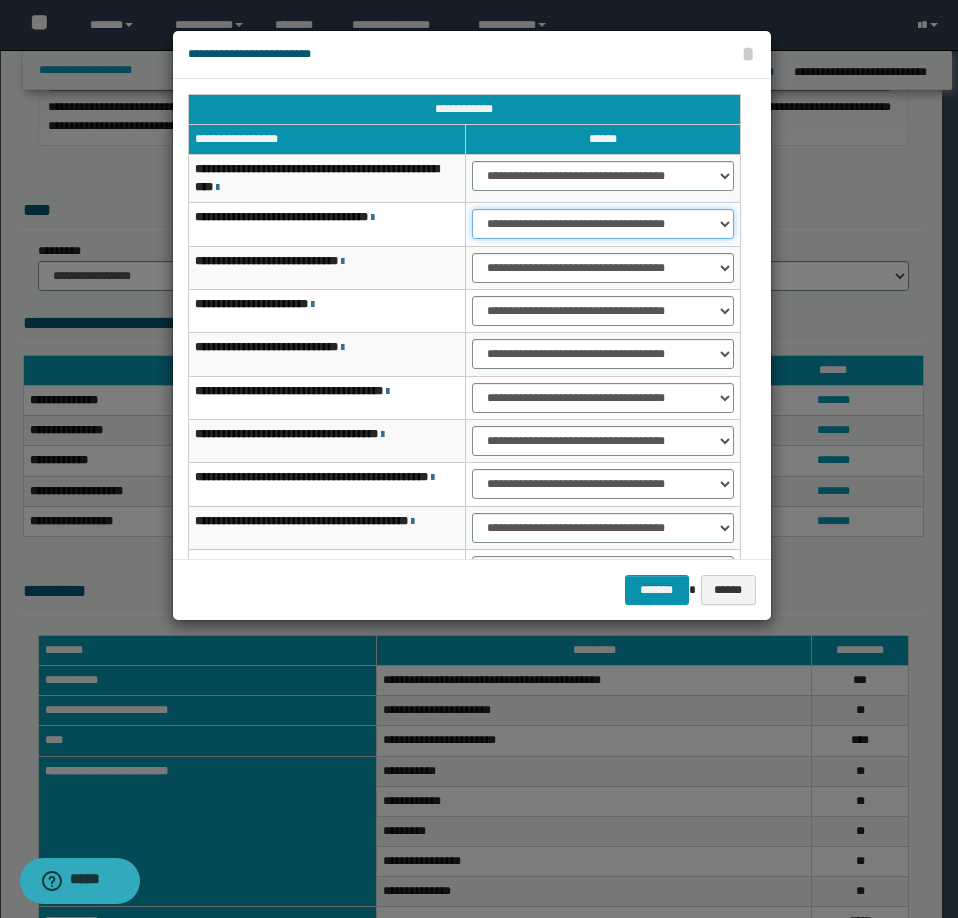 click on "**********" at bounding box center (603, 224) 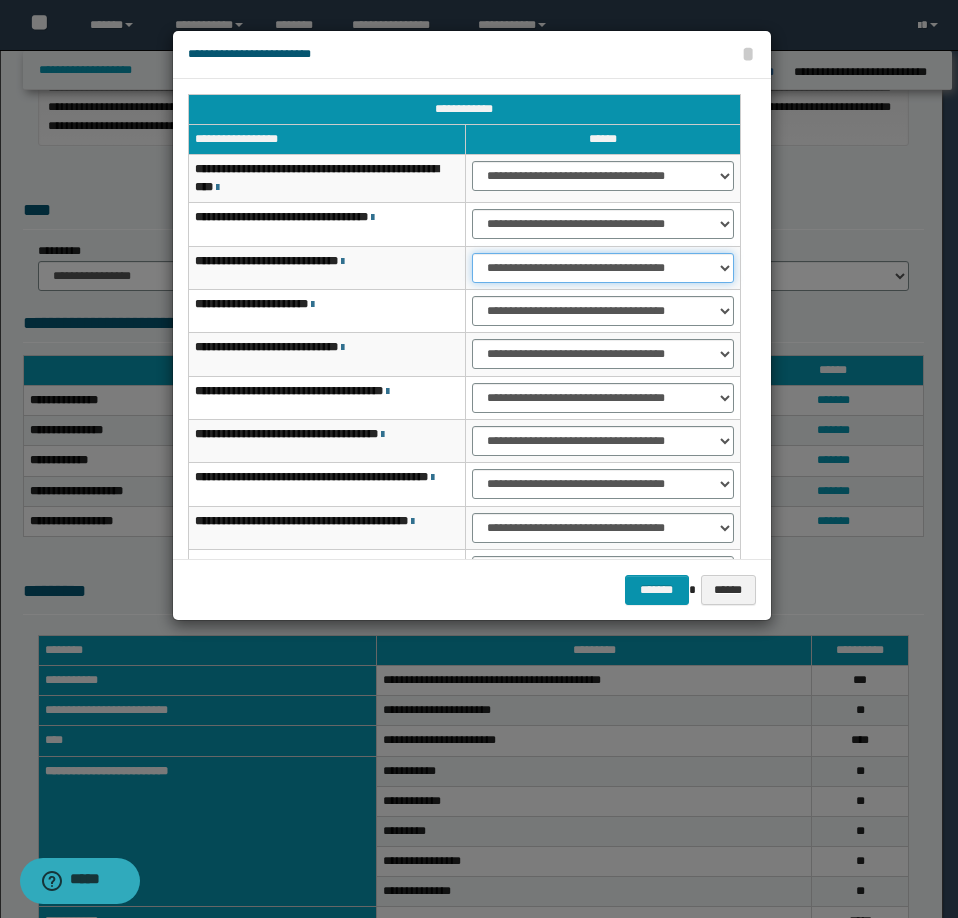 click on "**********" at bounding box center [603, 268] 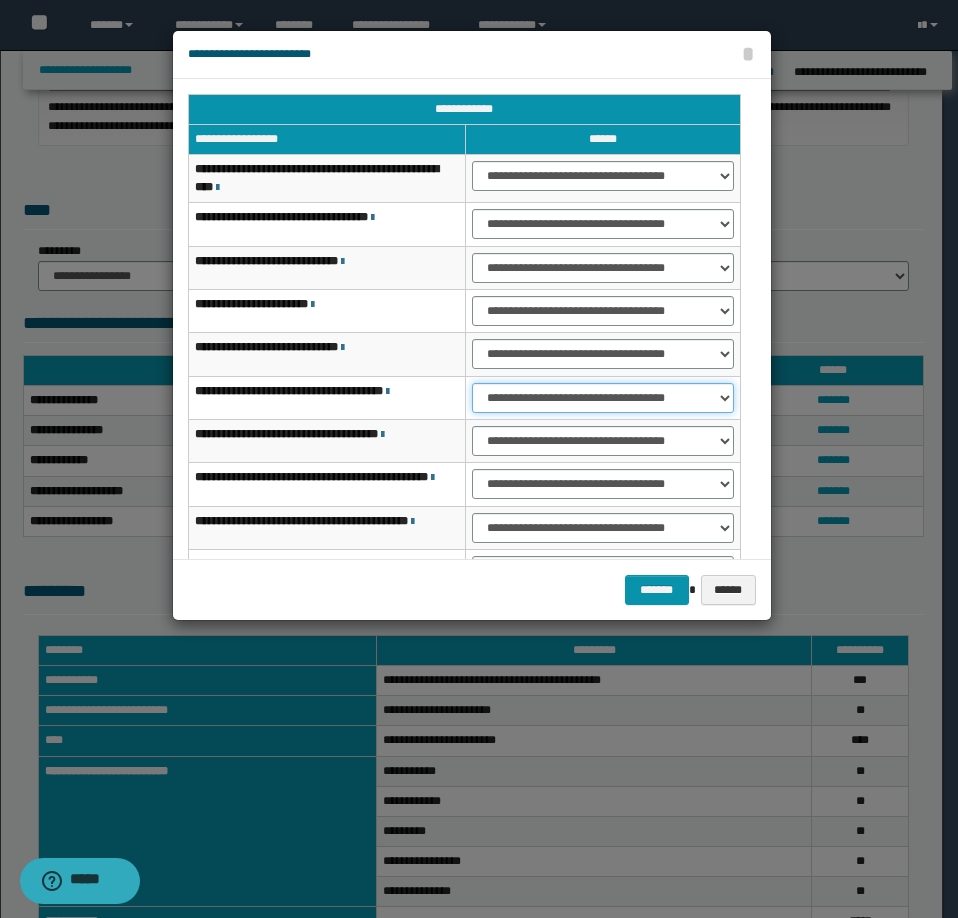 click on "**********" at bounding box center [603, 398] 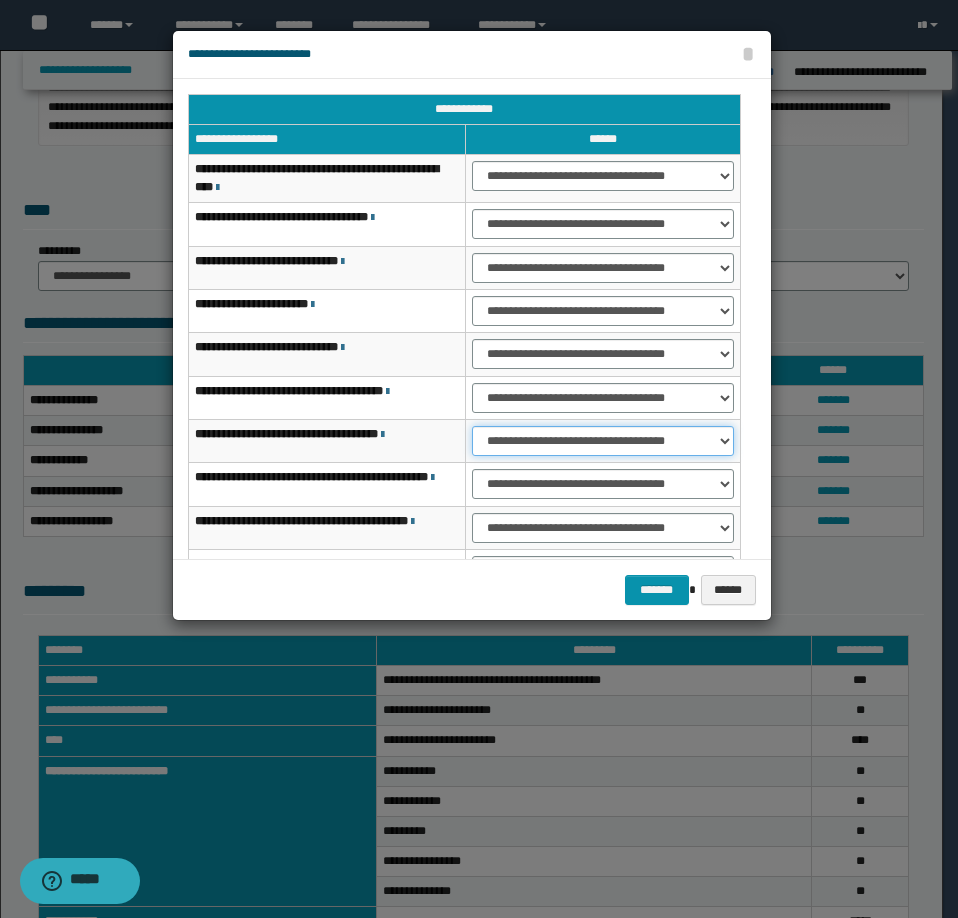 click on "**********" at bounding box center (603, 441) 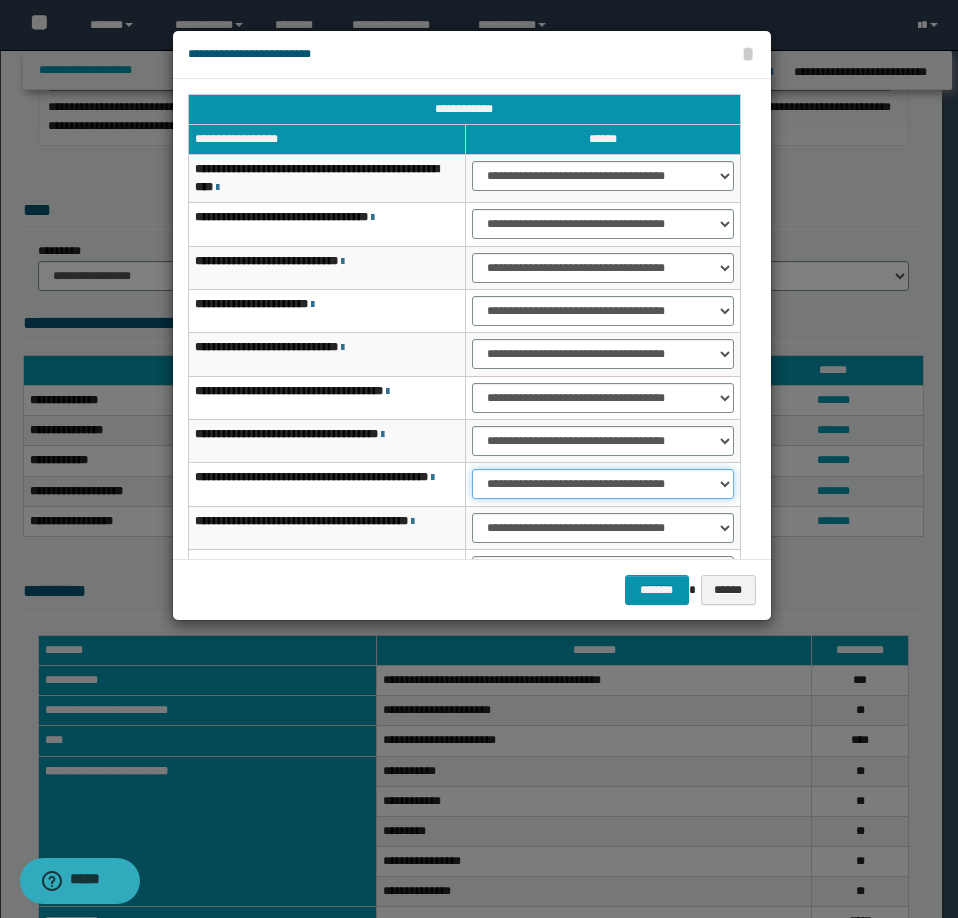 click on "**********" at bounding box center (603, 484) 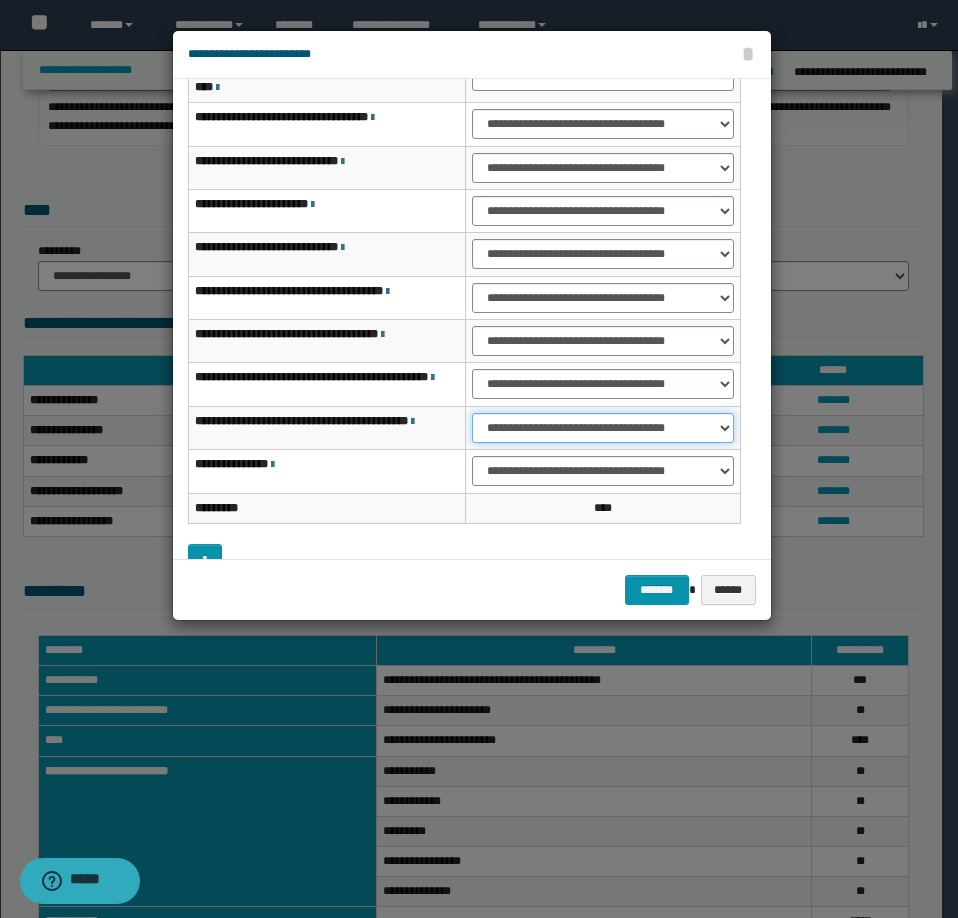 click on "**********" at bounding box center (603, 428) 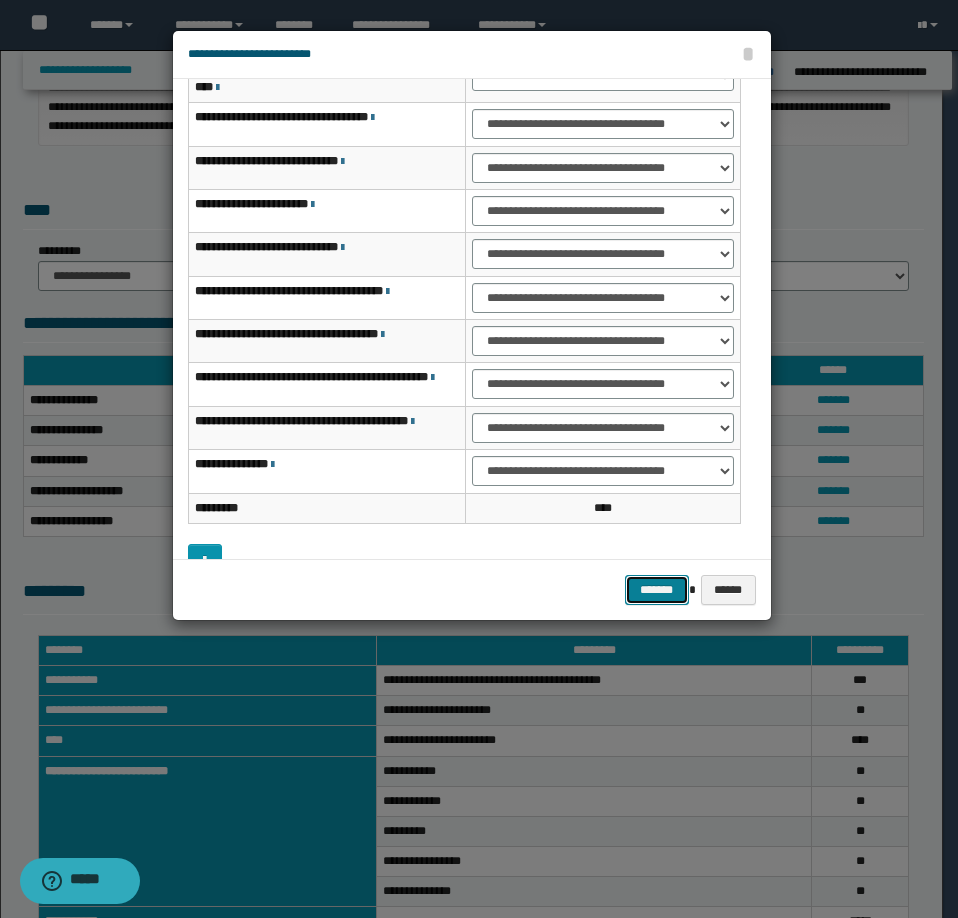 click on "*******" at bounding box center [657, 590] 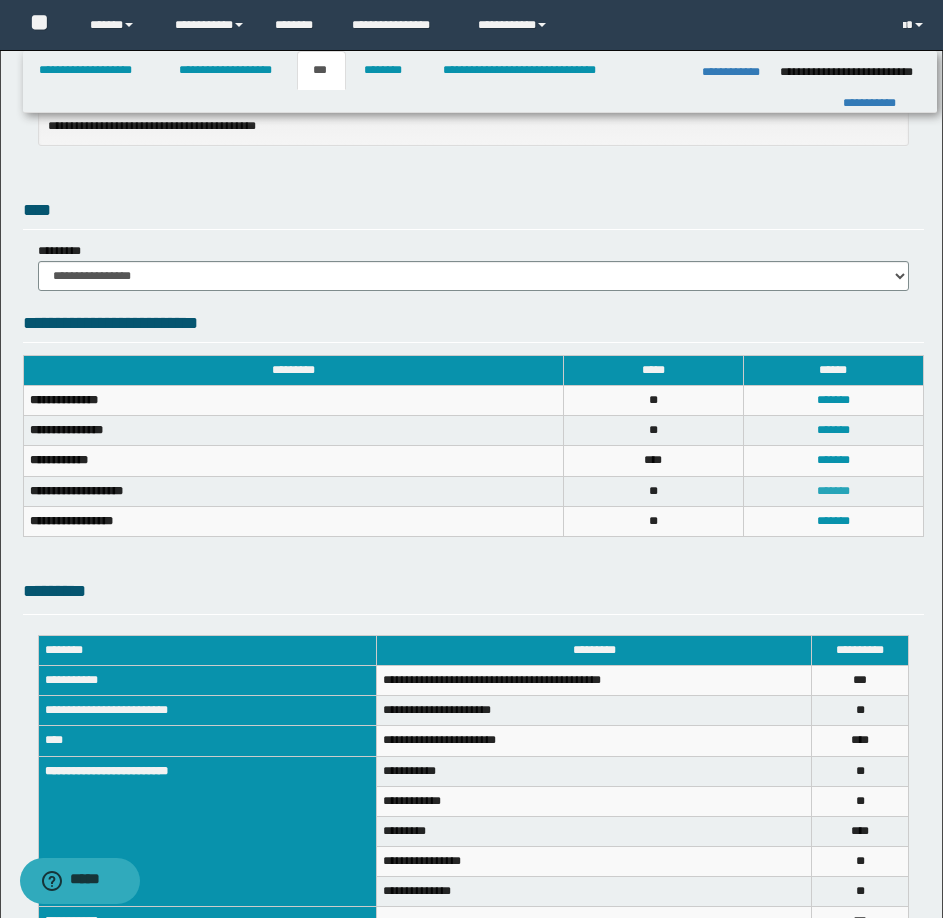 click on "*******" at bounding box center [833, 491] 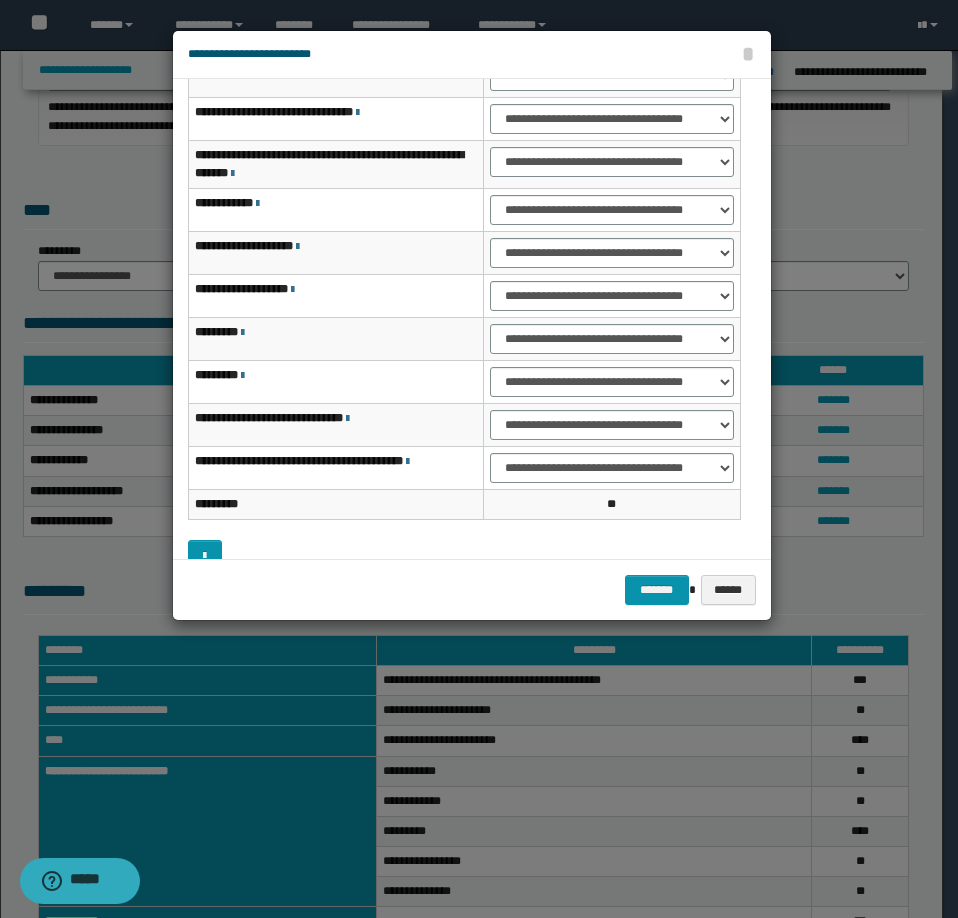 scroll, scrollTop: 0, scrollLeft: 0, axis: both 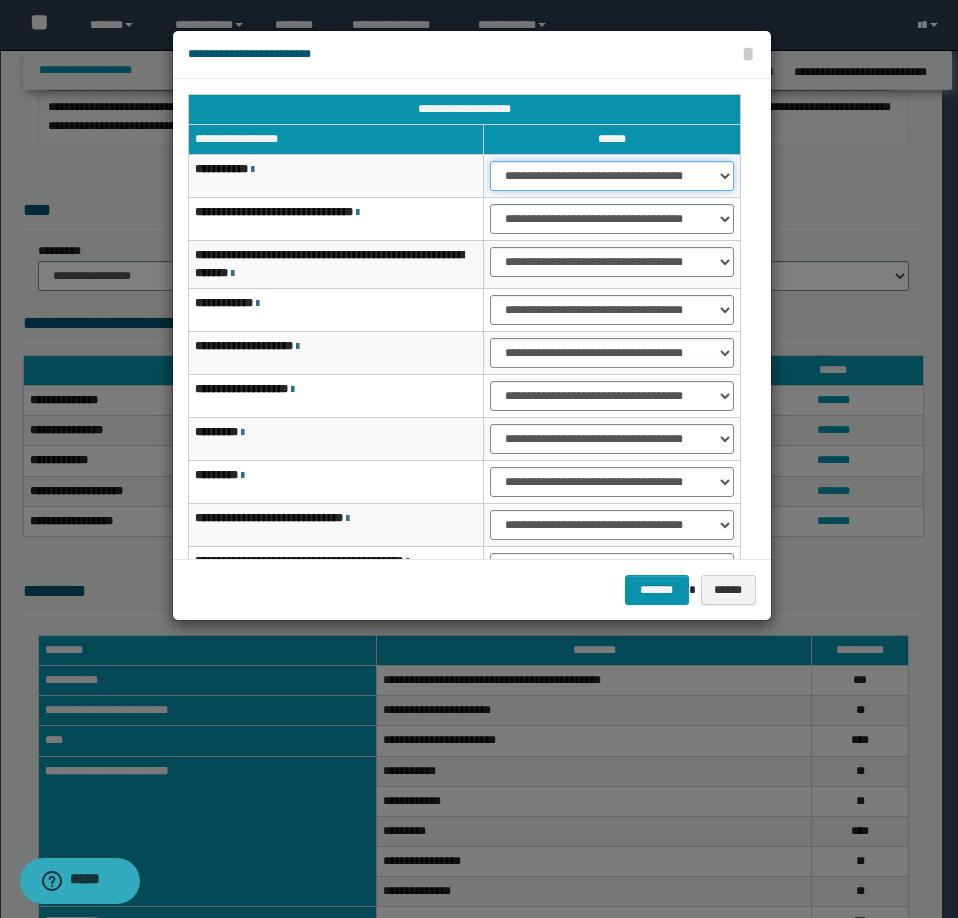 click on "**********" at bounding box center (611, 176) 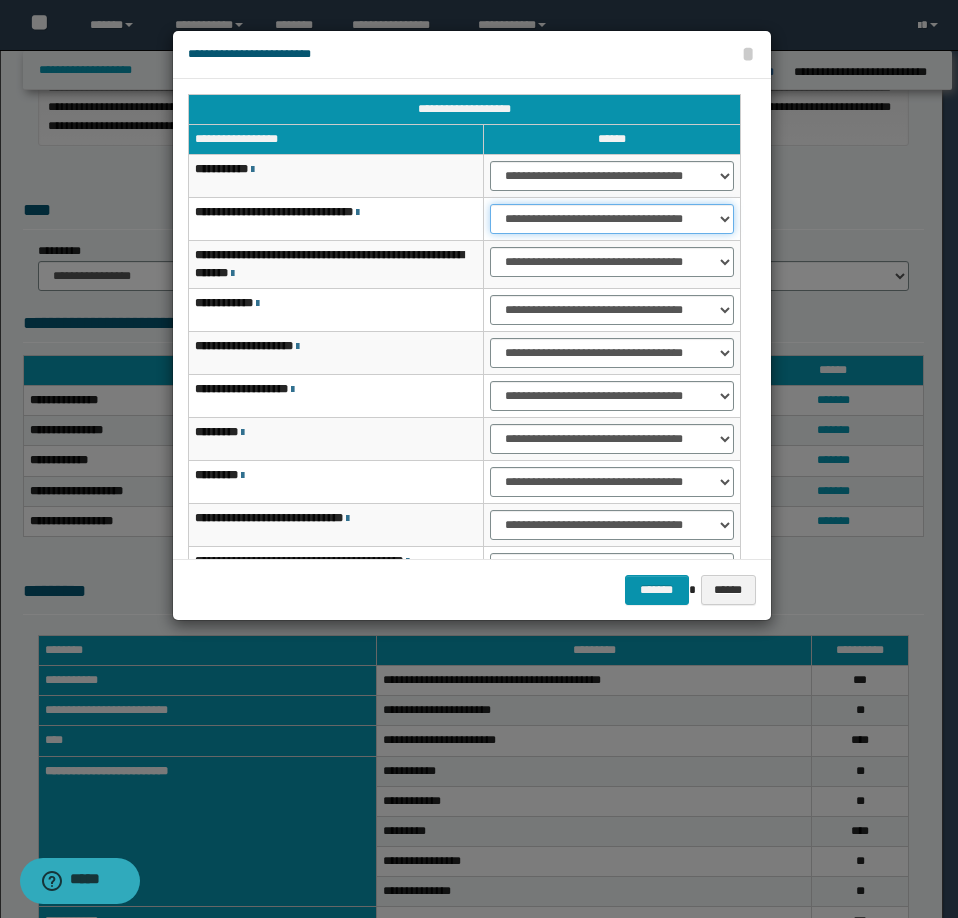 drag, startPoint x: 579, startPoint y: 221, endPoint x: 583, endPoint y: 231, distance: 10.770329 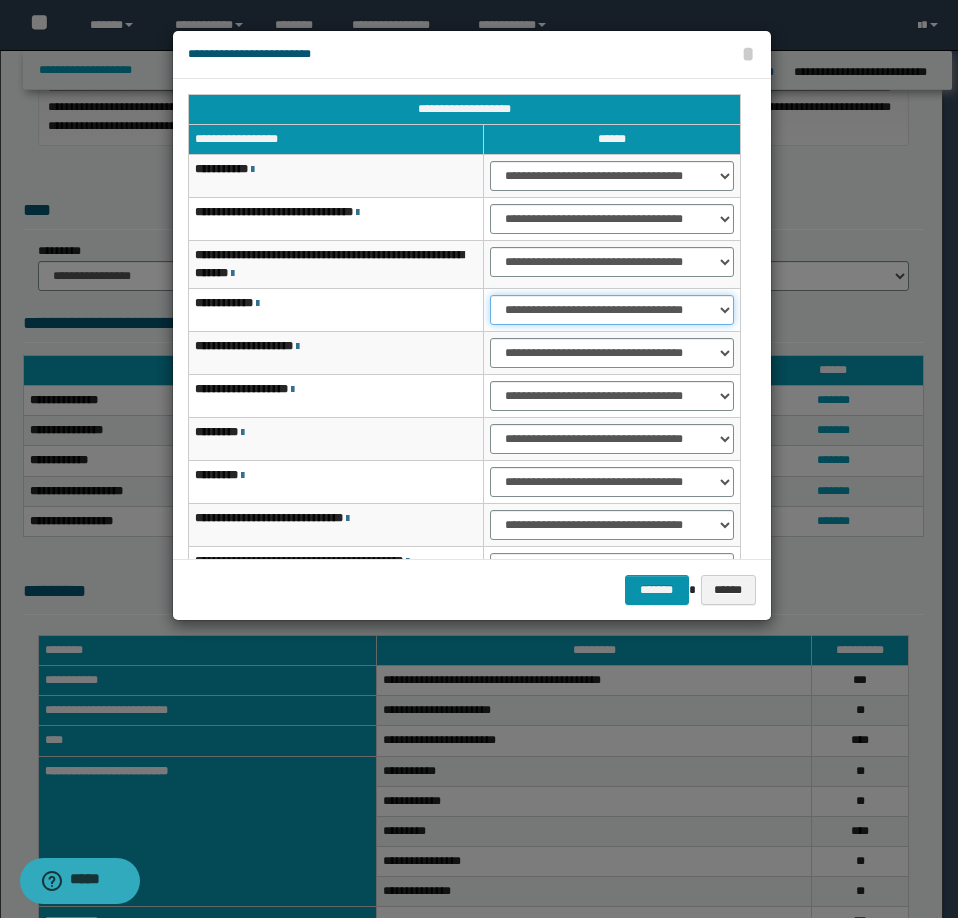 click on "**********" at bounding box center (611, 310) 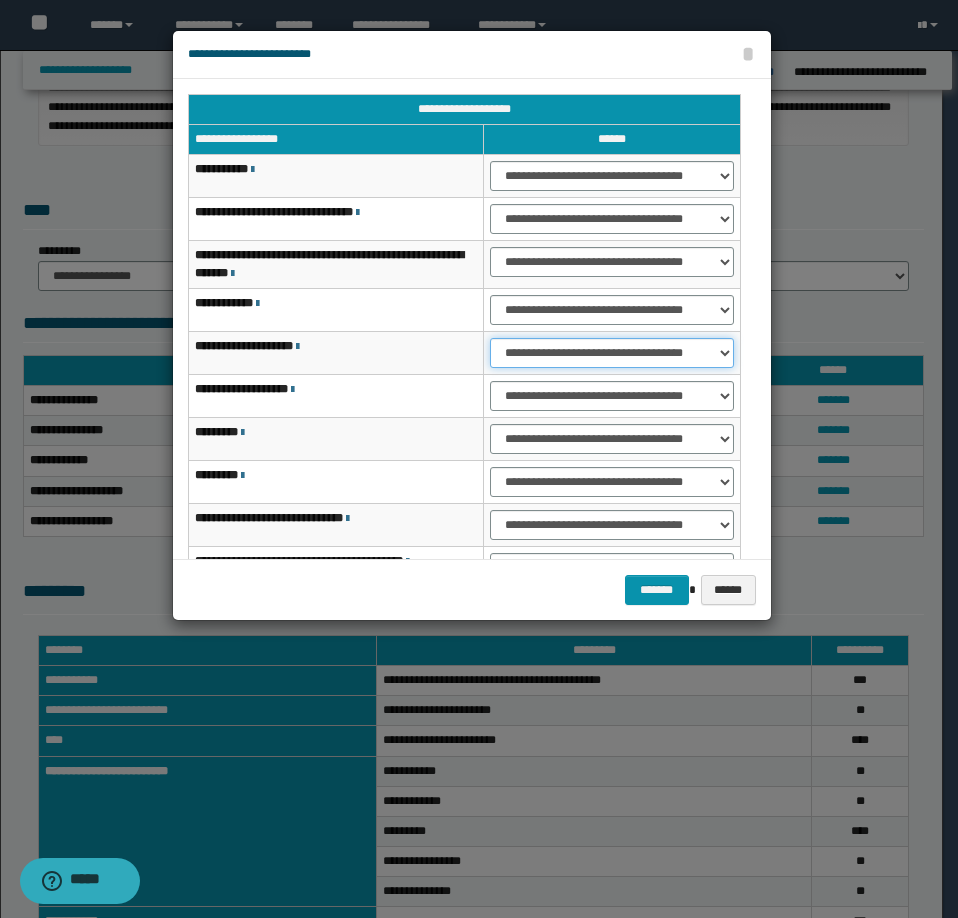 click on "**********" at bounding box center [611, 353] 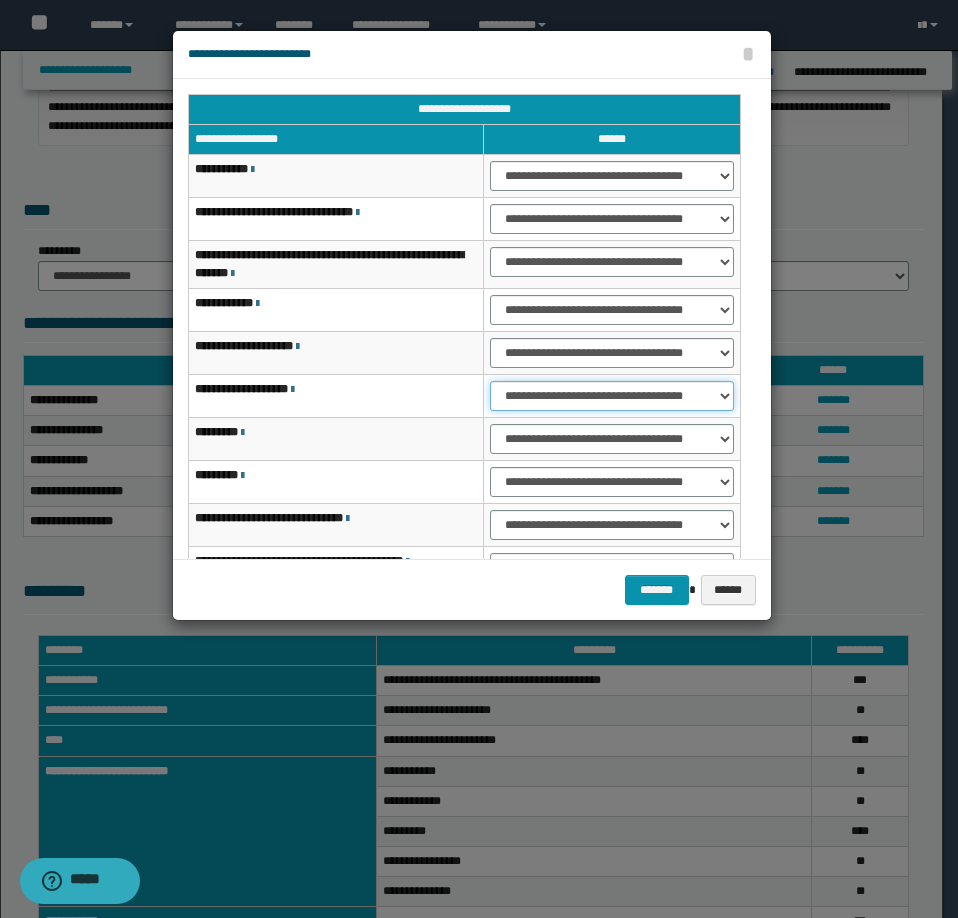 drag, startPoint x: 557, startPoint y: 401, endPoint x: 564, endPoint y: 410, distance: 11.401754 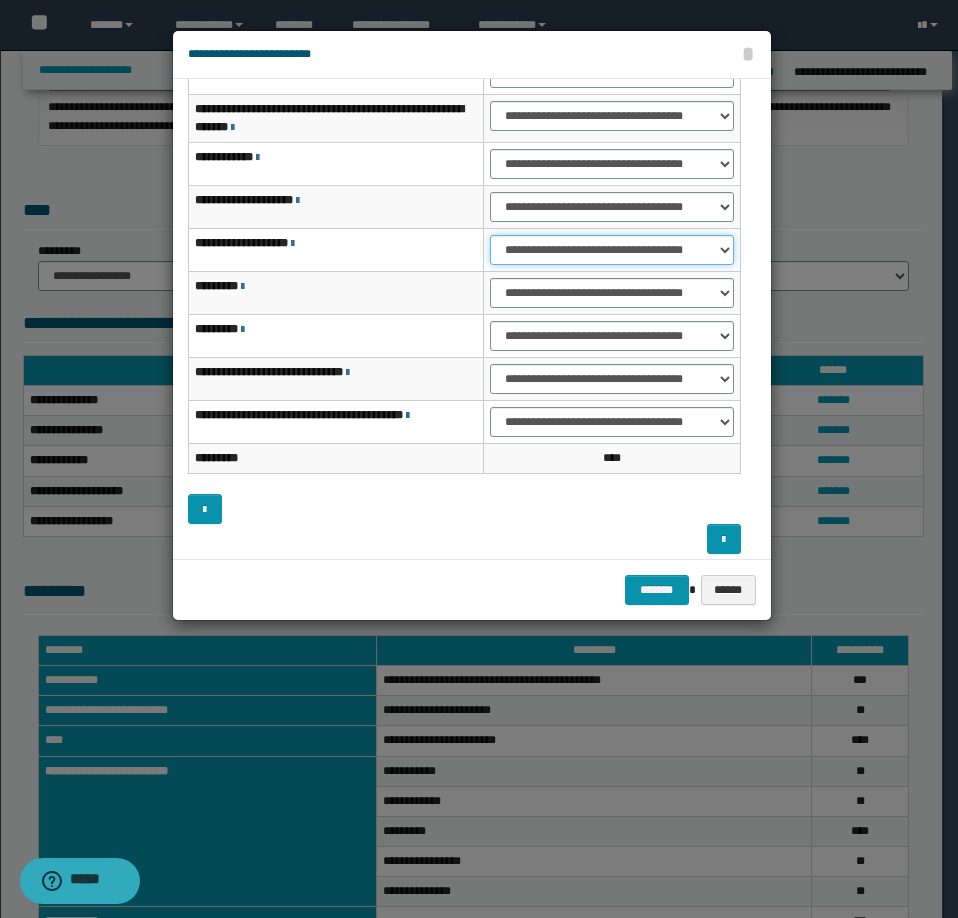 scroll, scrollTop: 156, scrollLeft: 0, axis: vertical 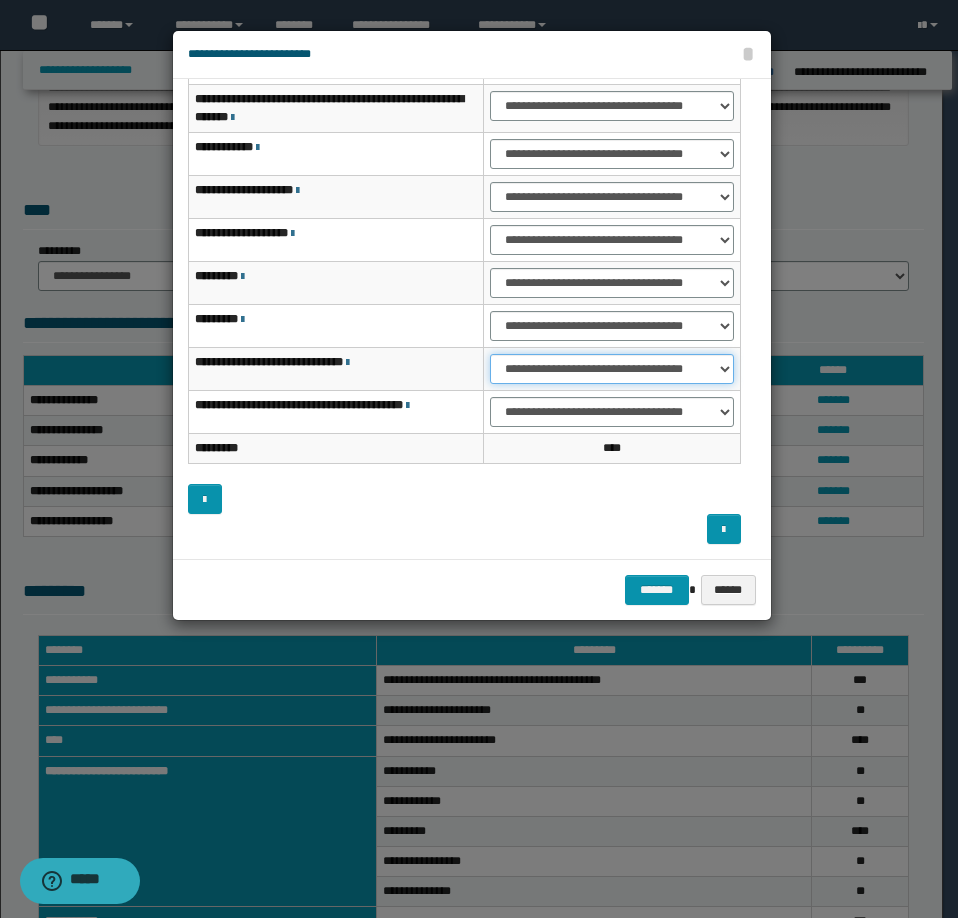 click on "**********" at bounding box center (611, 369) 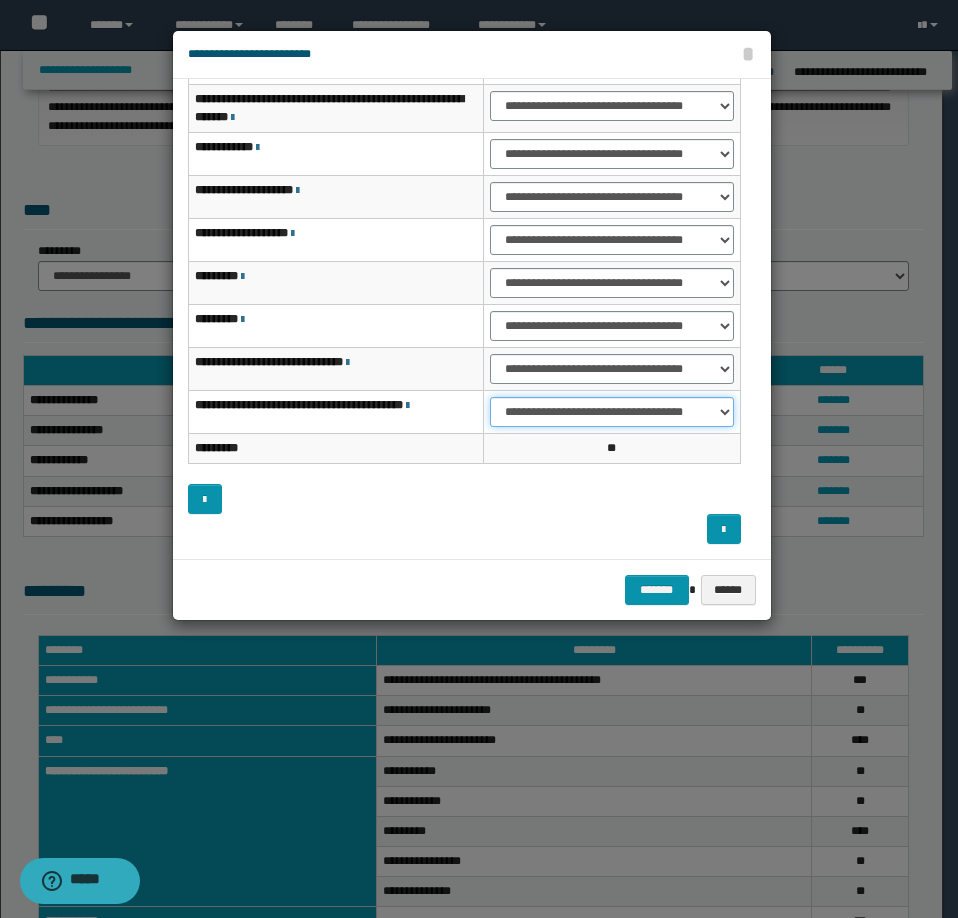 drag, startPoint x: 578, startPoint y: 408, endPoint x: 586, endPoint y: 425, distance: 18.788294 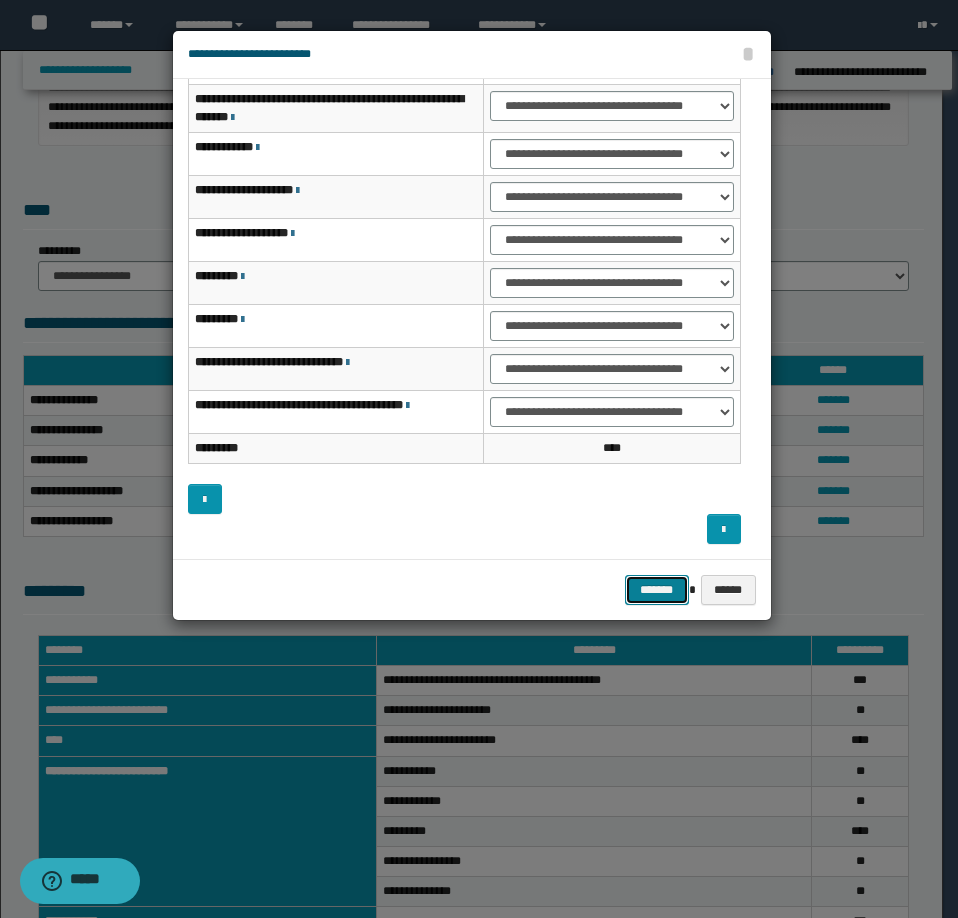 click on "*******" at bounding box center [657, 590] 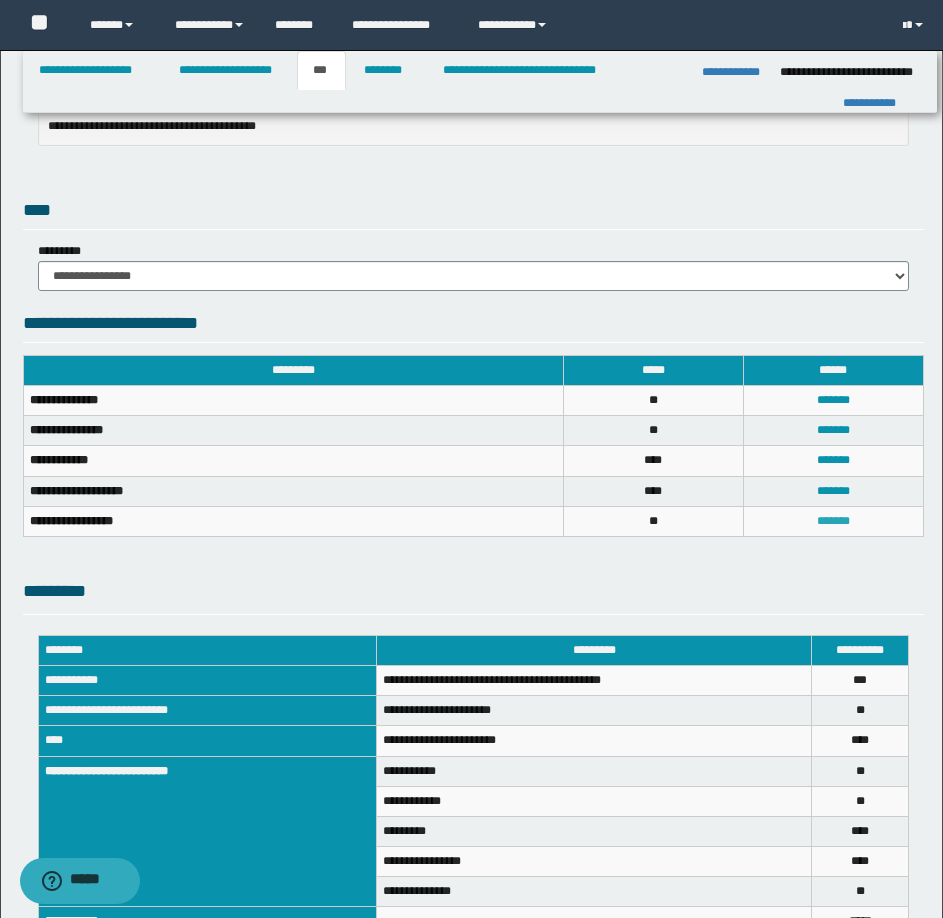click on "*******" at bounding box center [833, 521] 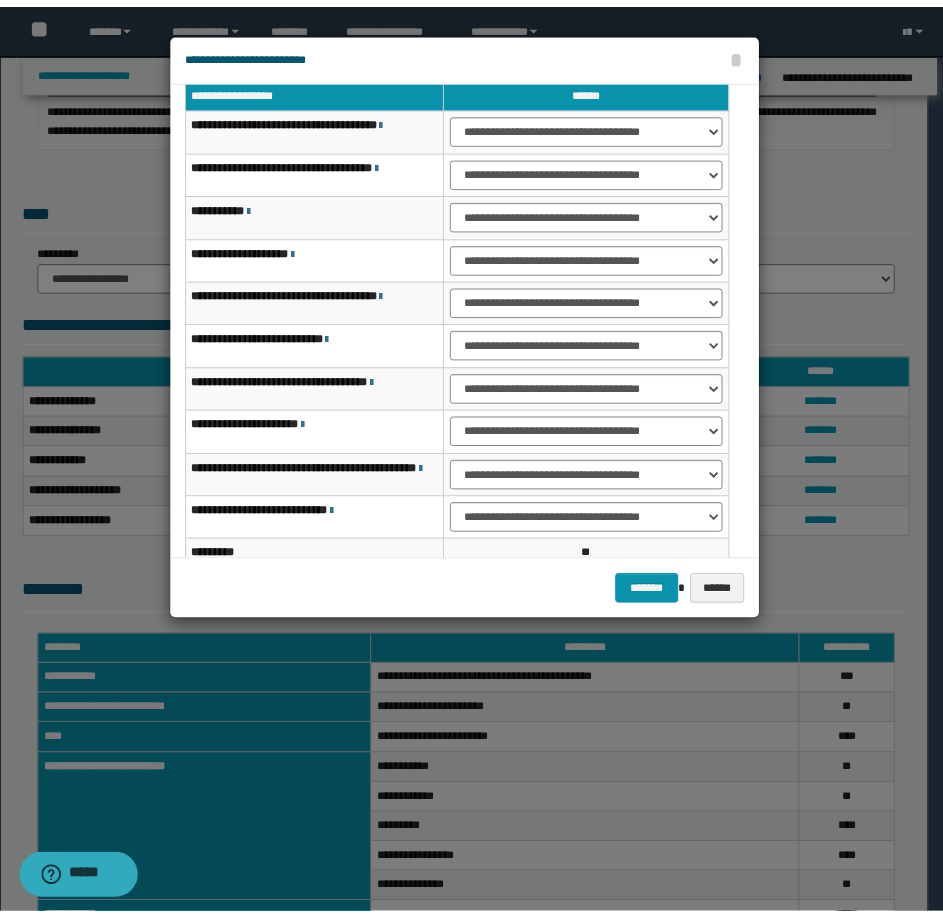 scroll, scrollTop: 0, scrollLeft: 0, axis: both 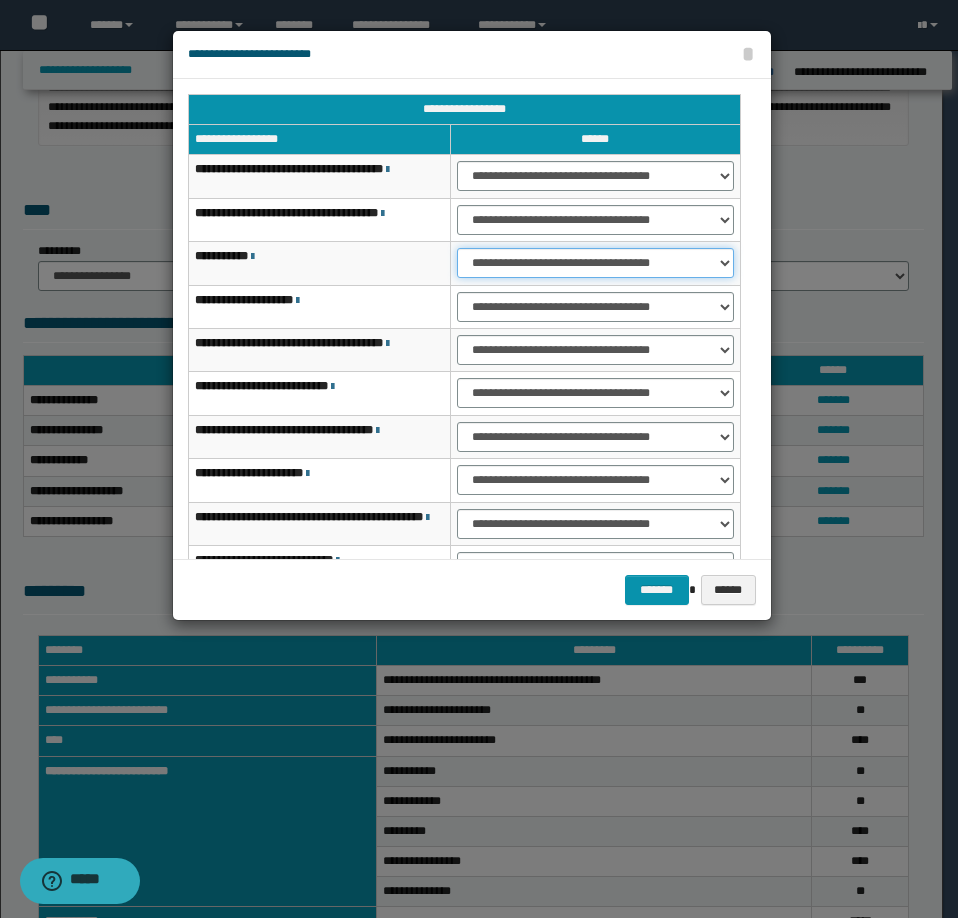 click on "**********" at bounding box center [595, 263] 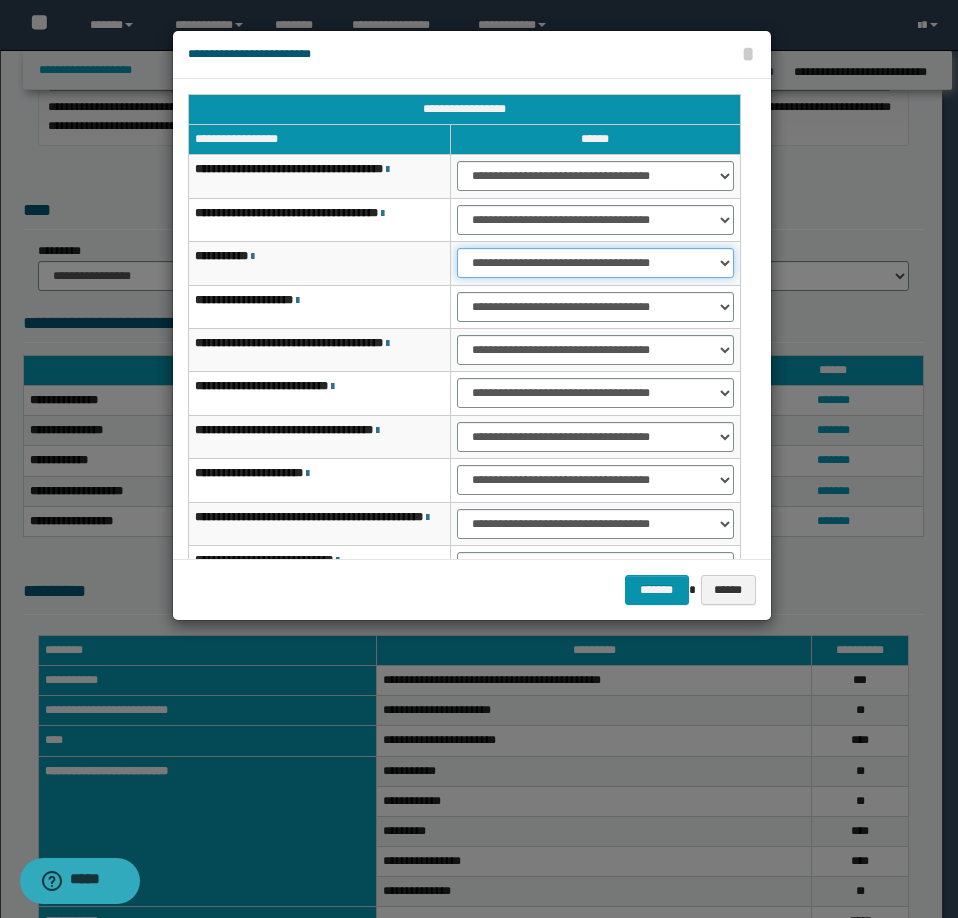 select on "***" 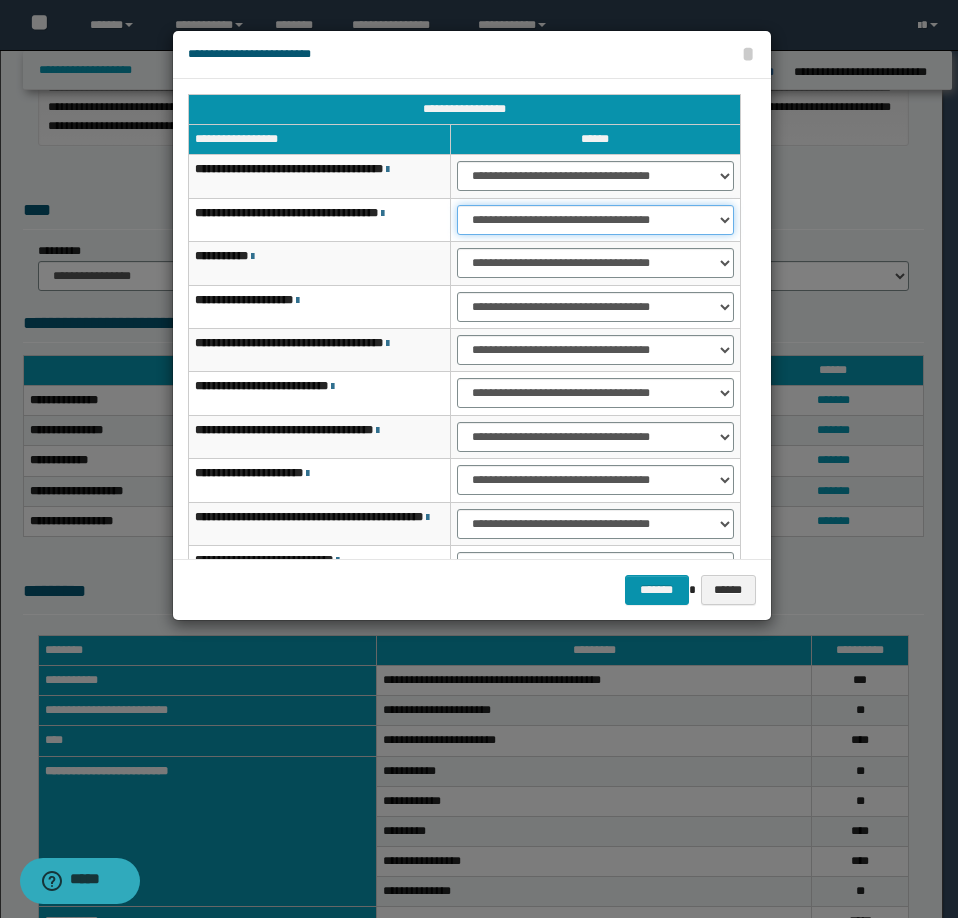 drag, startPoint x: 576, startPoint y: 213, endPoint x: 588, endPoint y: 233, distance: 23.323807 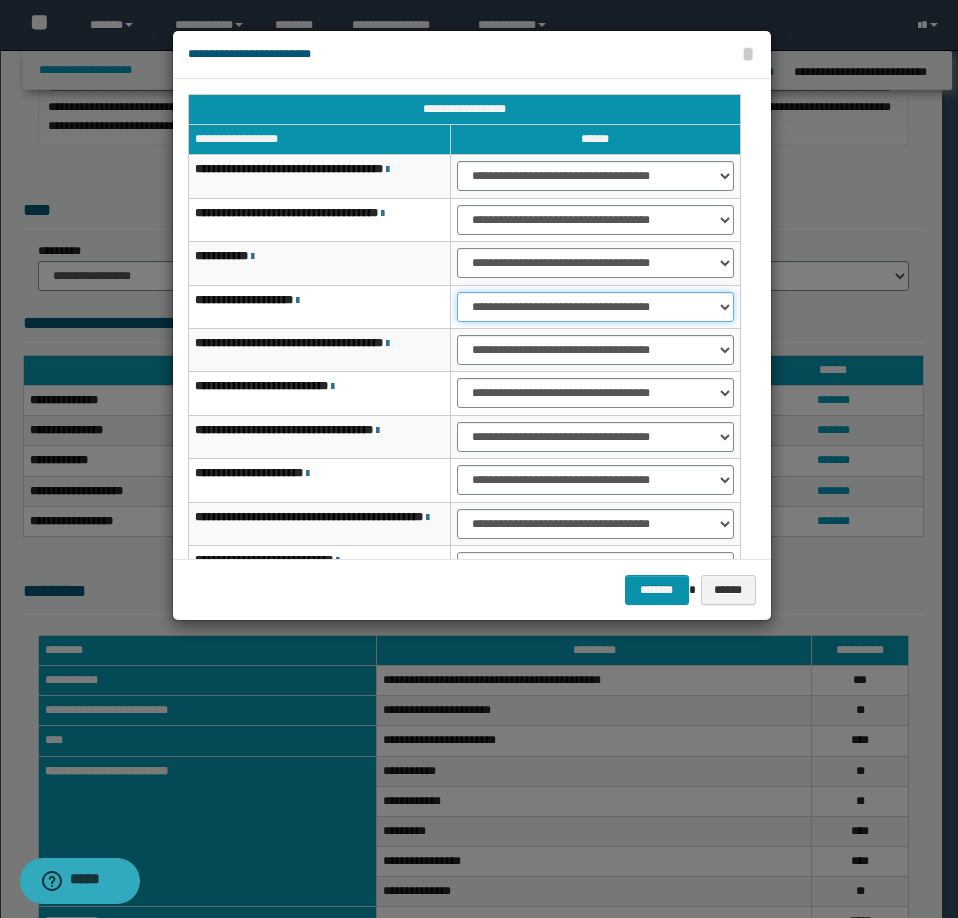 drag, startPoint x: 565, startPoint y: 303, endPoint x: 570, endPoint y: 317, distance: 14.866069 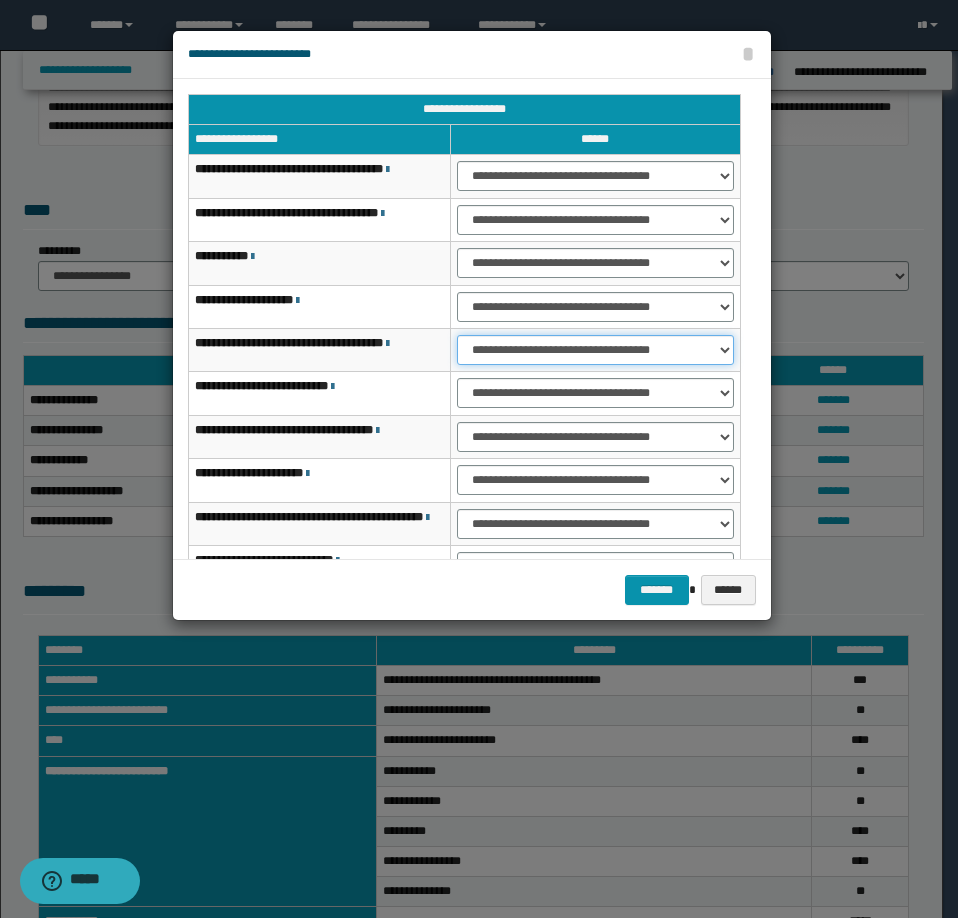 click on "**********" at bounding box center [595, 350] 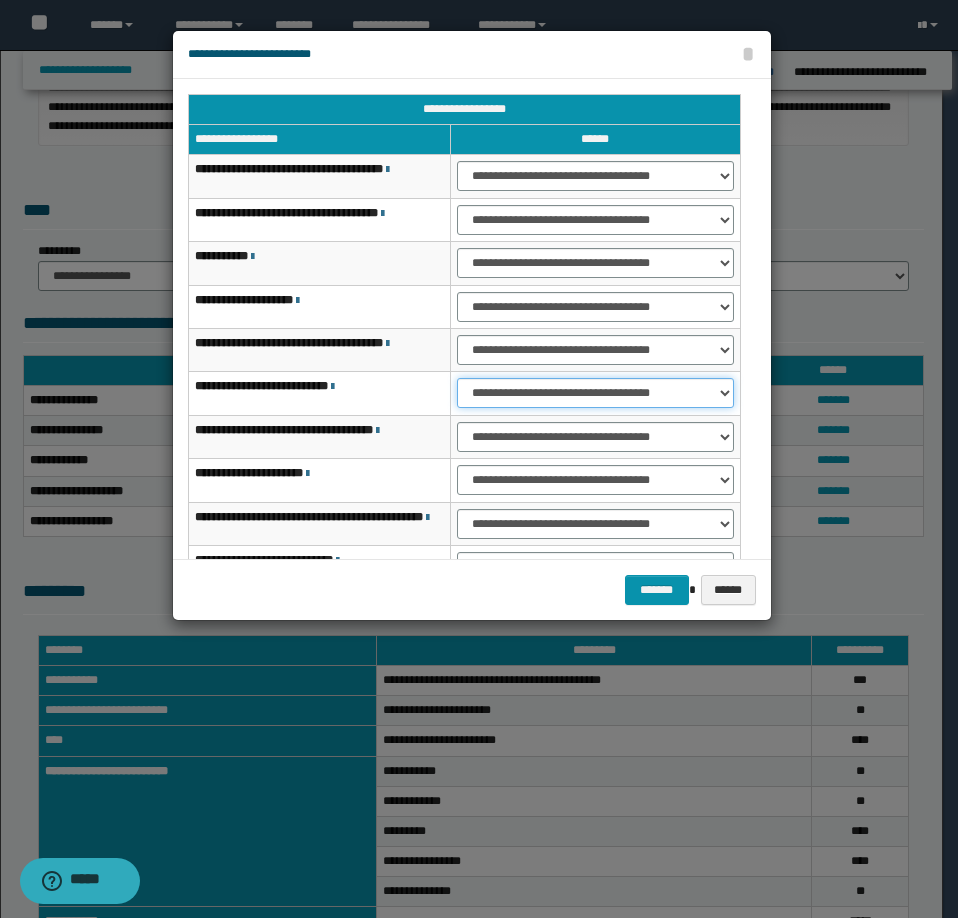 click on "**********" at bounding box center (595, 393) 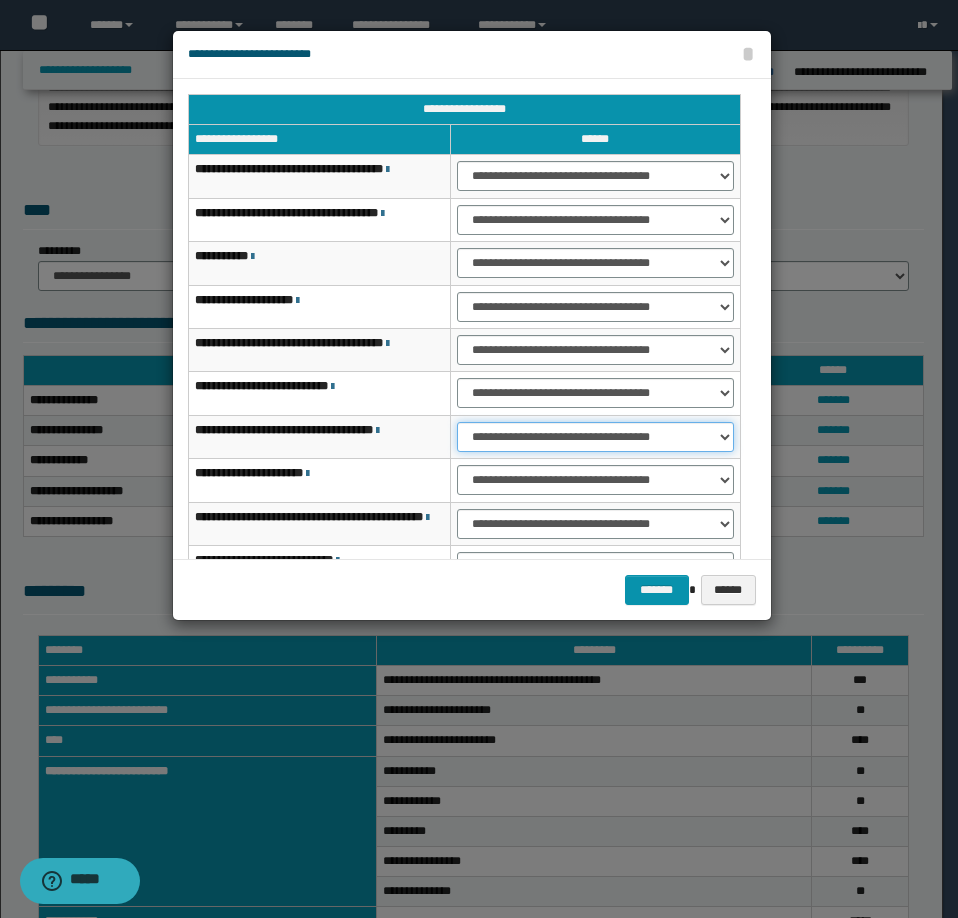 drag, startPoint x: 525, startPoint y: 434, endPoint x: 538, endPoint y: 447, distance: 18.384777 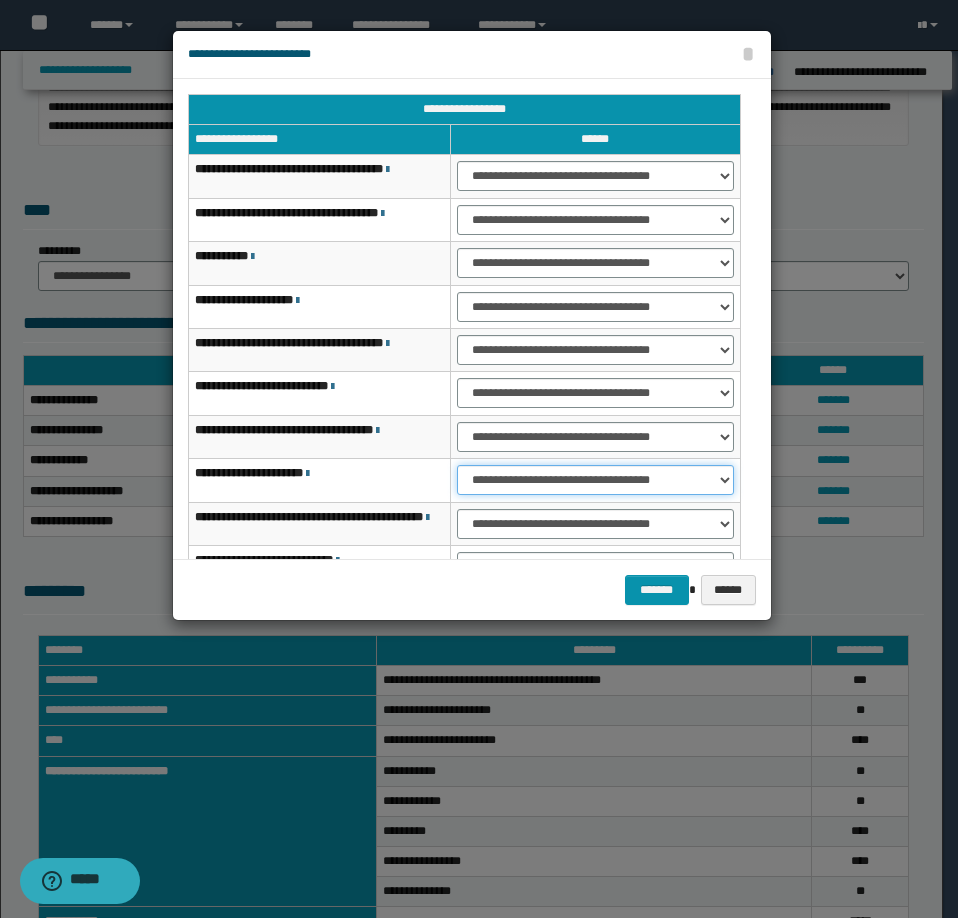 click on "**********" at bounding box center [595, 480] 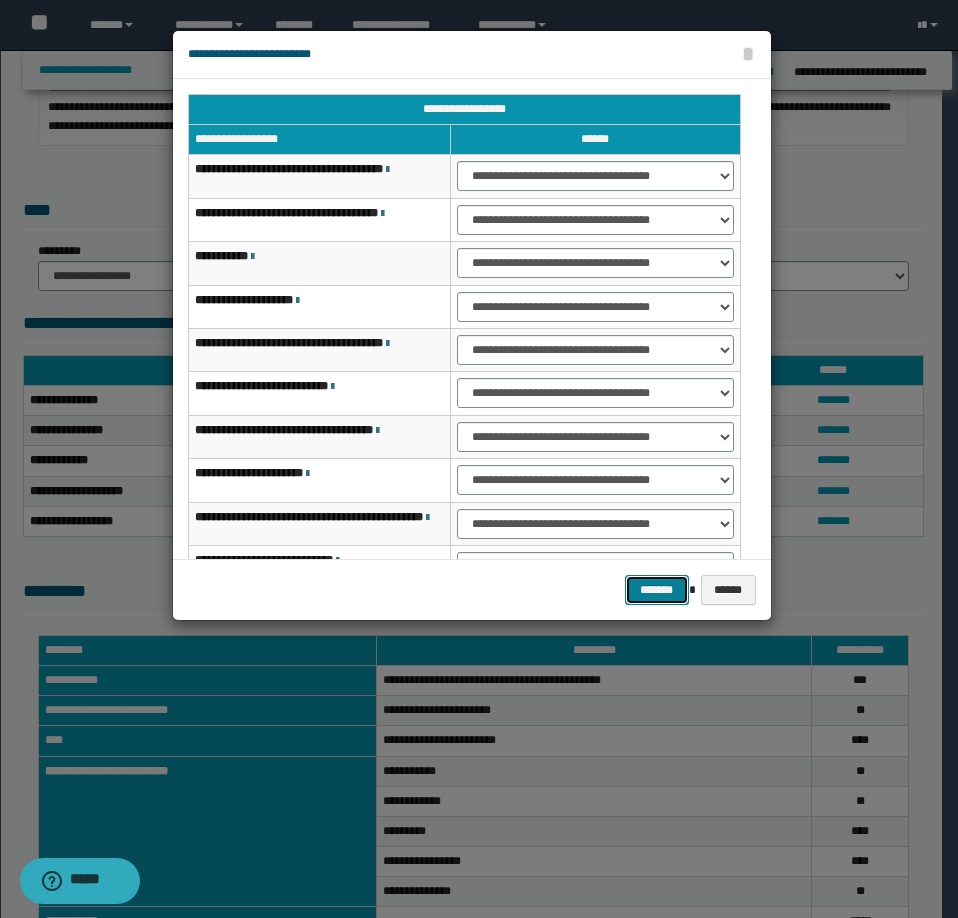 click on "*******" at bounding box center (657, 590) 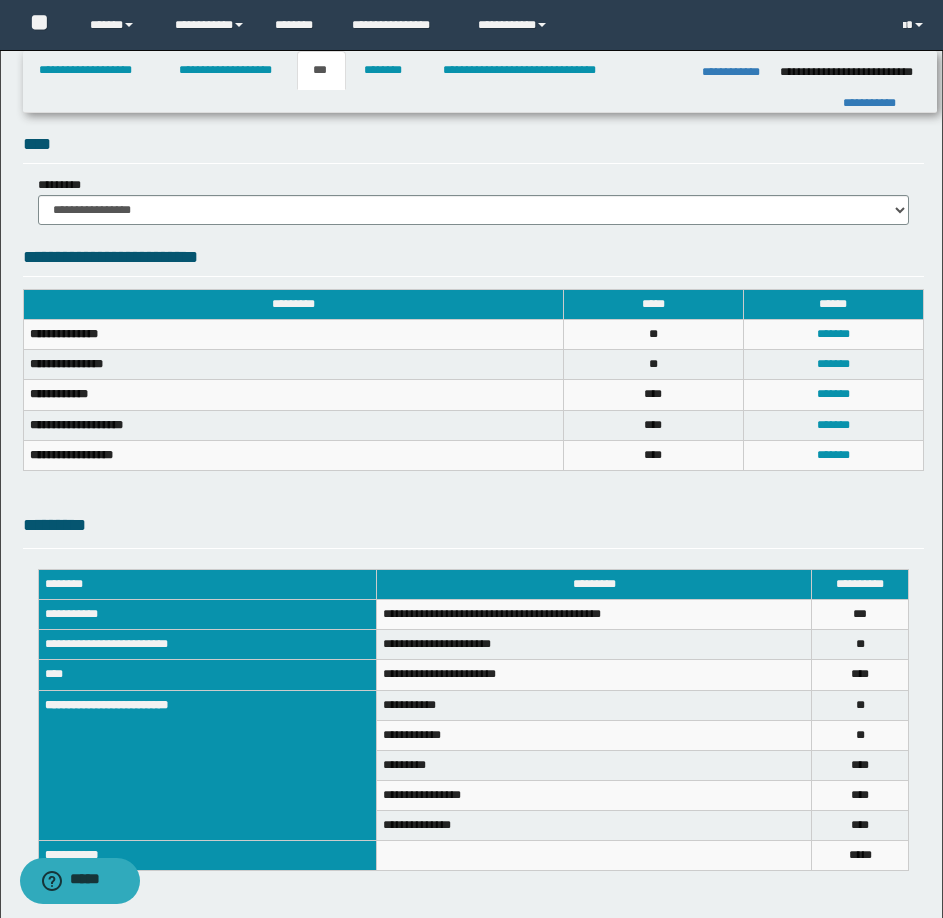 scroll, scrollTop: 648, scrollLeft: 0, axis: vertical 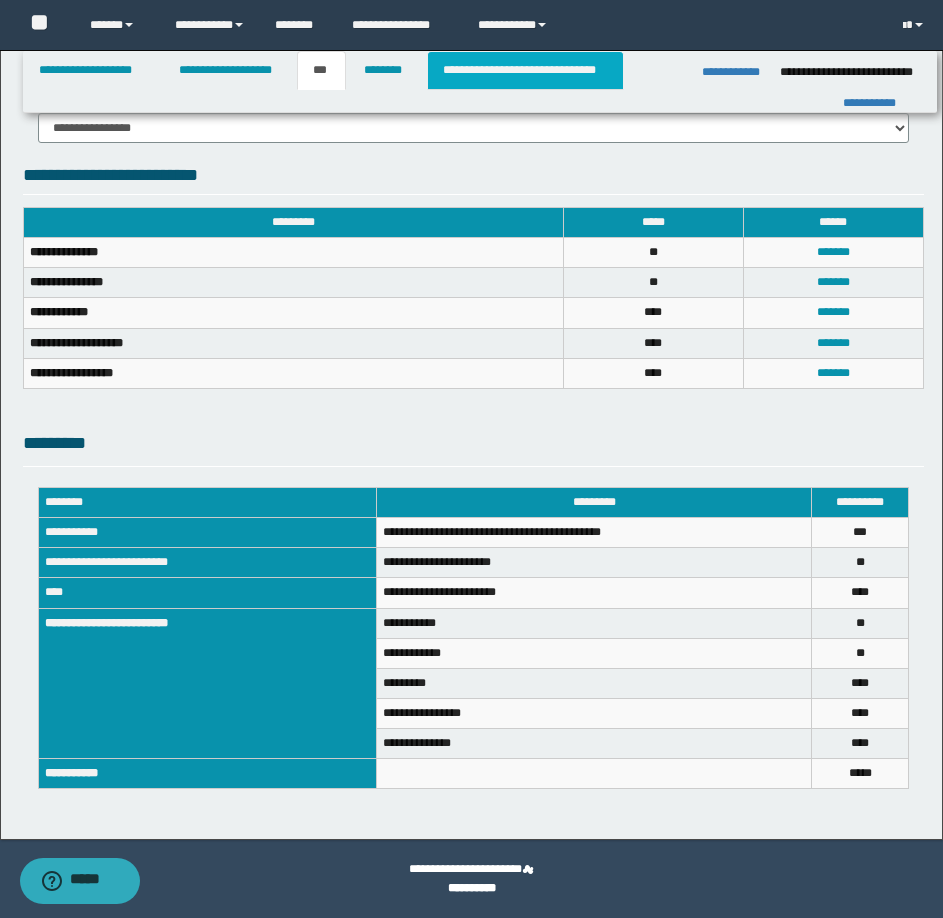 click on "**********" at bounding box center (525, 70) 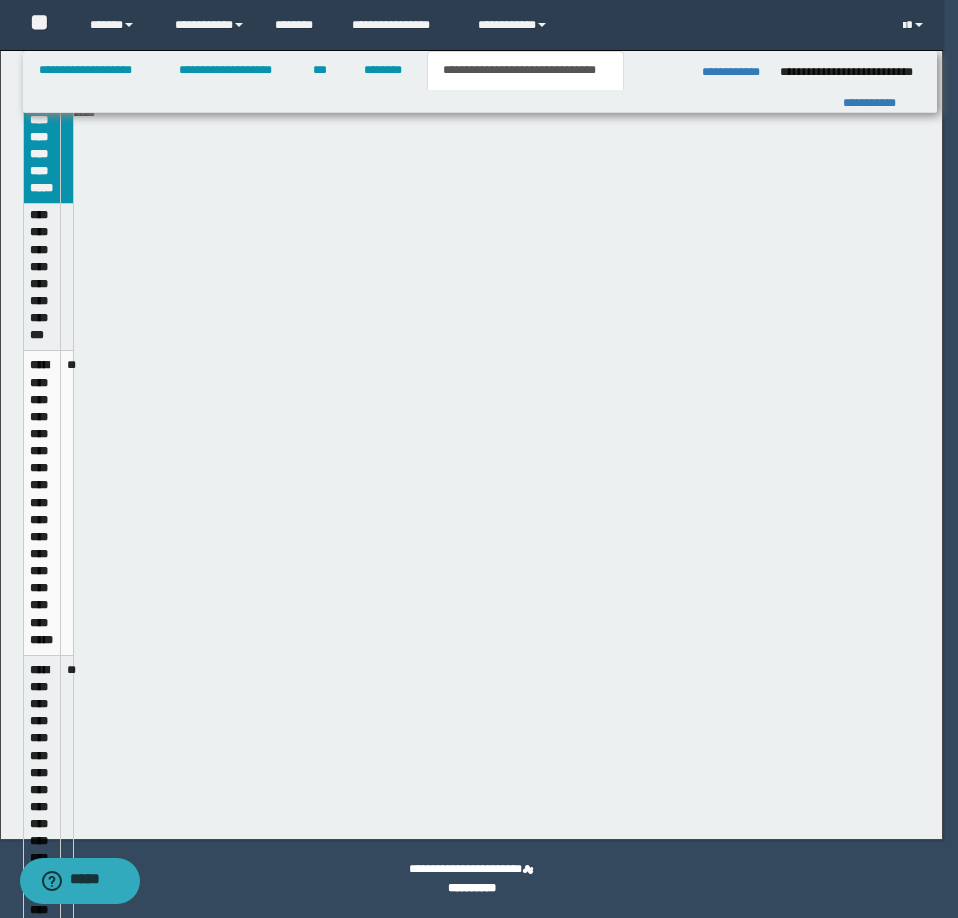 type 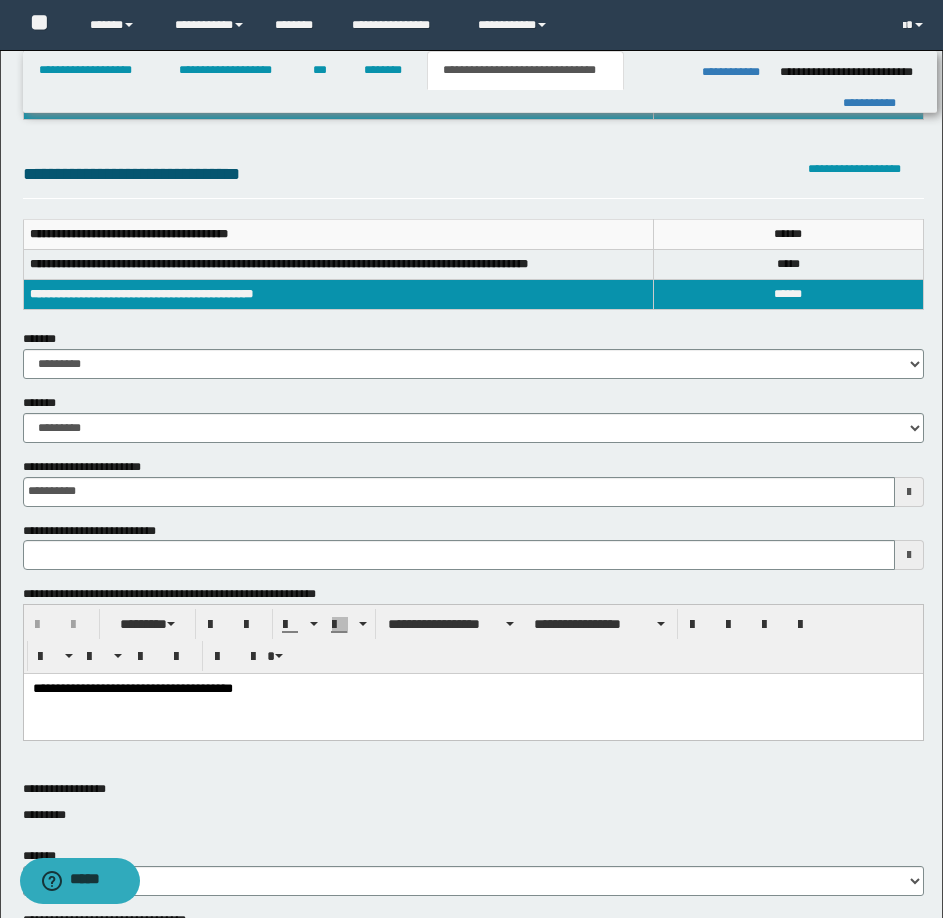 scroll, scrollTop: 48, scrollLeft: 0, axis: vertical 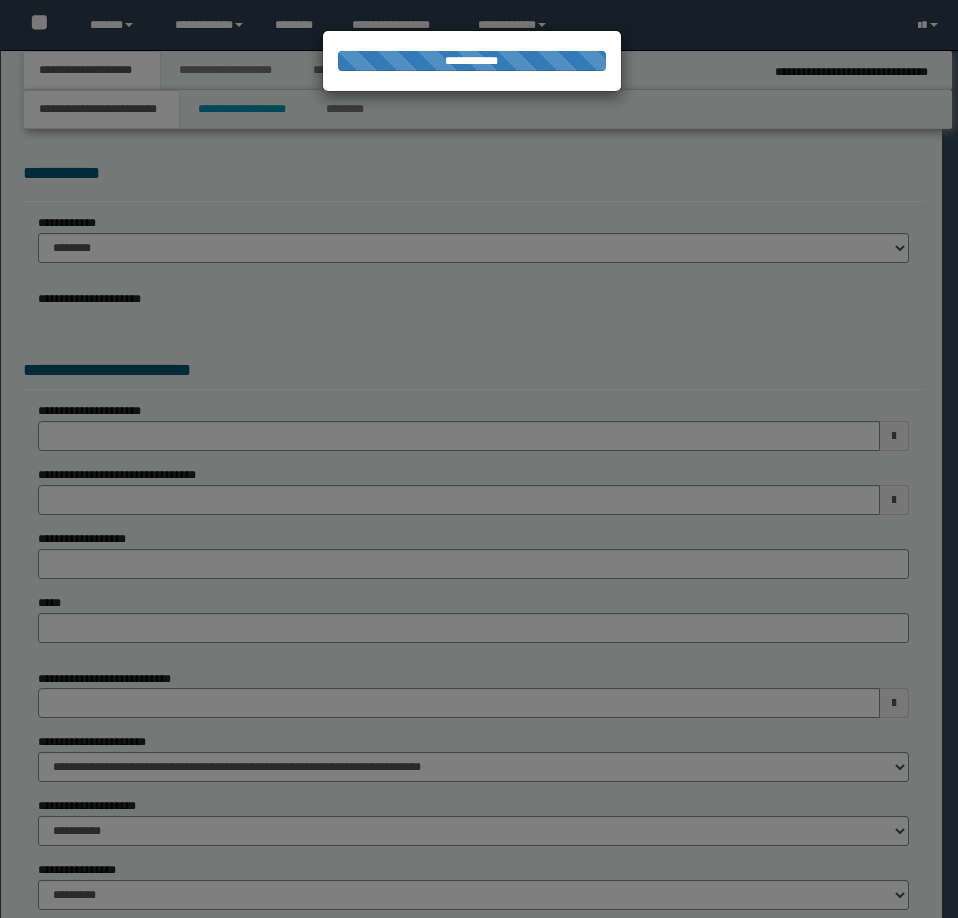 select on "*" 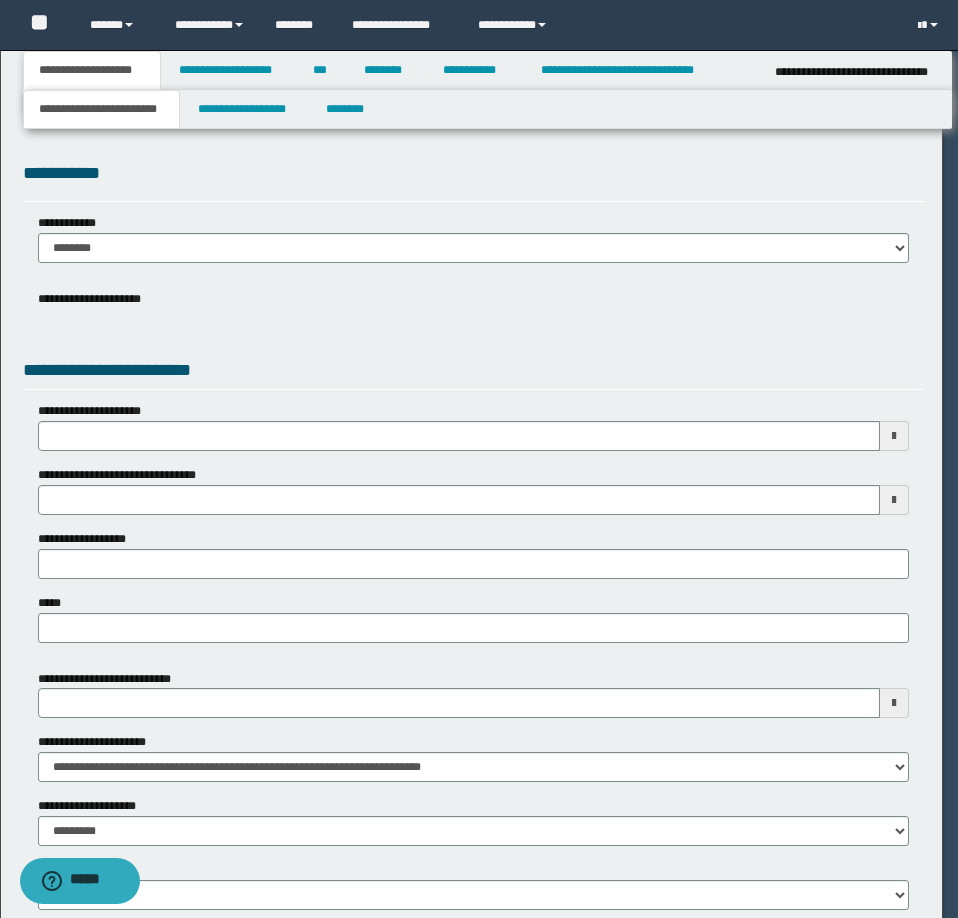 scroll, scrollTop: 0, scrollLeft: 0, axis: both 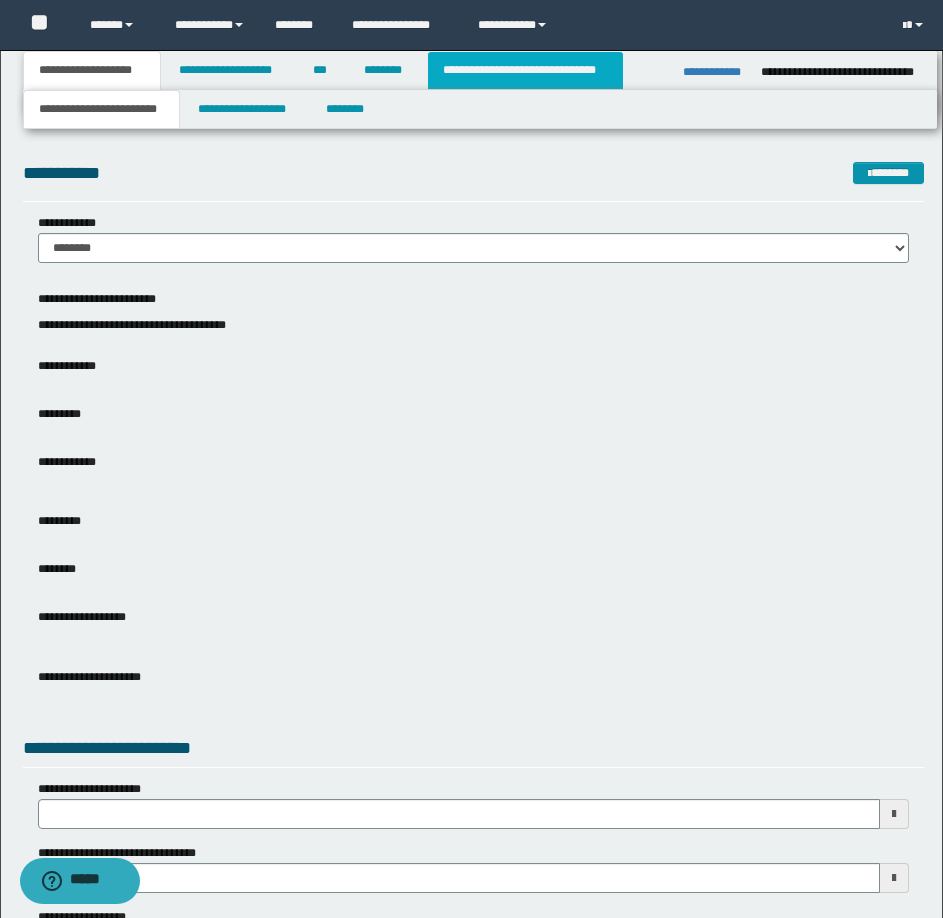 click on "**********" at bounding box center (525, 70) 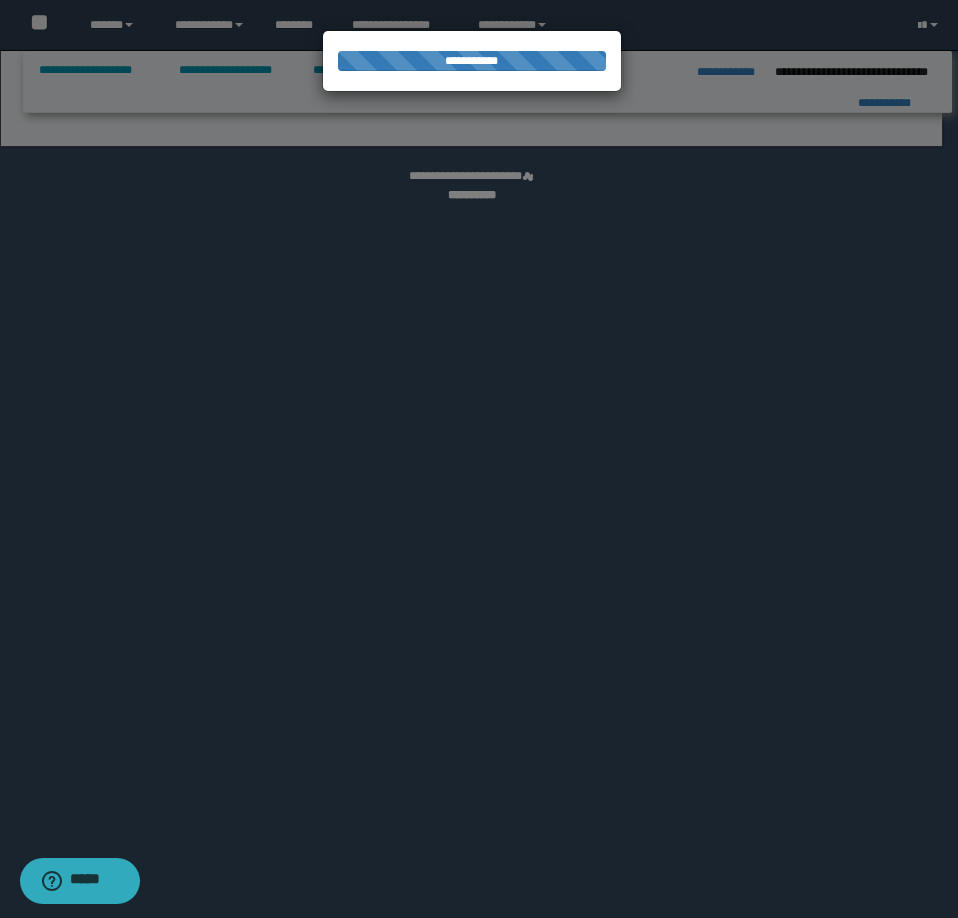 select on "*" 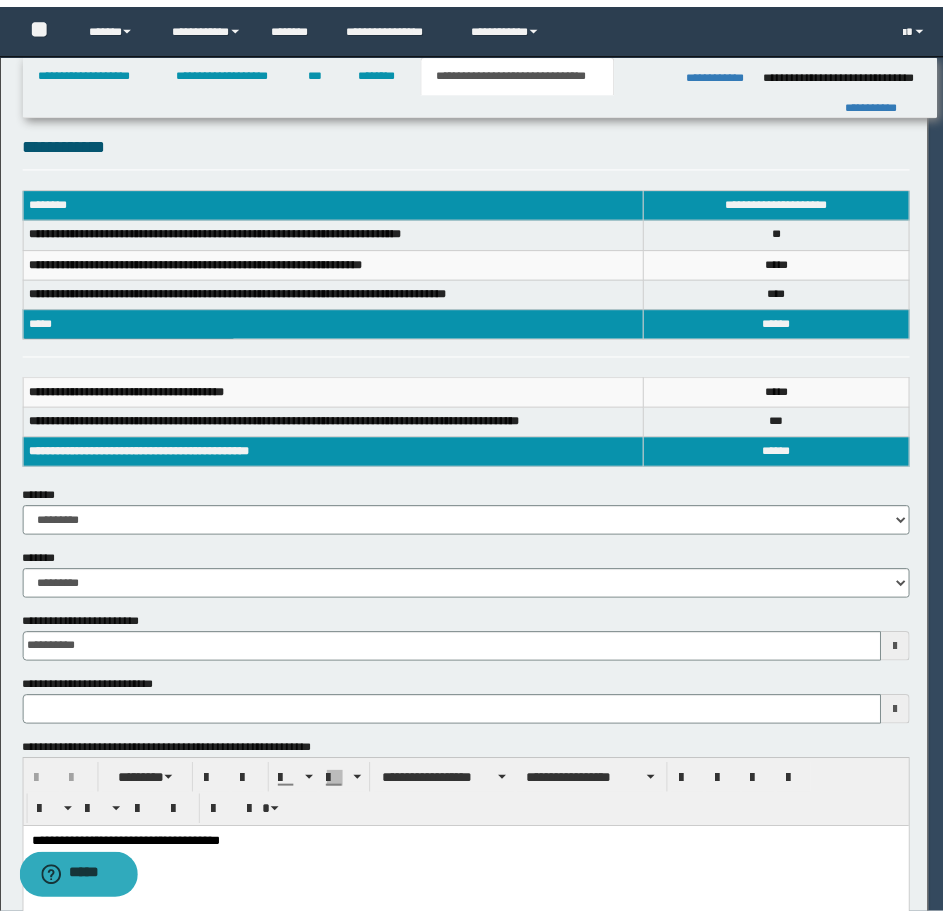 scroll, scrollTop: 0, scrollLeft: 0, axis: both 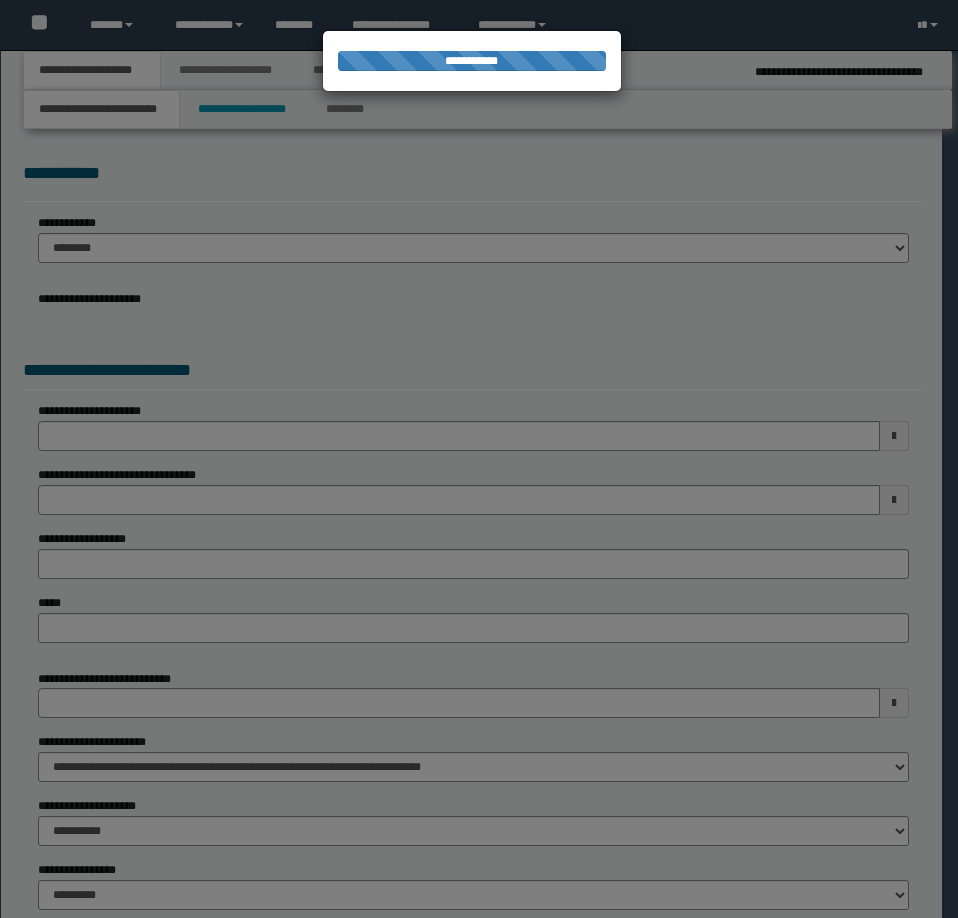 select on "*" 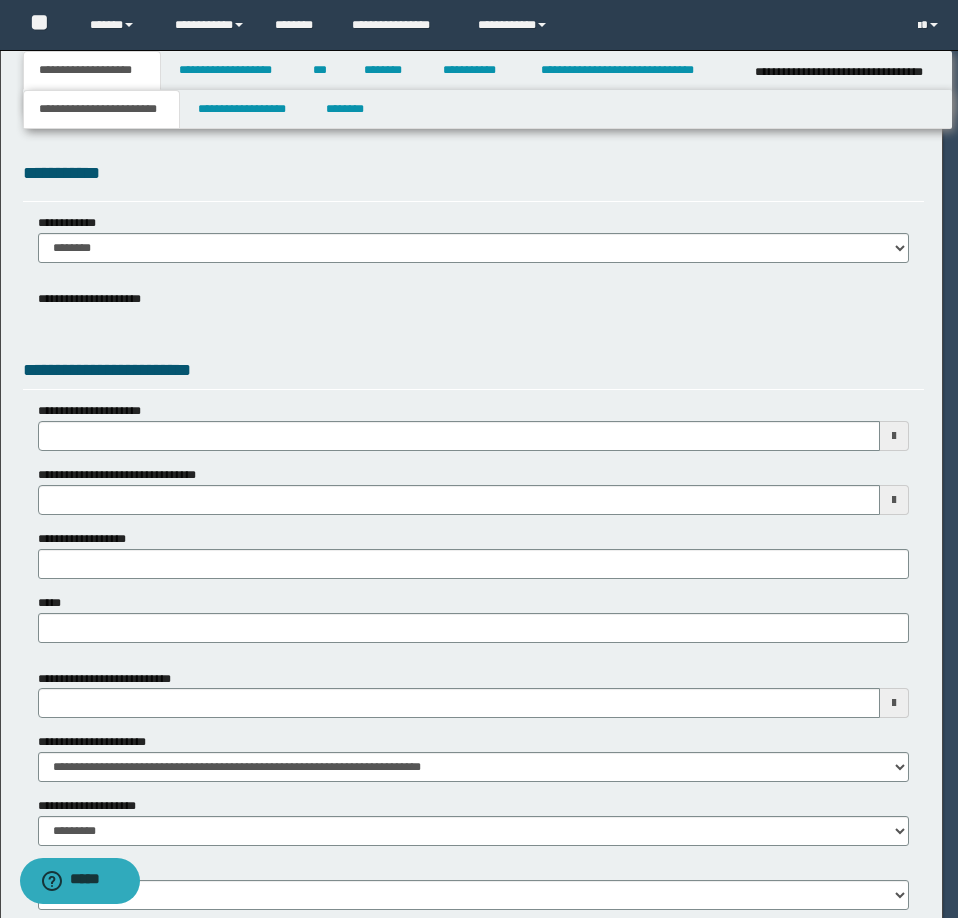 scroll, scrollTop: 0, scrollLeft: 0, axis: both 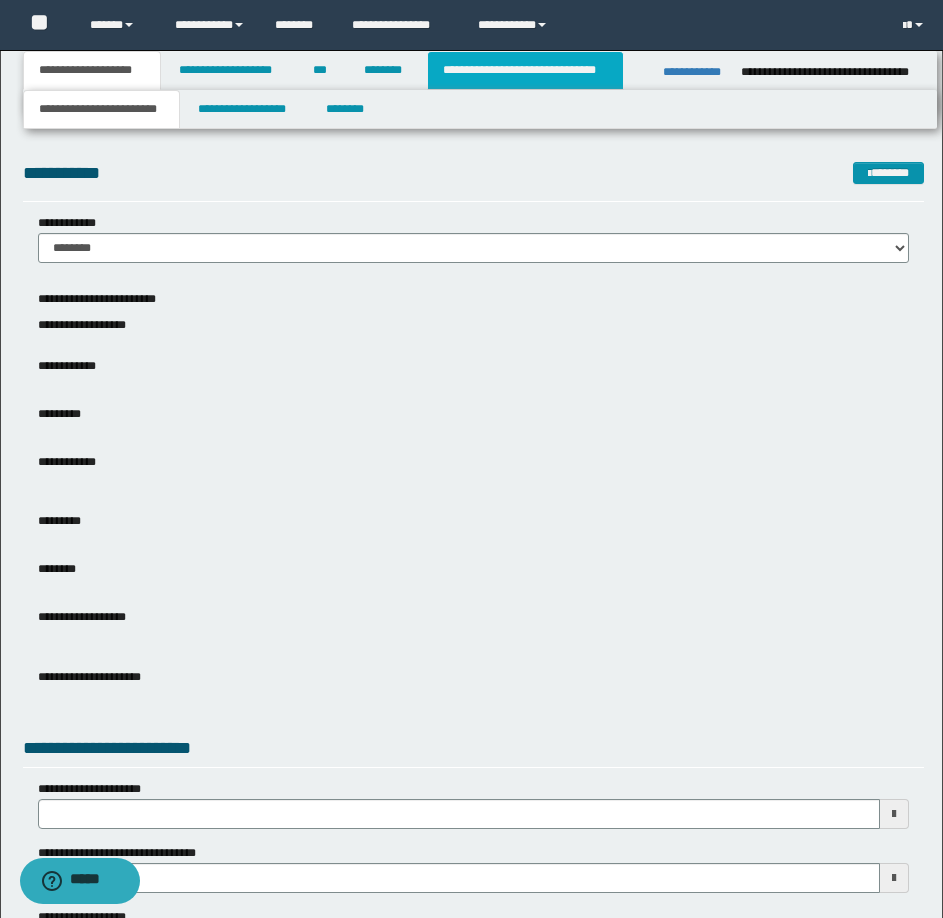 click on "**********" at bounding box center [525, 70] 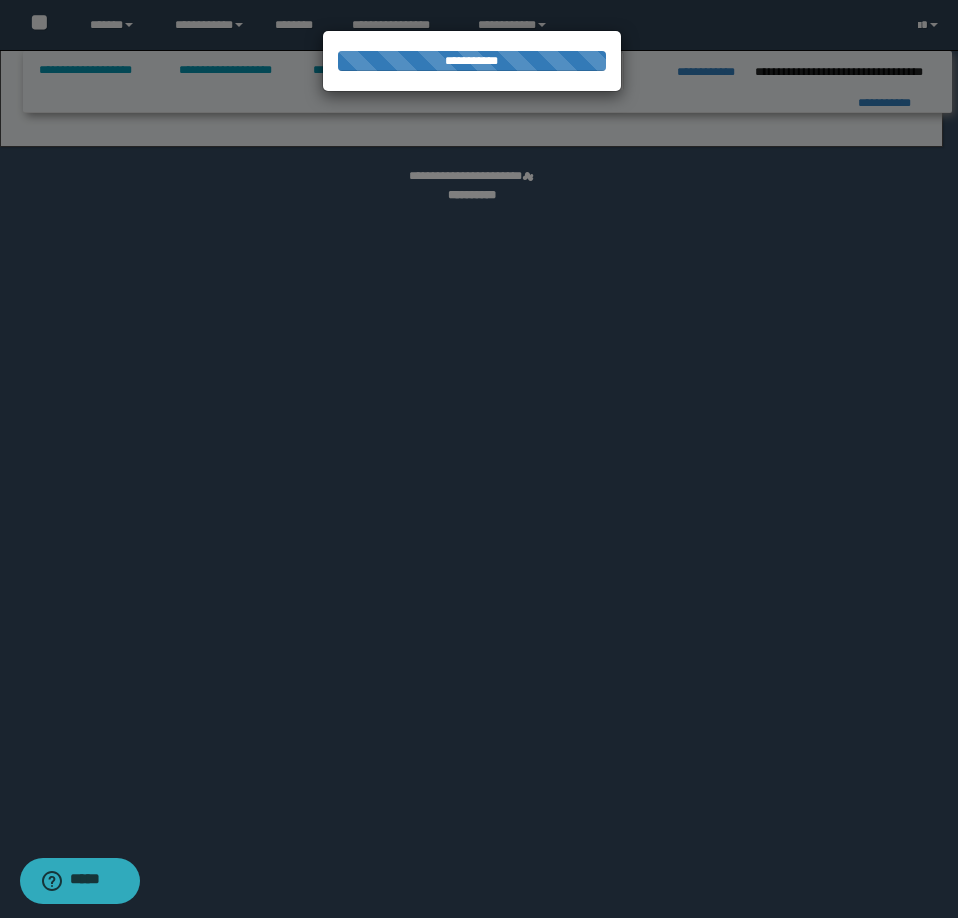 select on "*" 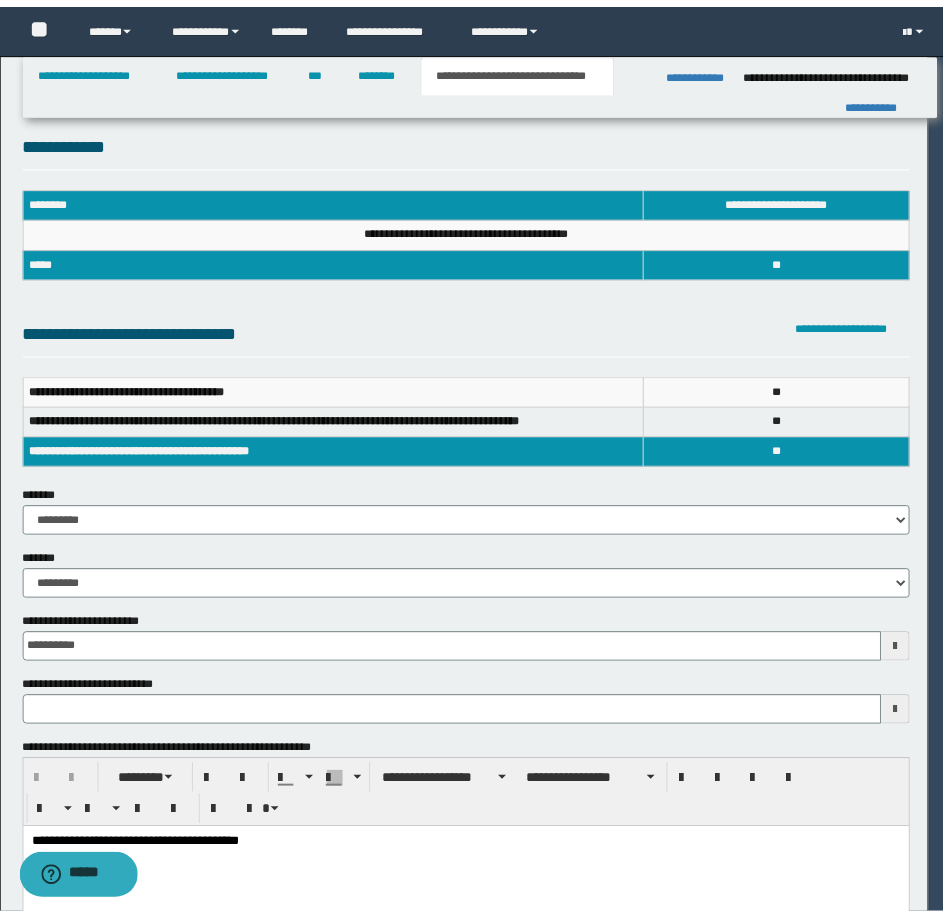 scroll, scrollTop: 0, scrollLeft: 0, axis: both 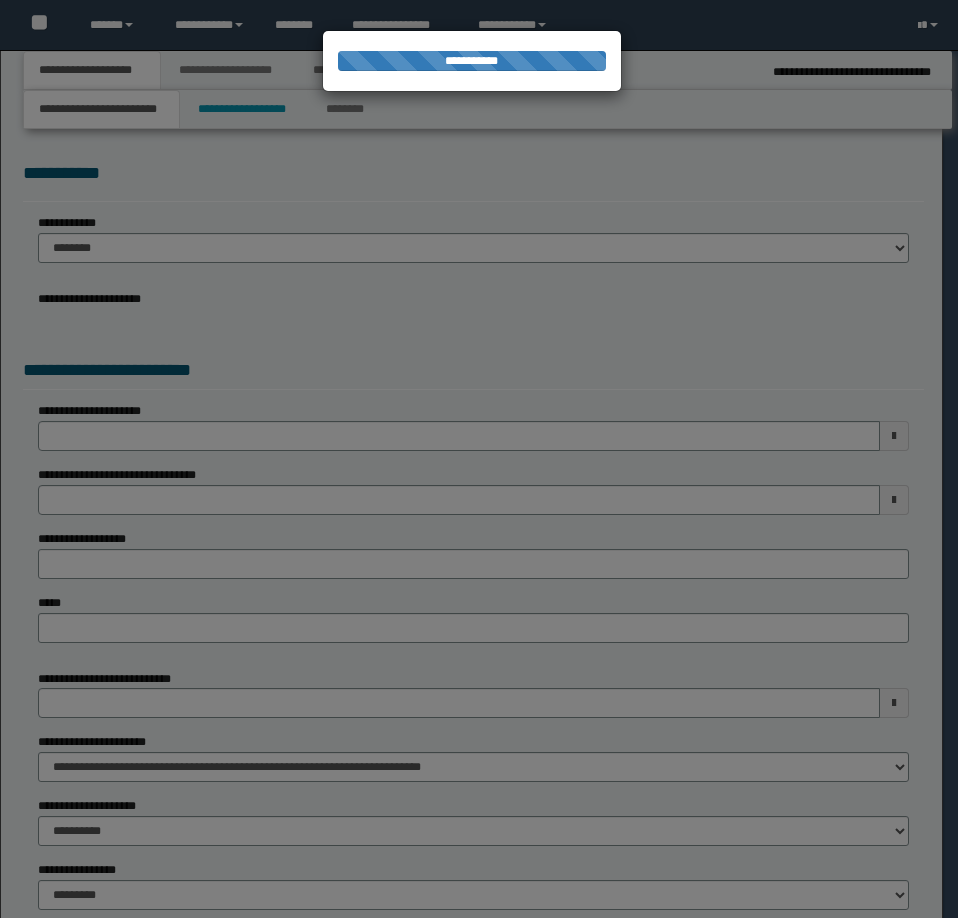 select on "**" 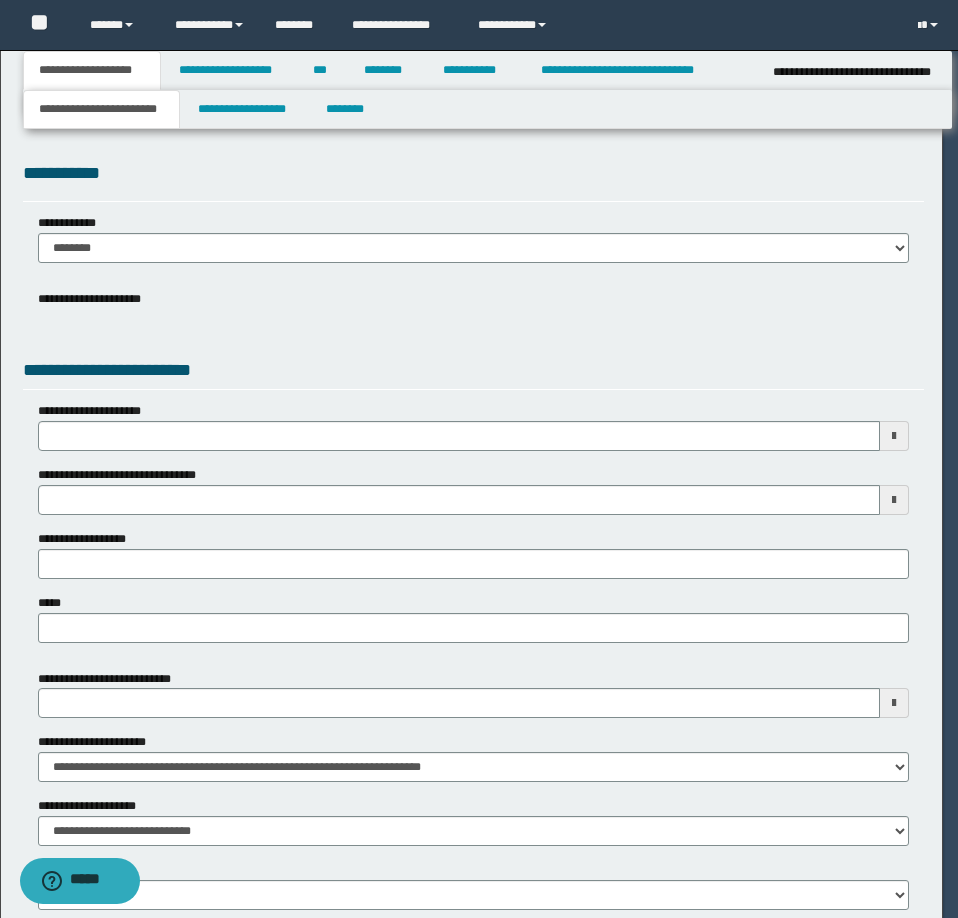 scroll, scrollTop: 0, scrollLeft: 0, axis: both 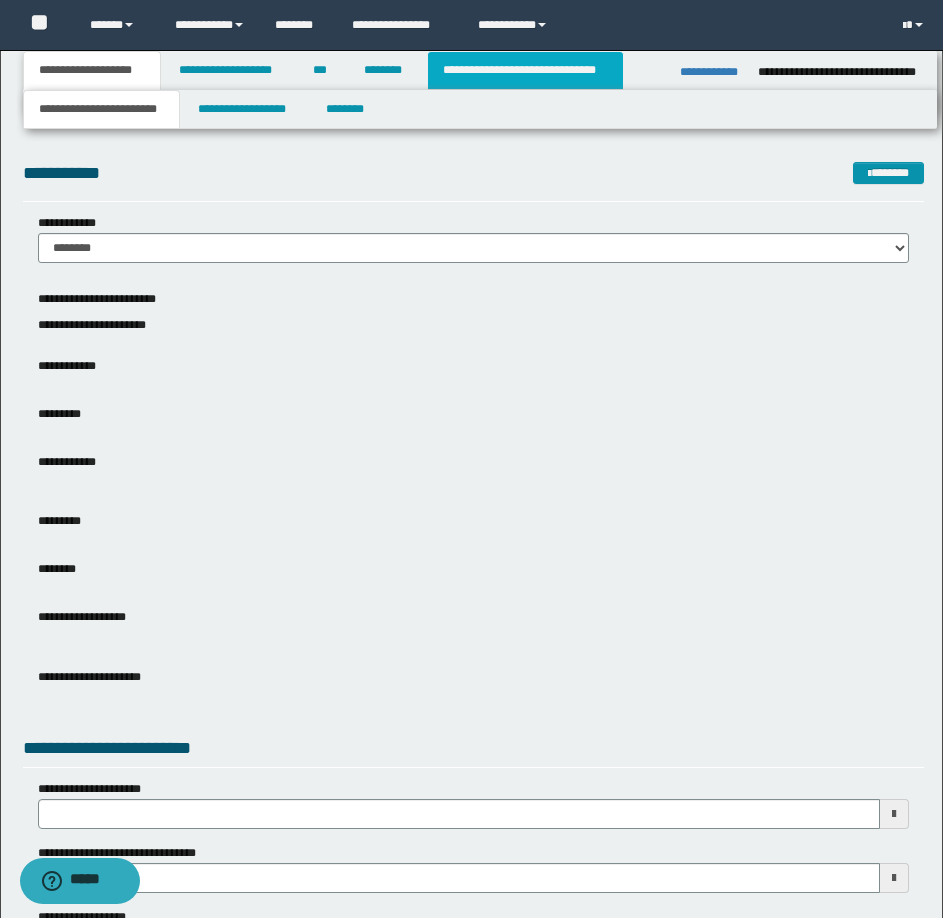 click on "**********" at bounding box center [525, 70] 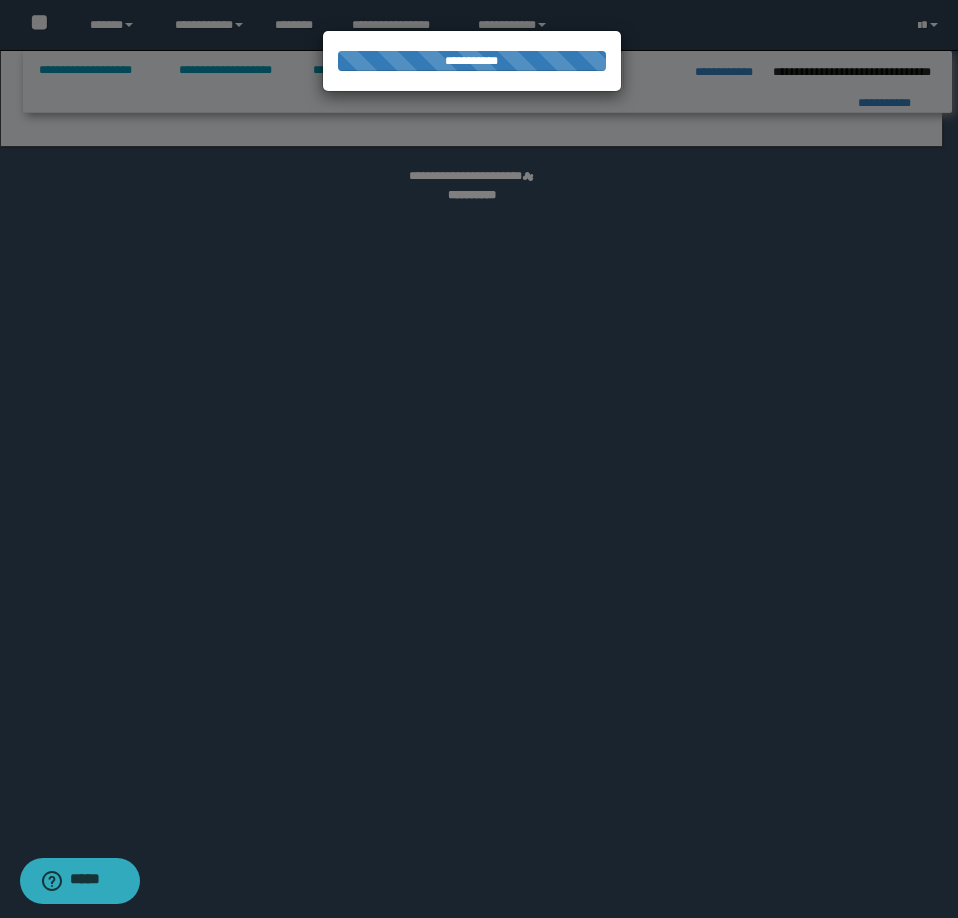 select on "*" 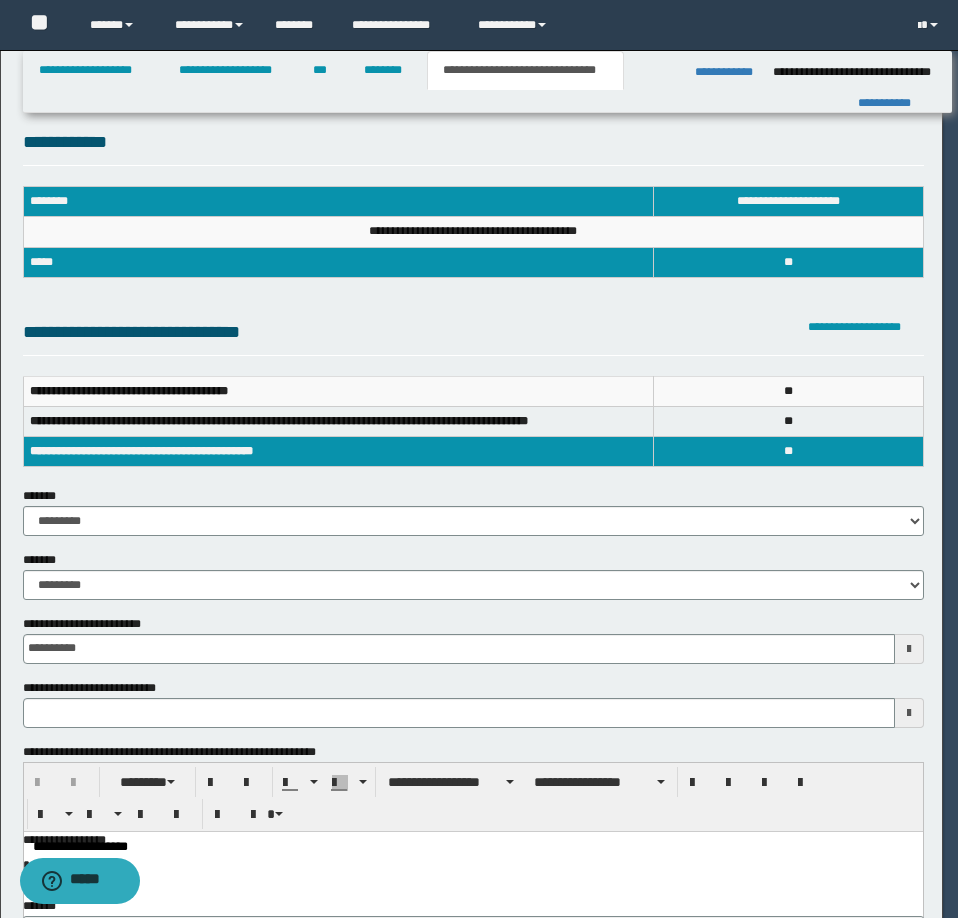 scroll, scrollTop: 0, scrollLeft: 0, axis: both 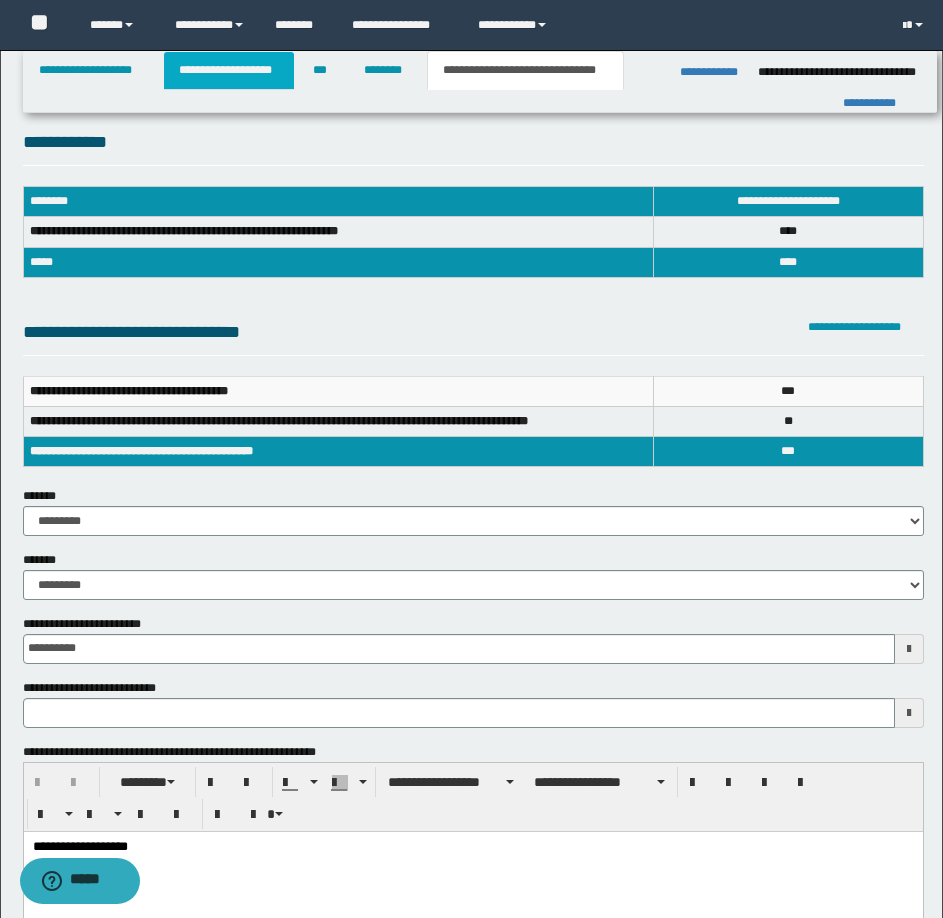 click on "**********" at bounding box center (229, 70) 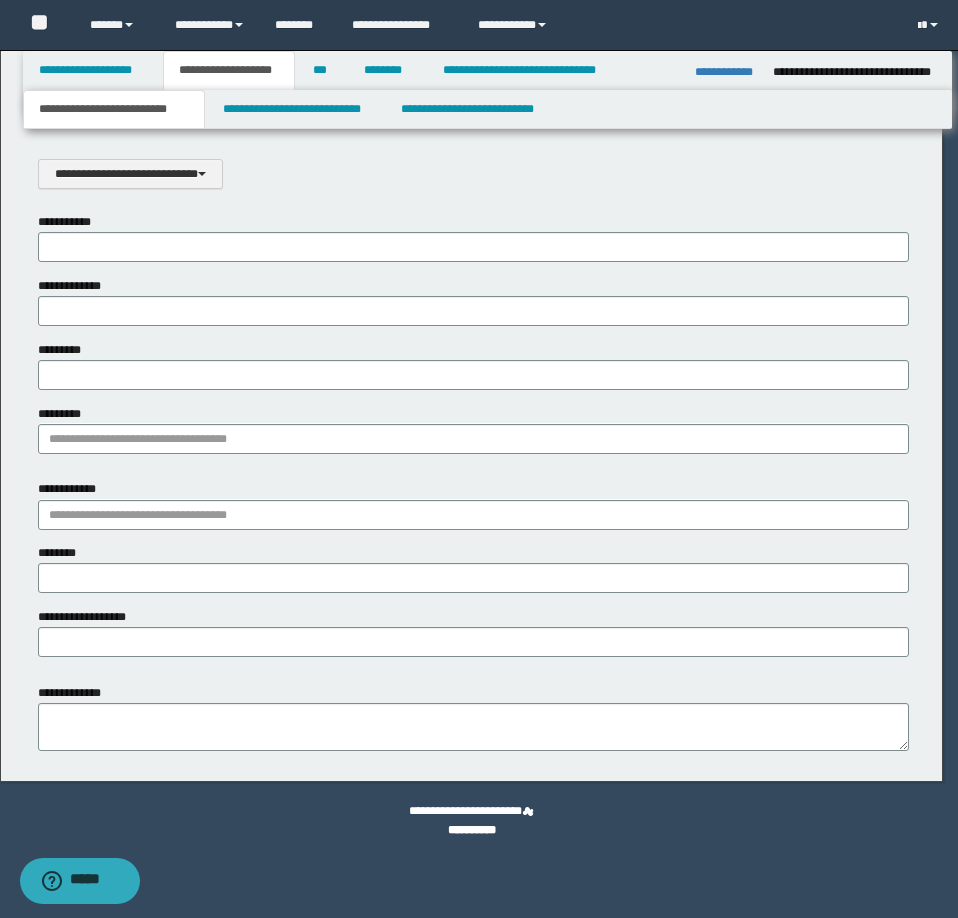 scroll, scrollTop: 0, scrollLeft: 0, axis: both 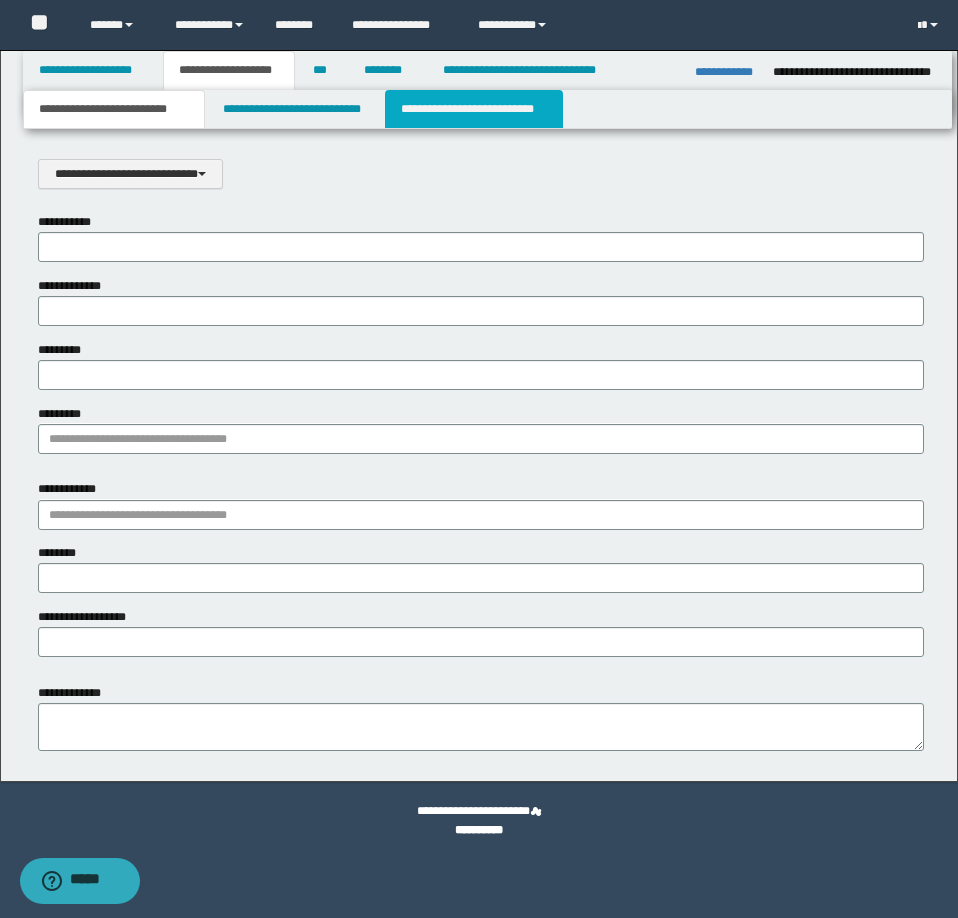 click on "**********" at bounding box center (474, 109) 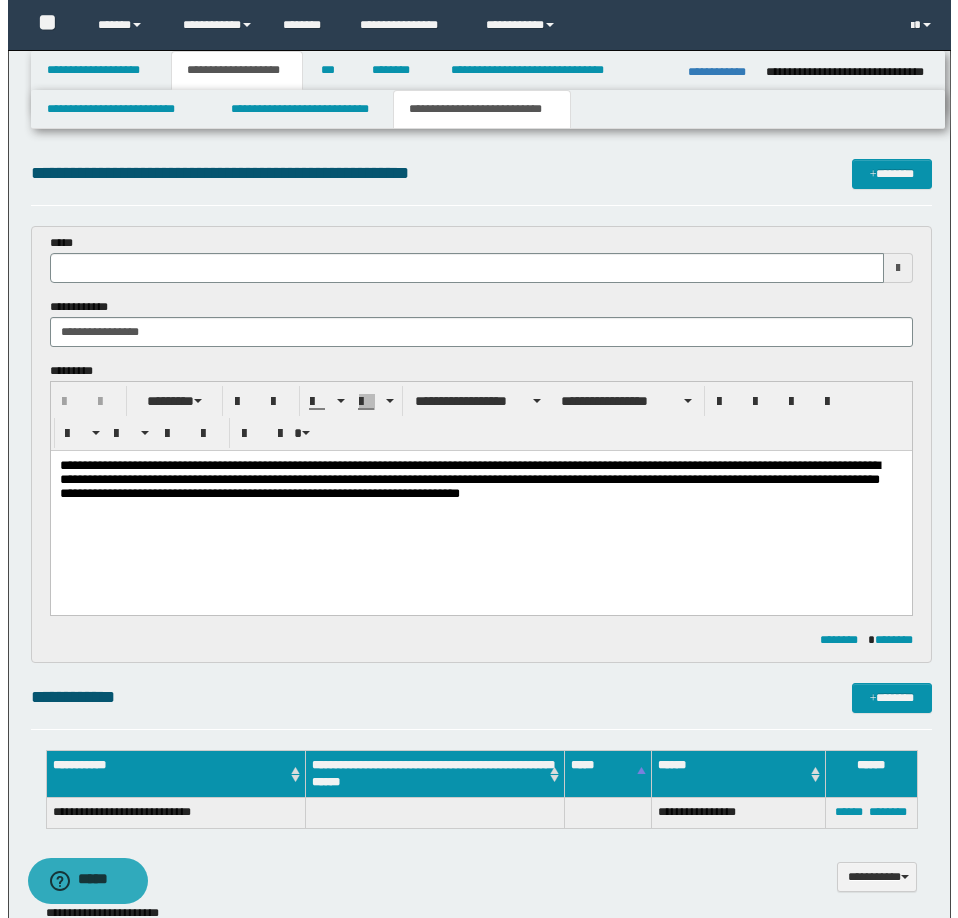 scroll, scrollTop: 0, scrollLeft: 0, axis: both 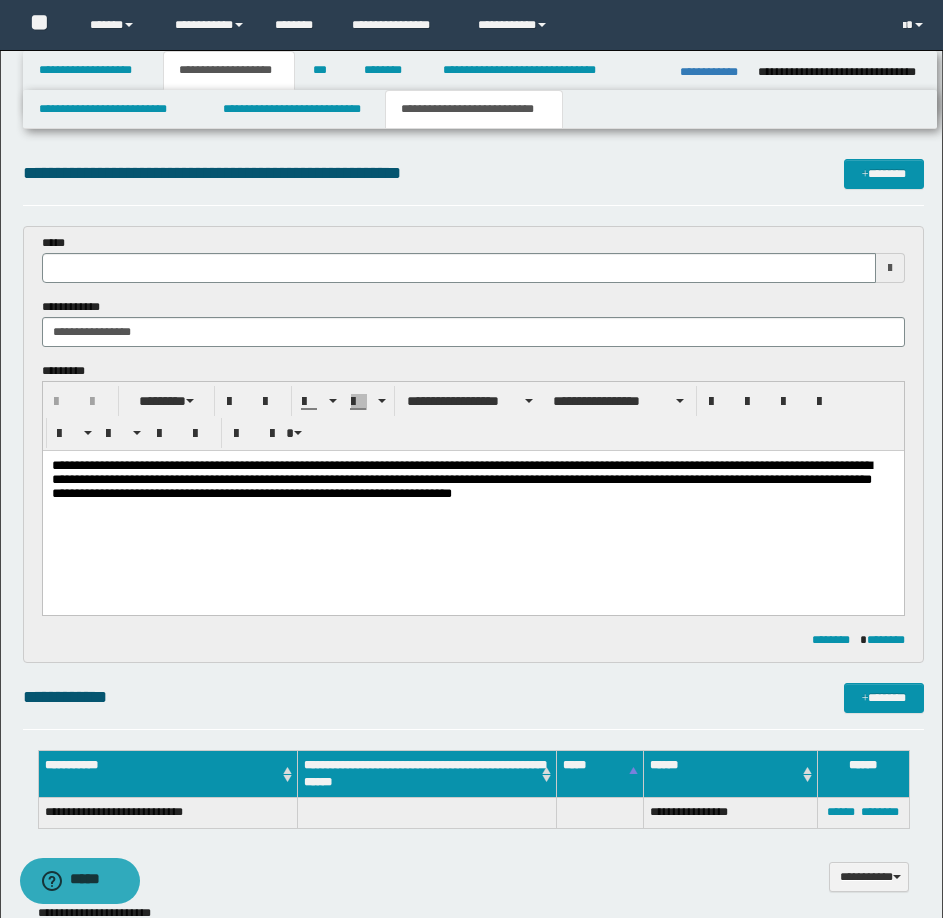 type 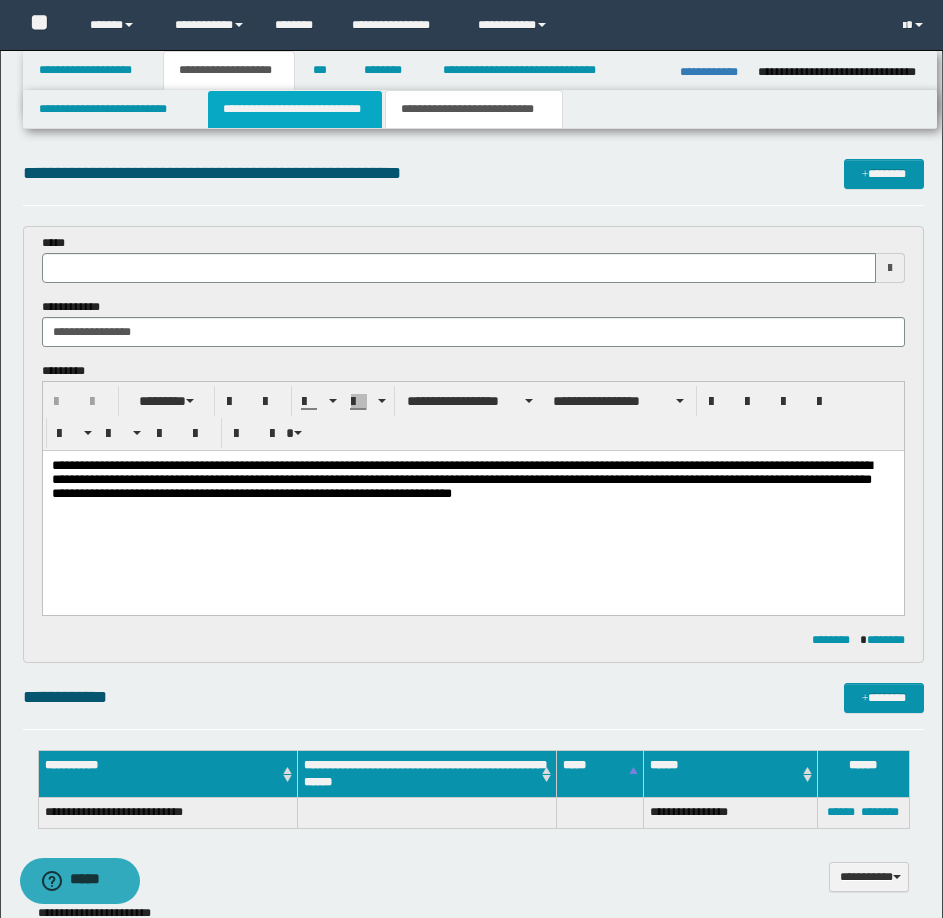 click on "**********" at bounding box center (295, 109) 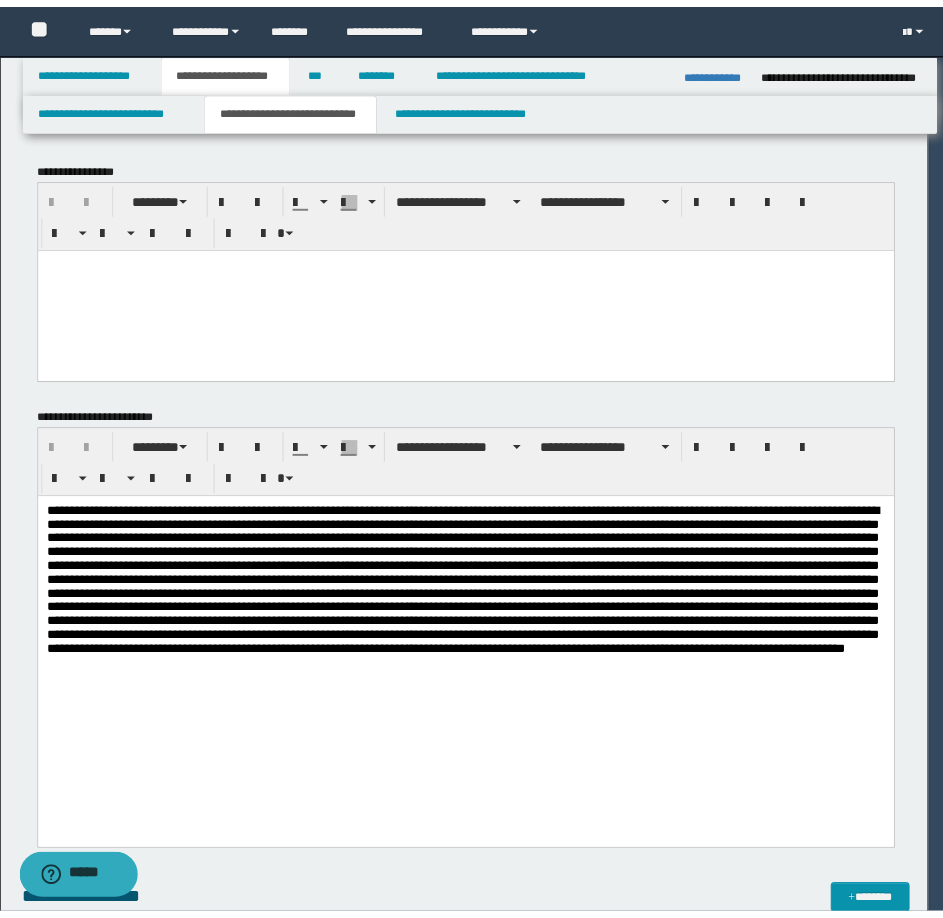 scroll, scrollTop: 0, scrollLeft: 0, axis: both 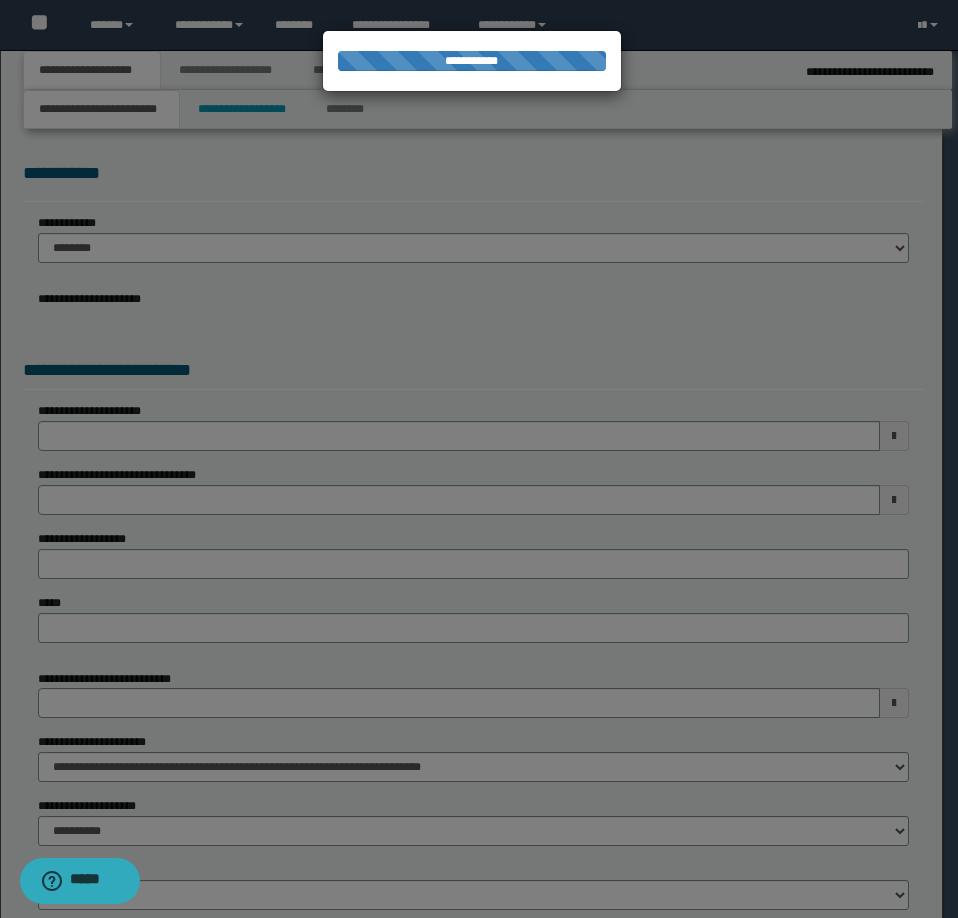 select on "*" 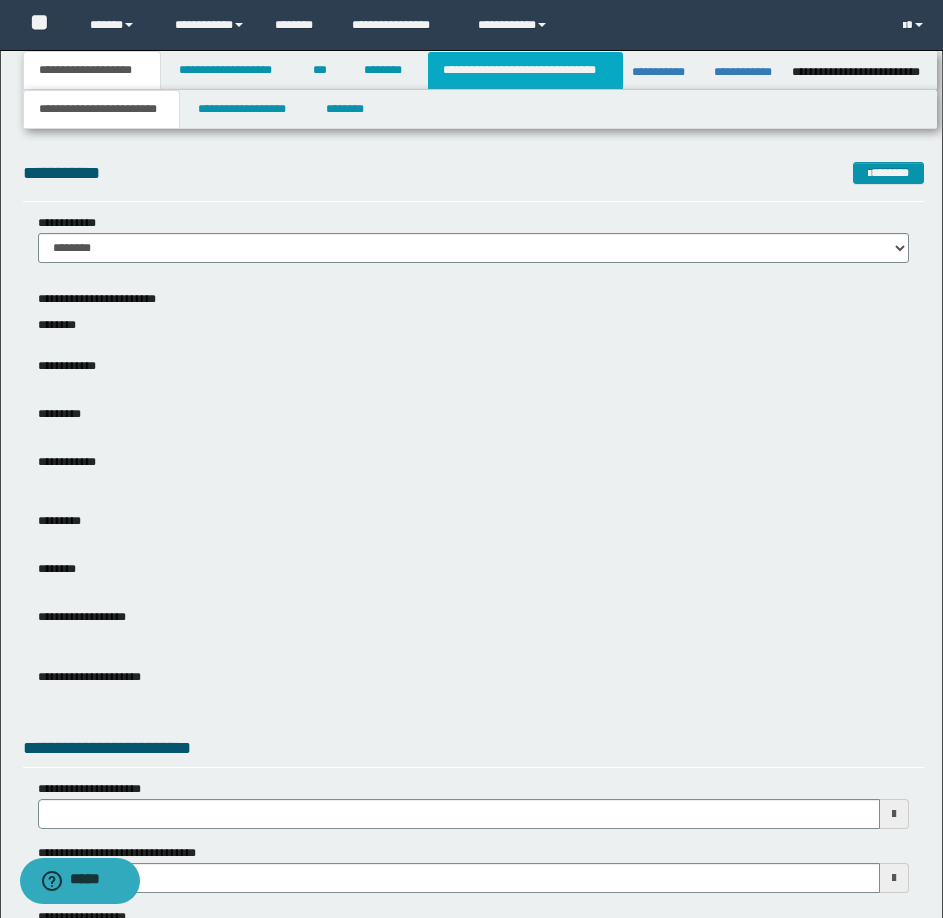 click on "**********" at bounding box center (525, 70) 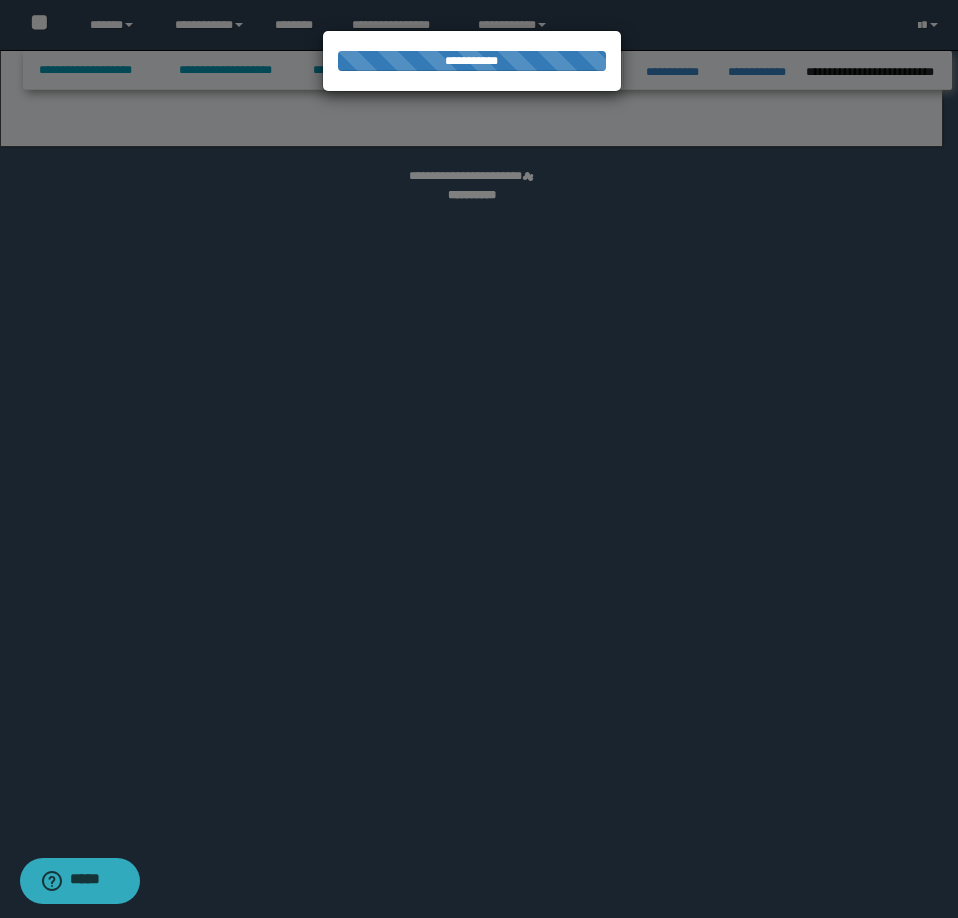 select on "*" 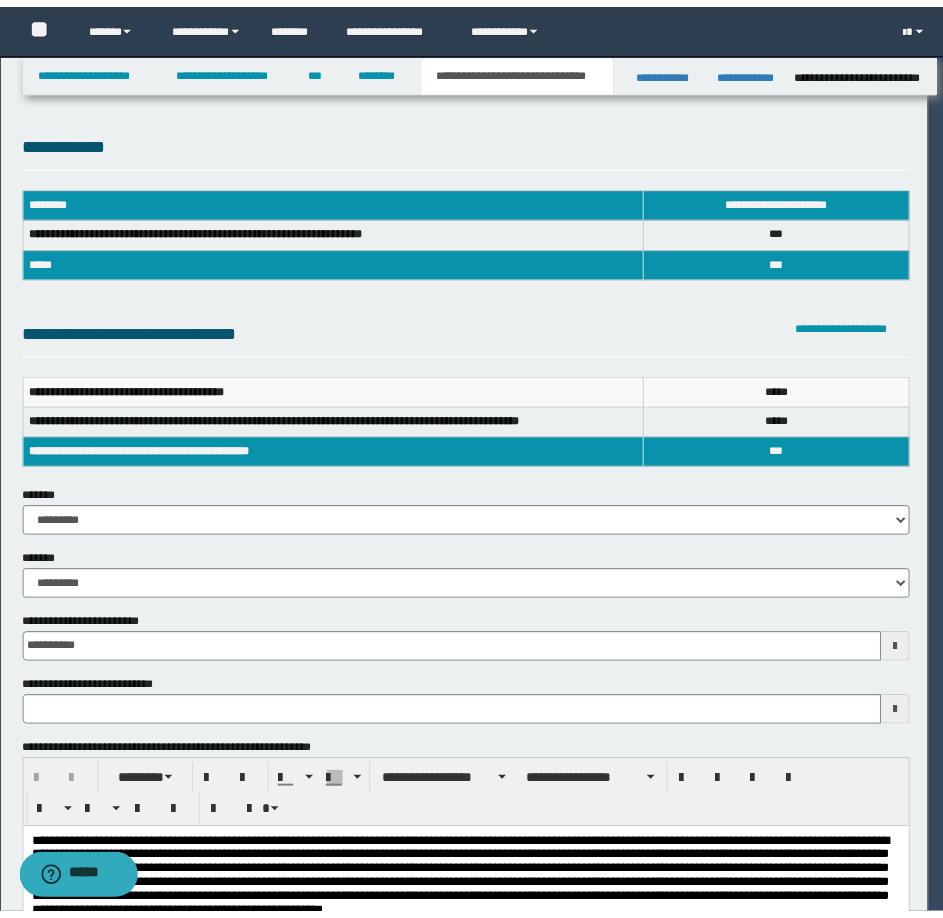 scroll, scrollTop: 0, scrollLeft: 0, axis: both 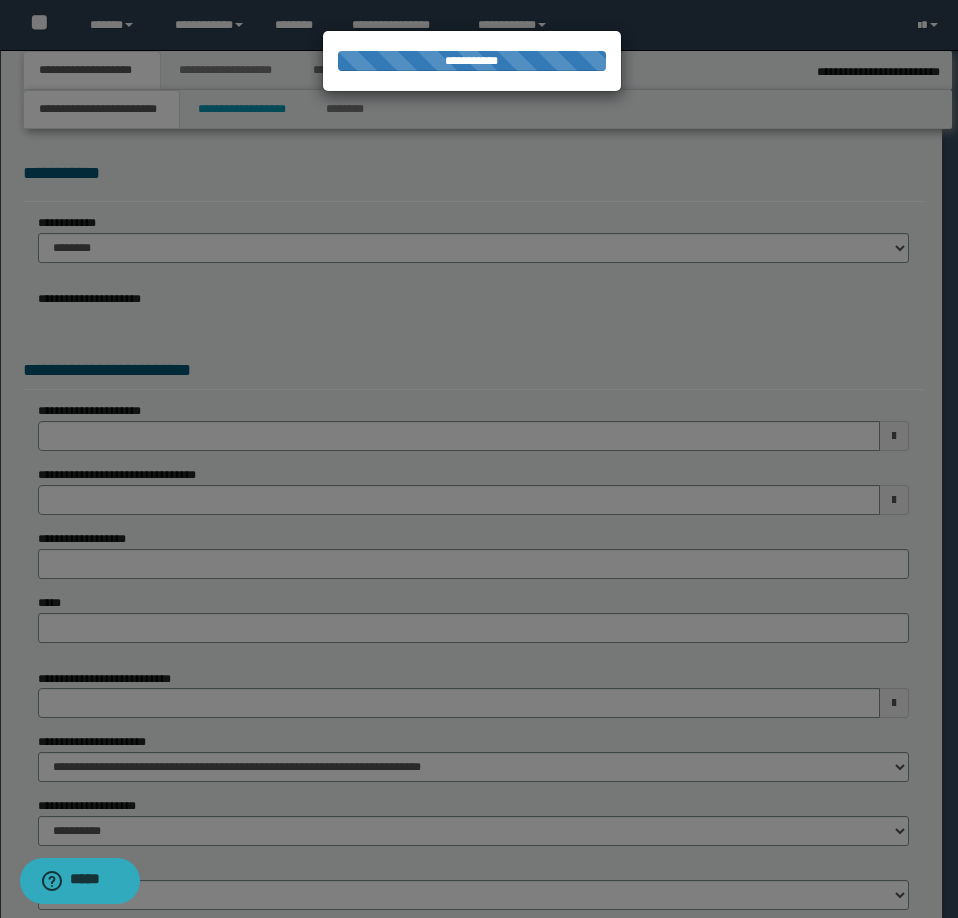 select on "*" 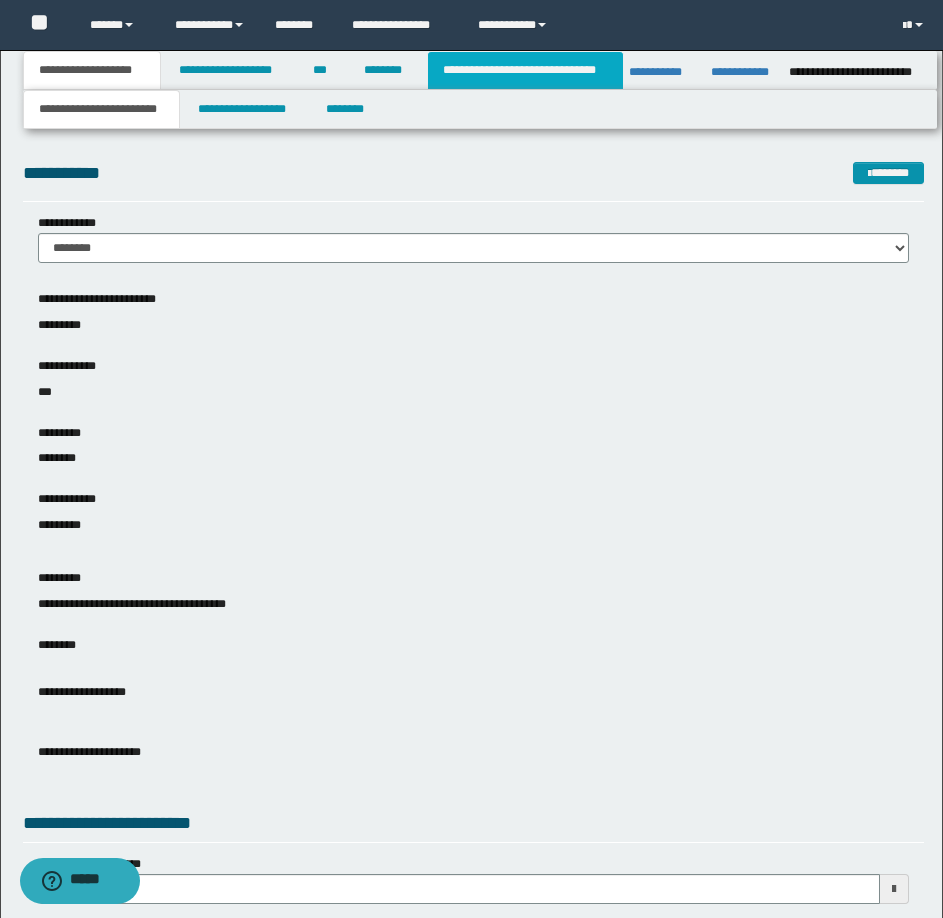 click on "**********" at bounding box center (525, 70) 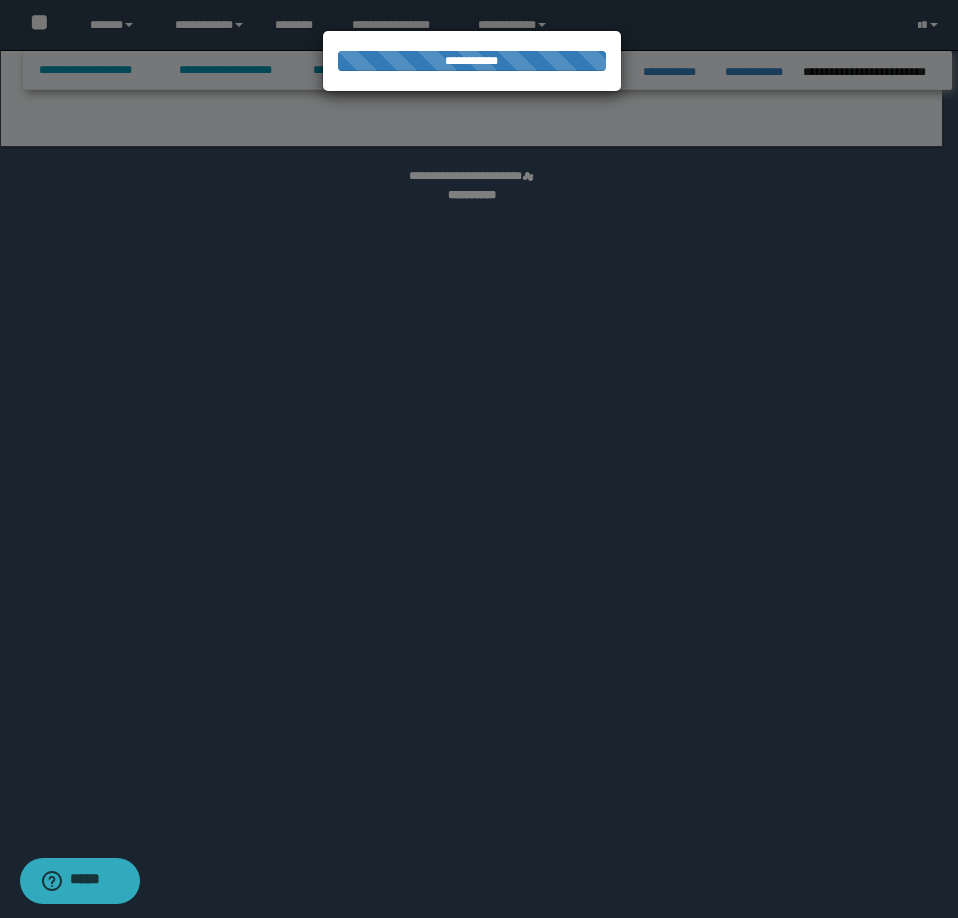 select on "*" 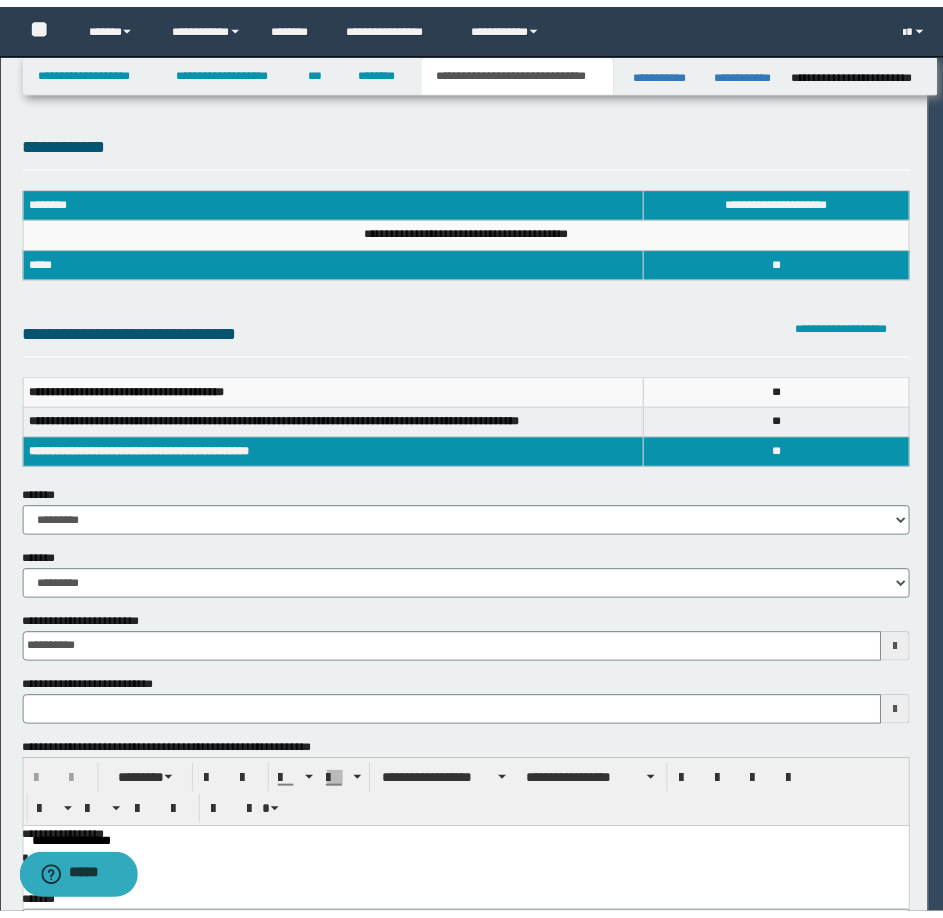 scroll, scrollTop: 0, scrollLeft: 0, axis: both 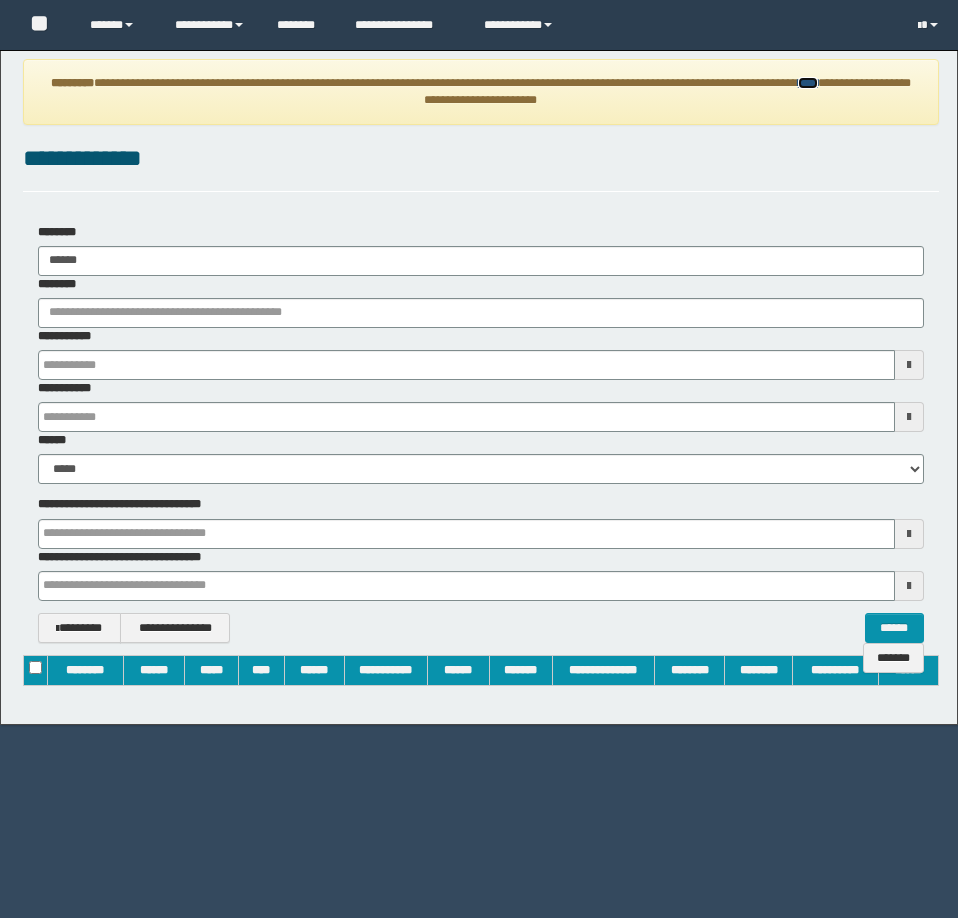 click on "****" at bounding box center [808, 83] 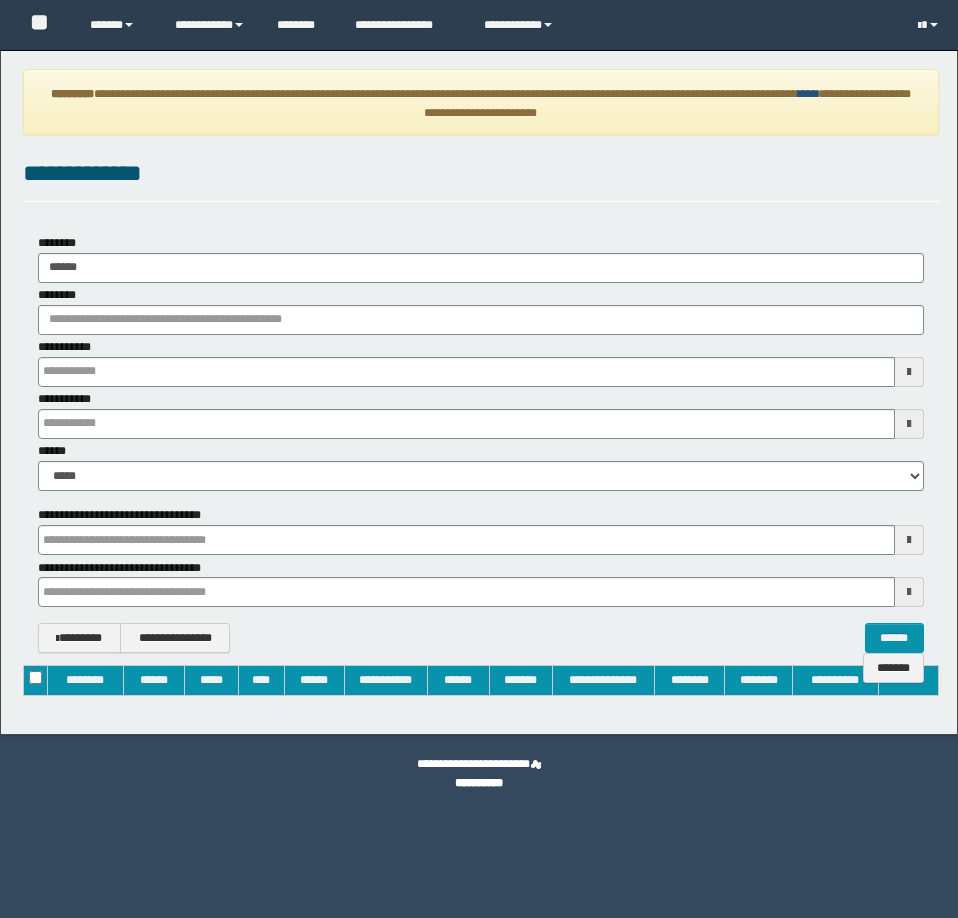 type 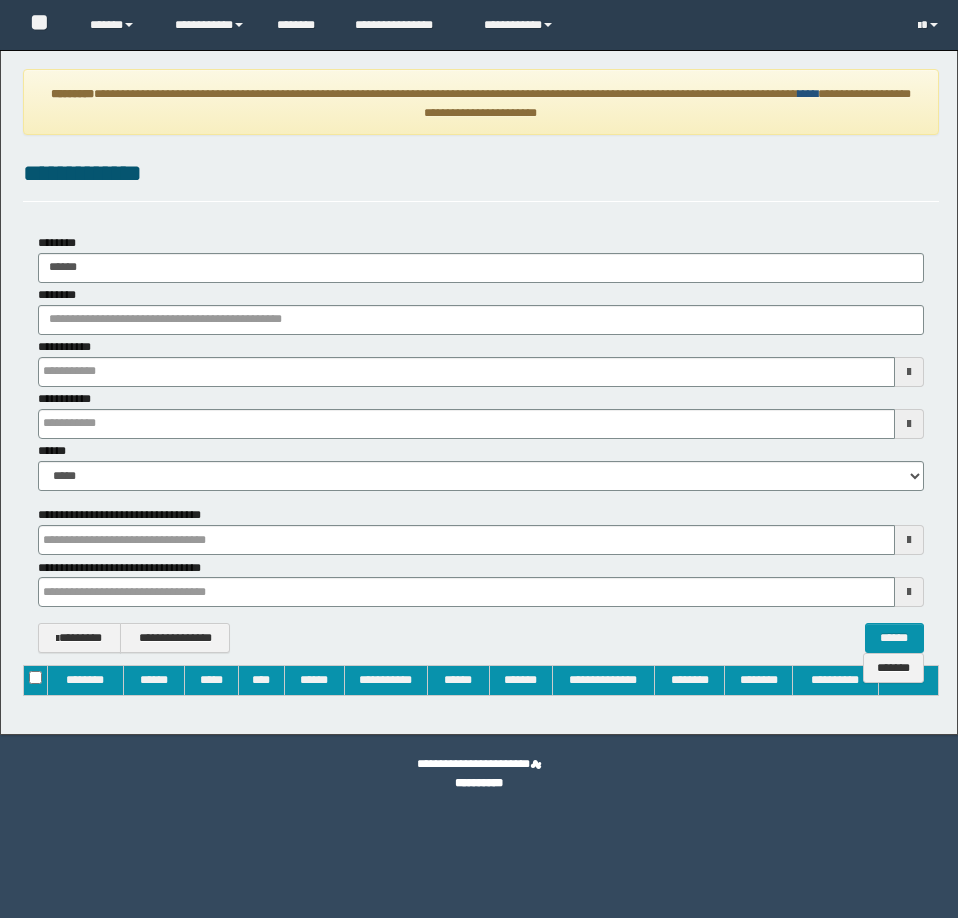 type 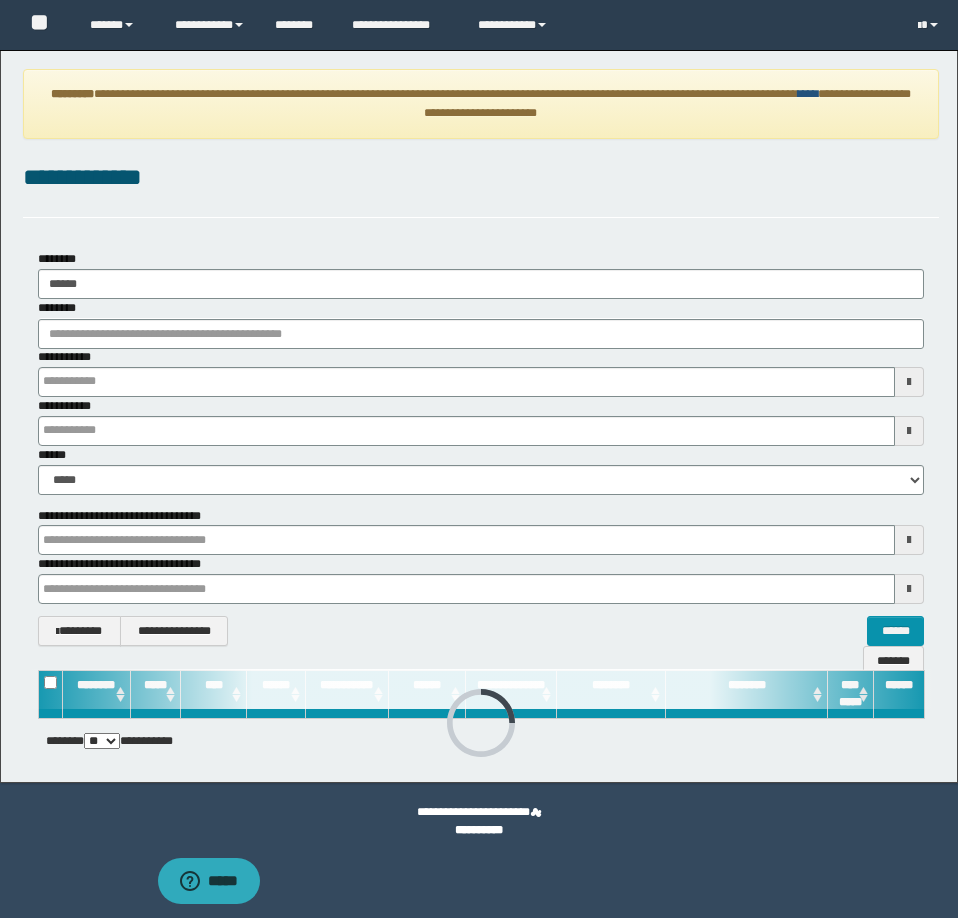 scroll, scrollTop: 0, scrollLeft: 0, axis: both 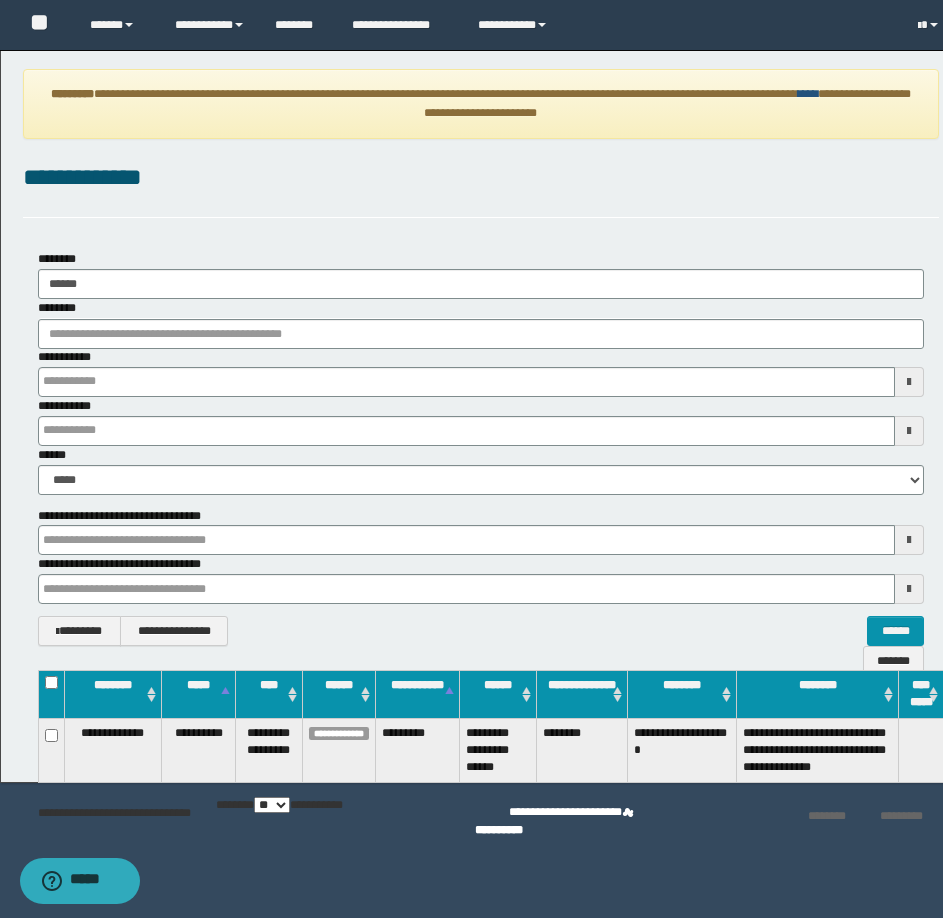 type 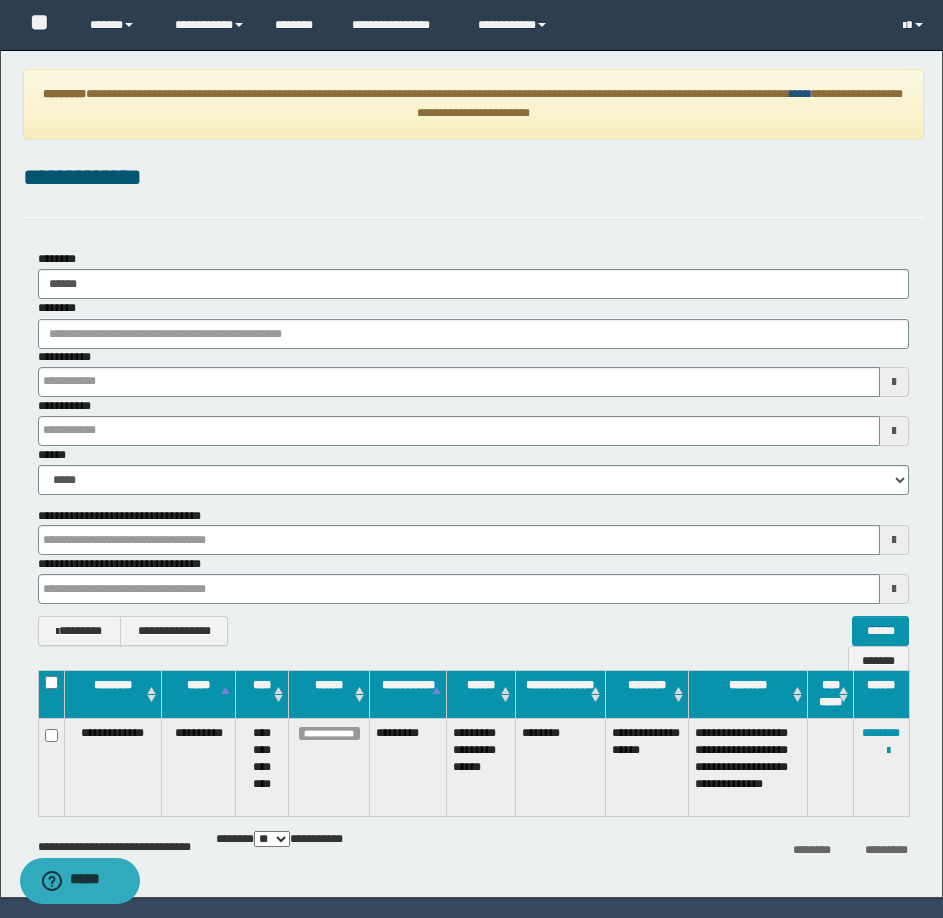 type 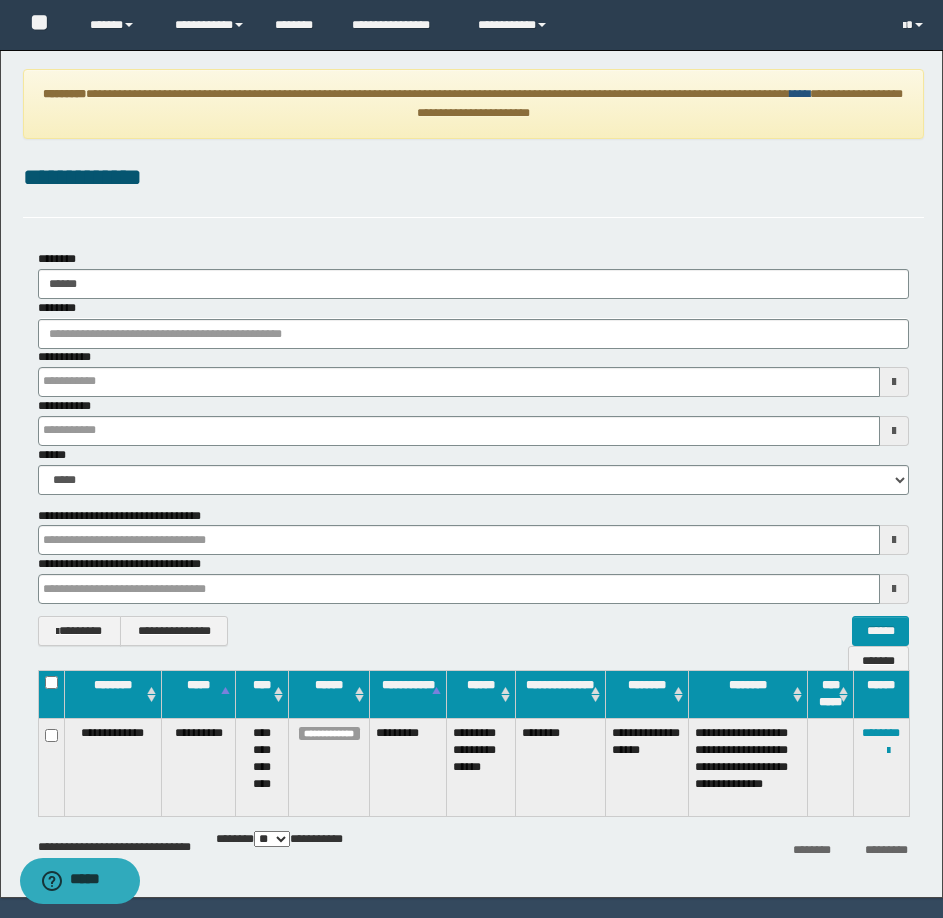 type 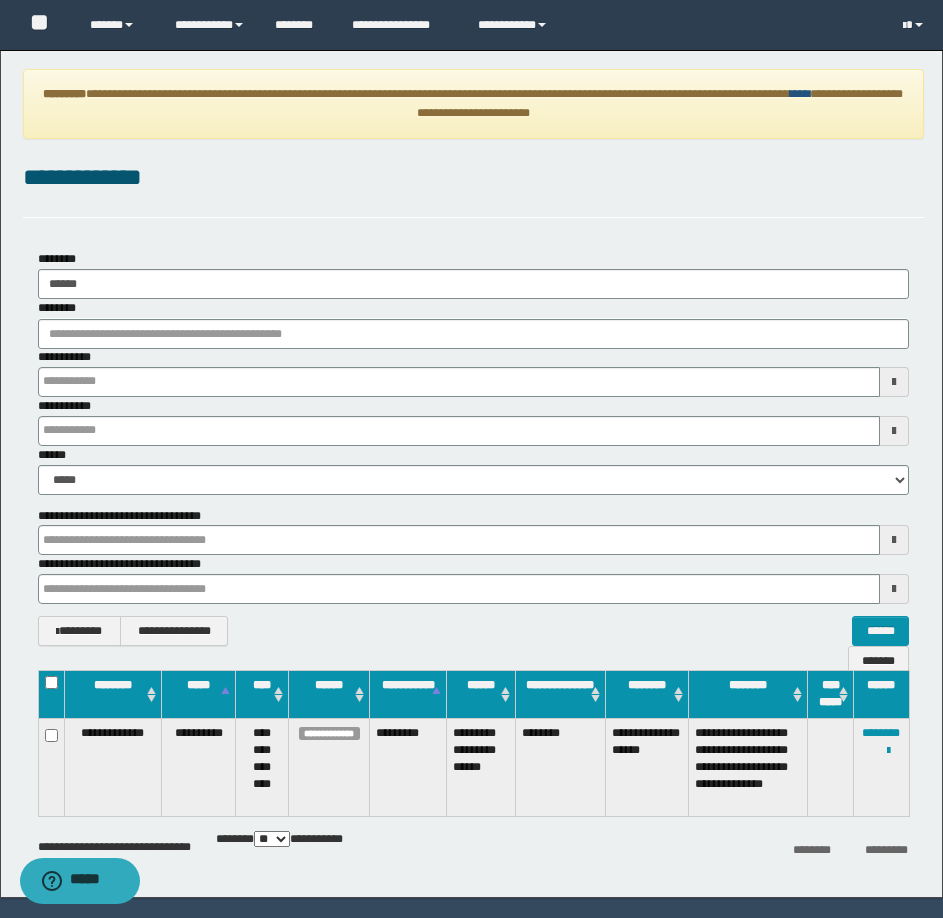 type 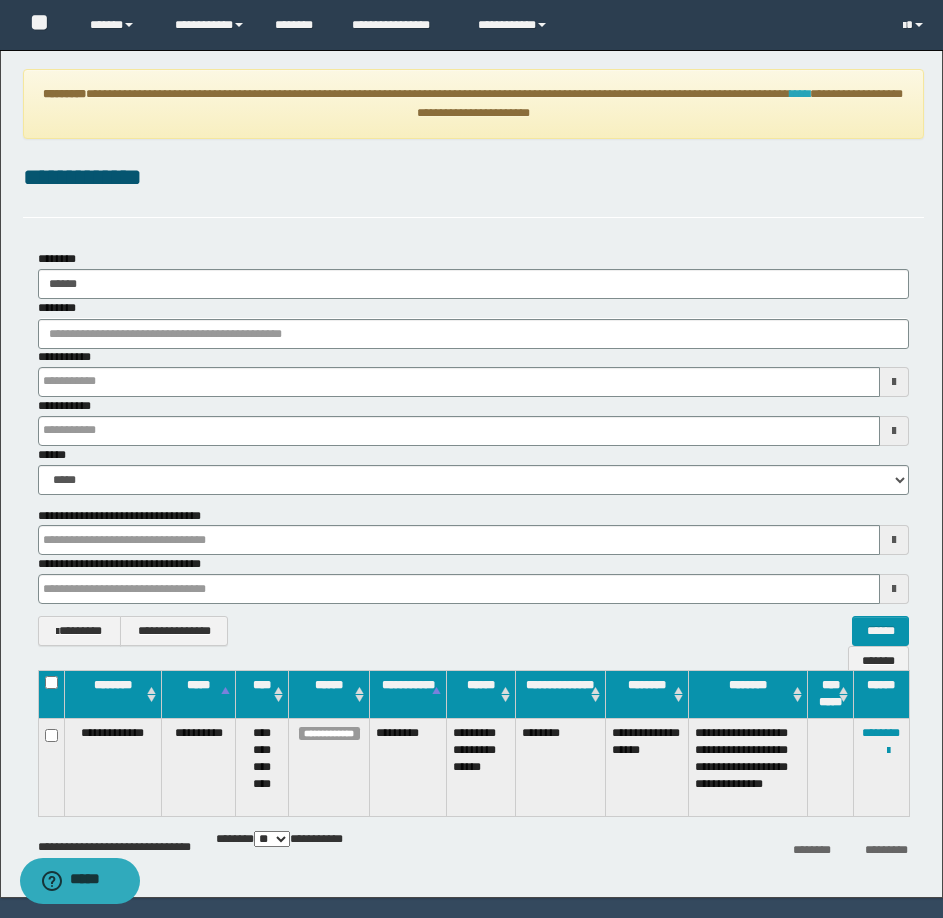 click on "****" at bounding box center (800, 94) 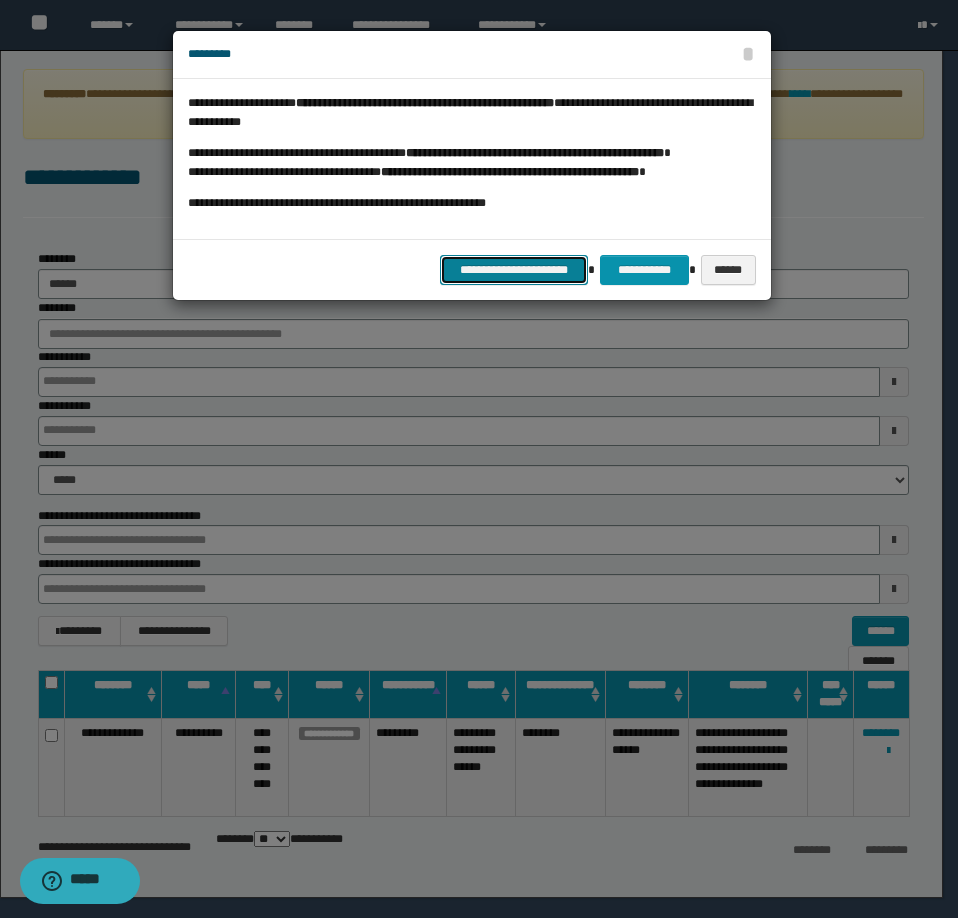 click on "**********" at bounding box center (514, 270) 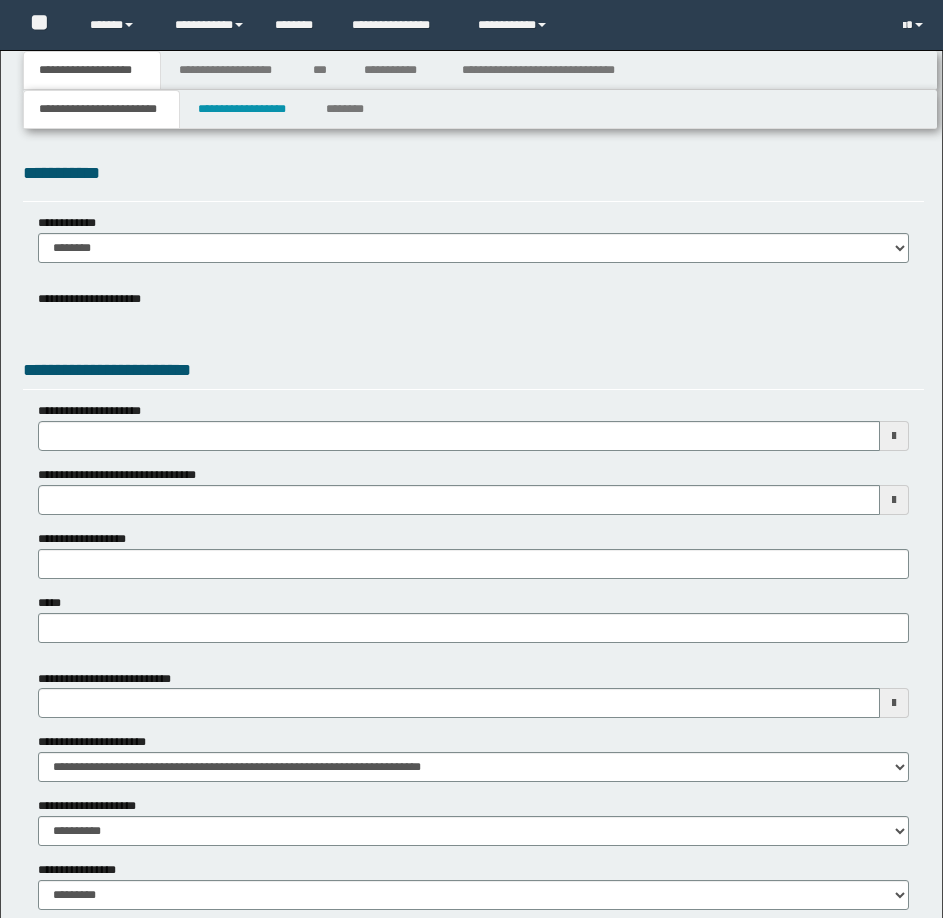type 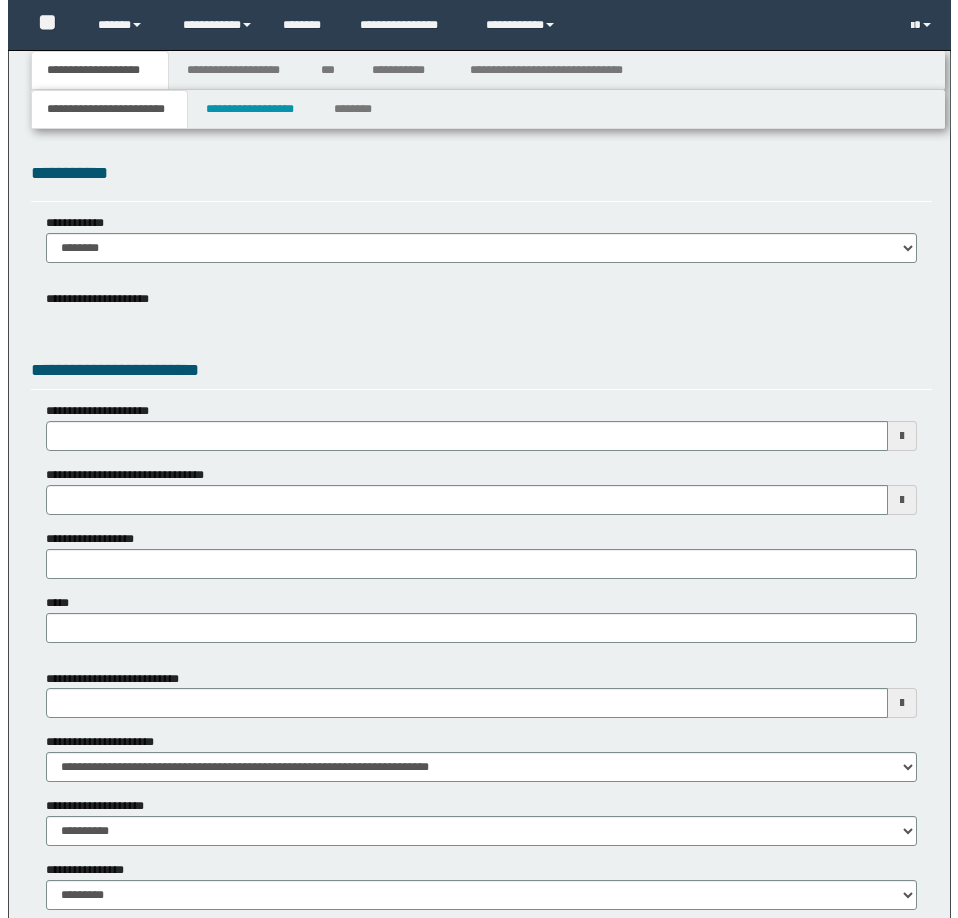 scroll, scrollTop: 0, scrollLeft: 0, axis: both 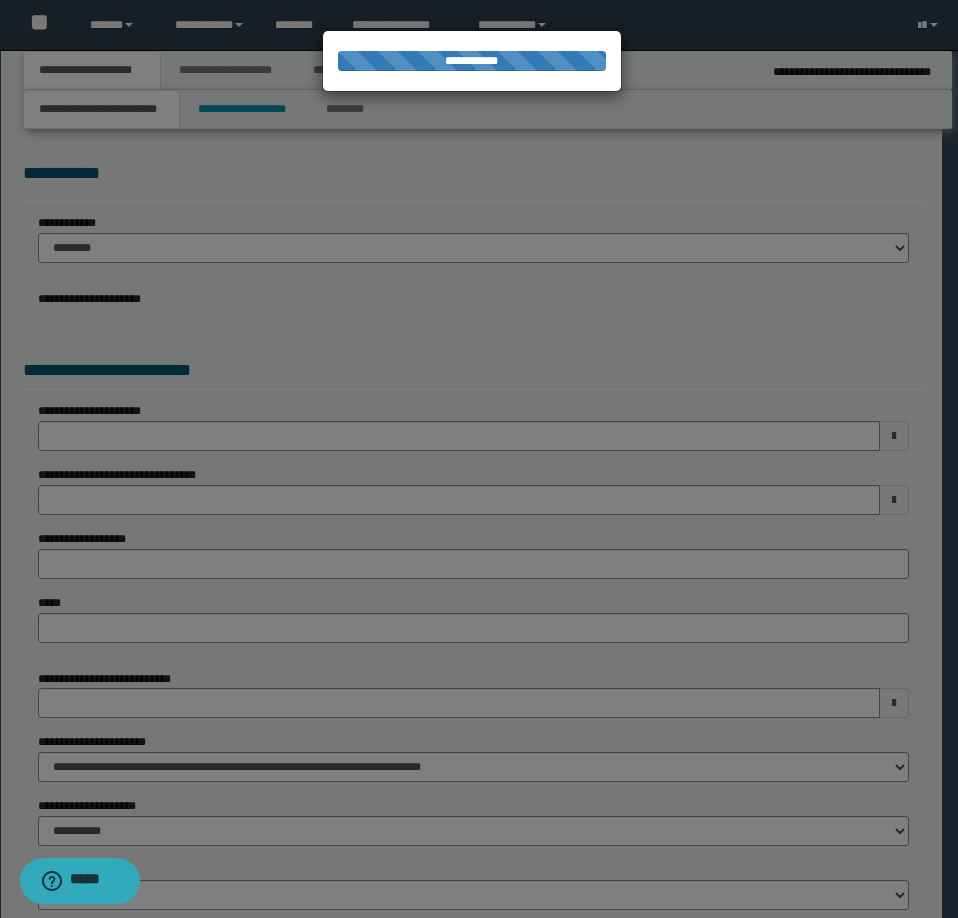type on "**********" 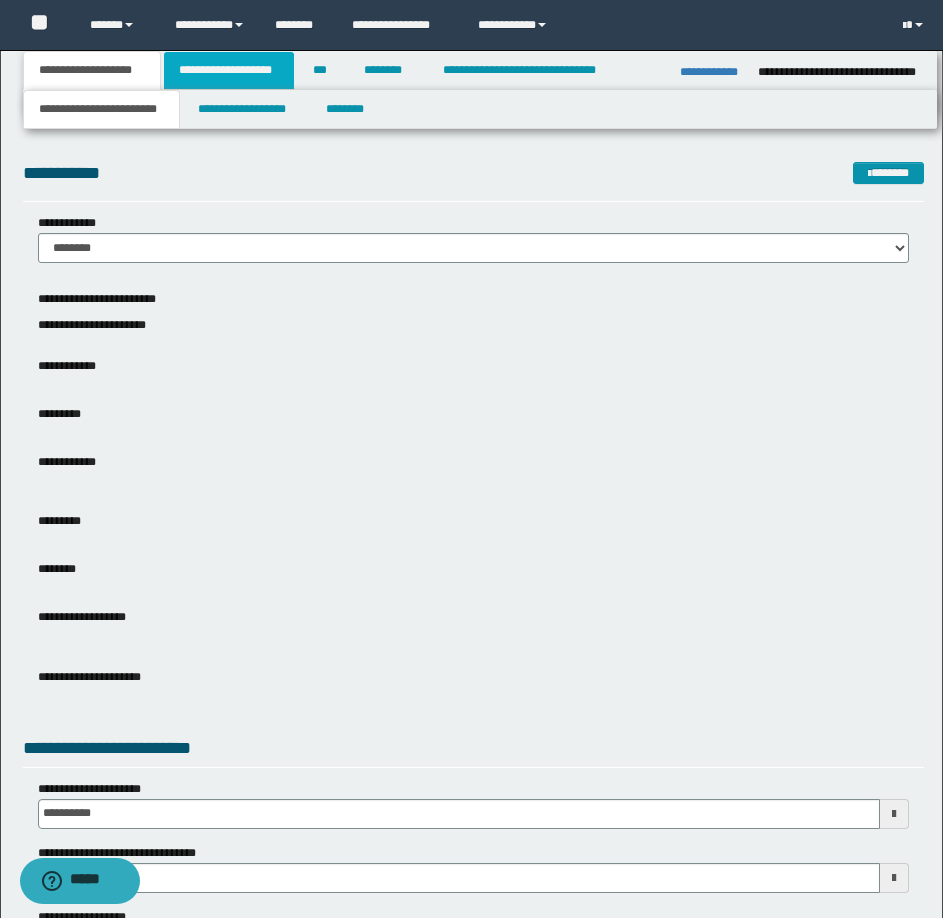 click on "**********" at bounding box center [229, 70] 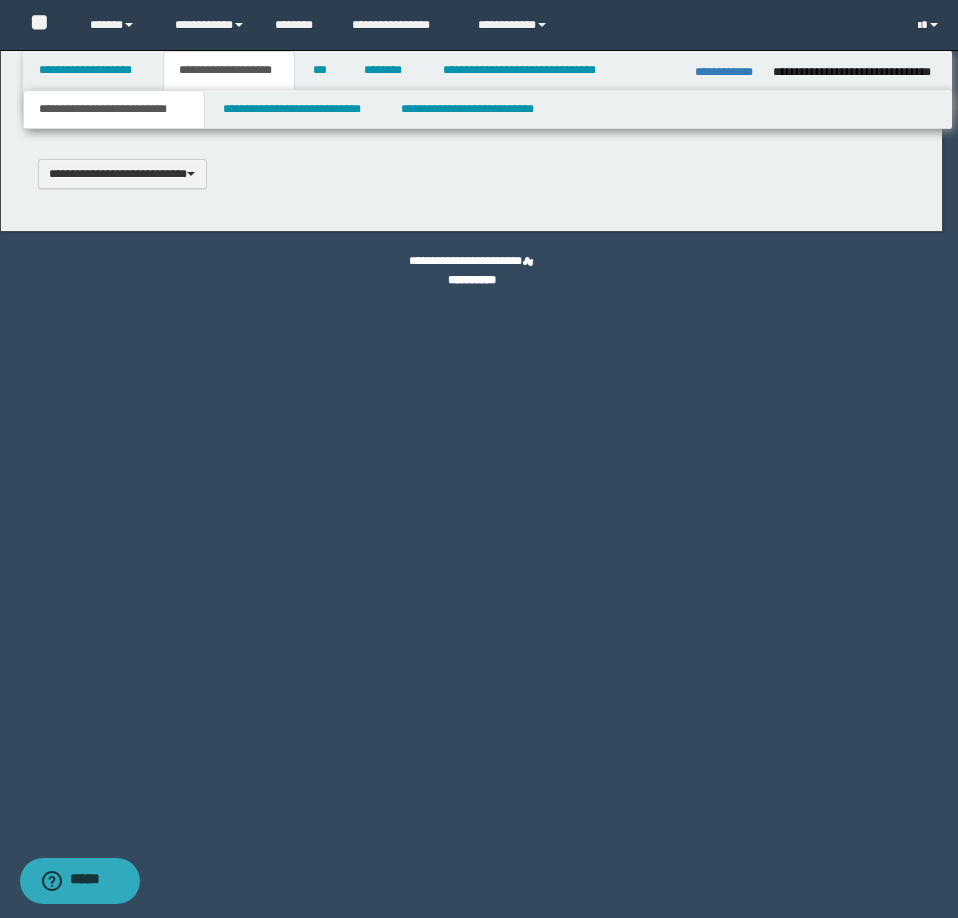 scroll, scrollTop: 0, scrollLeft: 0, axis: both 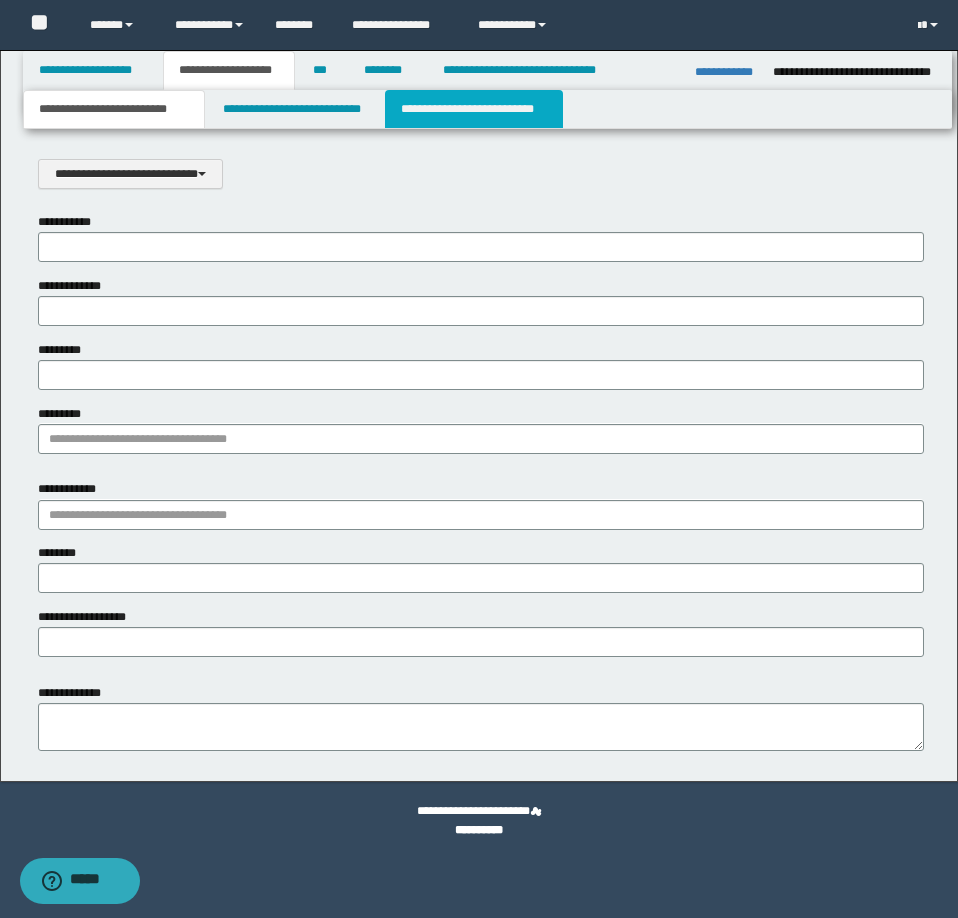 click on "**********" at bounding box center (474, 109) 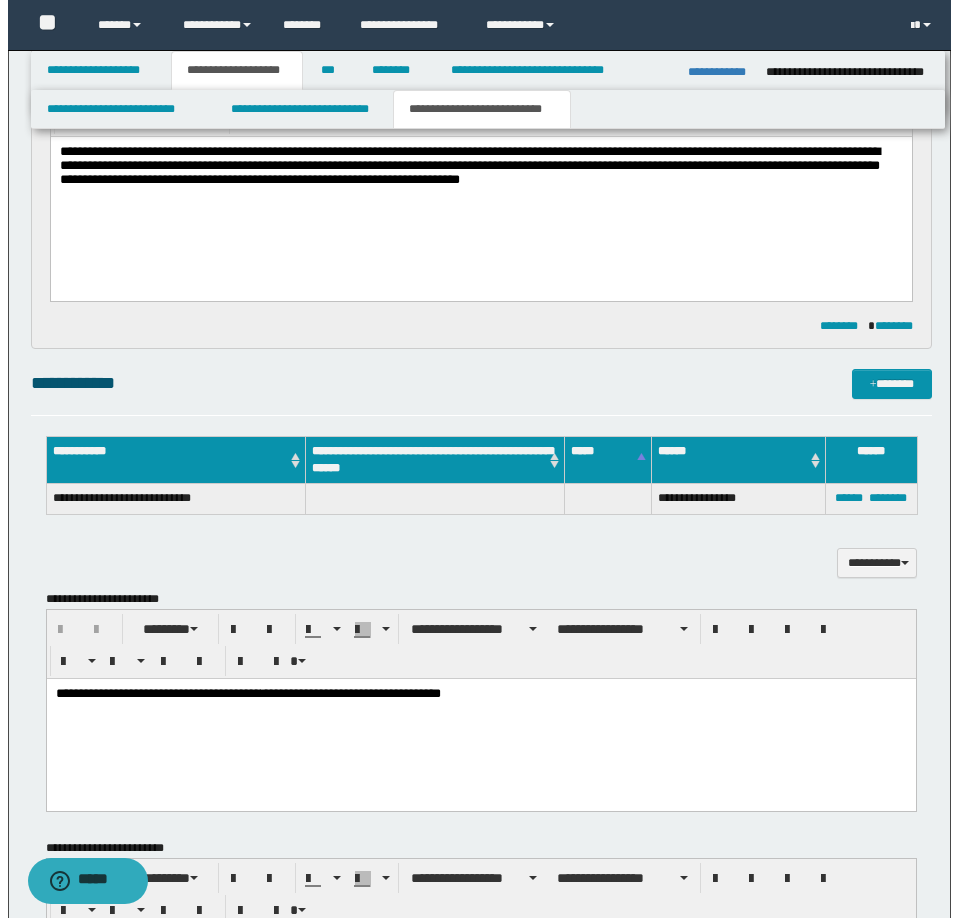 scroll, scrollTop: 0, scrollLeft: 0, axis: both 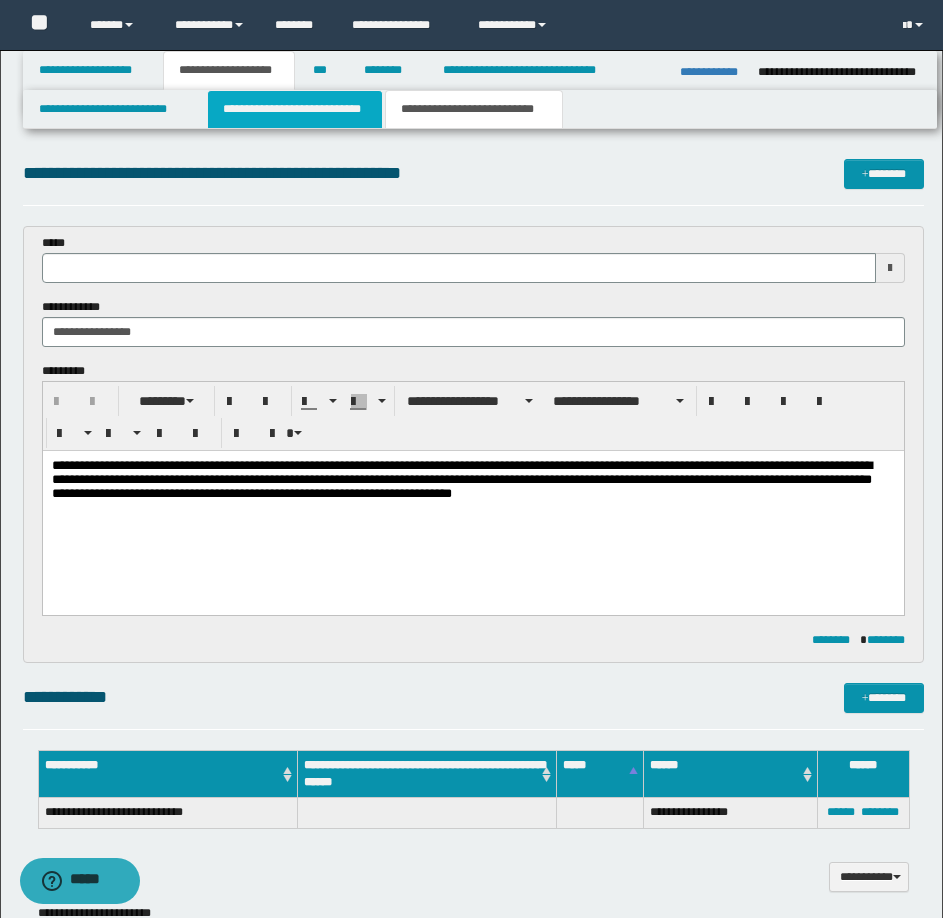 click on "**********" at bounding box center [295, 109] 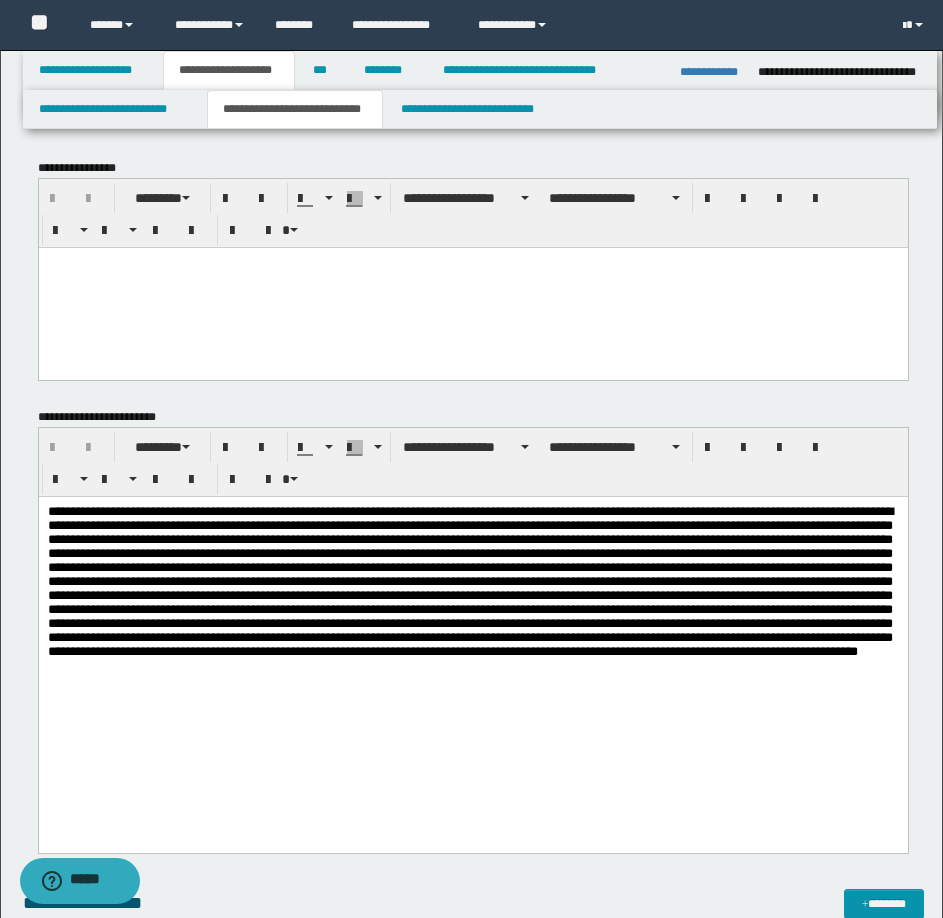 scroll, scrollTop: 100, scrollLeft: 0, axis: vertical 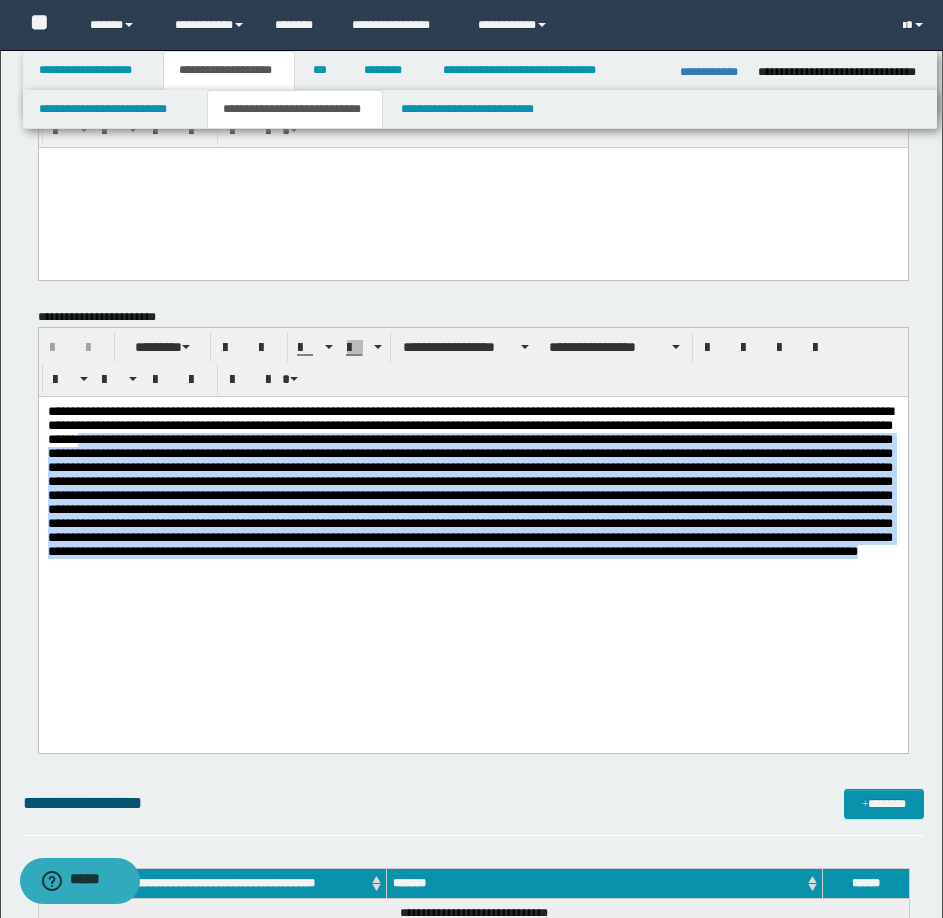 drag, startPoint x: 473, startPoint y: 446, endPoint x: 792, endPoint y: 652, distance: 379.7328 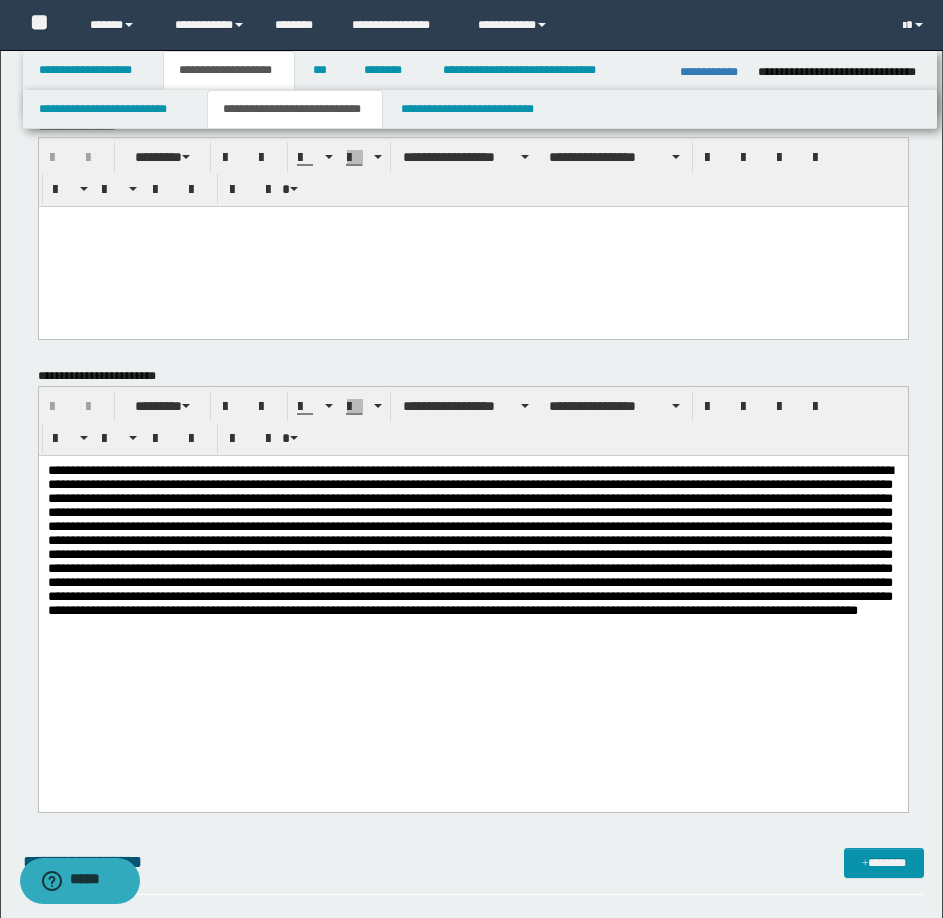 scroll, scrollTop: 0, scrollLeft: 0, axis: both 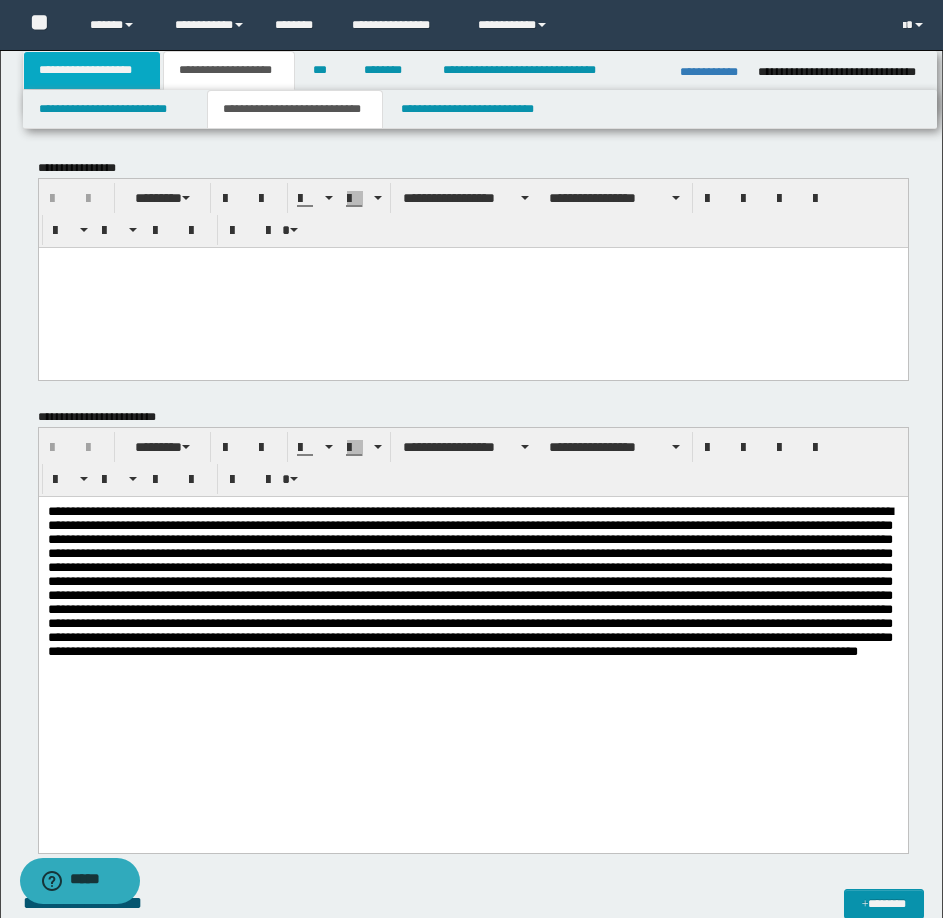 click on "**********" at bounding box center [92, 70] 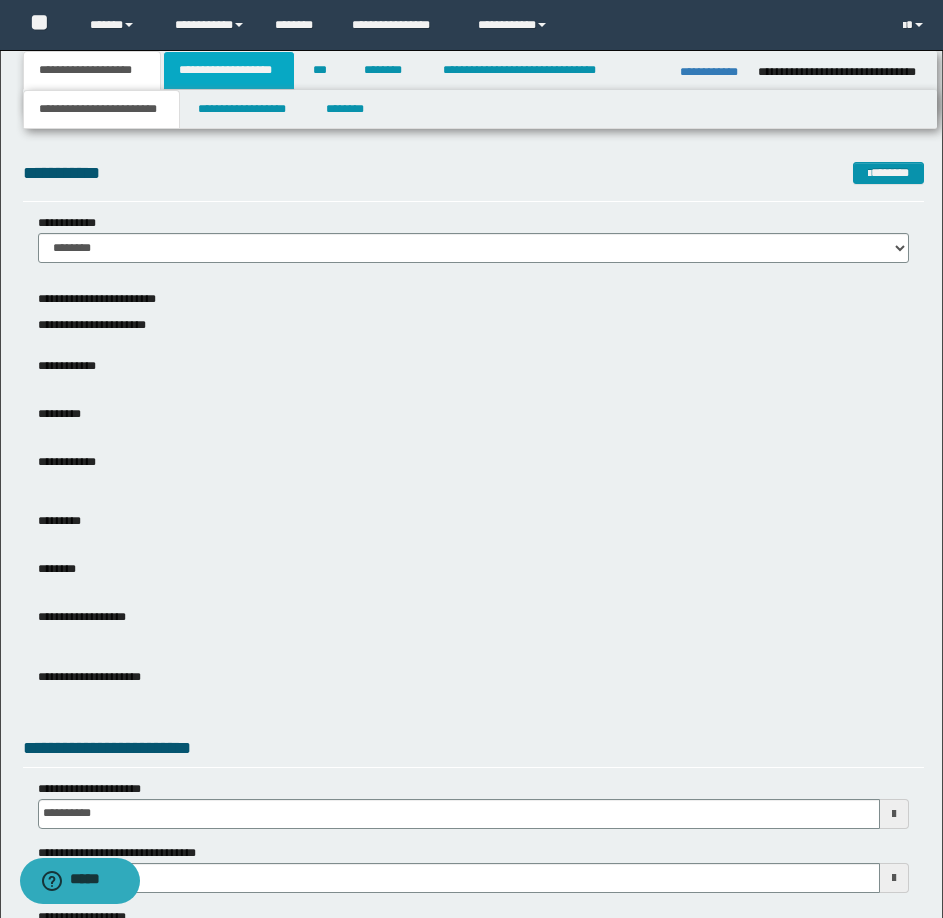 click on "**********" at bounding box center [229, 70] 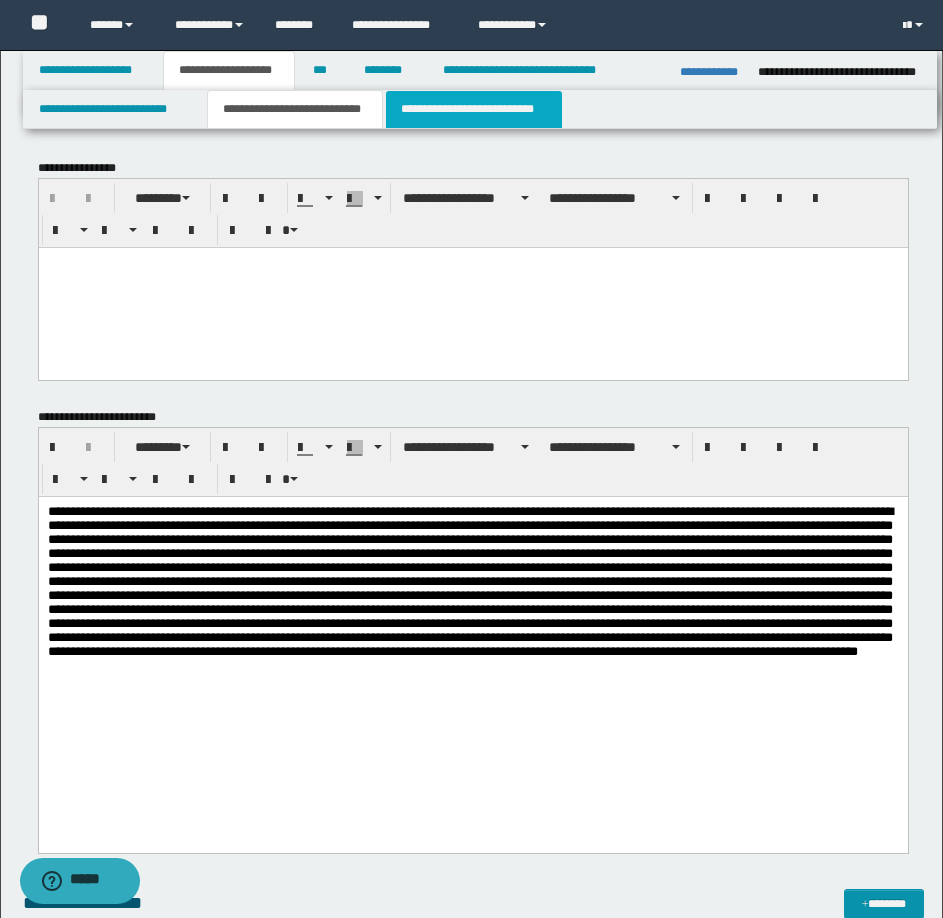 click on "**********" at bounding box center (474, 109) 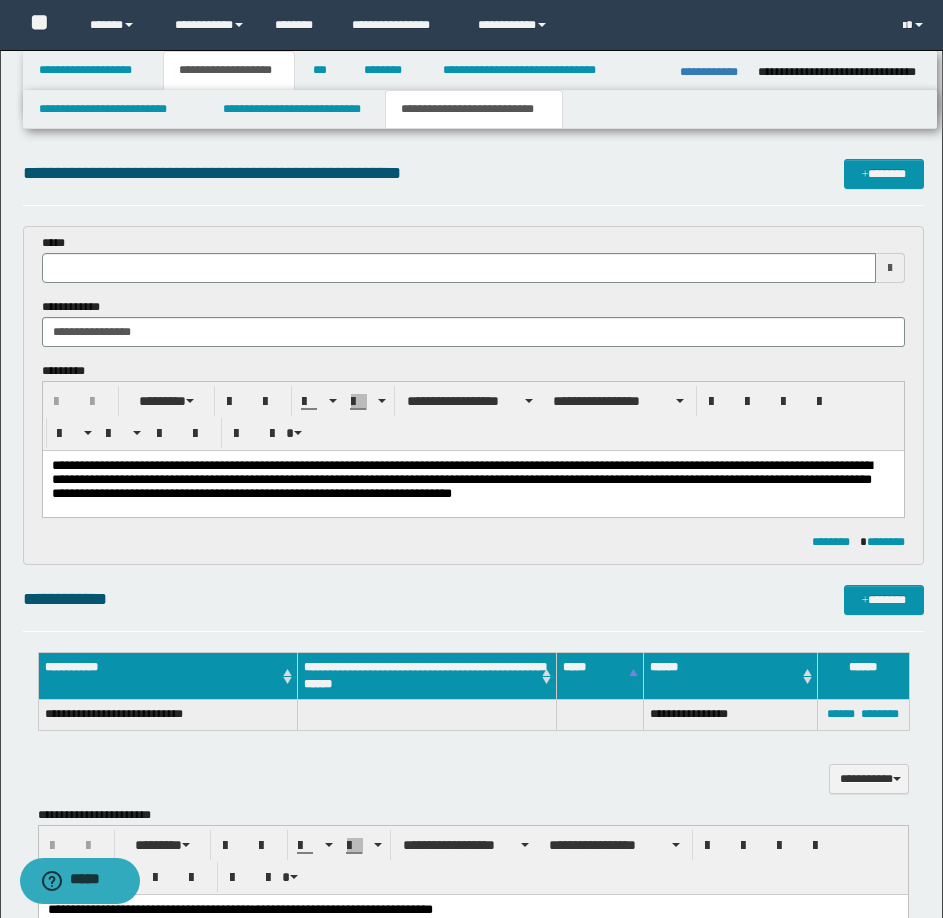 type 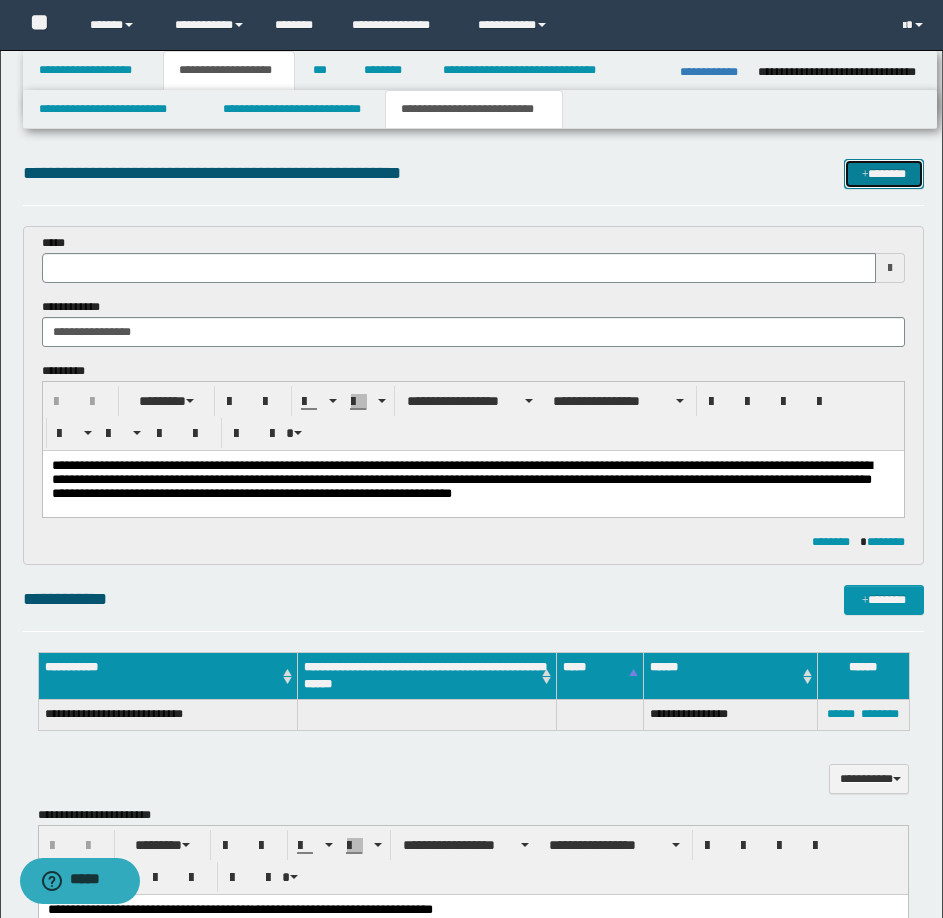 click on "*******" at bounding box center (884, 174) 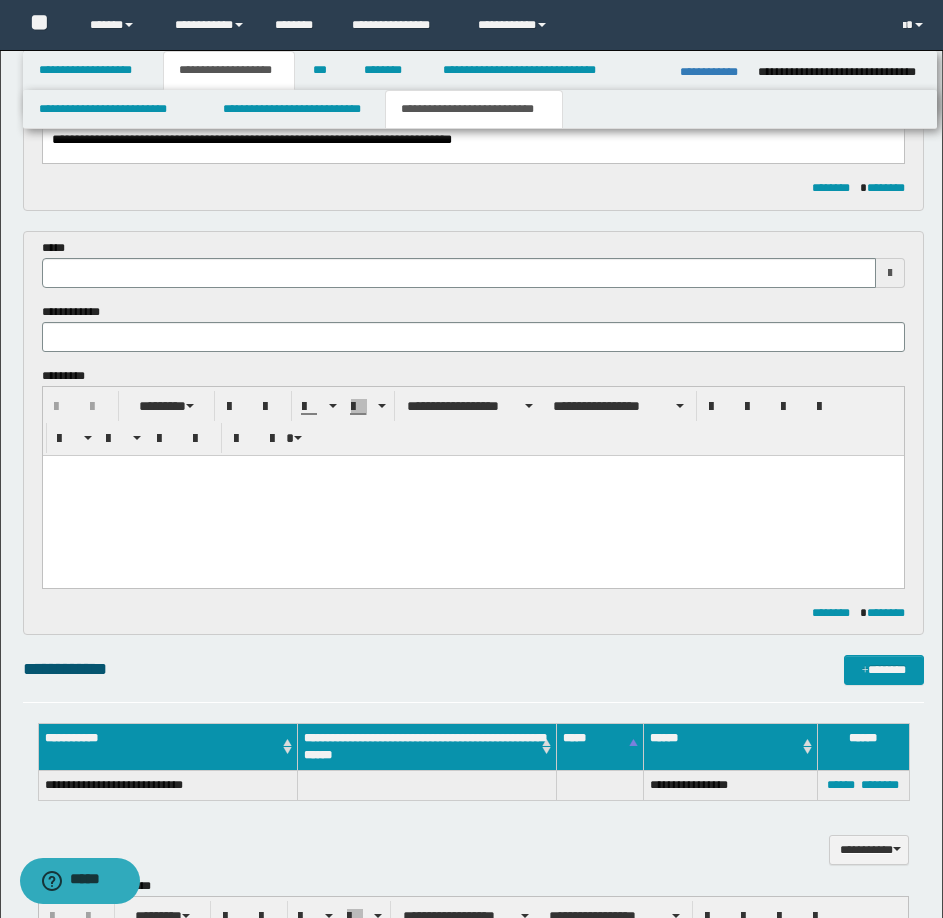 scroll, scrollTop: 112, scrollLeft: 0, axis: vertical 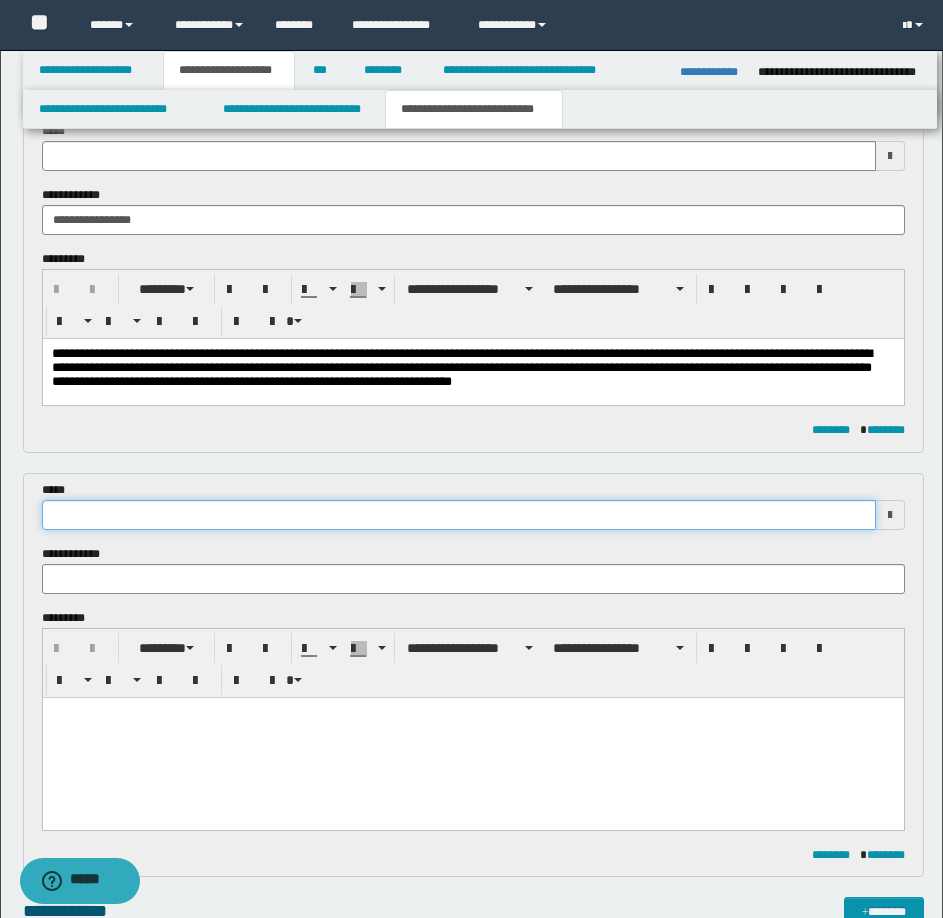 click at bounding box center (459, 515) 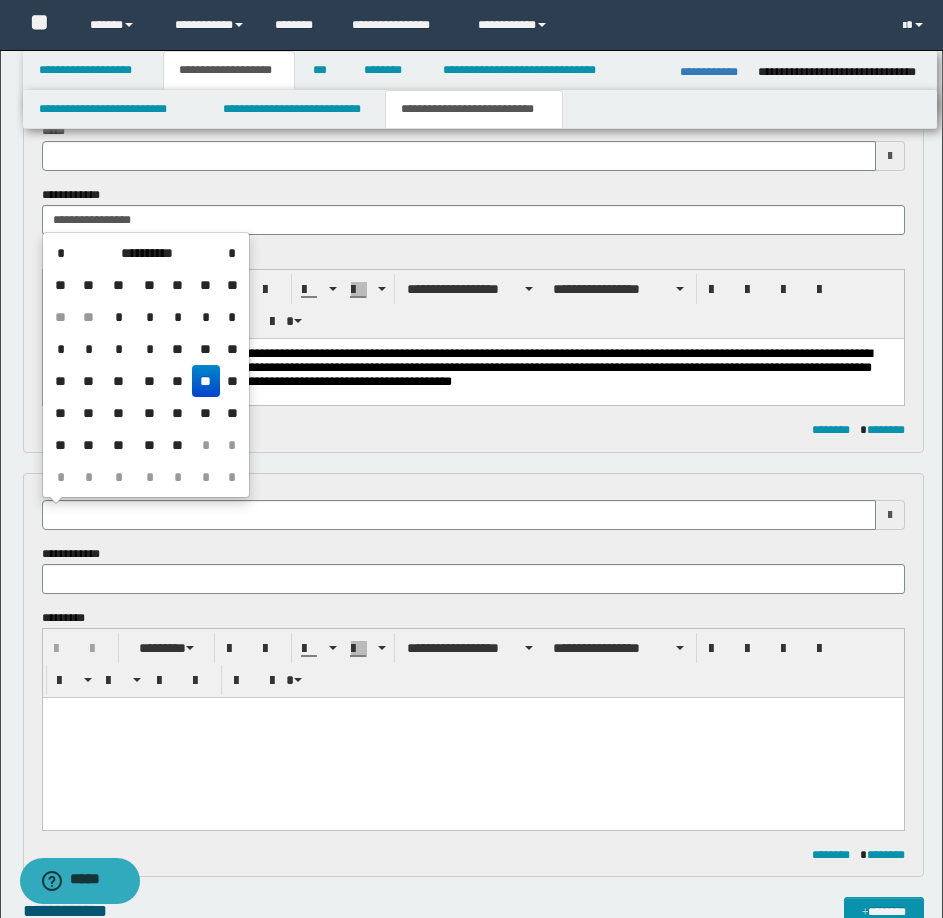 click on "**" at bounding box center (206, 381) 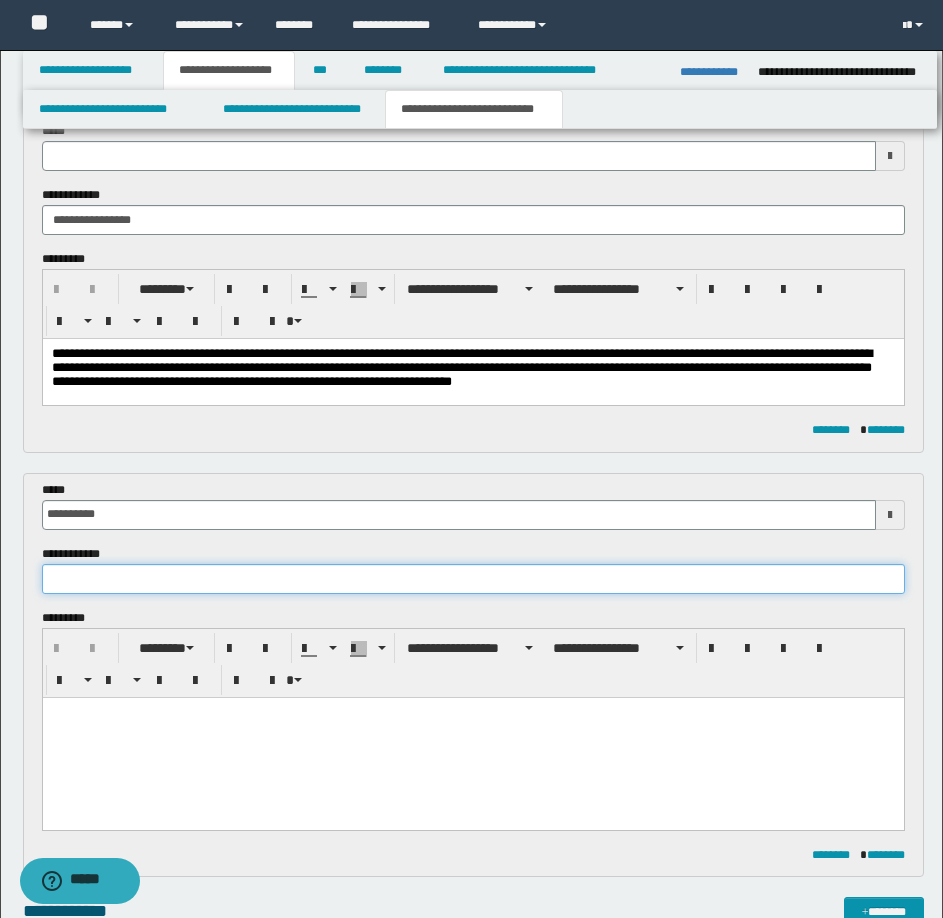 click at bounding box center (473, 579) 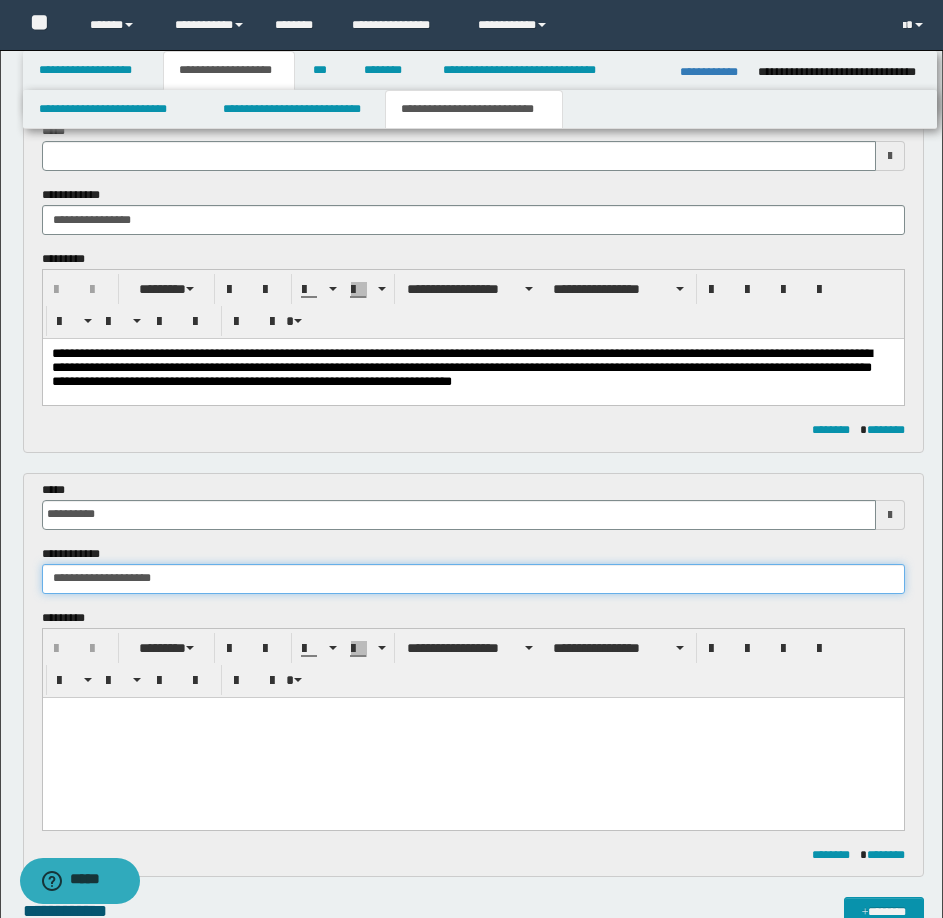 type on "**********" 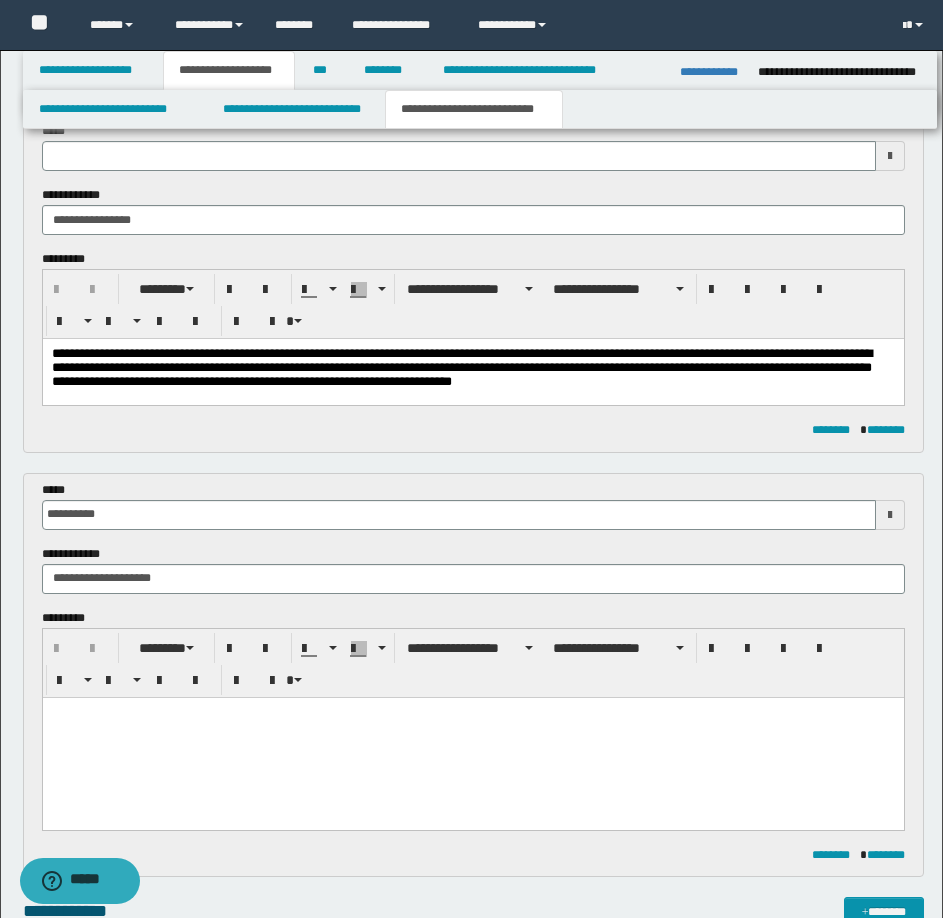 click at bounding box center (472, 737) 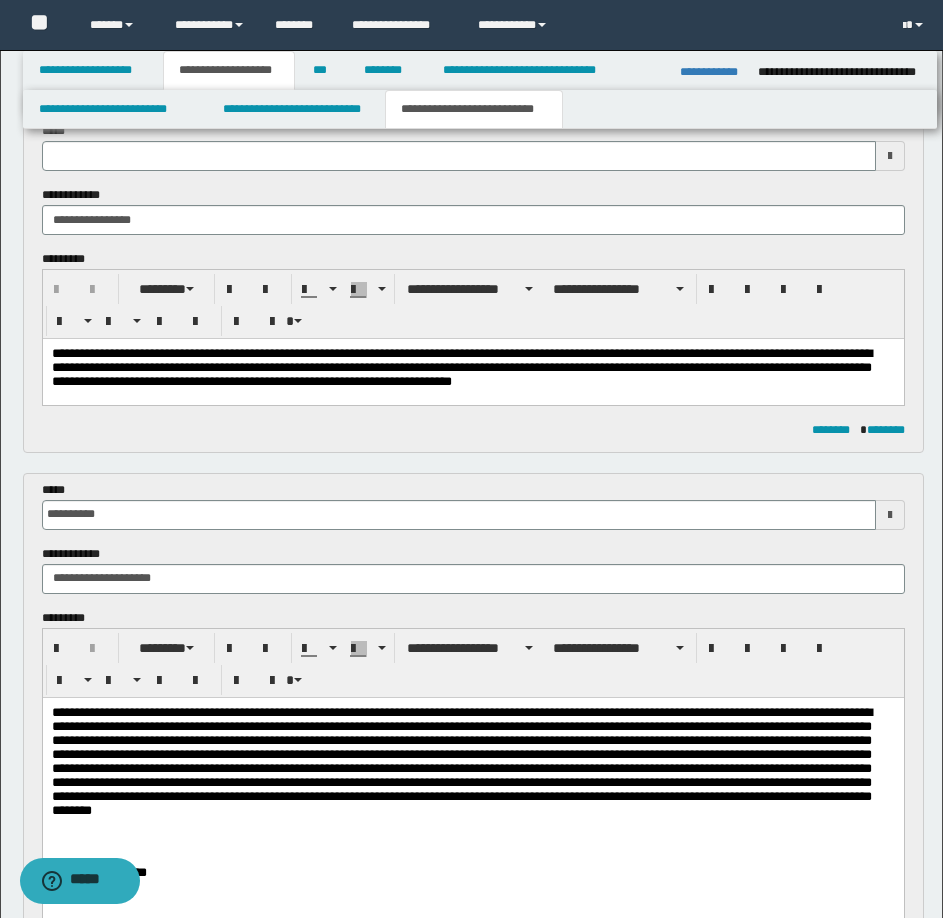 type 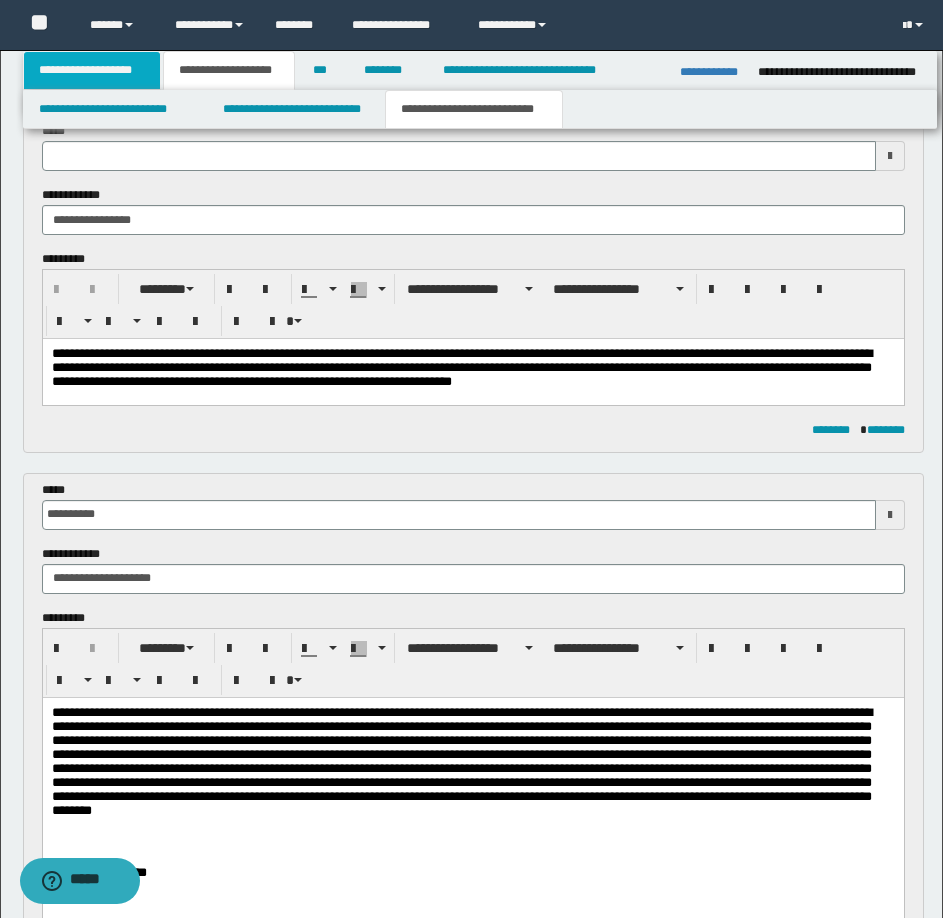 click on "**********" at bounding box center (92, 70) 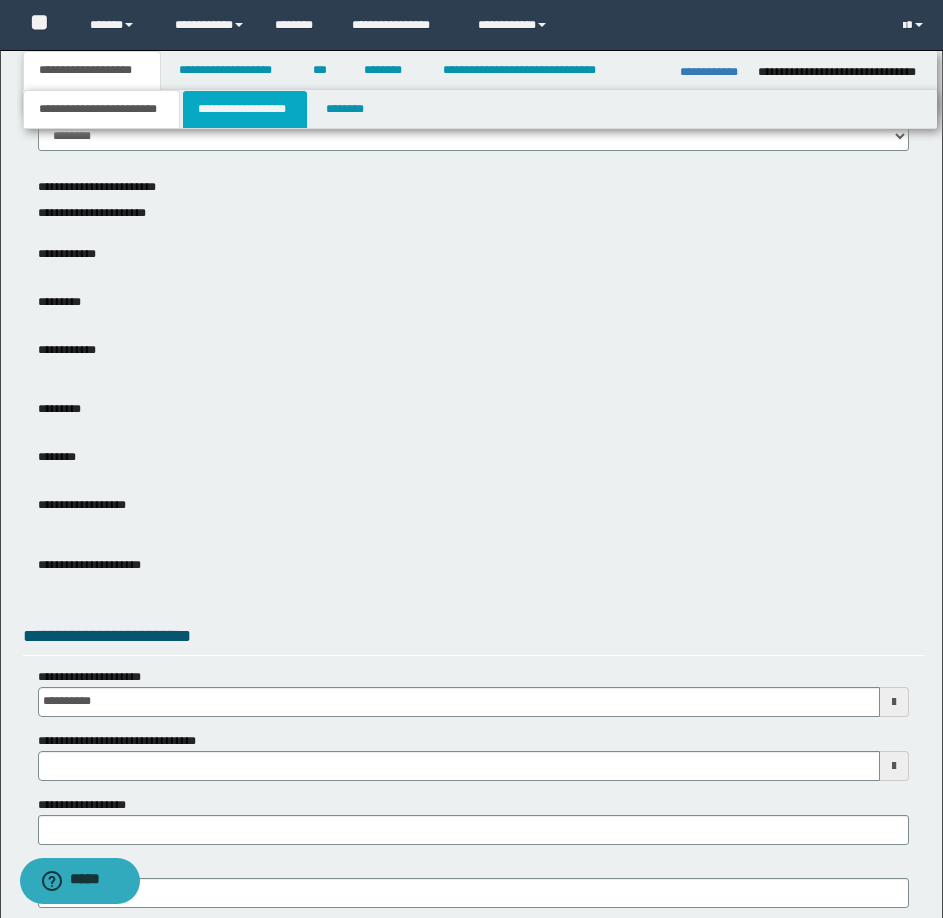 click on "**********" at bounding box center (245, 109) 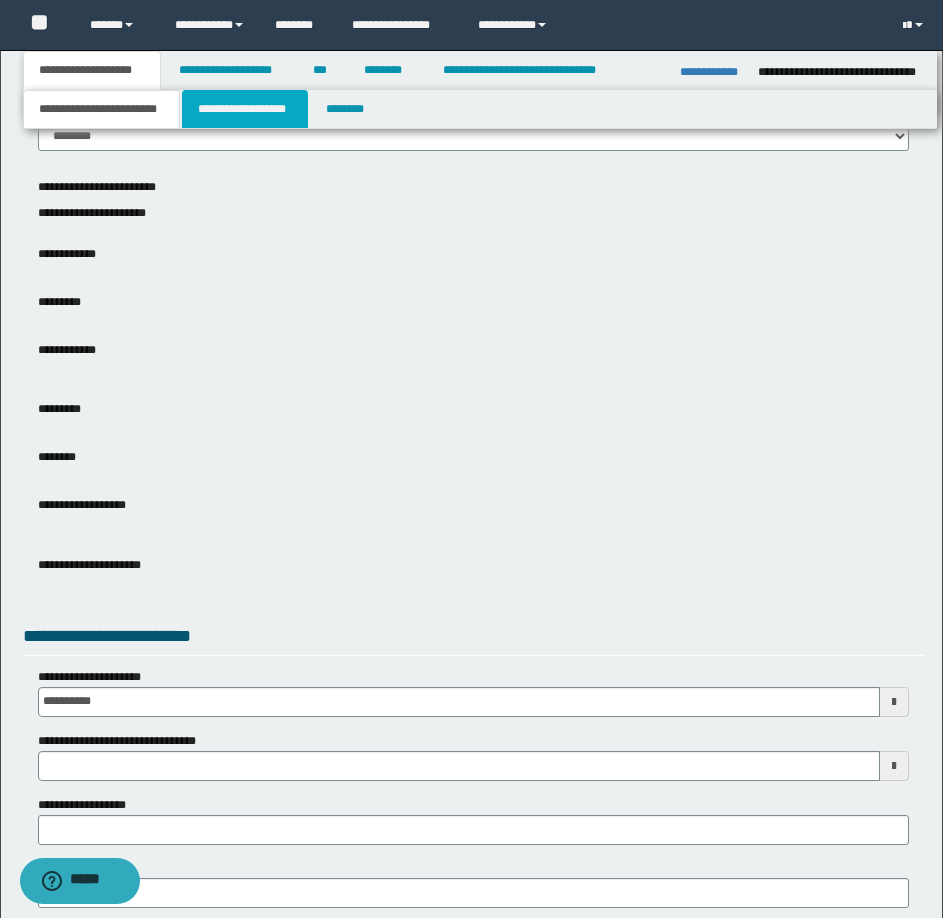 scroll, scrollTop: 0, scrollLeft: 0, axis: both 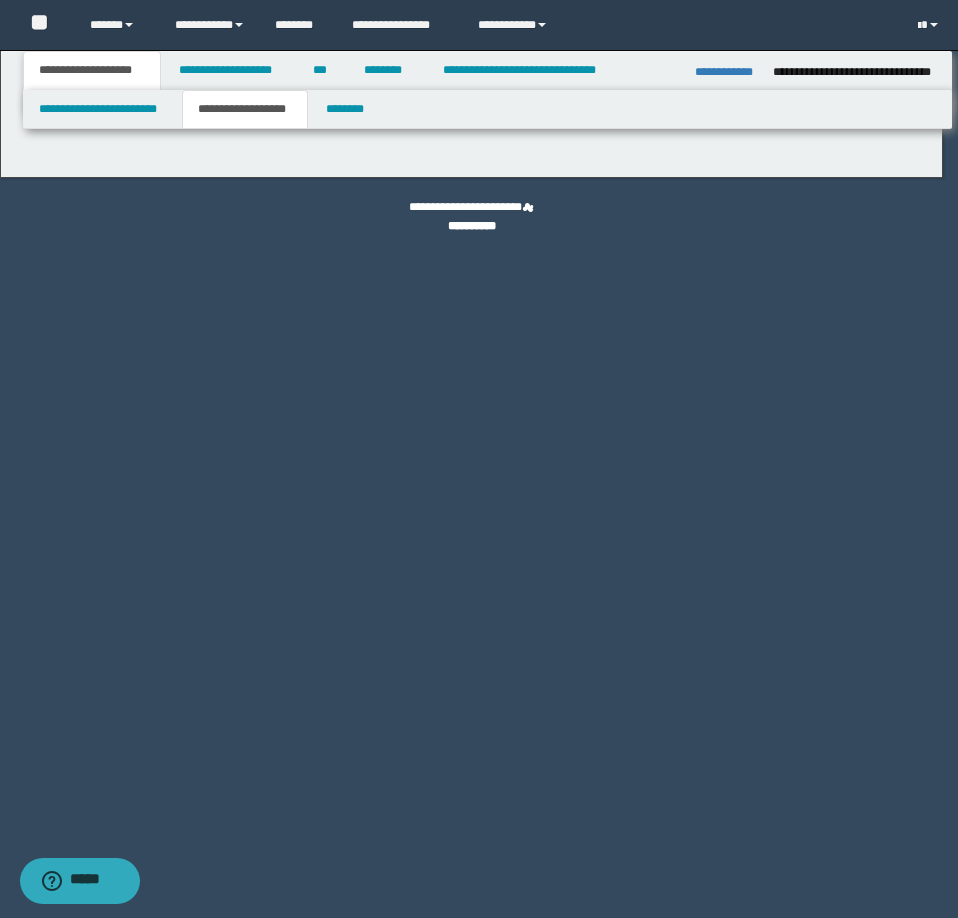type on "********" 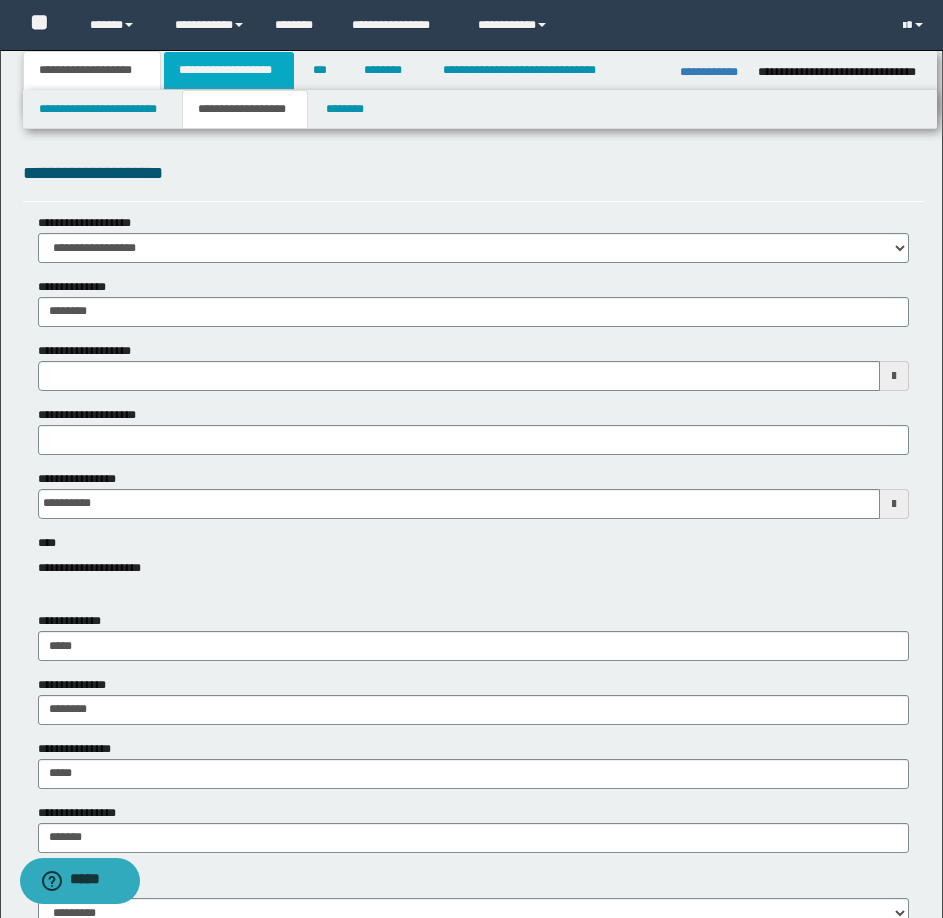 click on "**********" at bounding box center [229, 70] 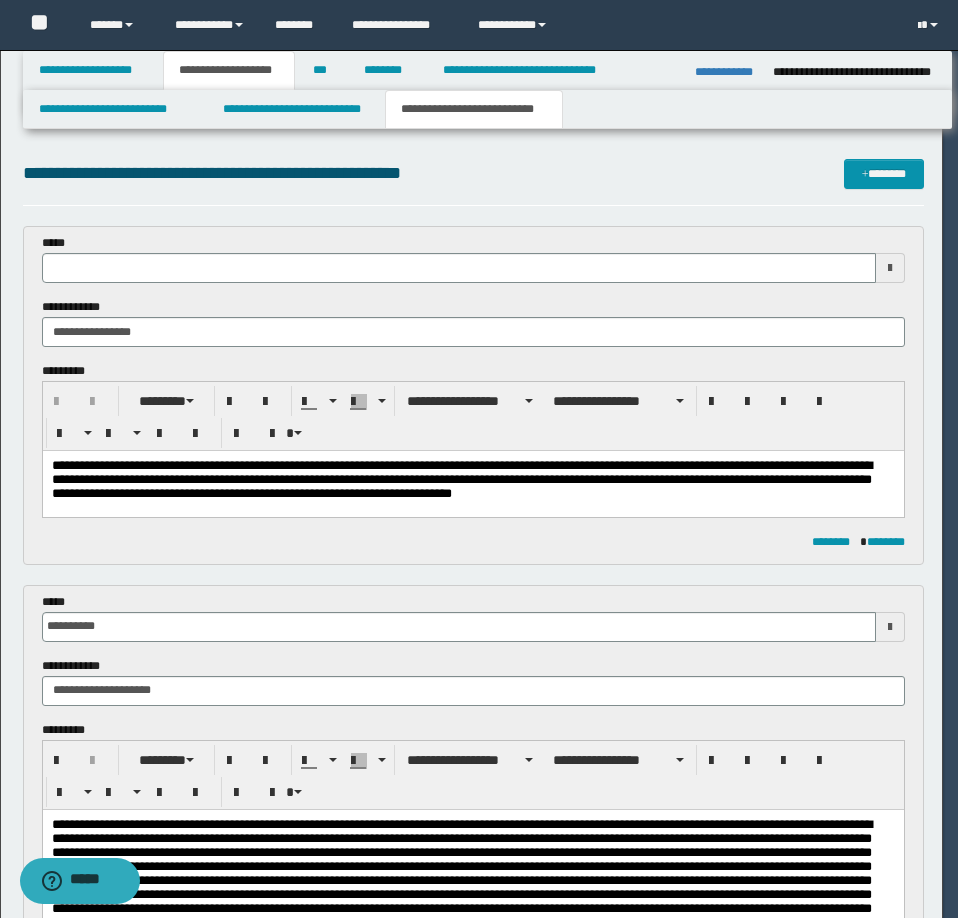 type 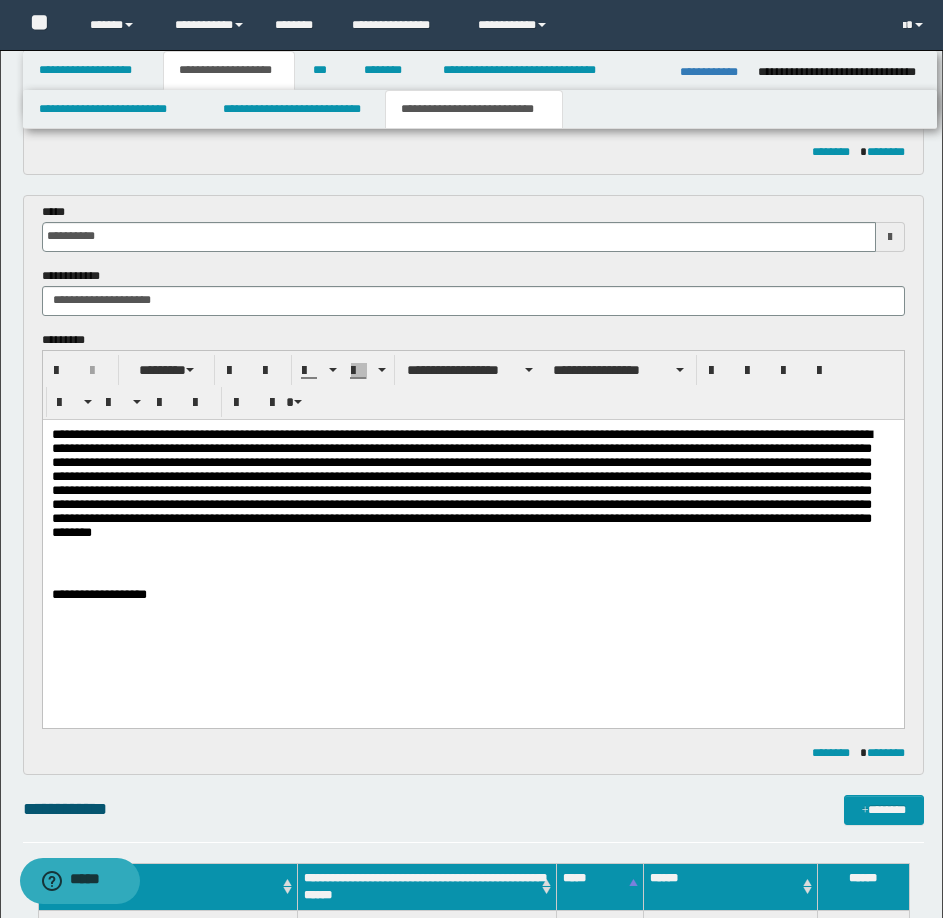 scroll, scrollTop: 400, scrollLeft: 0, axis: vertical 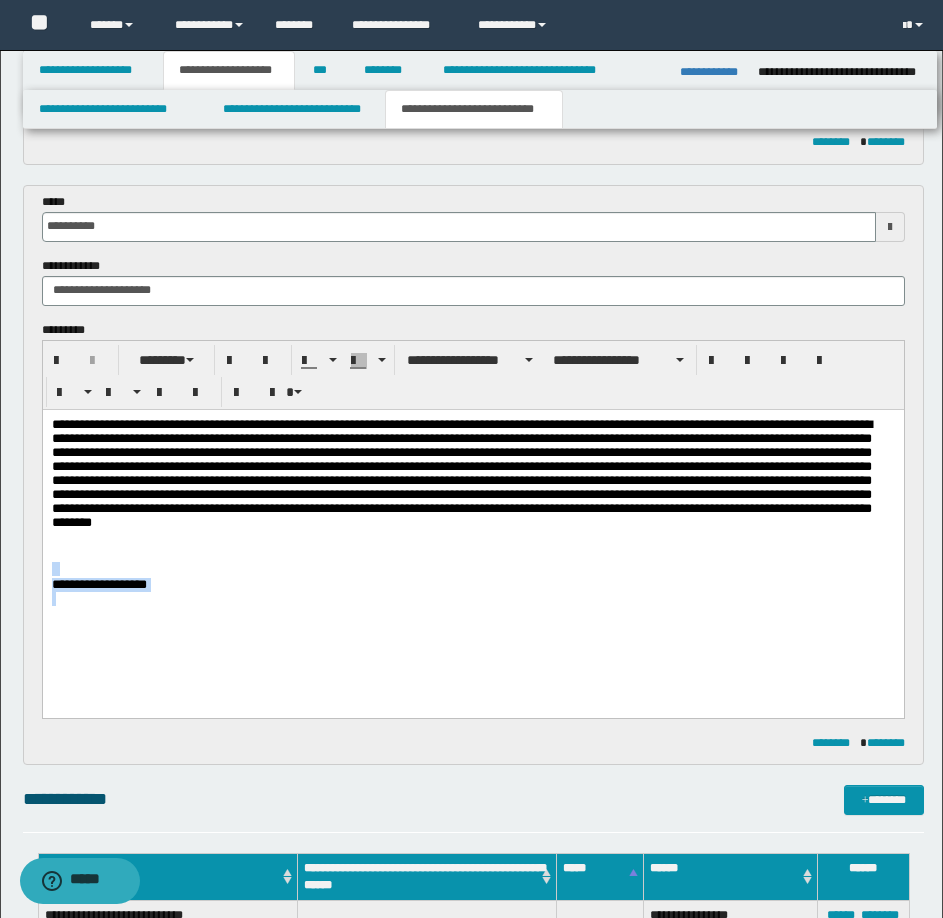 drag, startPoint x: 66, startPoint y: 603, endPoint x: 23, endPoint y: 570, distance: 54.20332 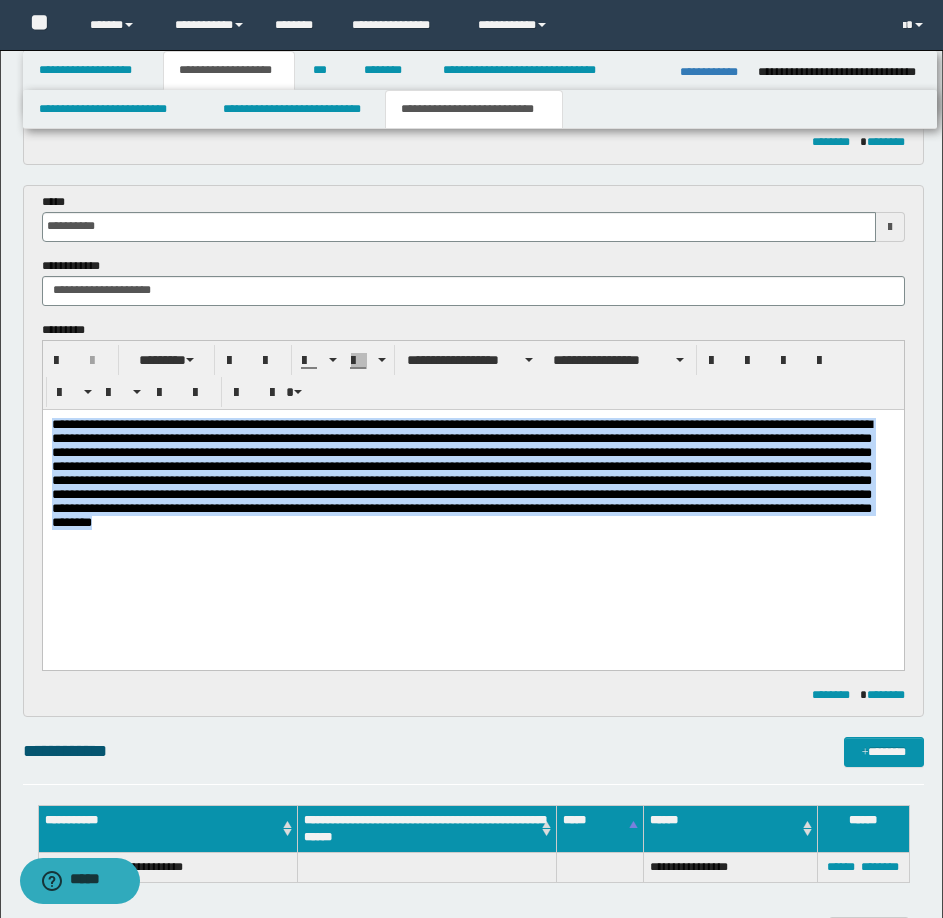 drag, startPoint x: 512, startPoint y: 542, endPoint x: 71, endPoint y: 811, distance: 516.5675 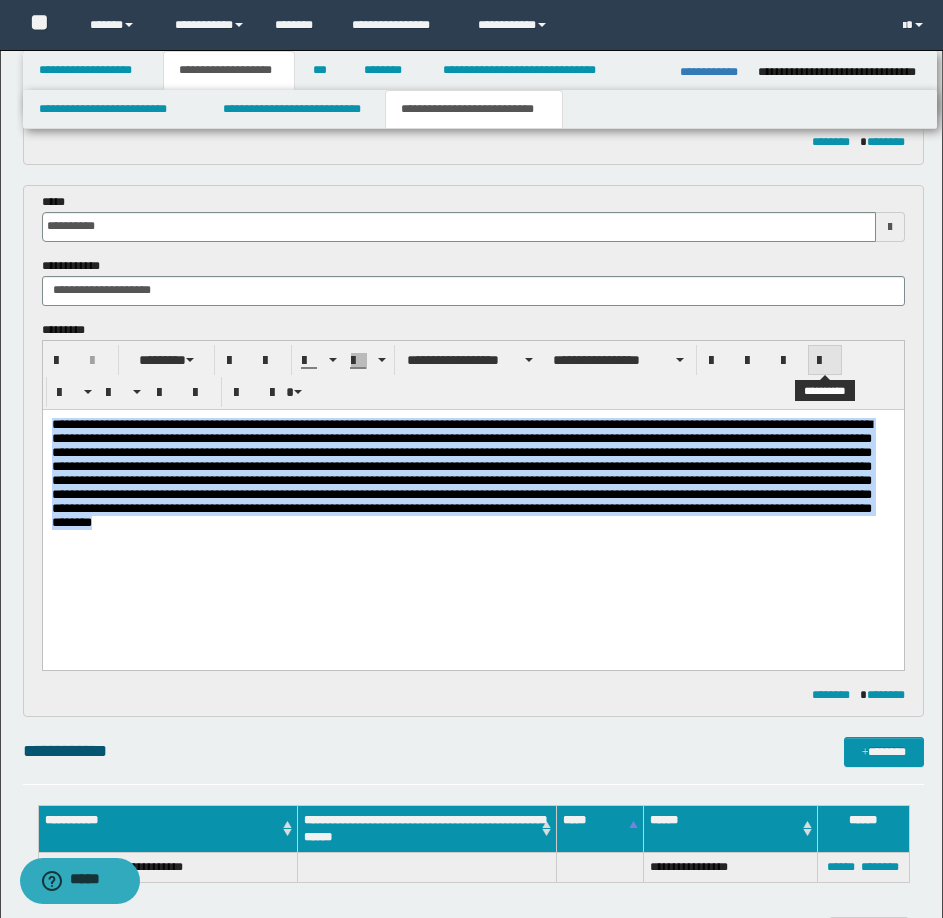 click at bounding box center [825, 361] 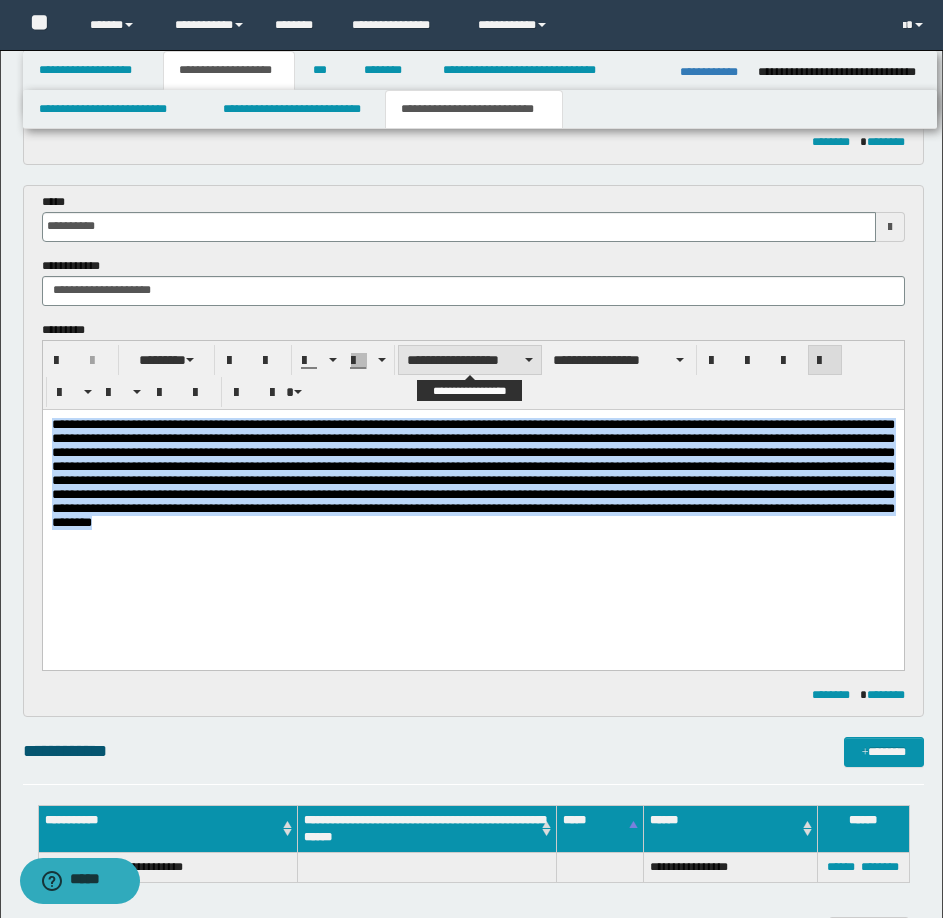 click on "**********" at bounding box center (470, 360) 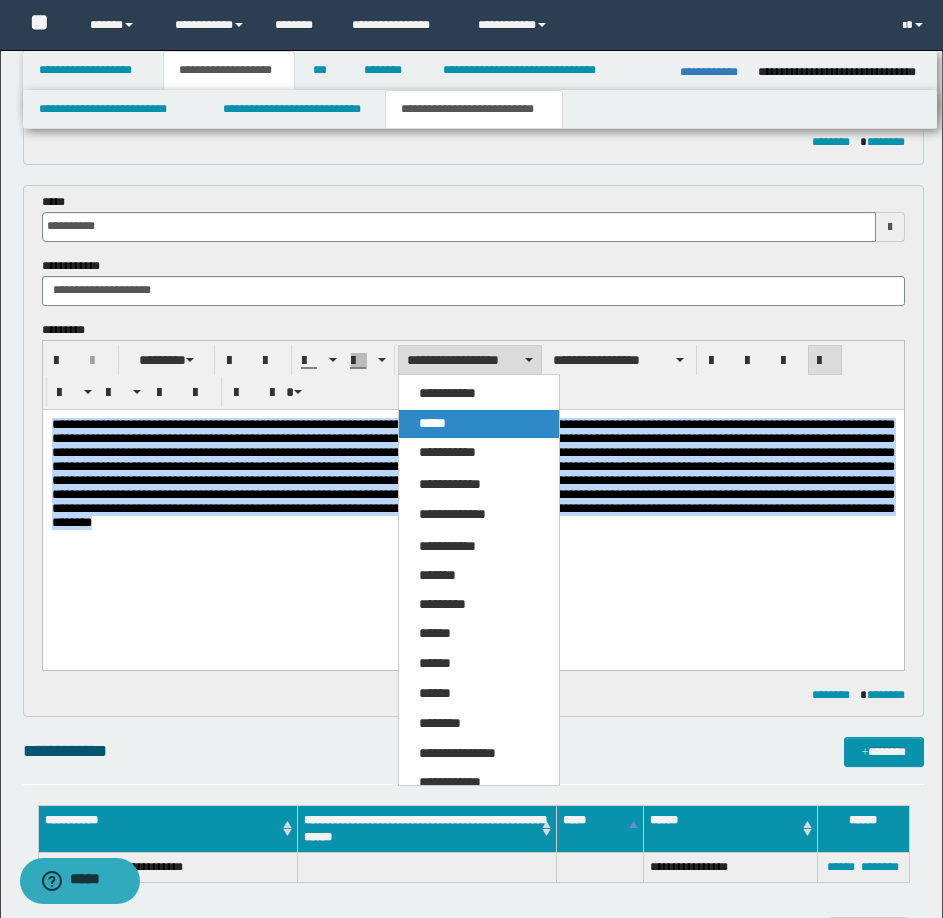 click on "*****" at bounding box center (432, 423) 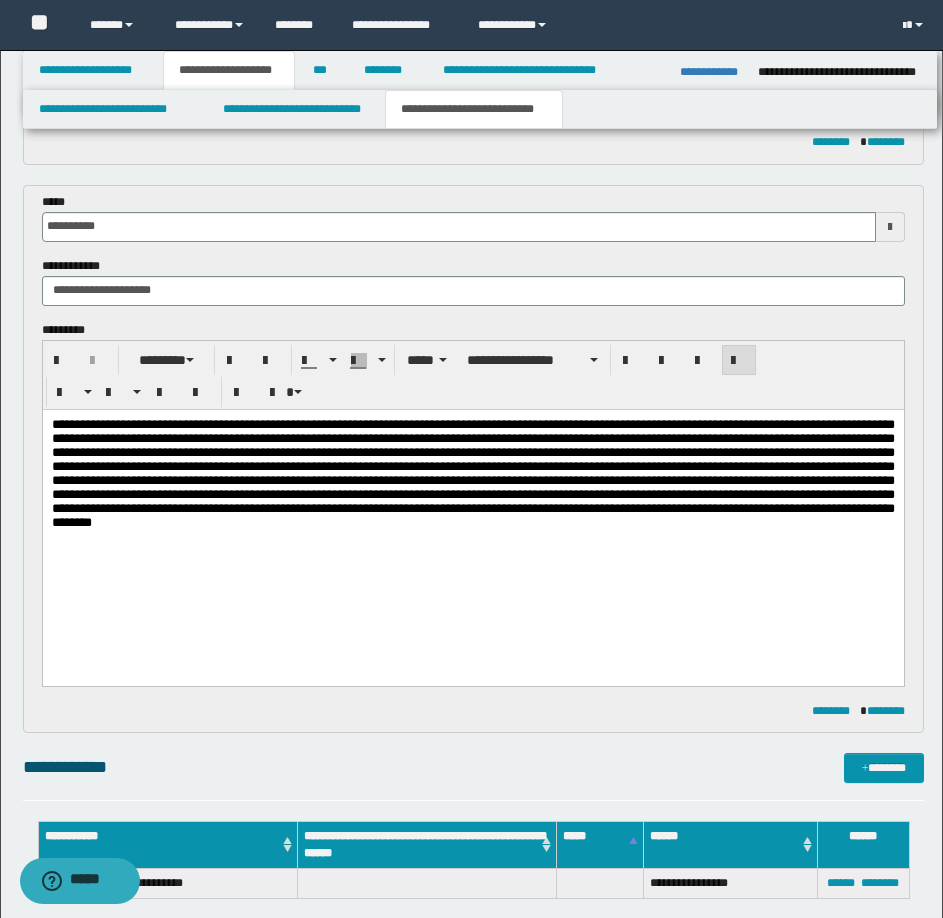 click at bounding box center (472, 522) 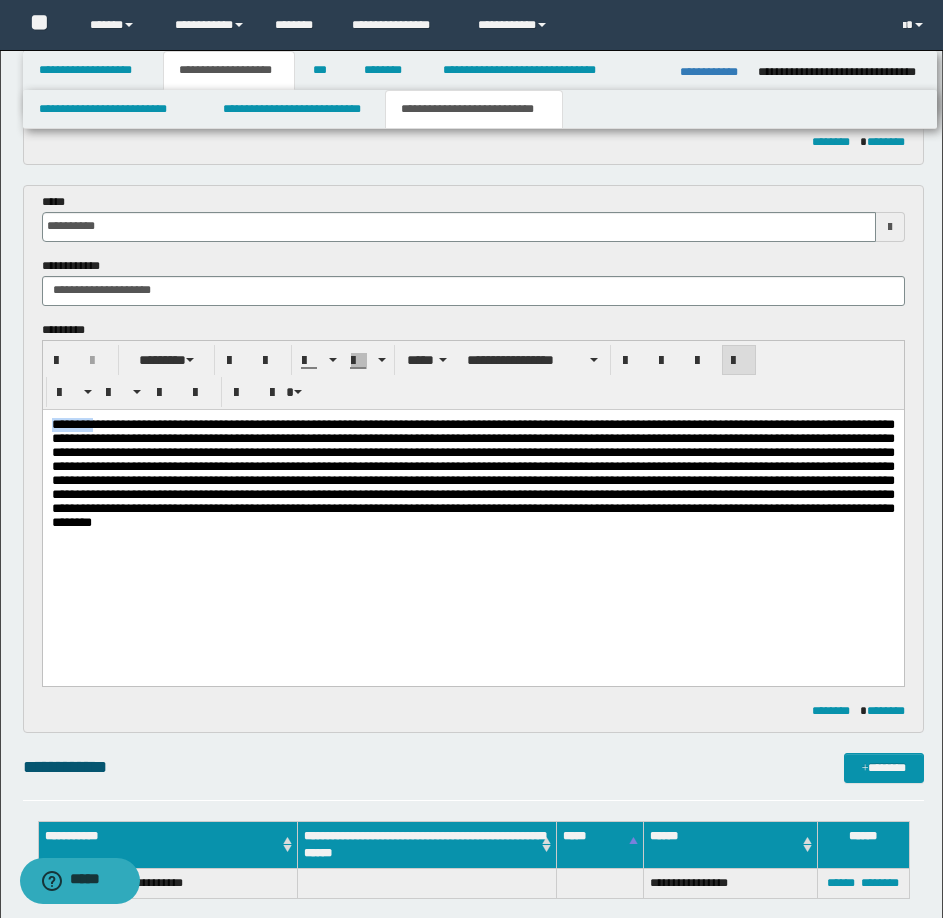 drag, startPoint x: 103, startPoint y: 427, endPoint x: 46, endPoint y: 424, distance: 57.07889 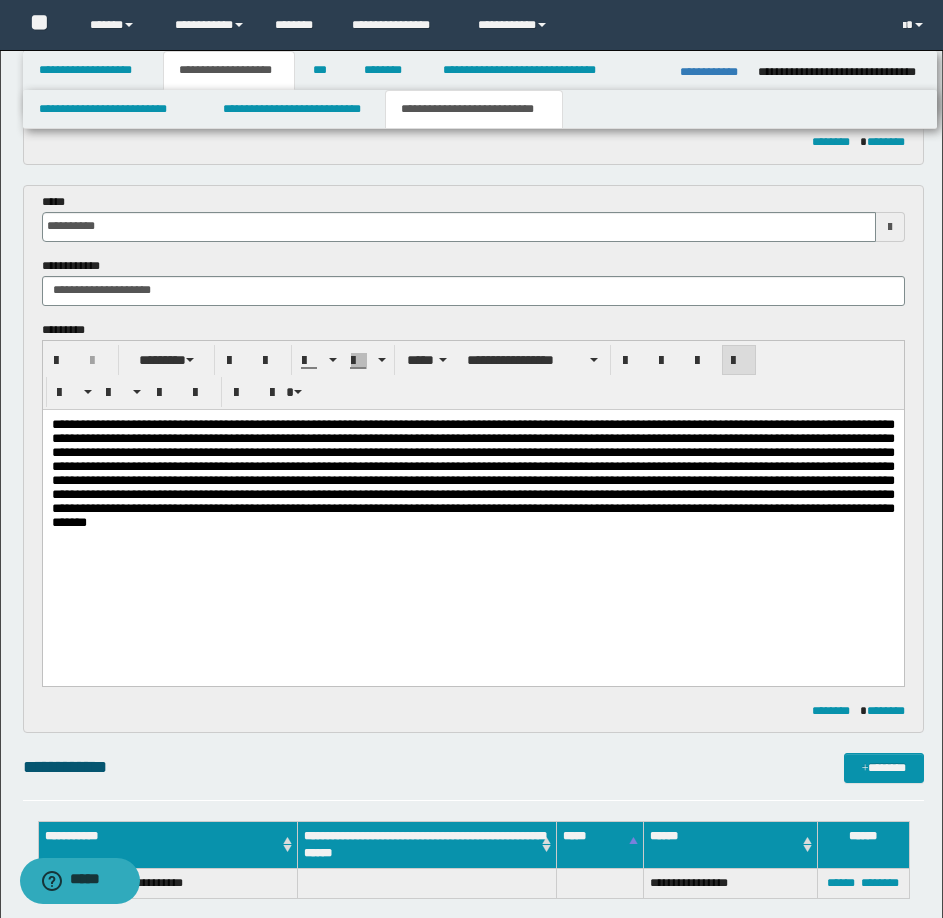 click at bounding box center [472, 472] 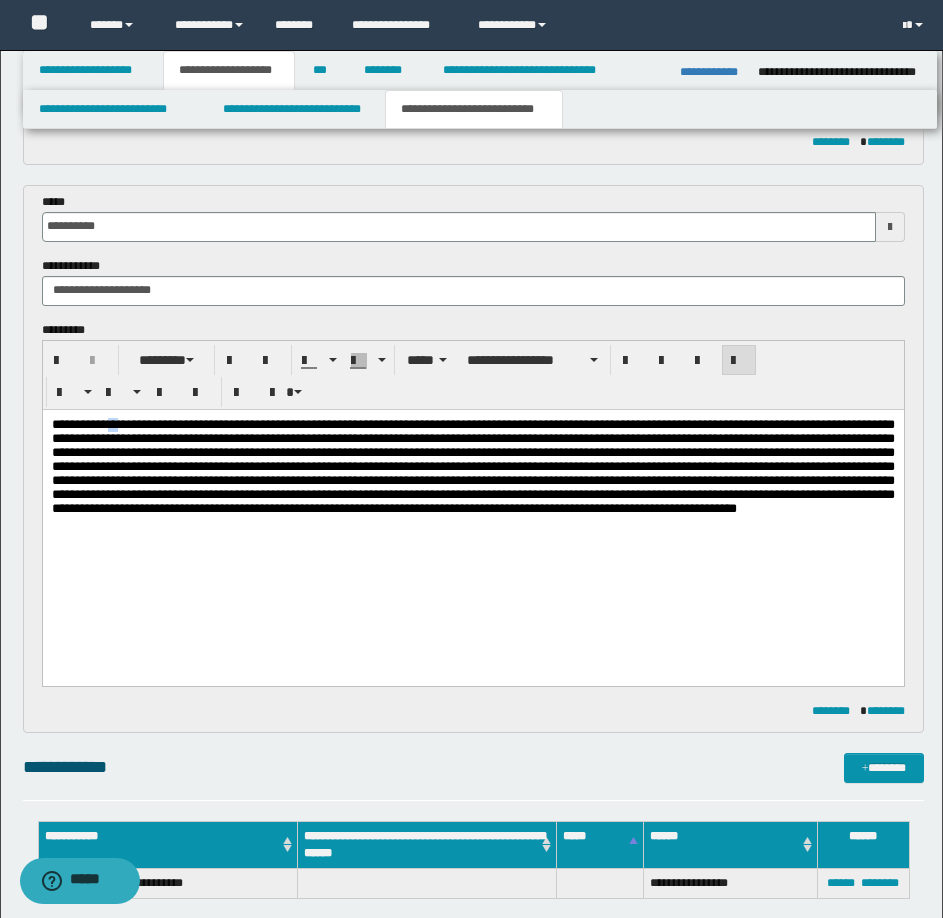 drag, startPoint x: 121, startPoint y: 426, endPoint x: 139, endPoint y: 423, distance: 18.248287 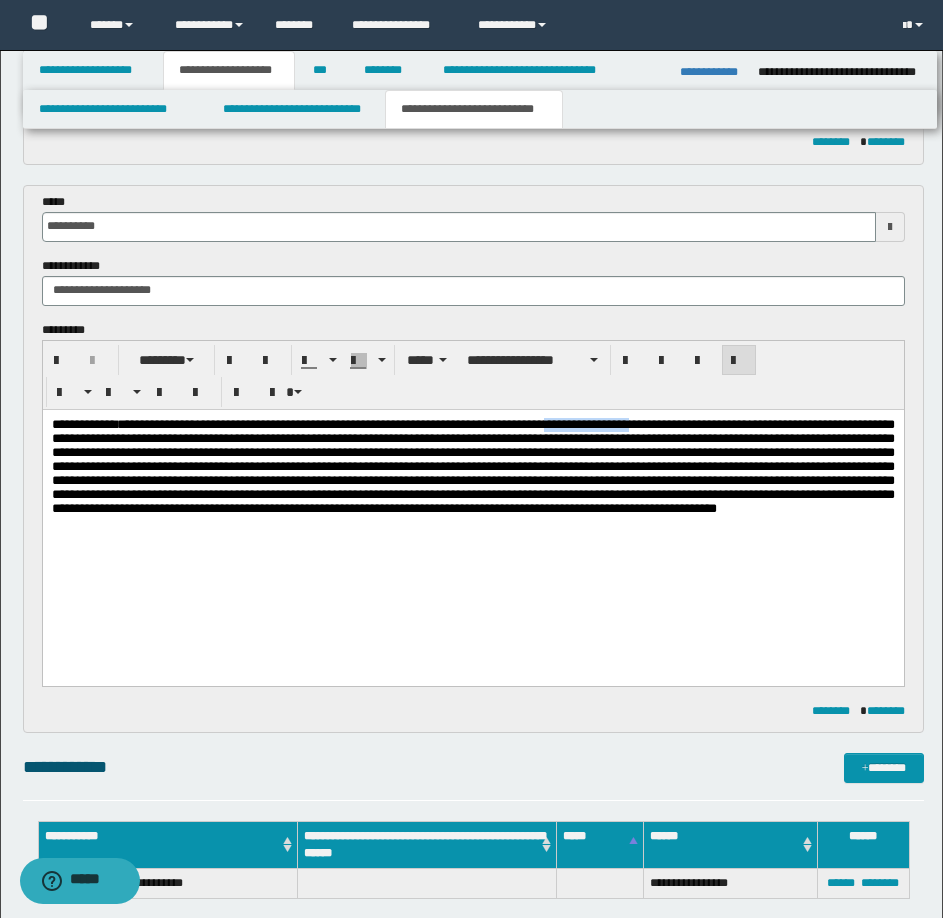 drag, startPoint x: 663, startPoint y: 421, endPoint x: 774, endPoint y: 425, distance: 111.07205 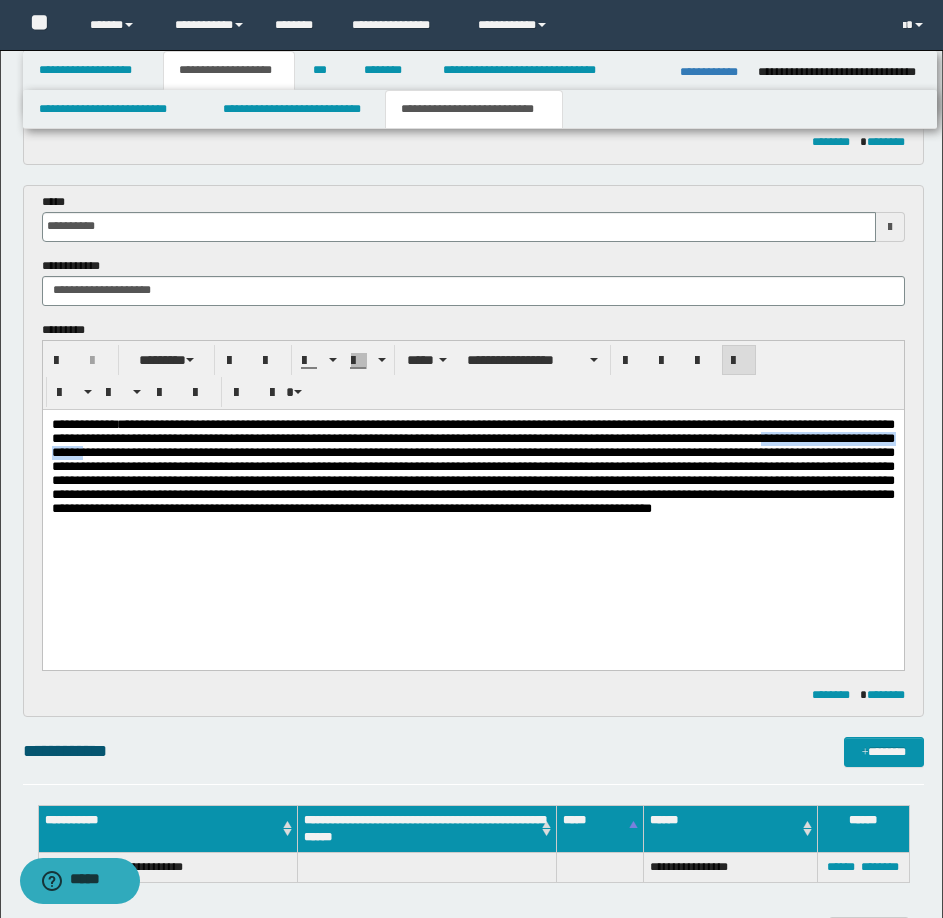 drag, startPoint x: 242, startPoint y: 457, endPoint x: 437, endPoint y: 456, distance: 195.00256 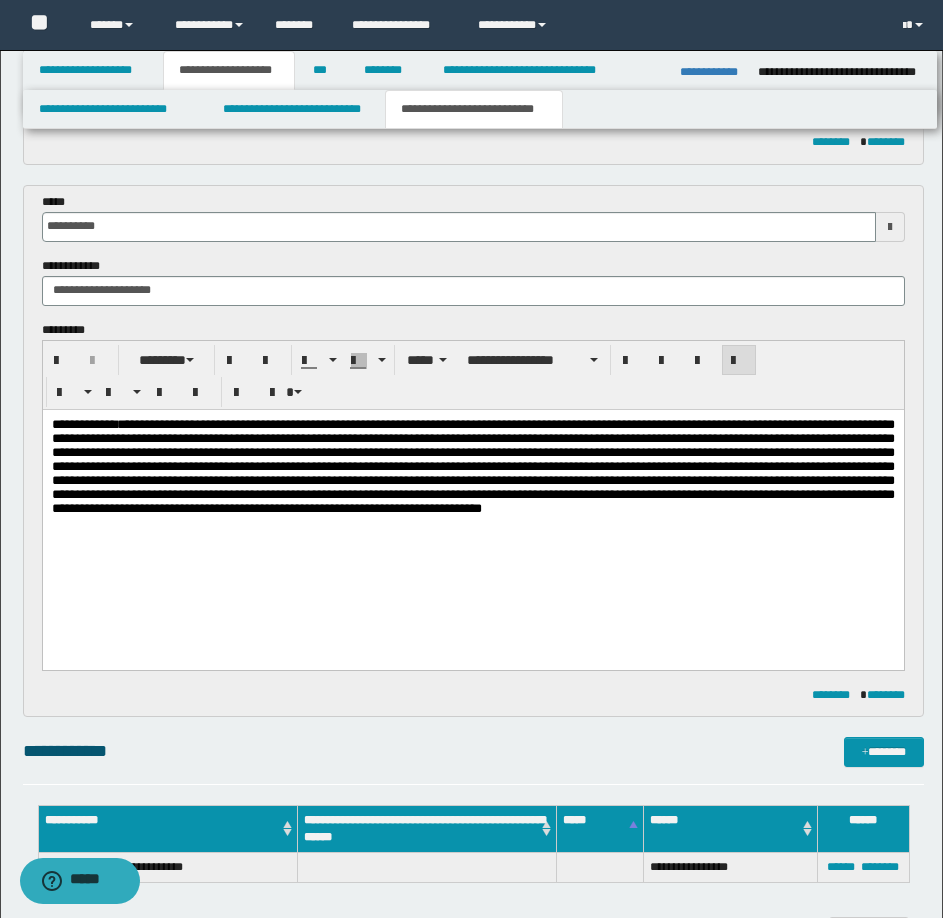 click on "**********" at bounding box center [472, 465] 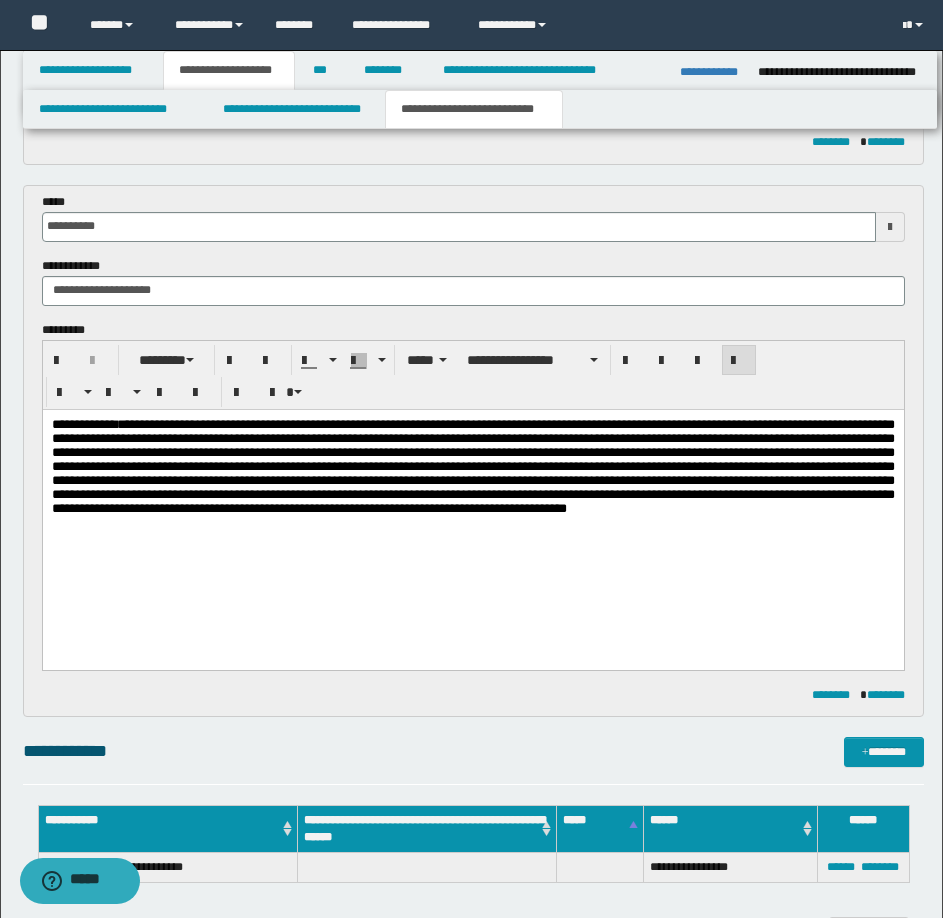 click on "**********" at bounding box center [472, 465] 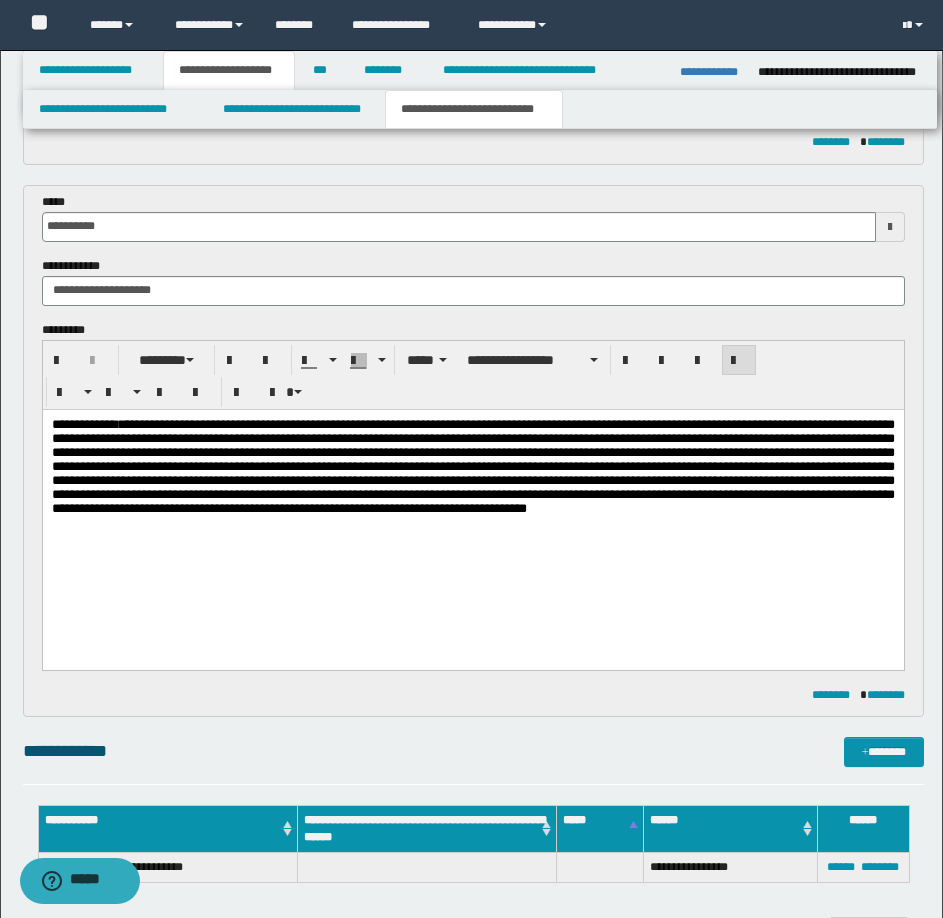 click on "**********" at bounding box center (472, 465) 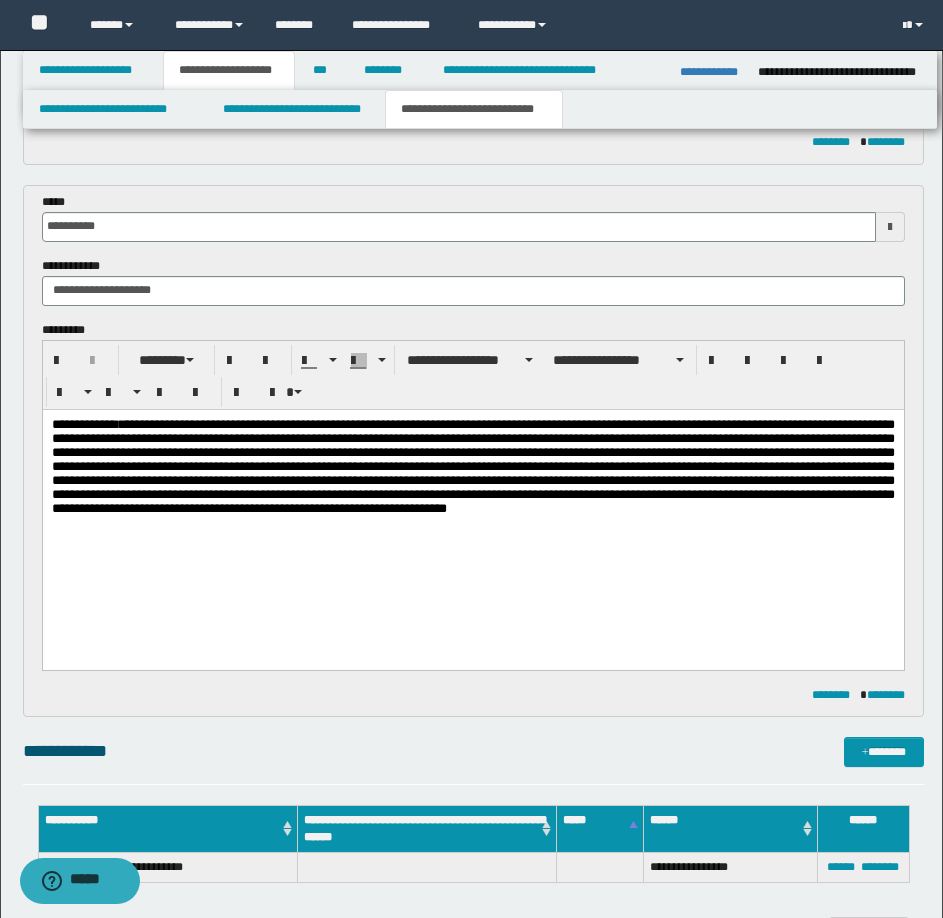 drag, startPoint x: 211, startPoint y: 507, endPoint x: 666, endPoint y: 573, distance: 459.7619 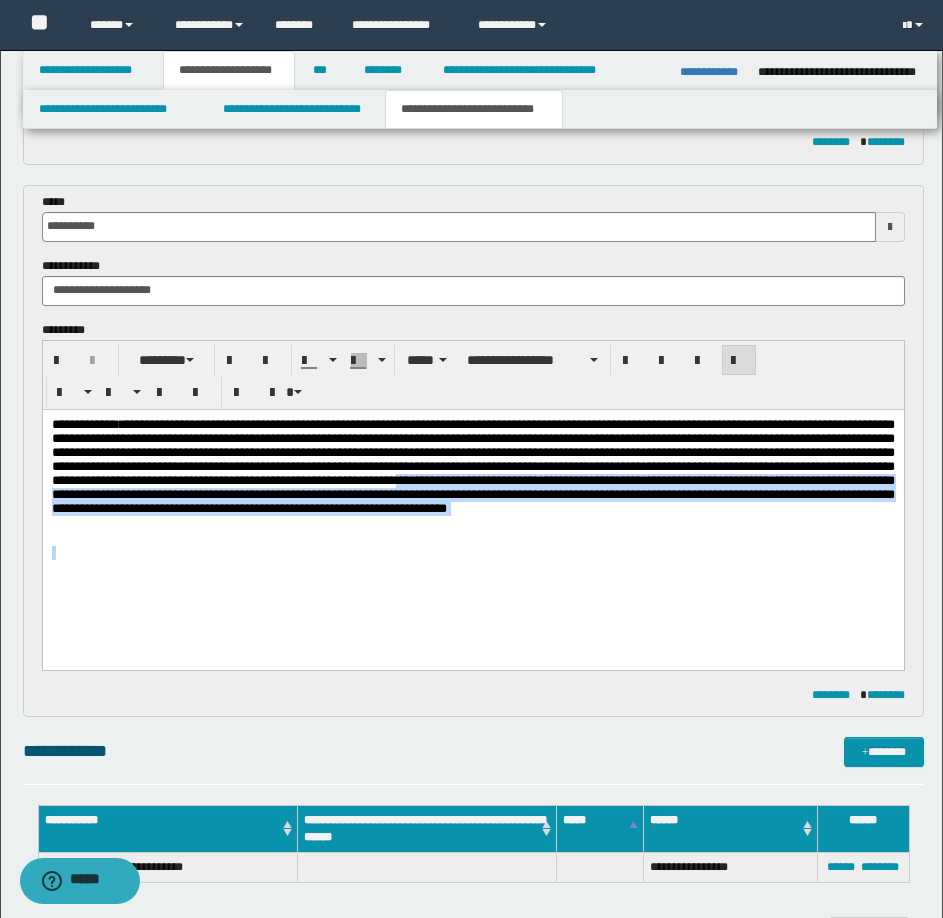 drag, startPoint x: 219, startPoint y: 504, endPoint x: 728, endPoint y: 578, distance: 514.3511 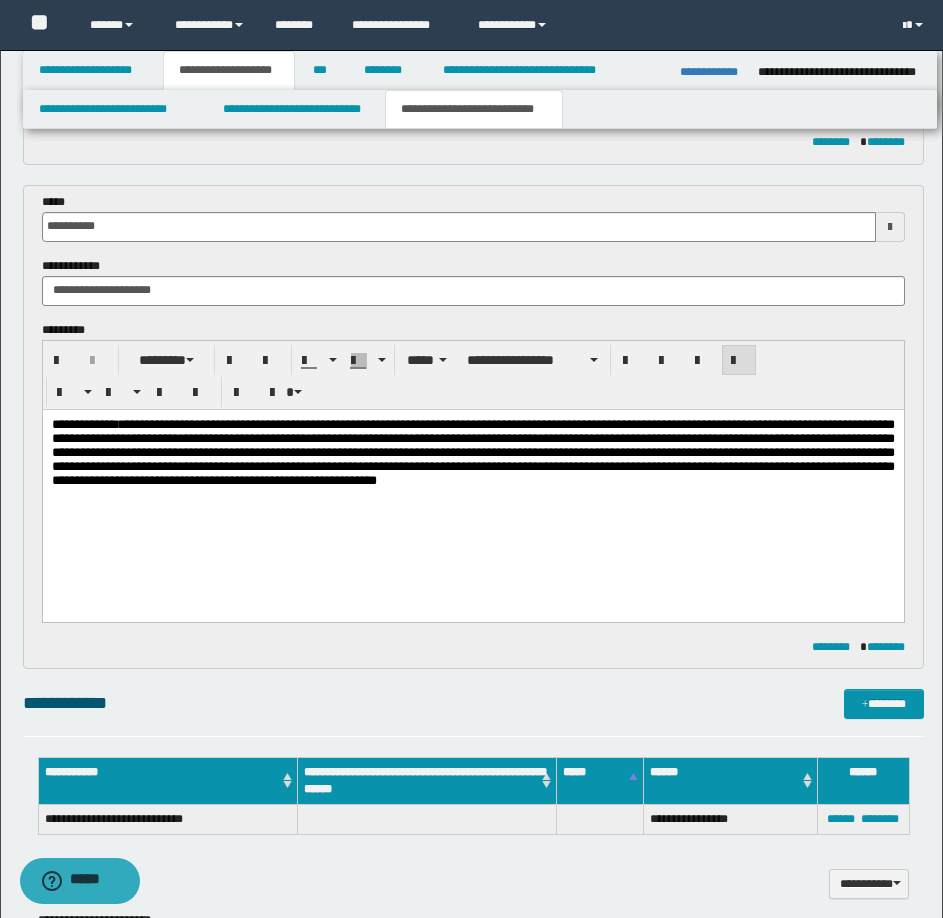 click on "**********" at bounding box center [472, 451] 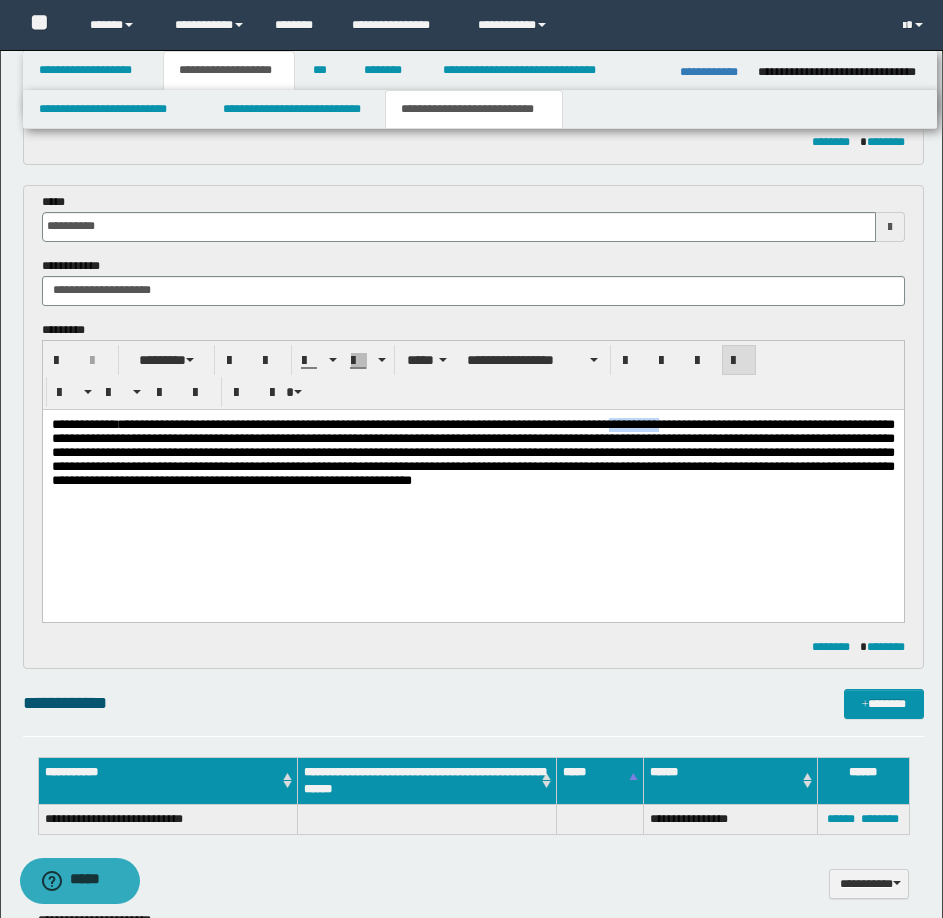 drag, startPoint x: 719, startPoint y: 427, endPoint x: 787, endPoint y: 426, distance: 68.007355 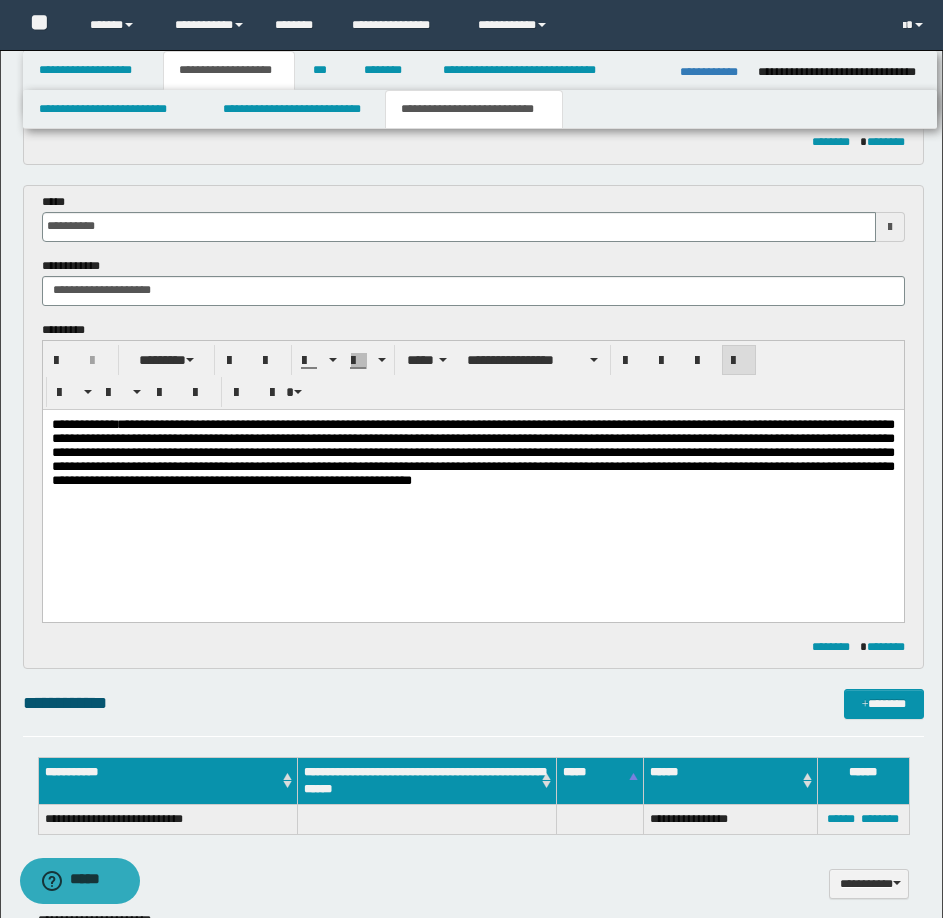 click on "**********" at bounding box center (472, 490) 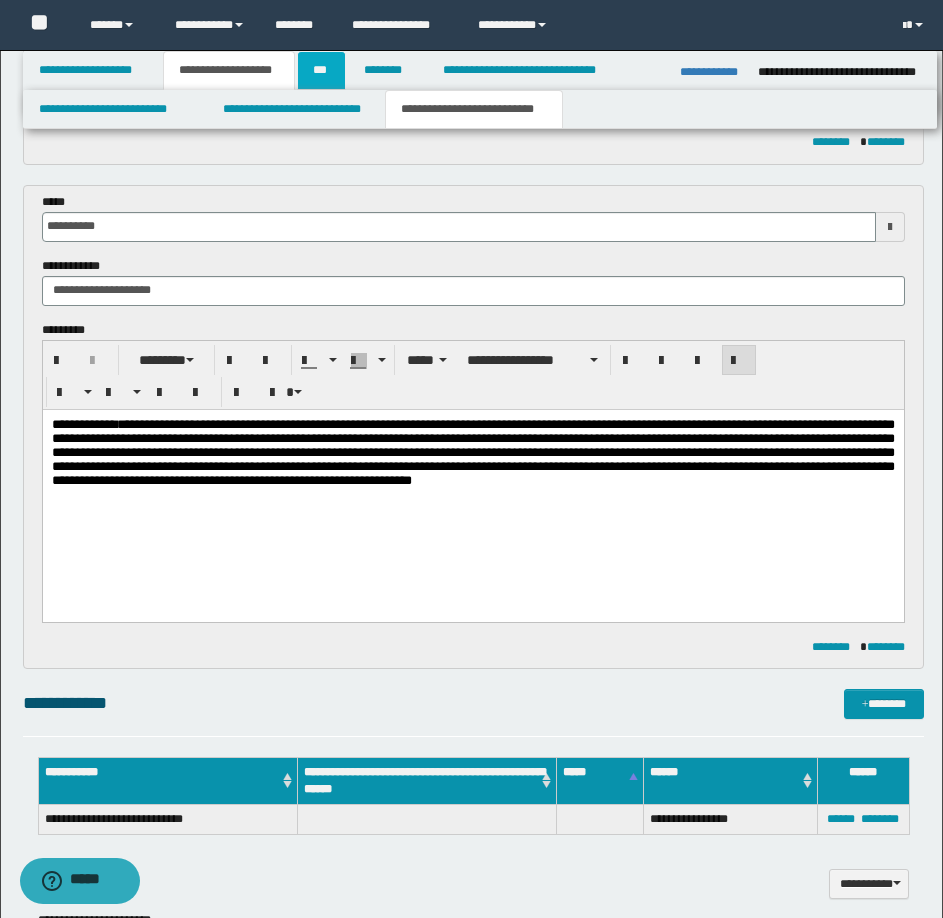click on "***" at bounding box center [321, 70] 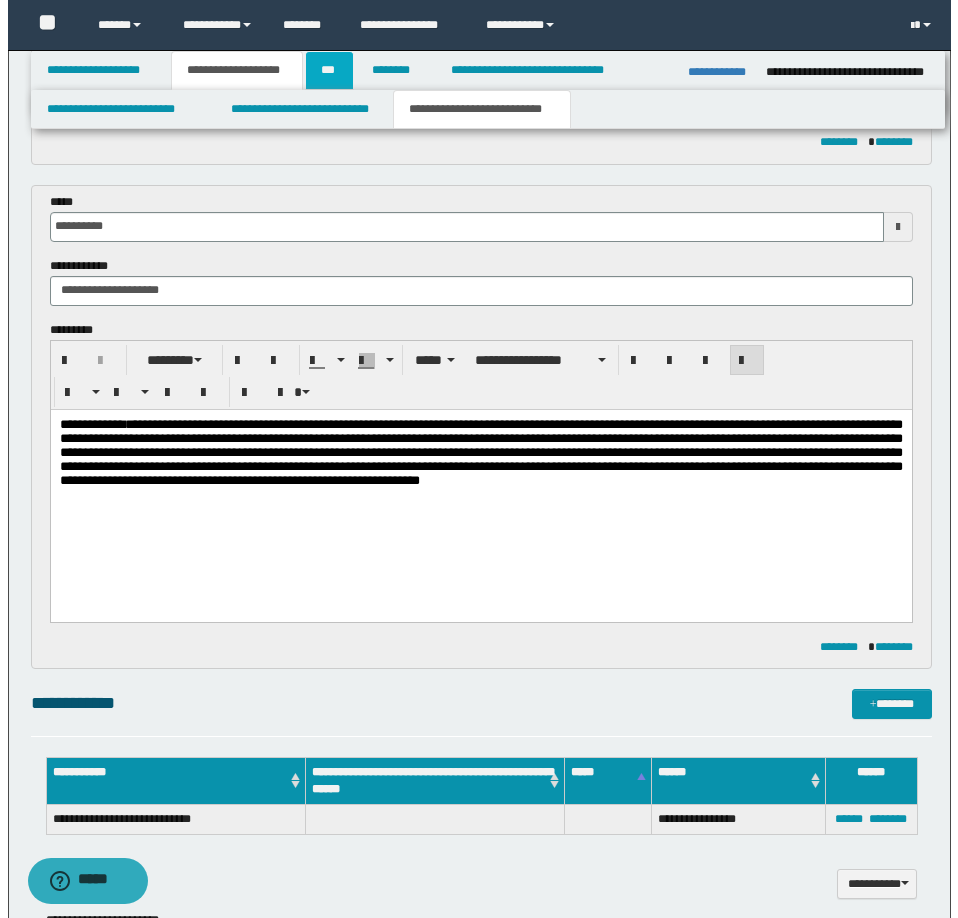 scroll, scrollTop: 0, scrollLeft: 0, axis: both 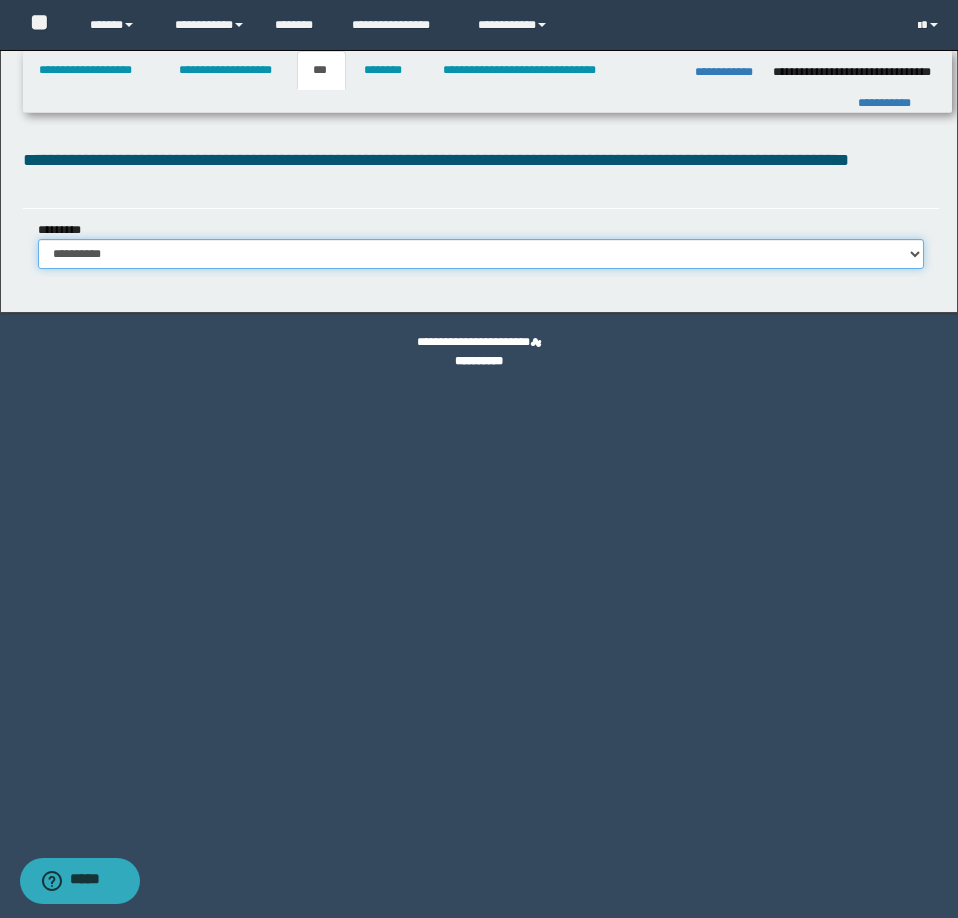 click on "**********" at bounding box center (481, 254) 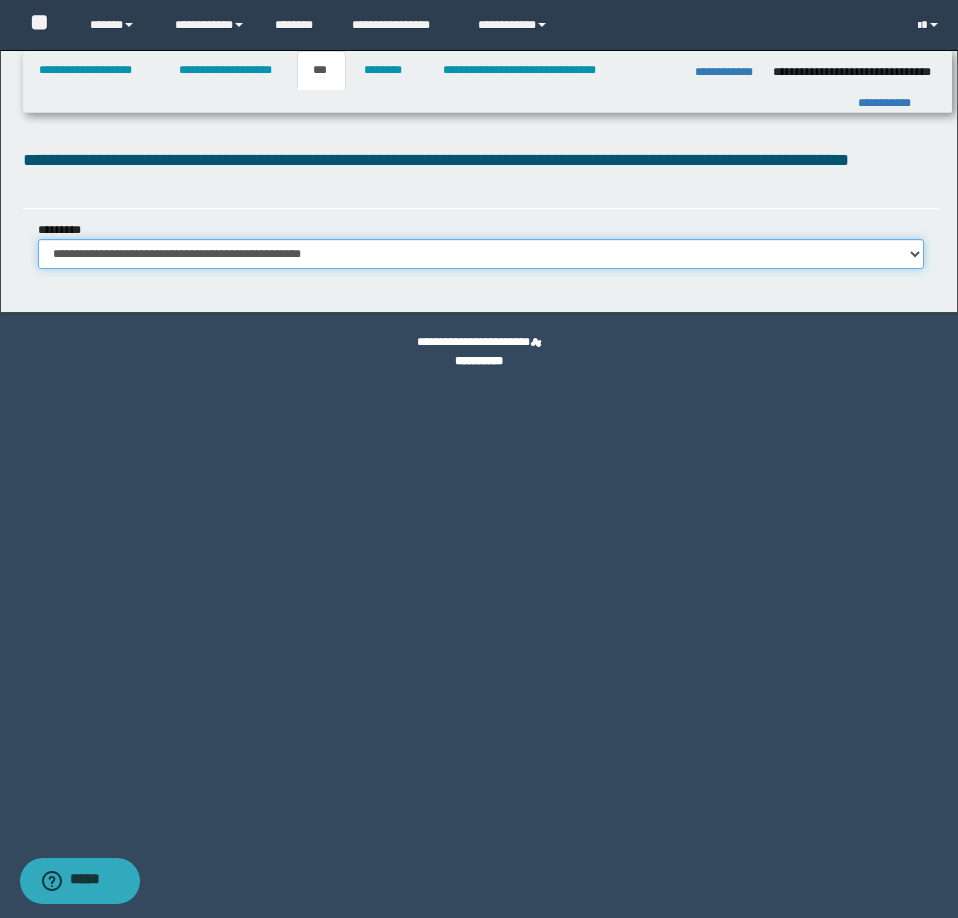 click on "**********" at bounding box center [481, 254] 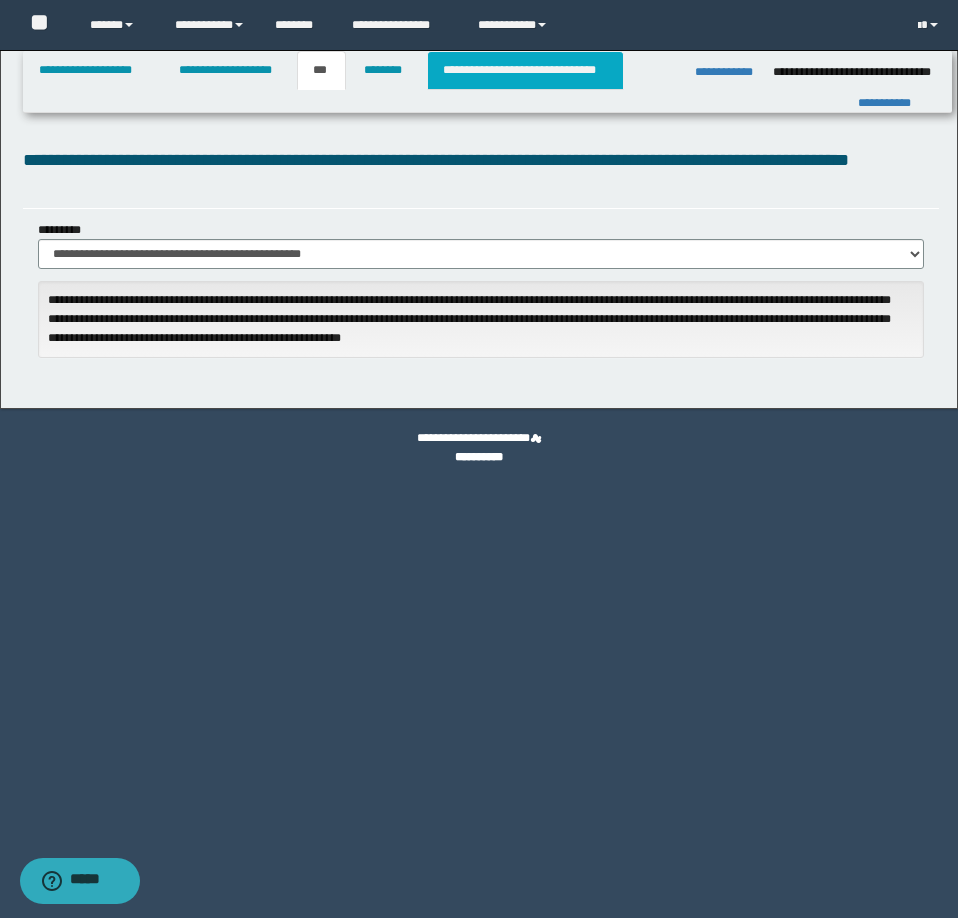 click on "**********" at bounding box center (525, 70) 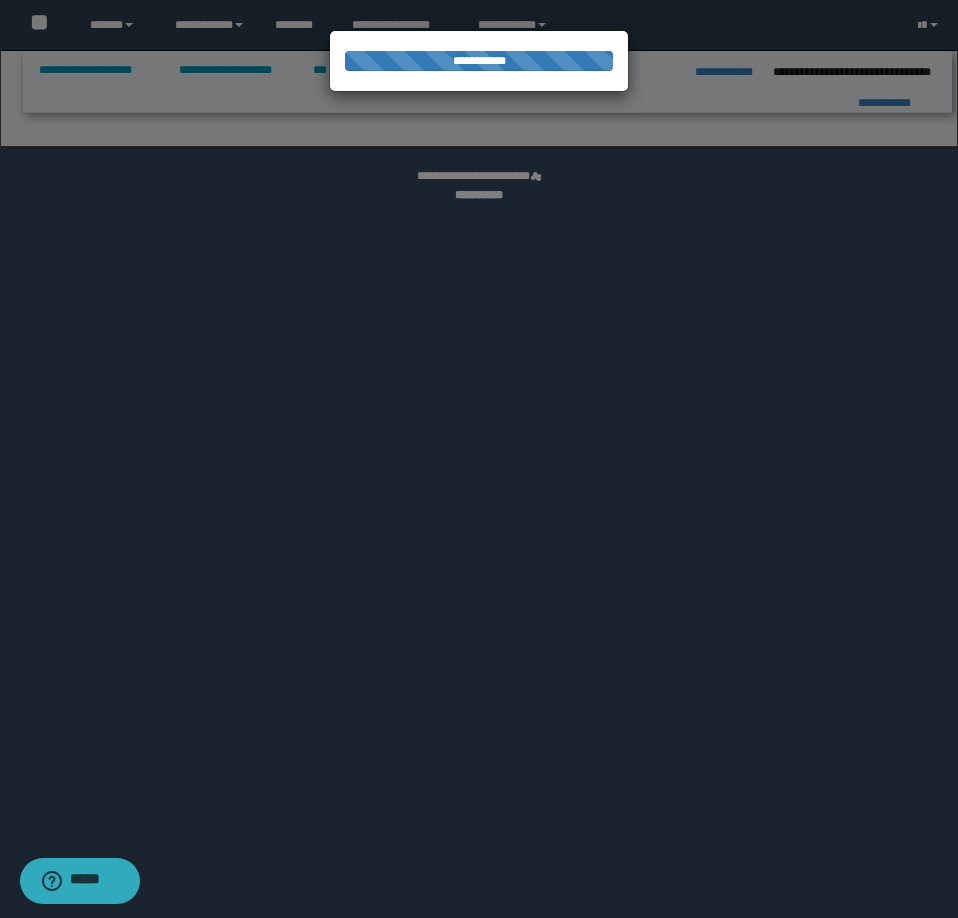 select on "*" 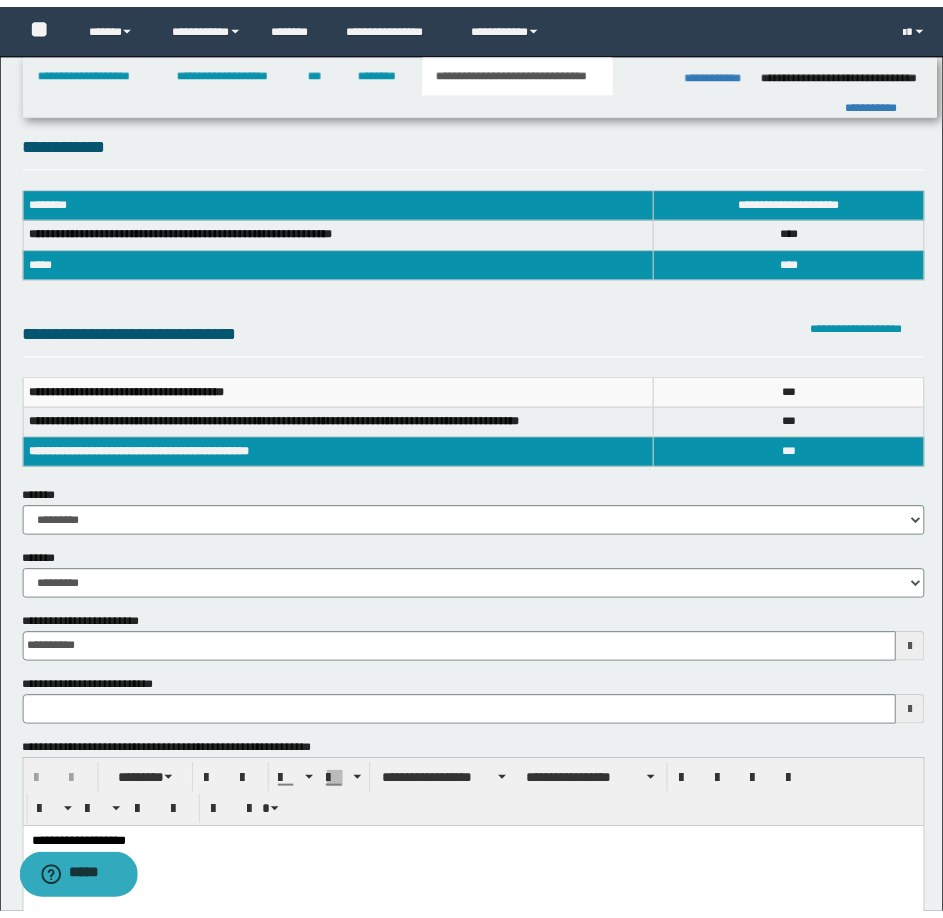 scroll, scrollTop: 0, scrollLeft: 0, axis: both 